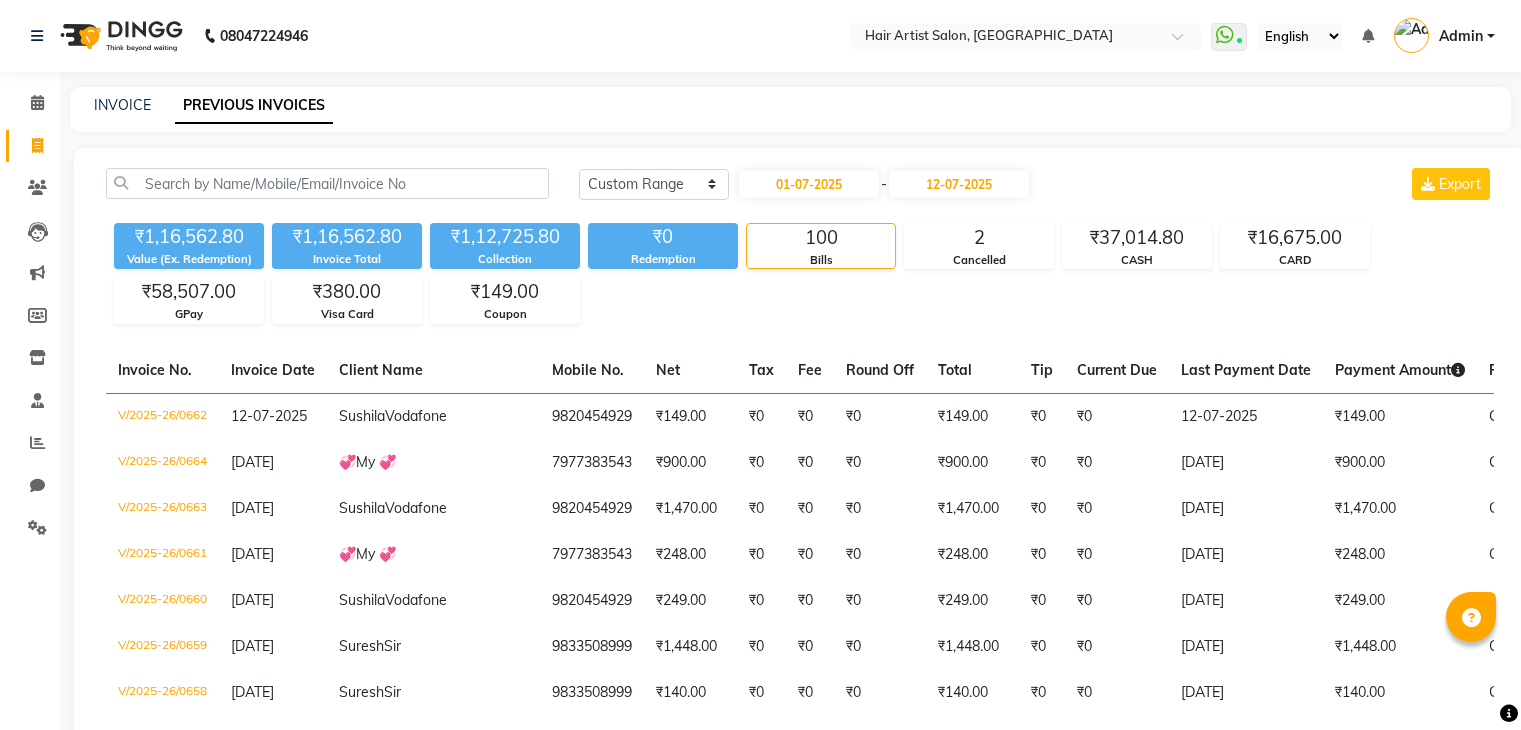 select on "range" 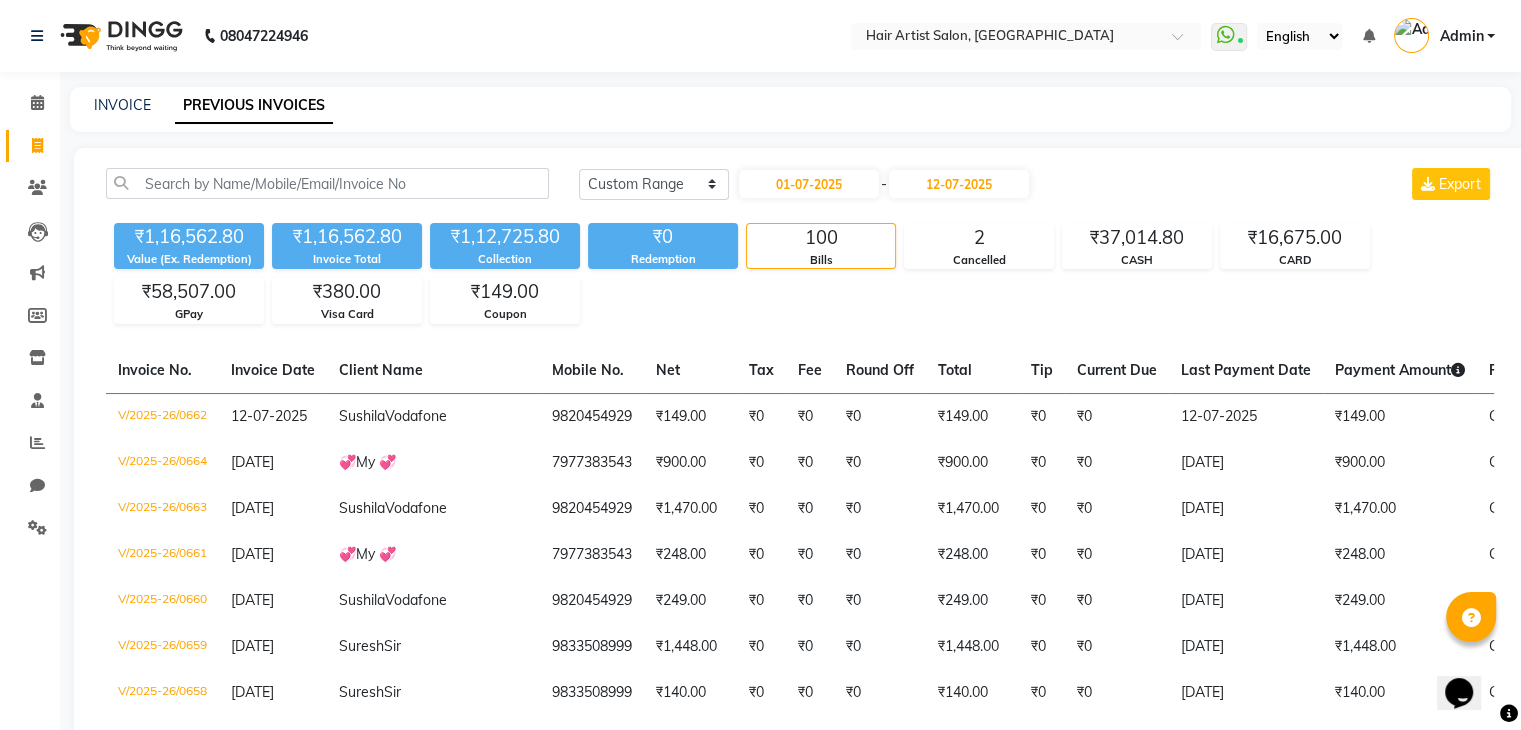 scroll, scrollTop: 0, scrollLeft: 0, axis: both 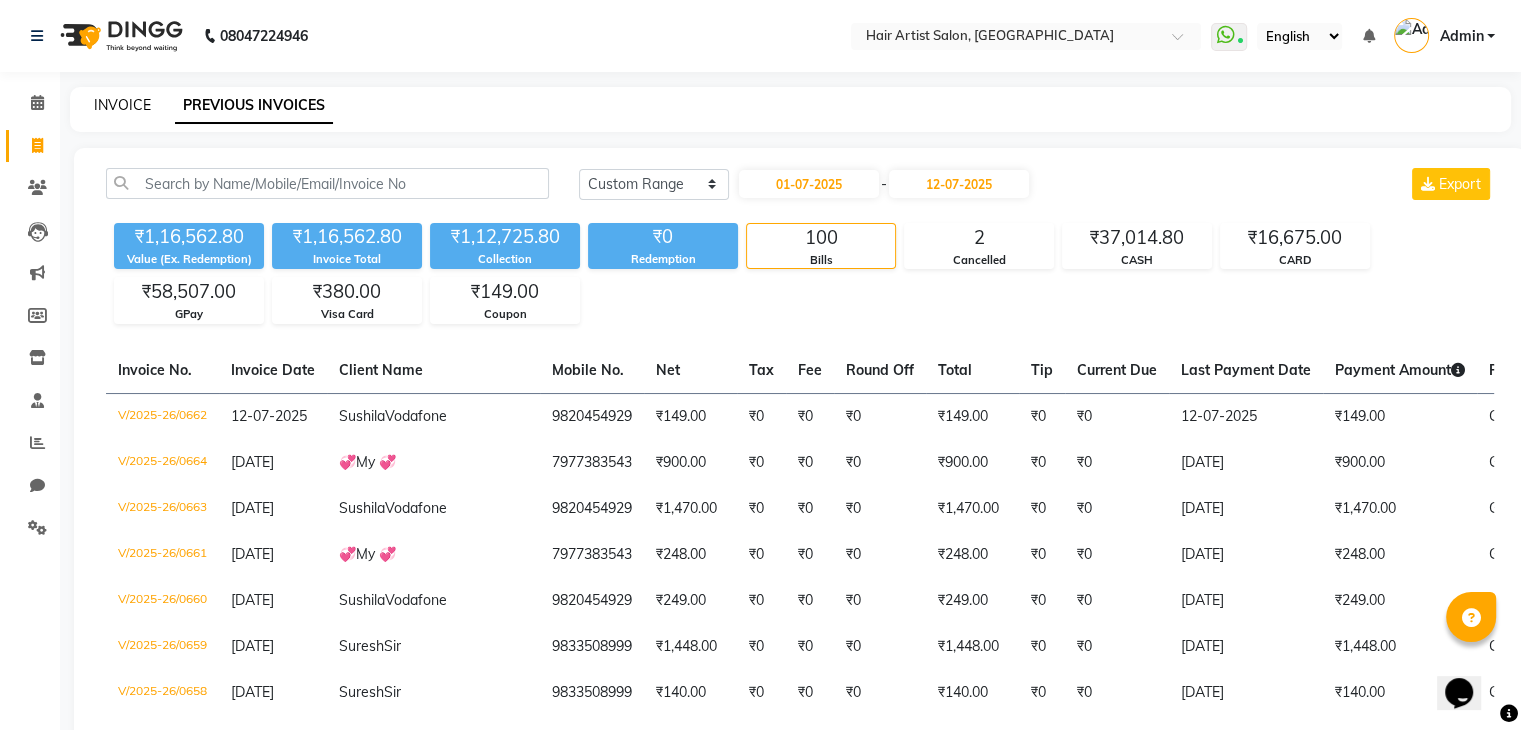 click on "INVOICE" 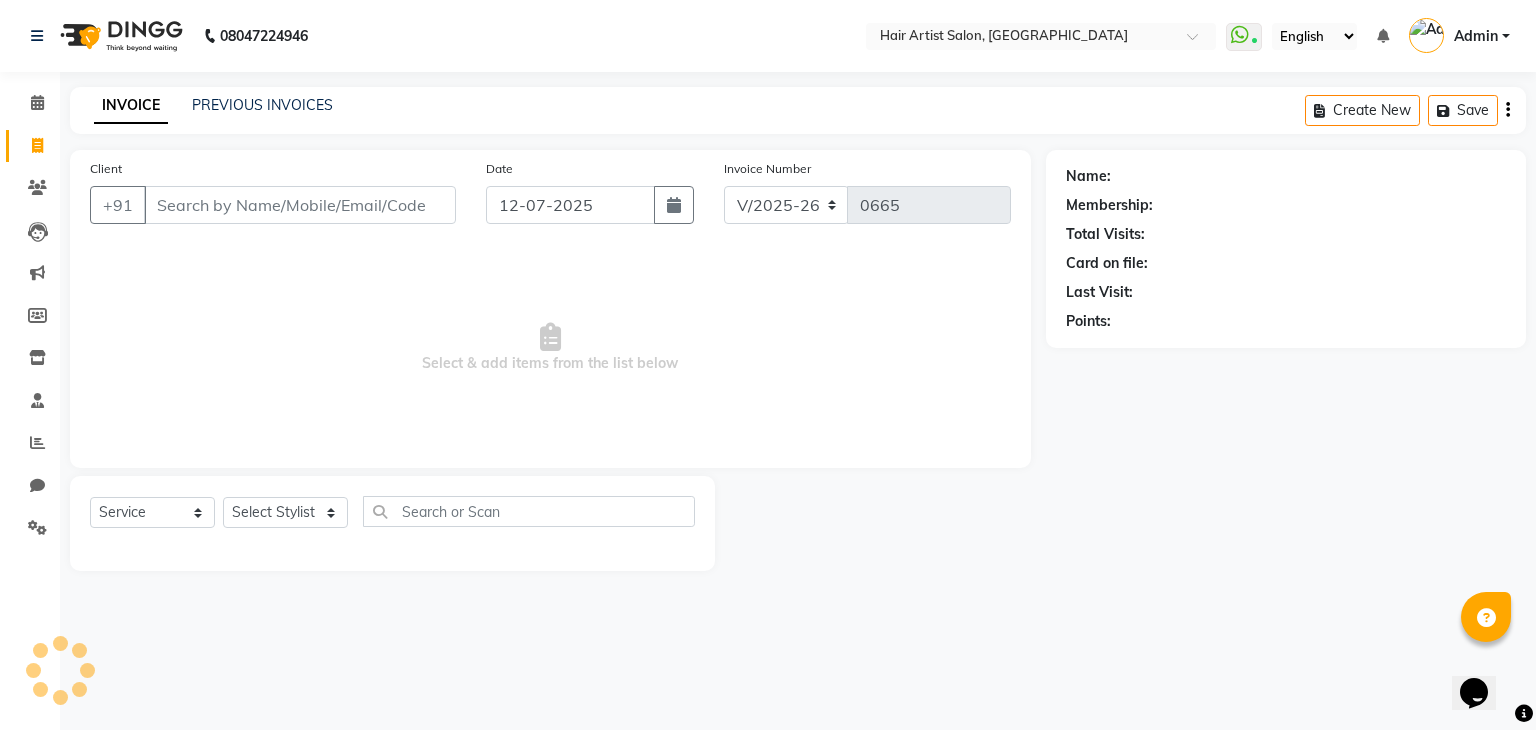 select on "package" 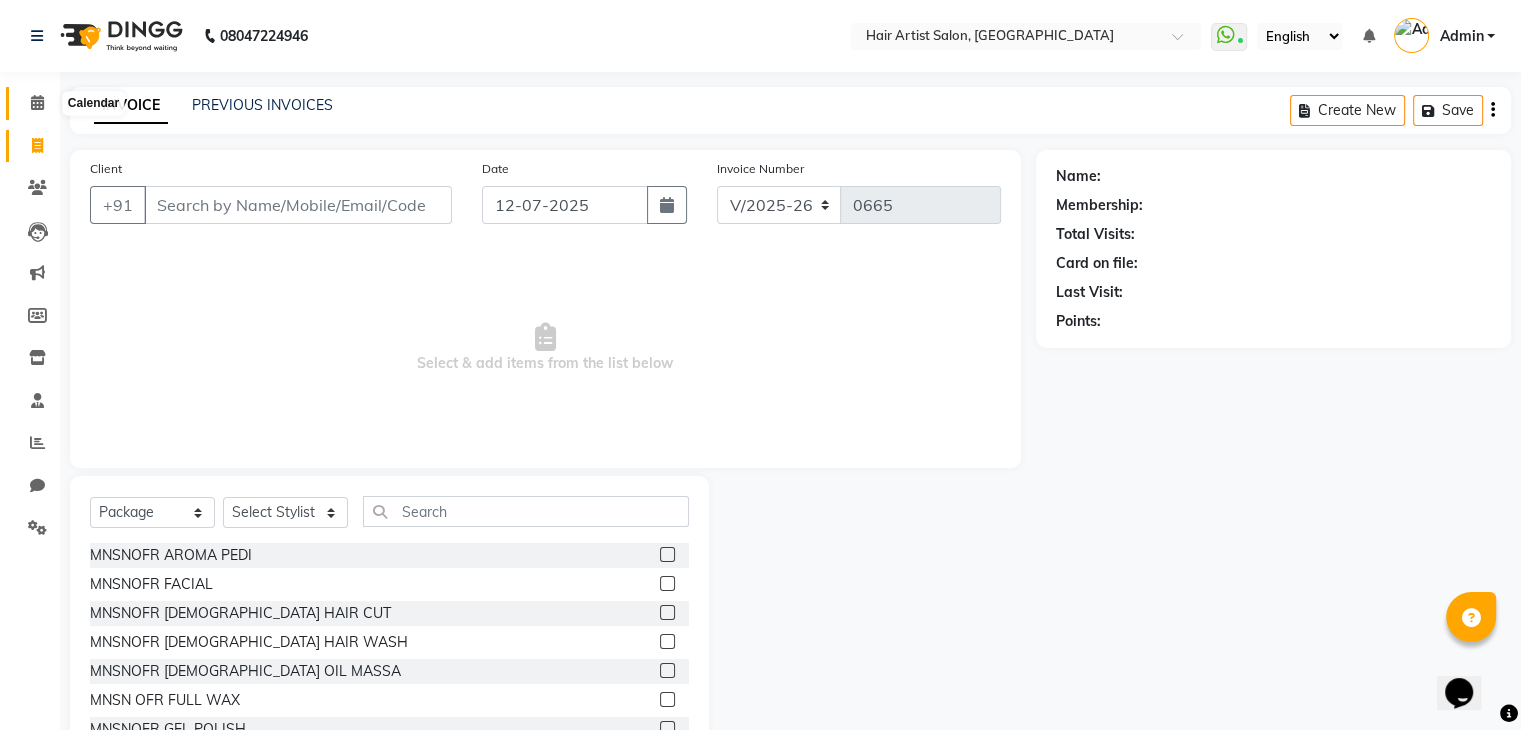 click 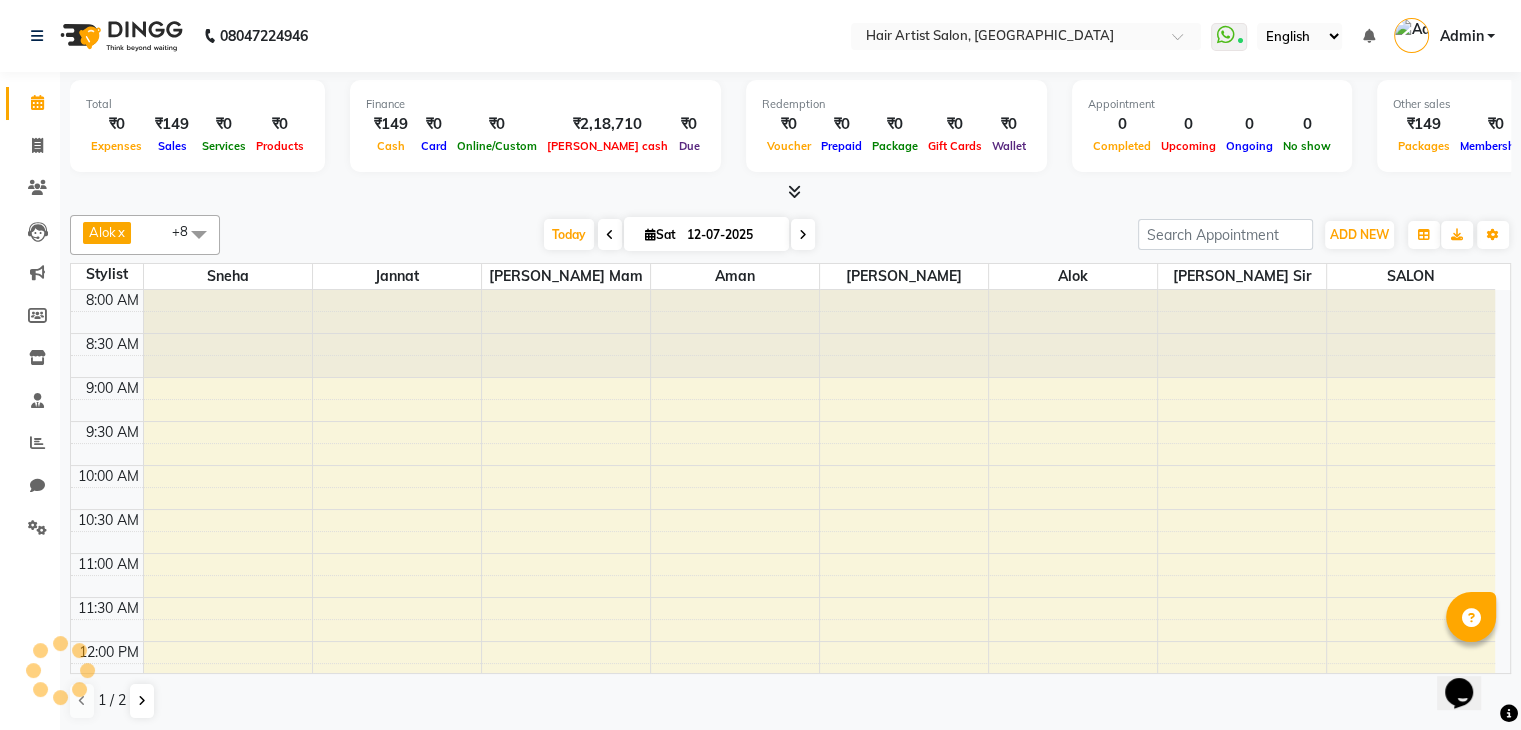scroll, scrollTop: 0, scrollLeft: 0, axis: both 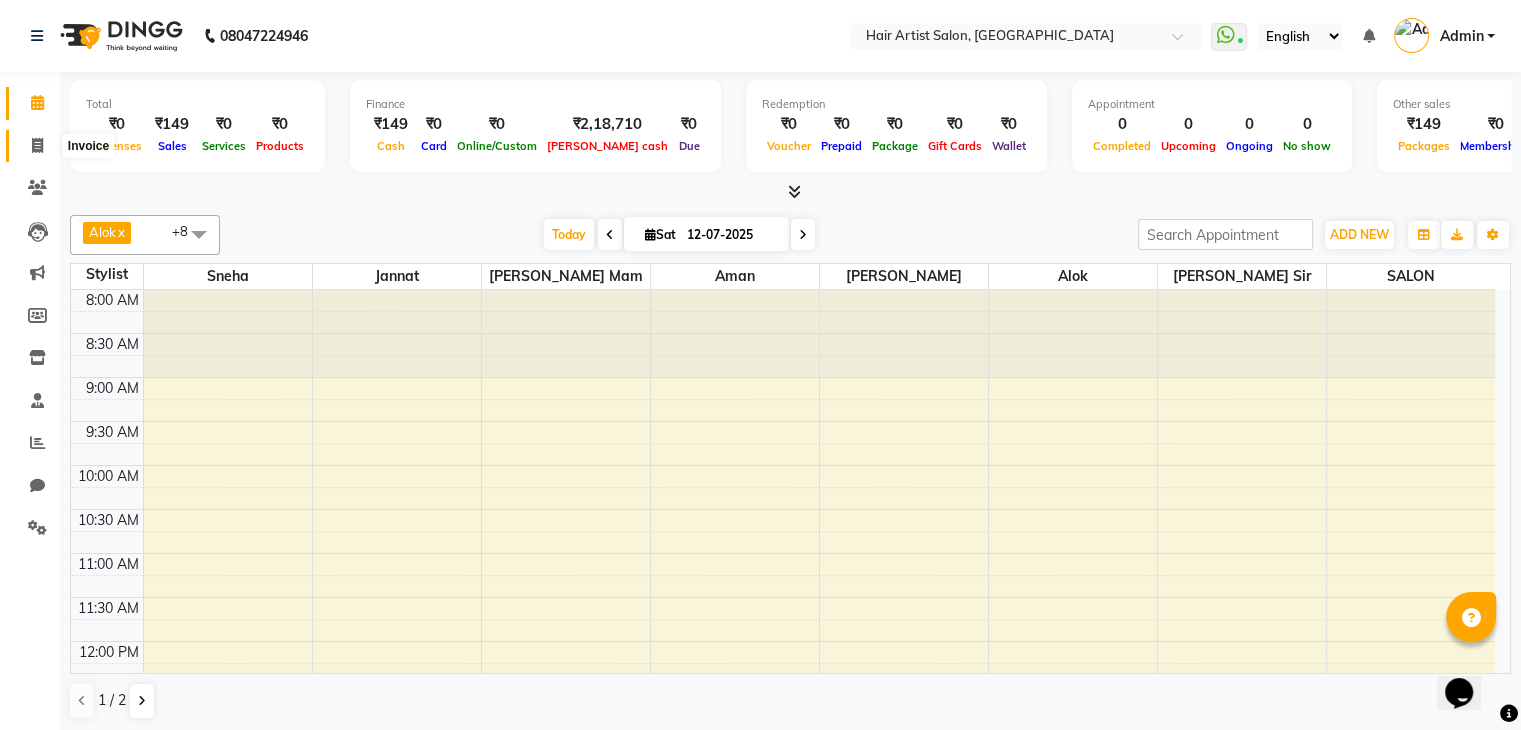 click 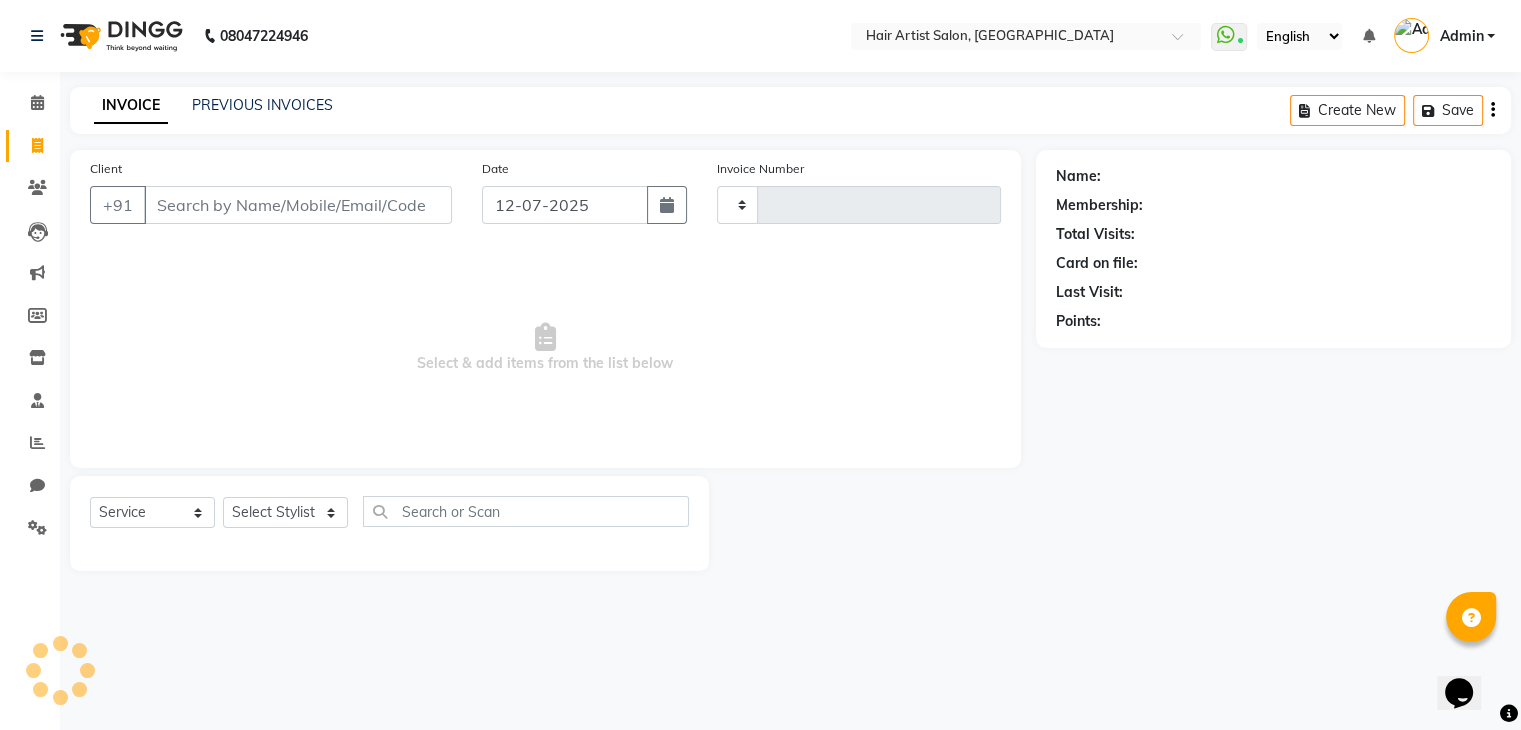 type on "0665" 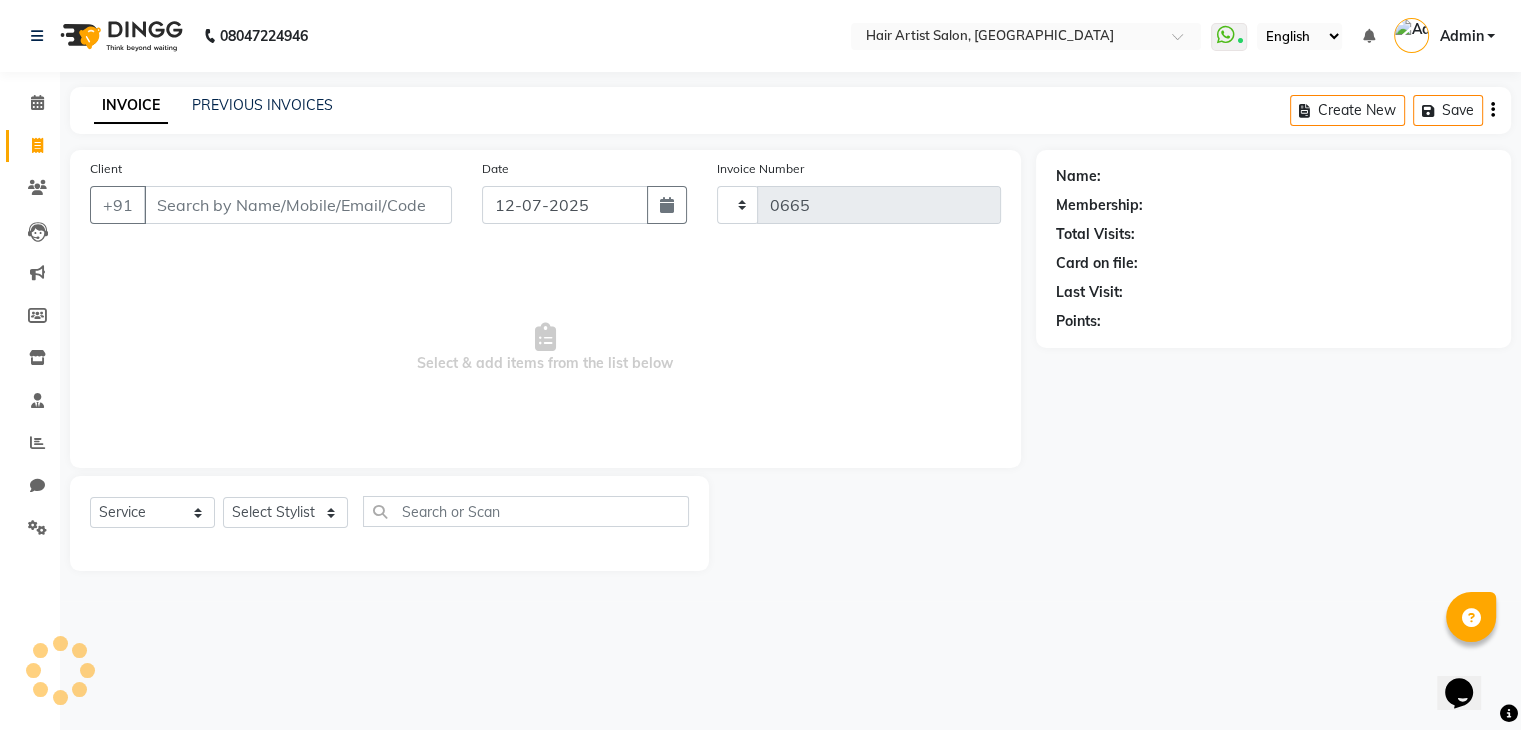 select on "7809" 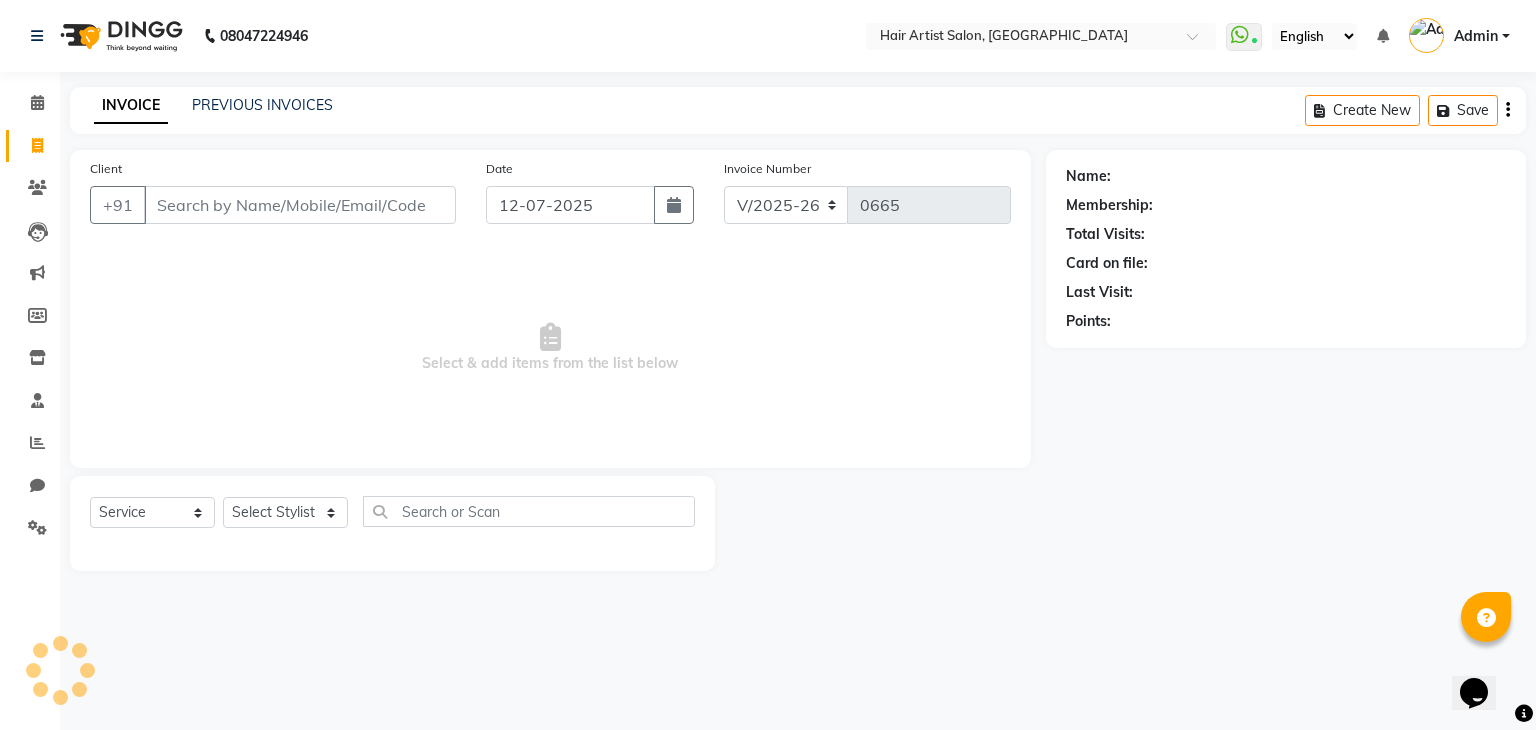 select on "package" 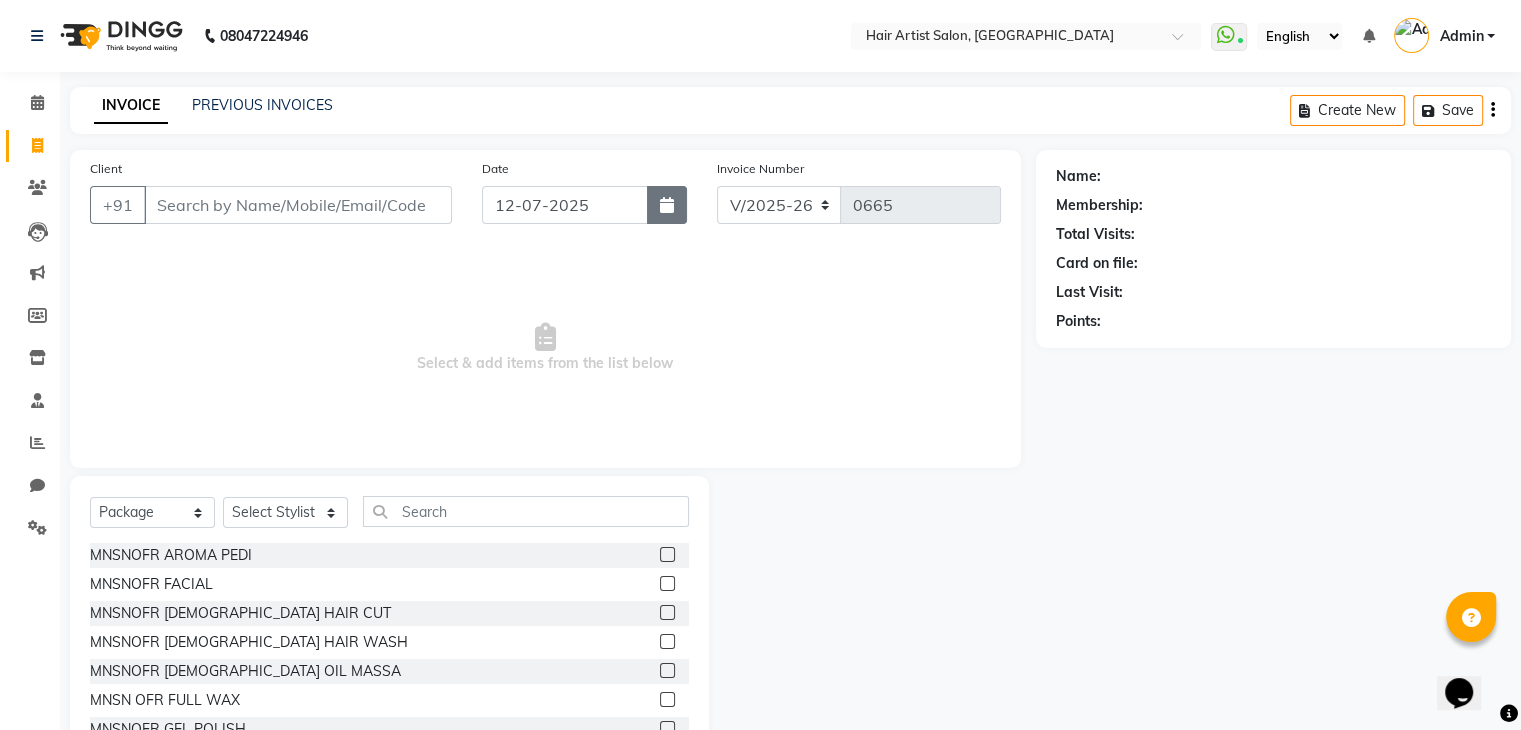 click 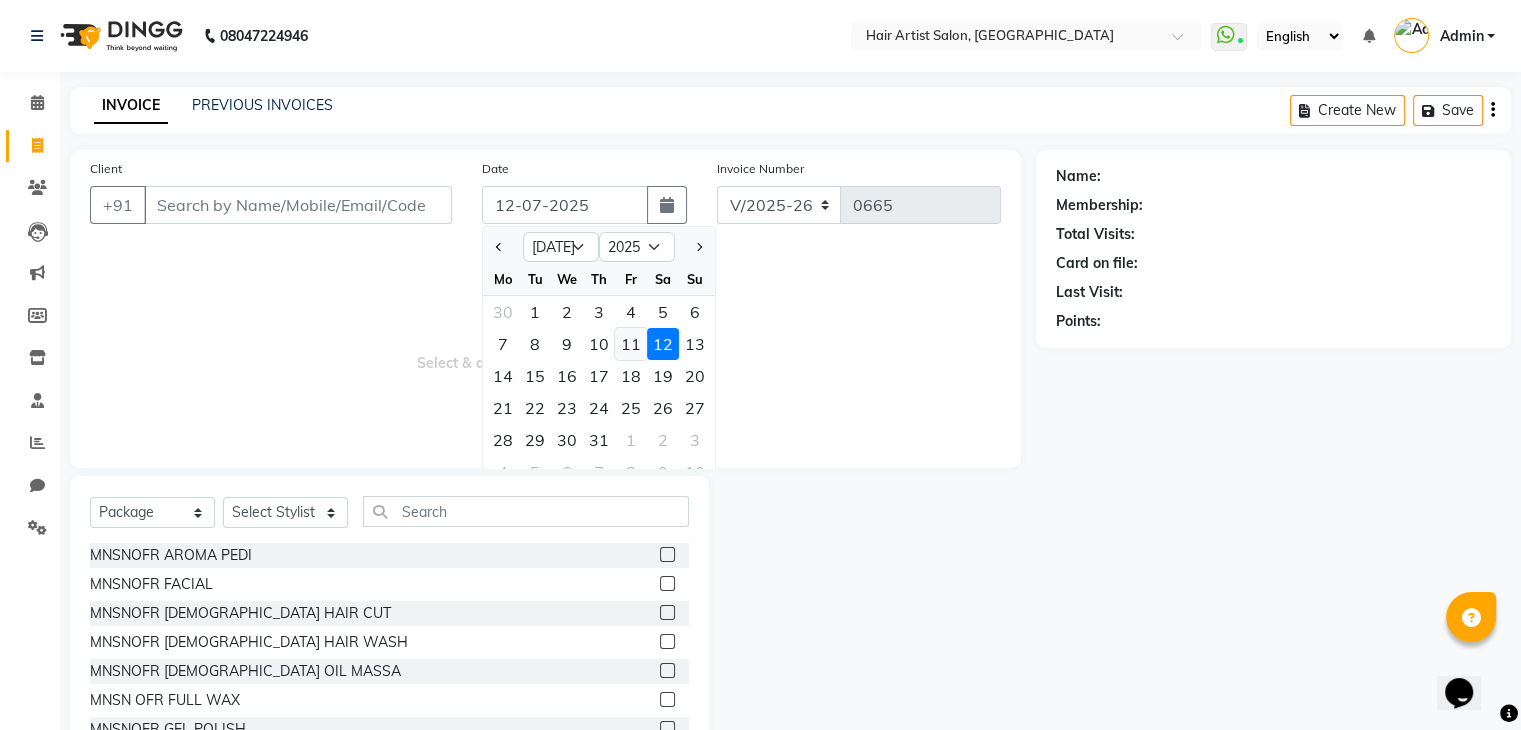 click on "11" 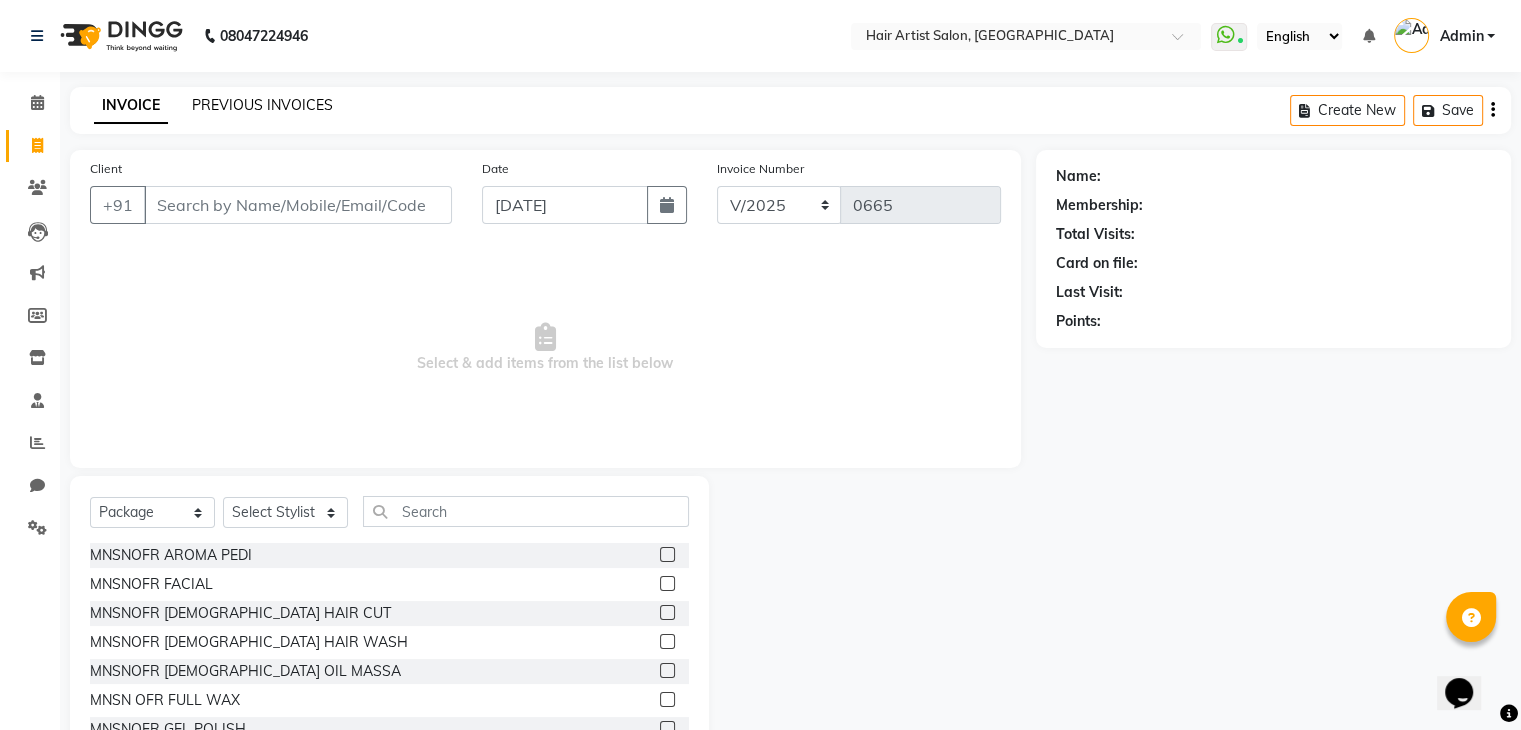 click on "PREVIOUS INVOICES" 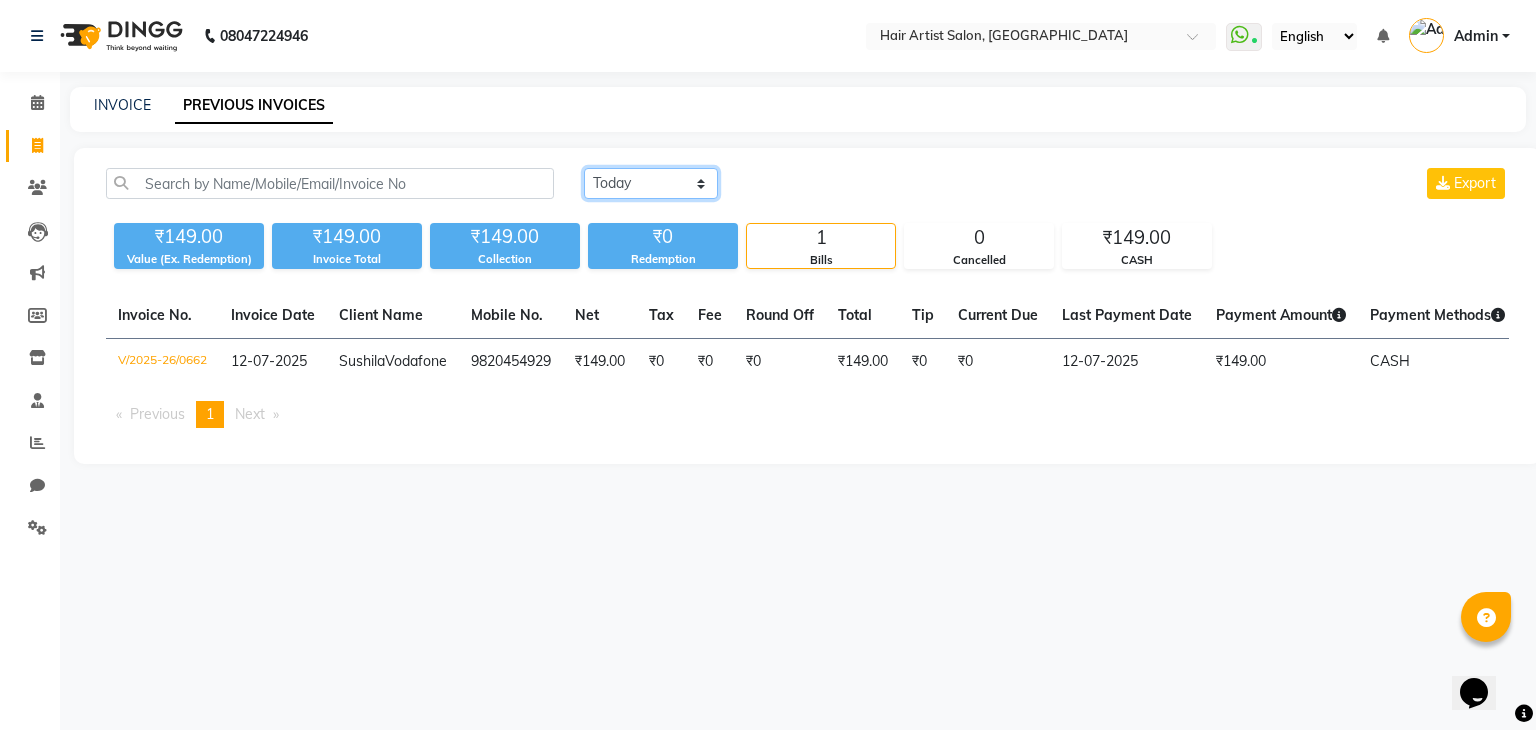 click on "[DATE] [DATE] Custom Range" 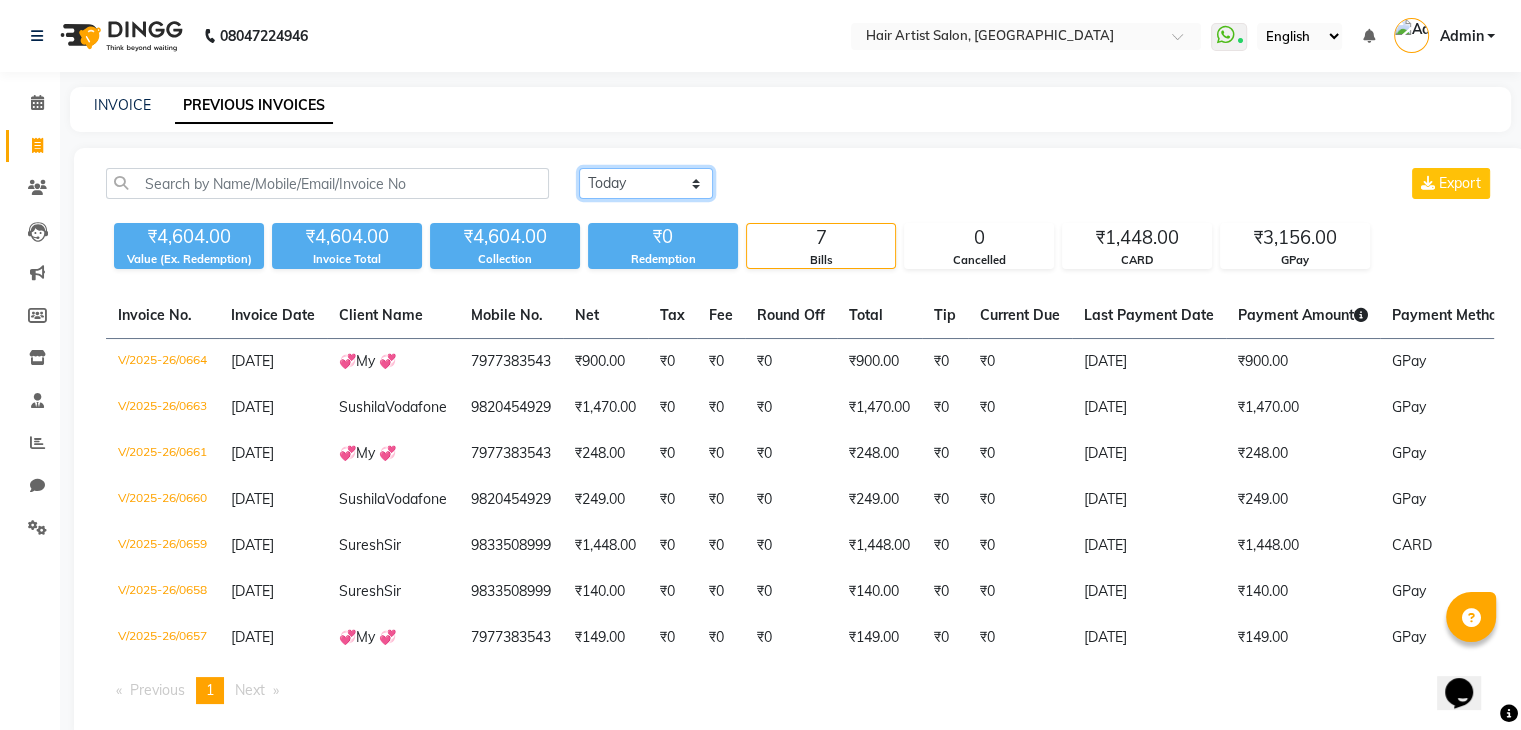 scroll, scrollTop: 0, scrollLeft: 0, axis: both 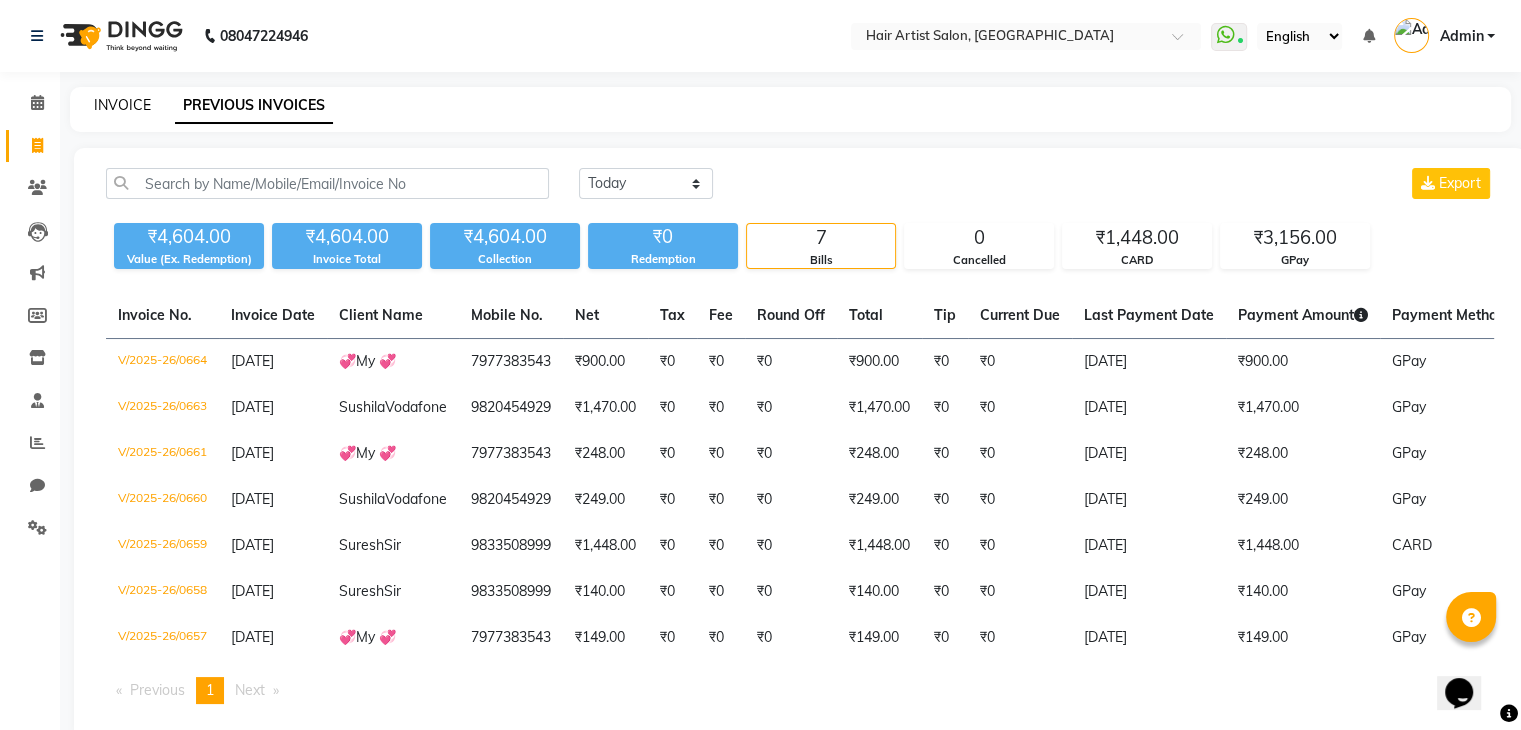 click on "INVOICE" 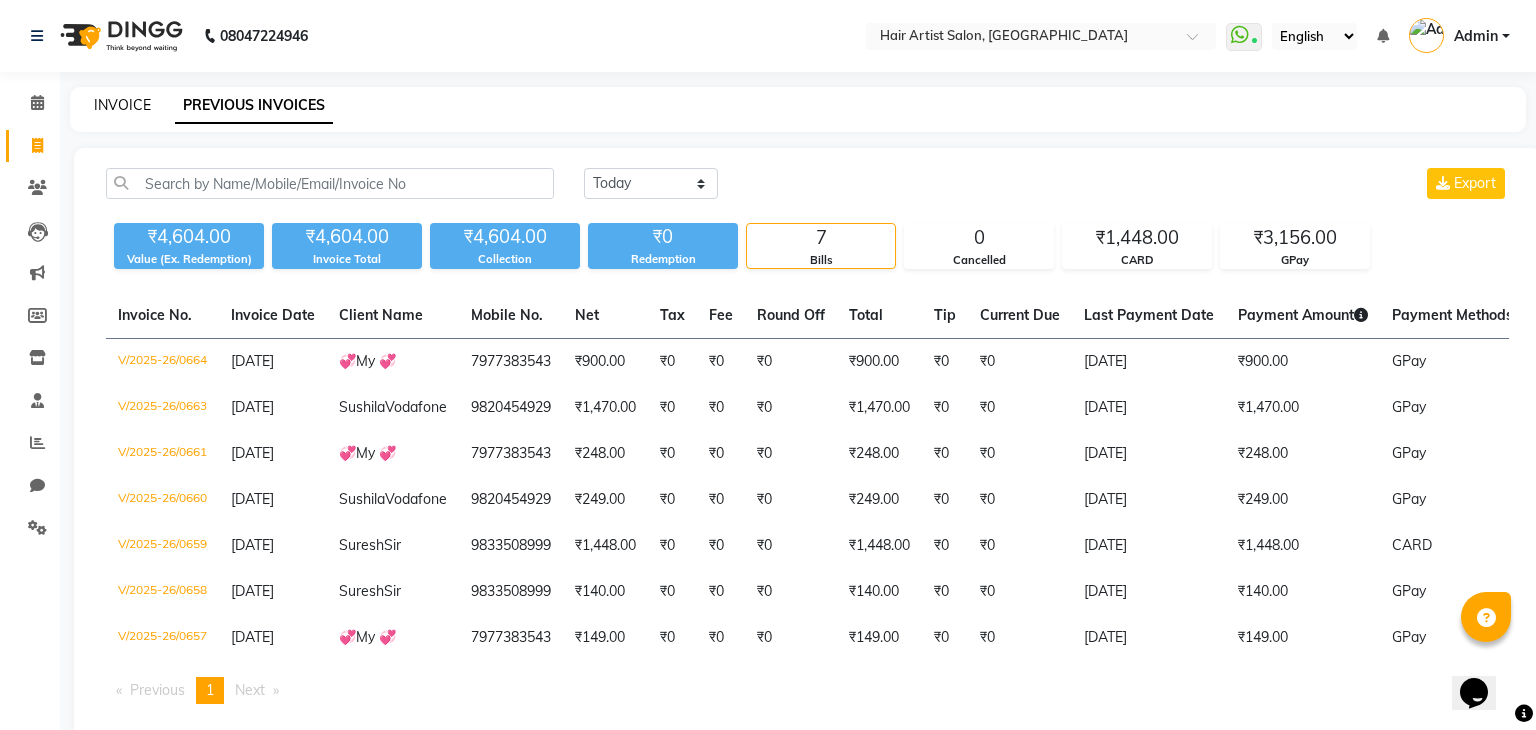 select on "7809" 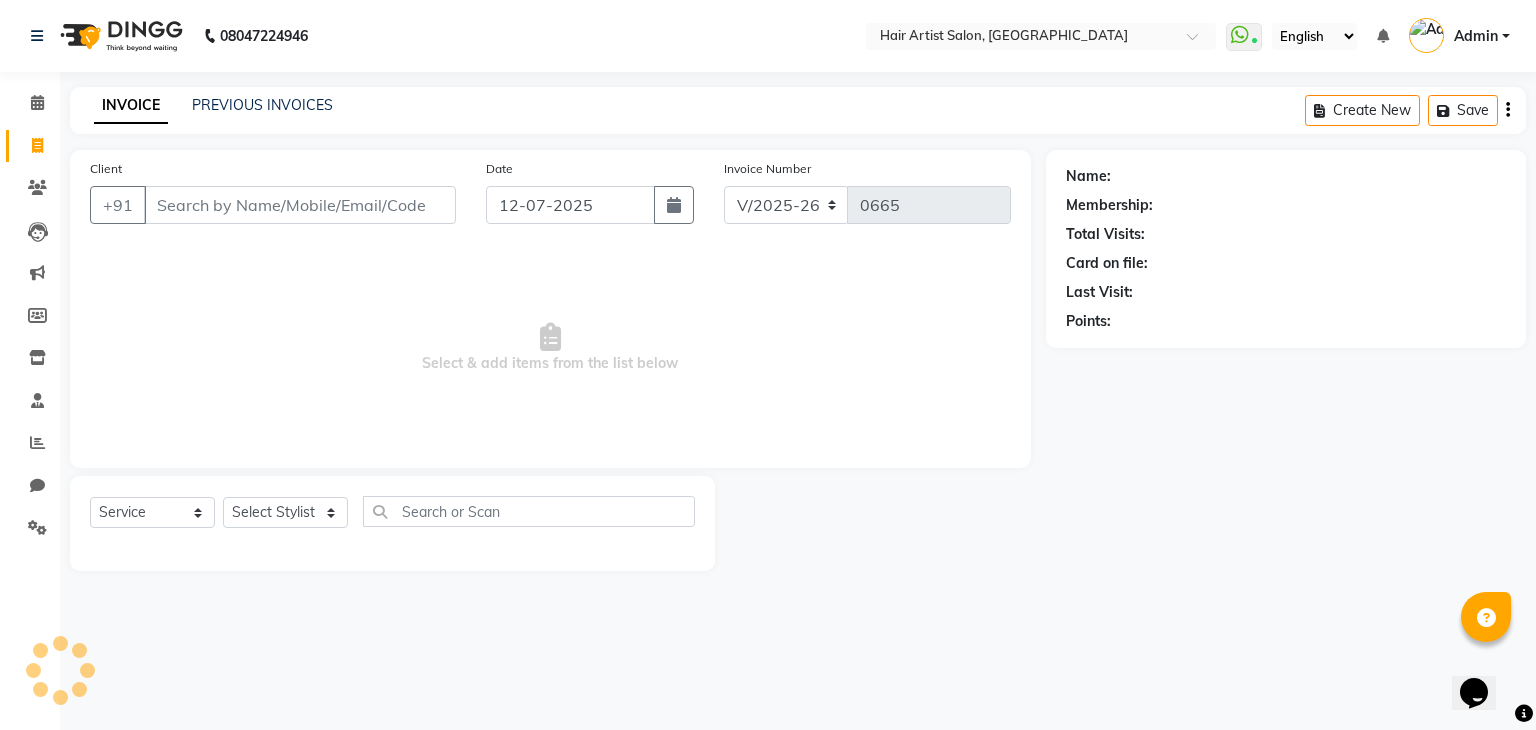 select on "package" 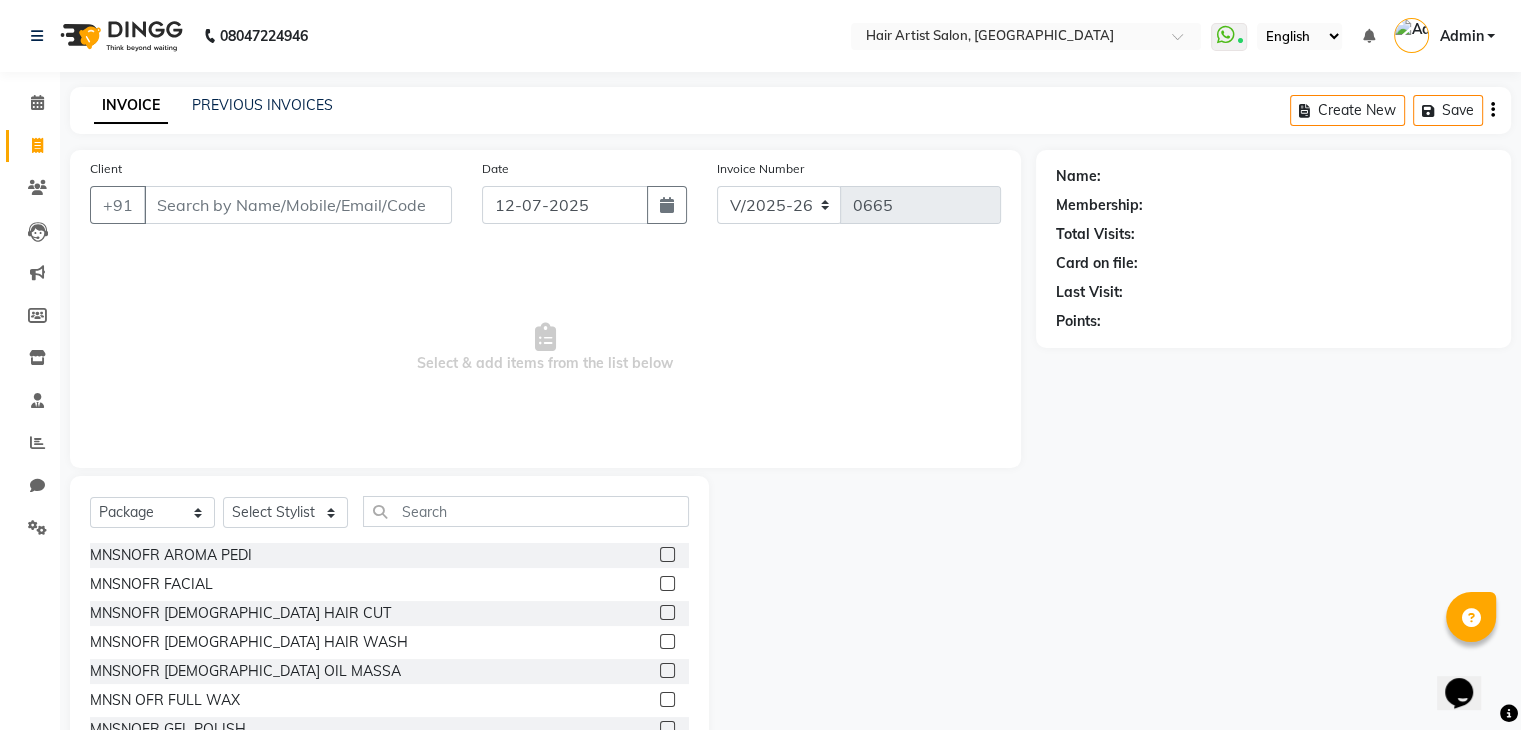 click on "Client" at bounding box center (298, 205) 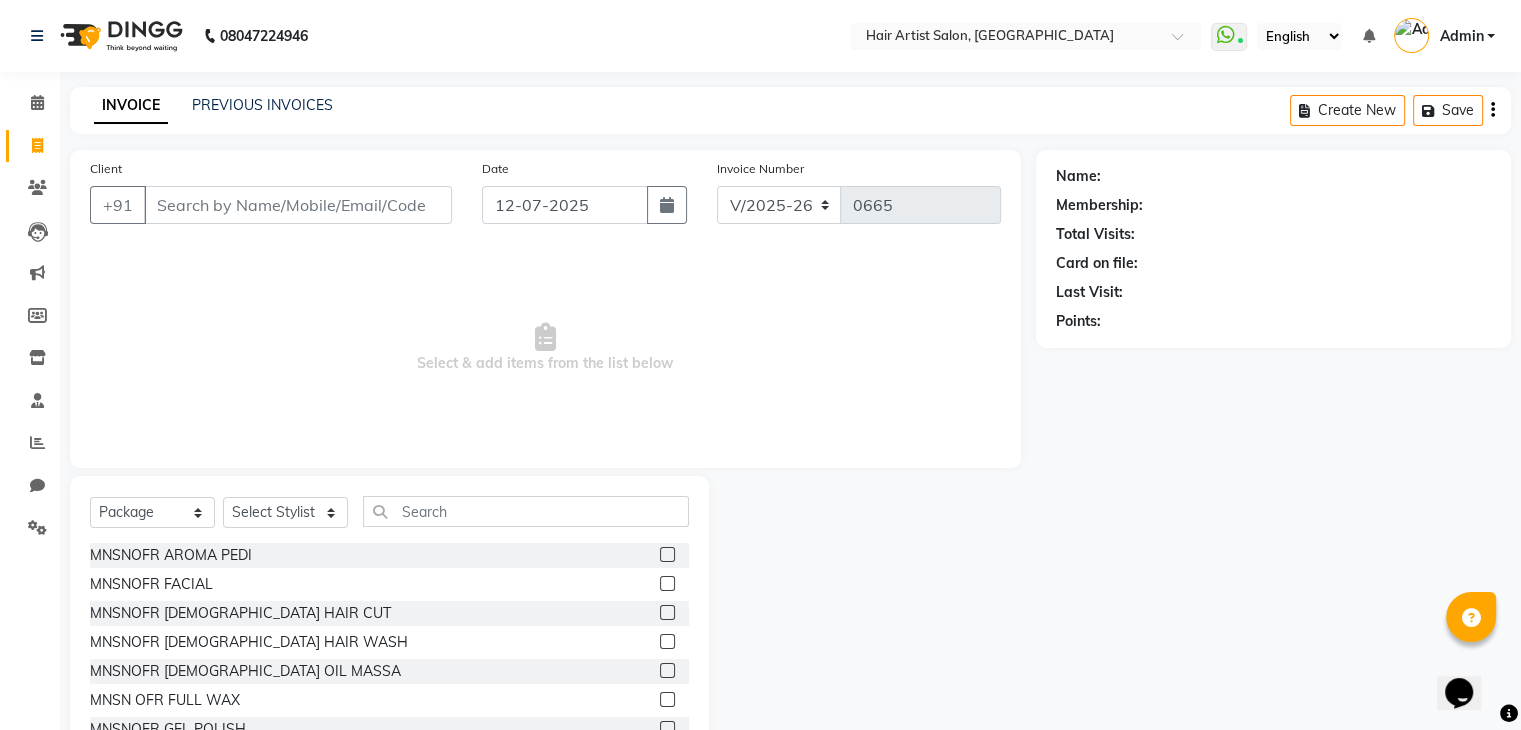 click on "Client" at bounding box center (298, 205) 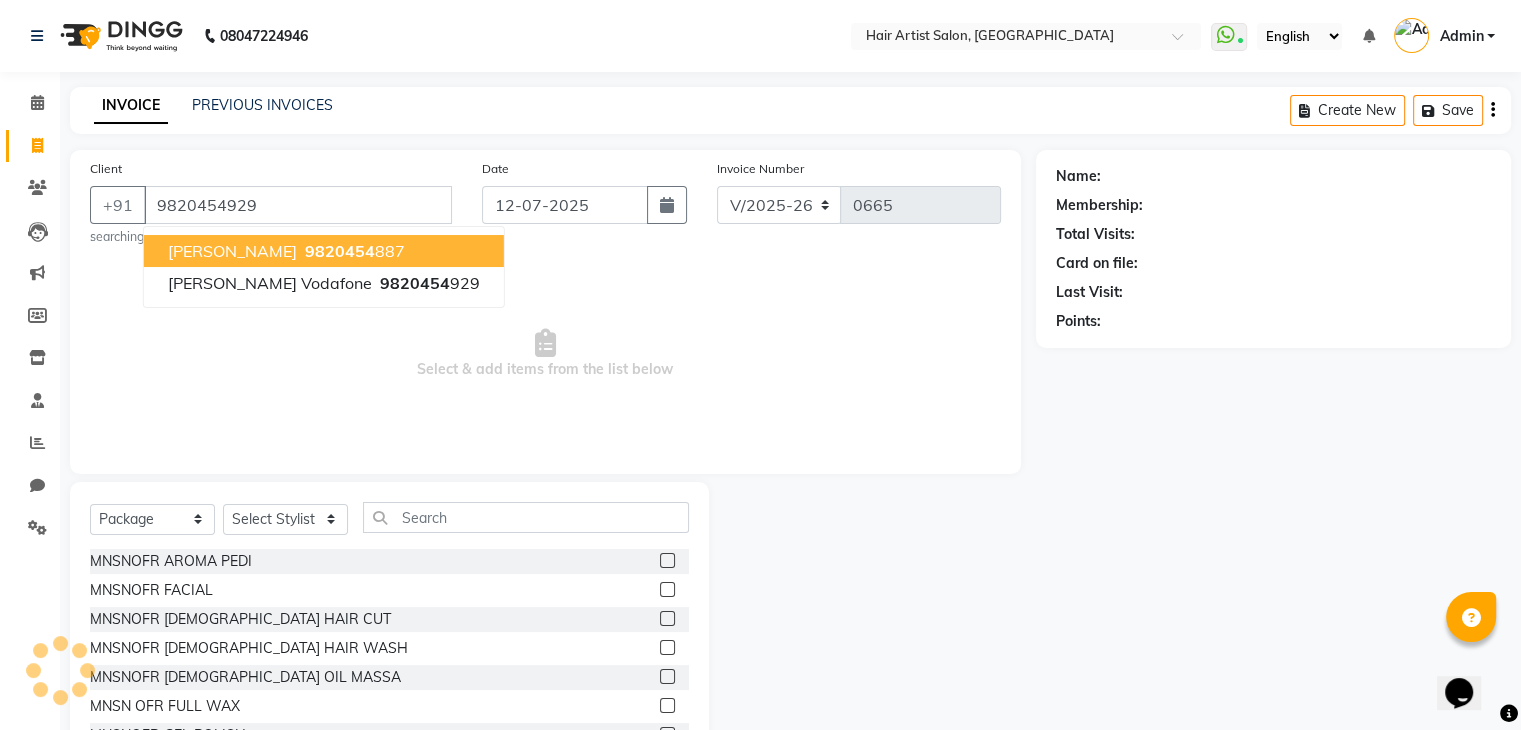 type on "9820454929" 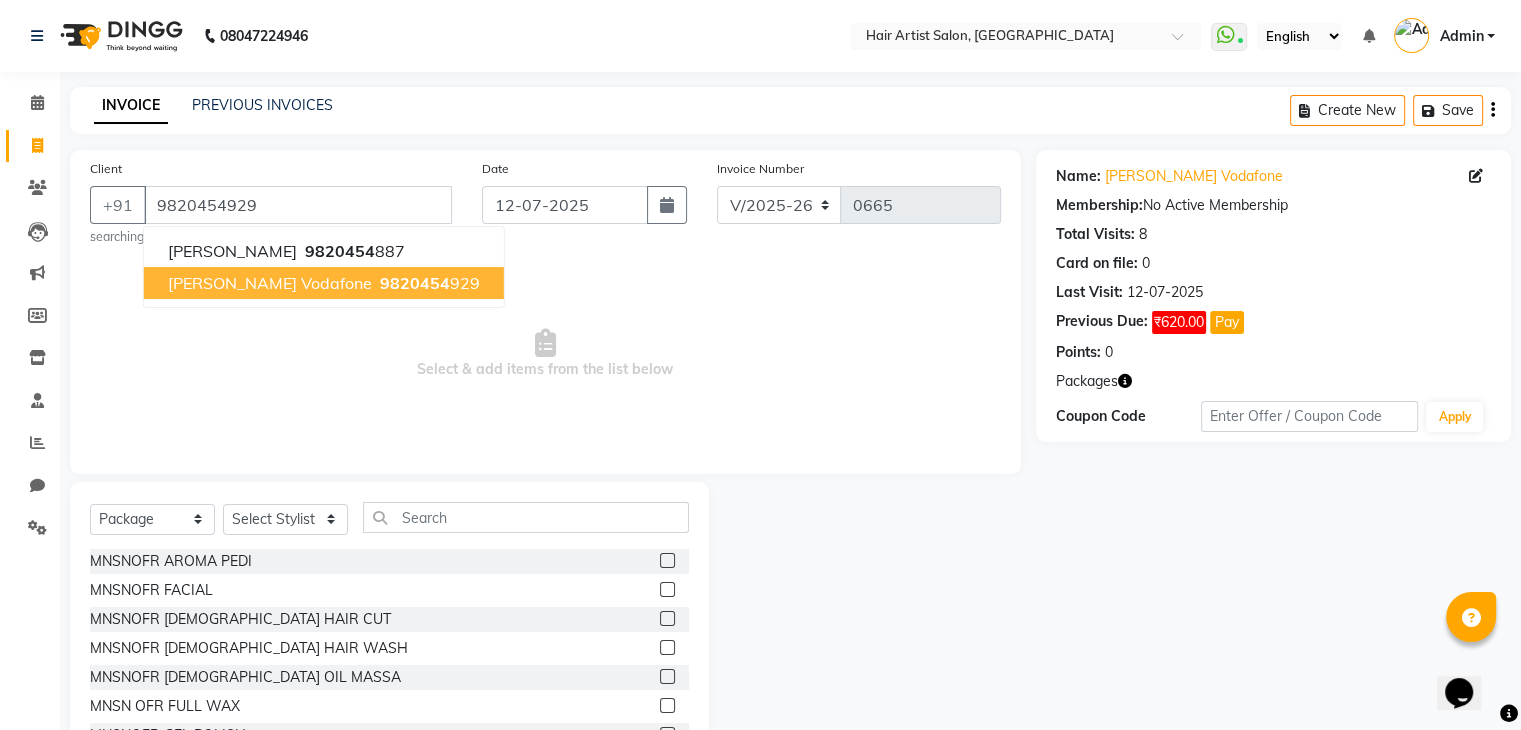 click on "9820454 929" at bounding box center [428, 283] 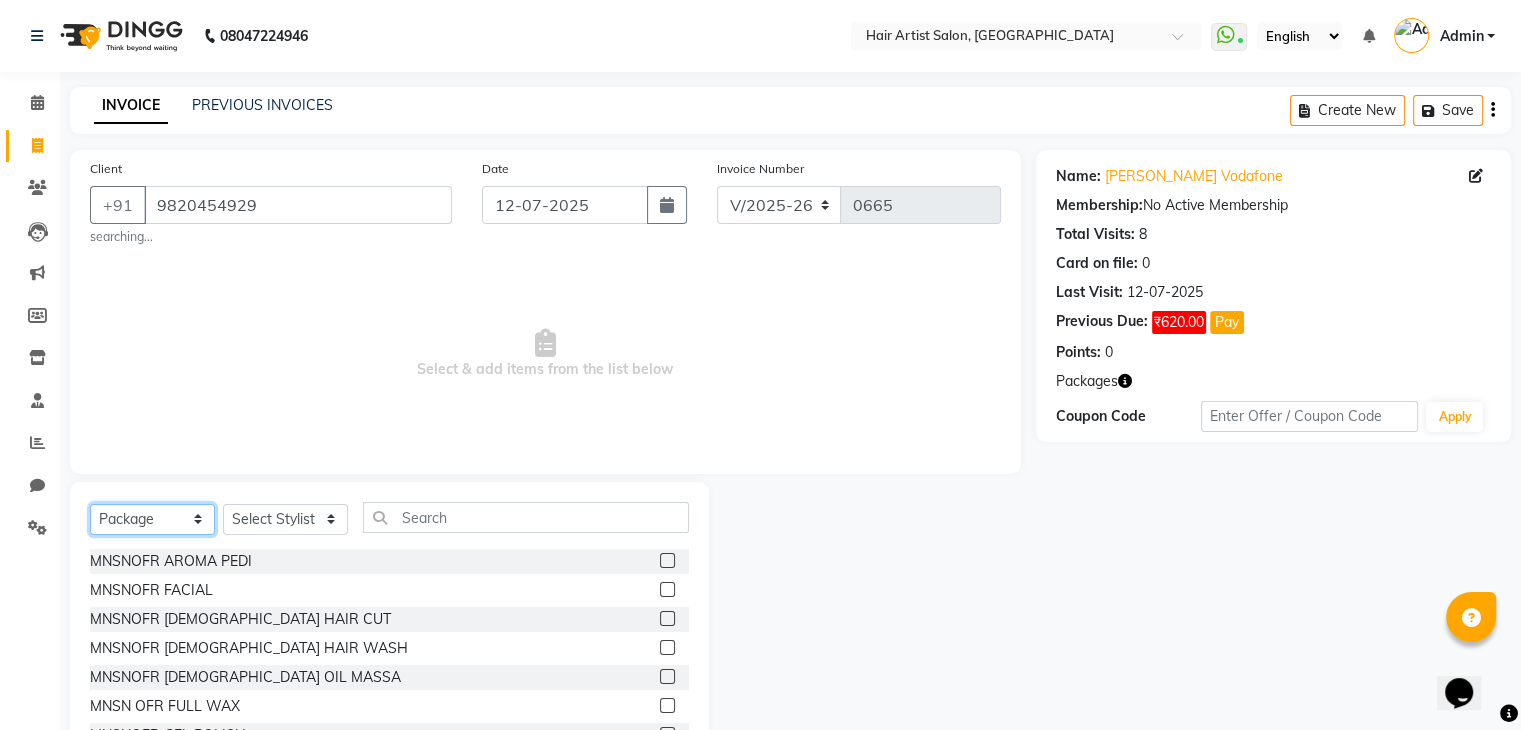 click on "Select  Service  Product  Membership  Package Voucher Prepaid Gift Card" 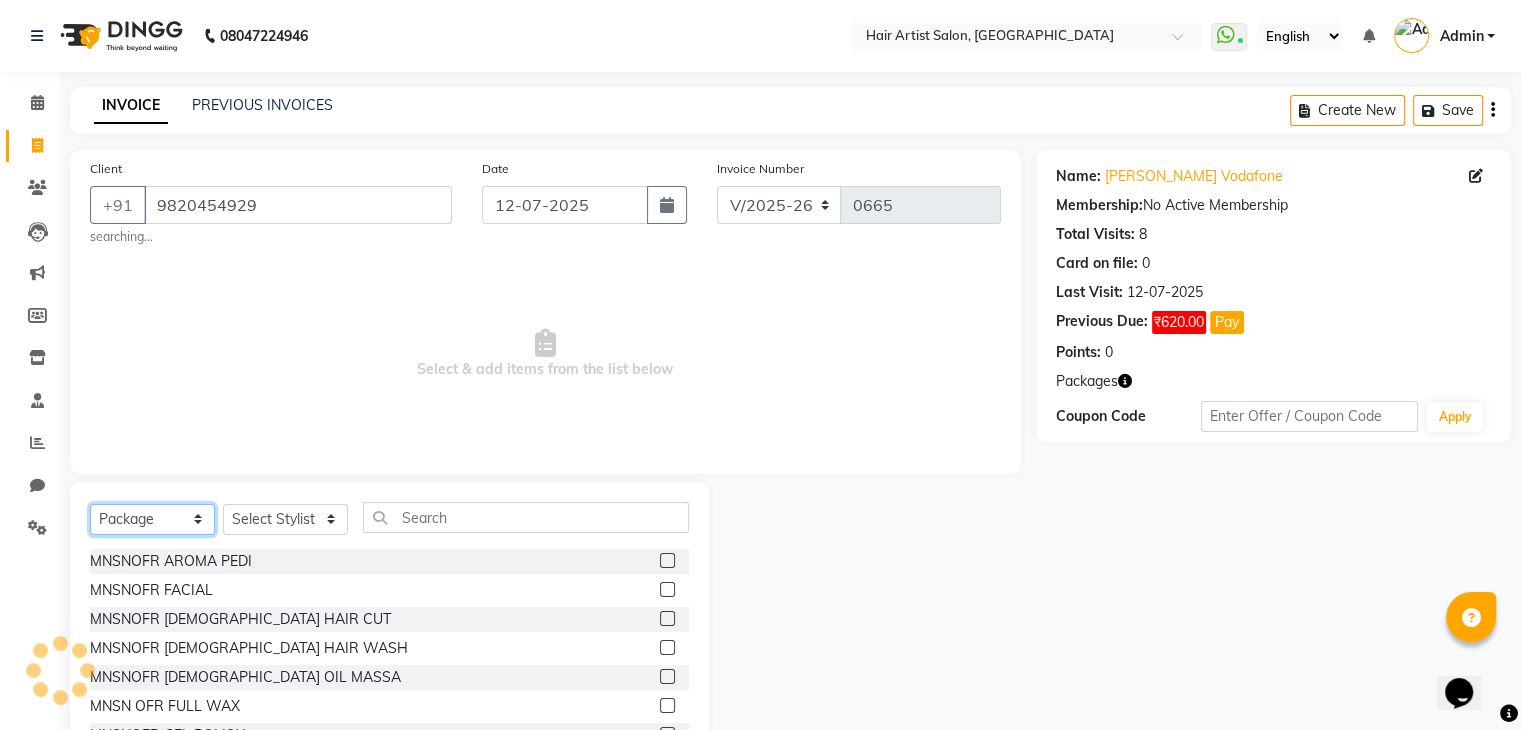 click on "Select  Service  Product  Membership  Package Voucher Prepaid Gift Card" 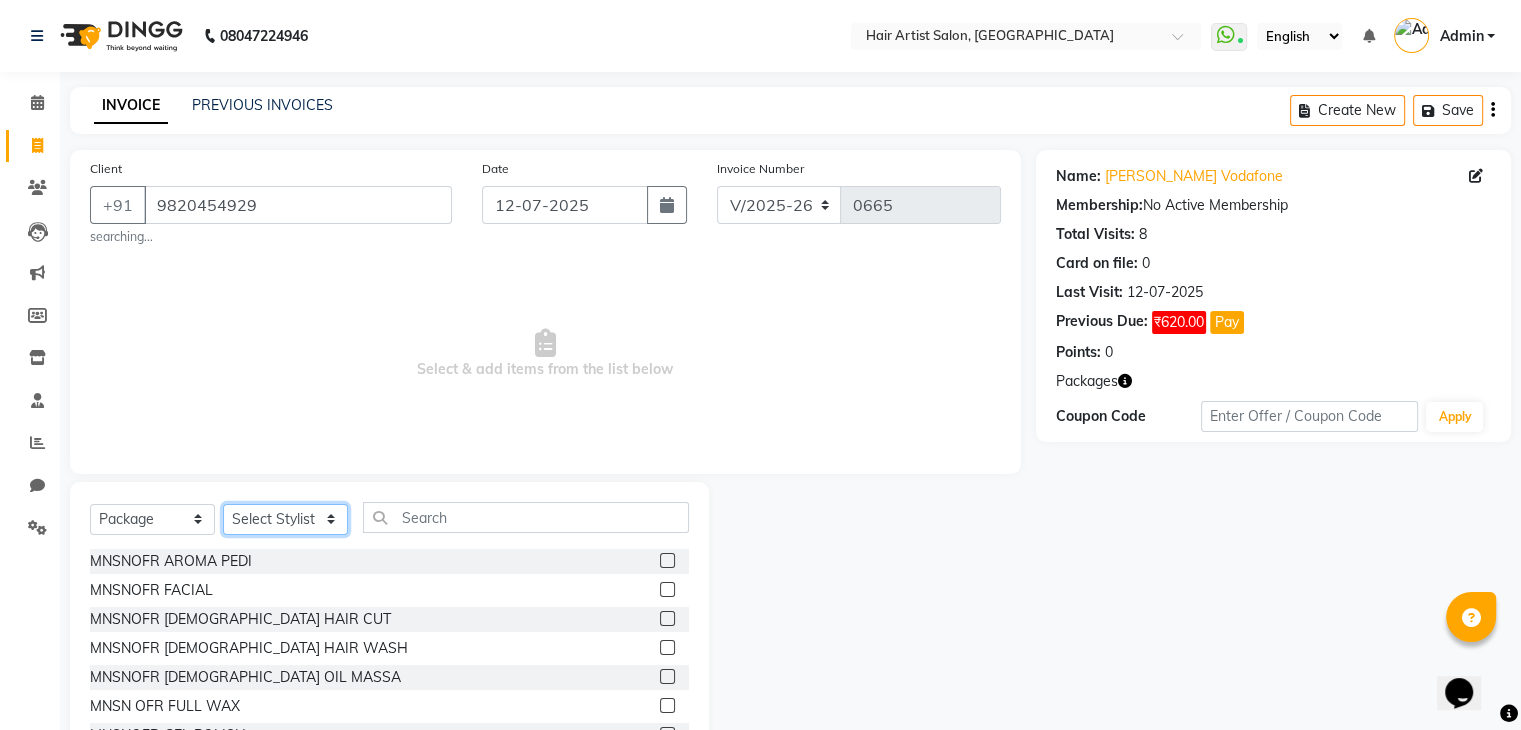 click on "Select Stylist [PERSON_NAME]  Jannat Saif SALON  [PERSON_NAME] [PERSON_NAME] Mam  [PERSON_NAME]" 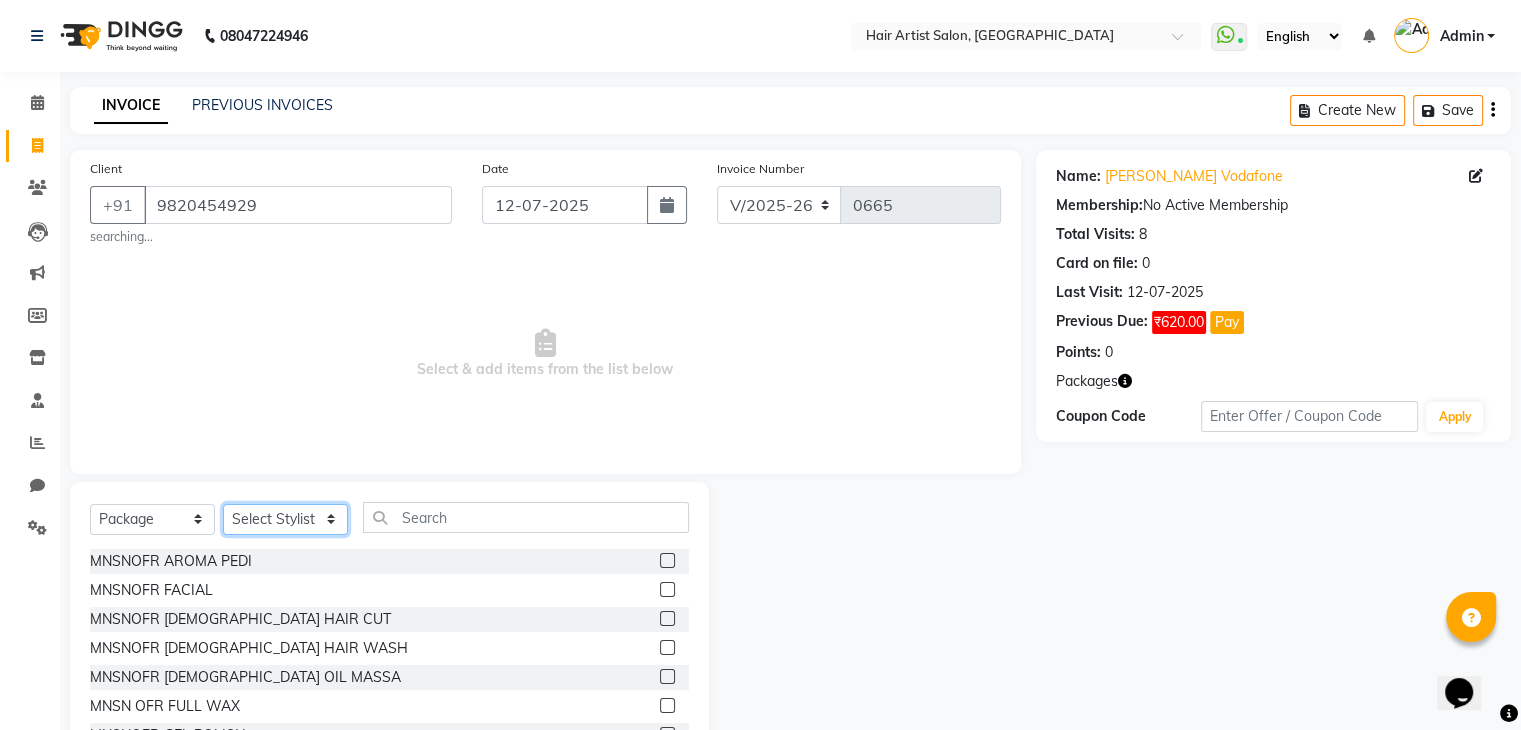 select on "70427" 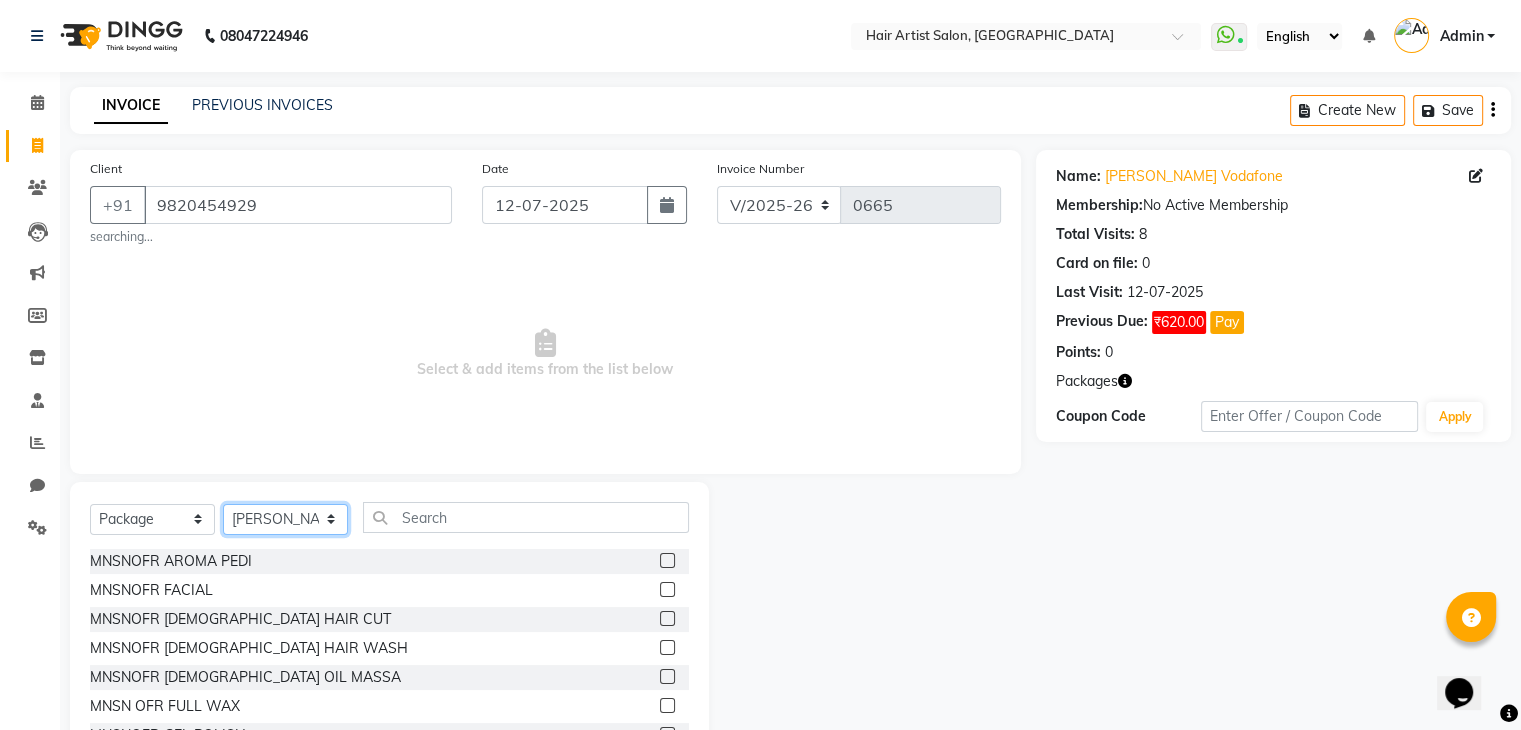click on "Select Stylist [PERSON_NAME]  Jannat Saif SALON  [PERSON_NAME] [PERSON_NAME] Mam  [PERSON_NAME]" 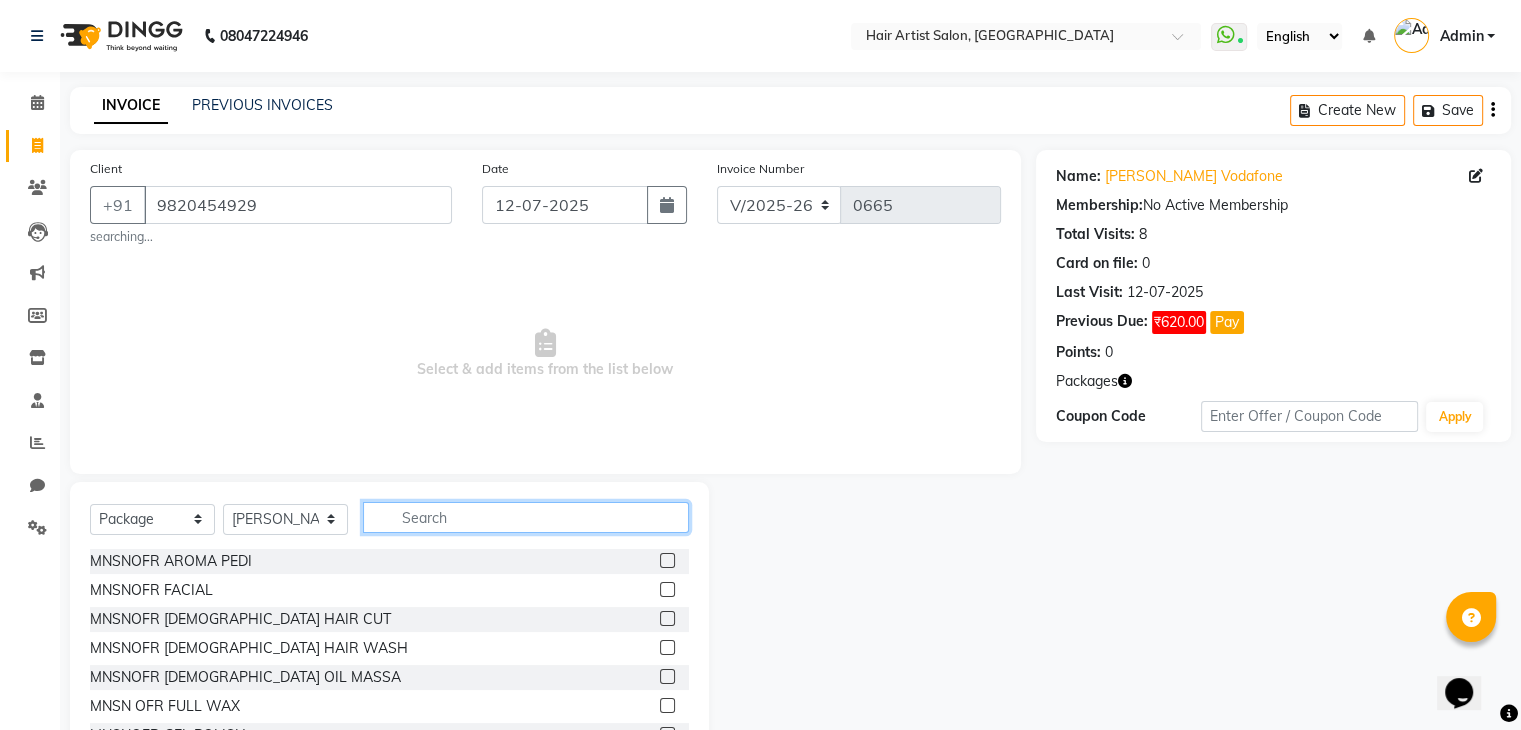 click 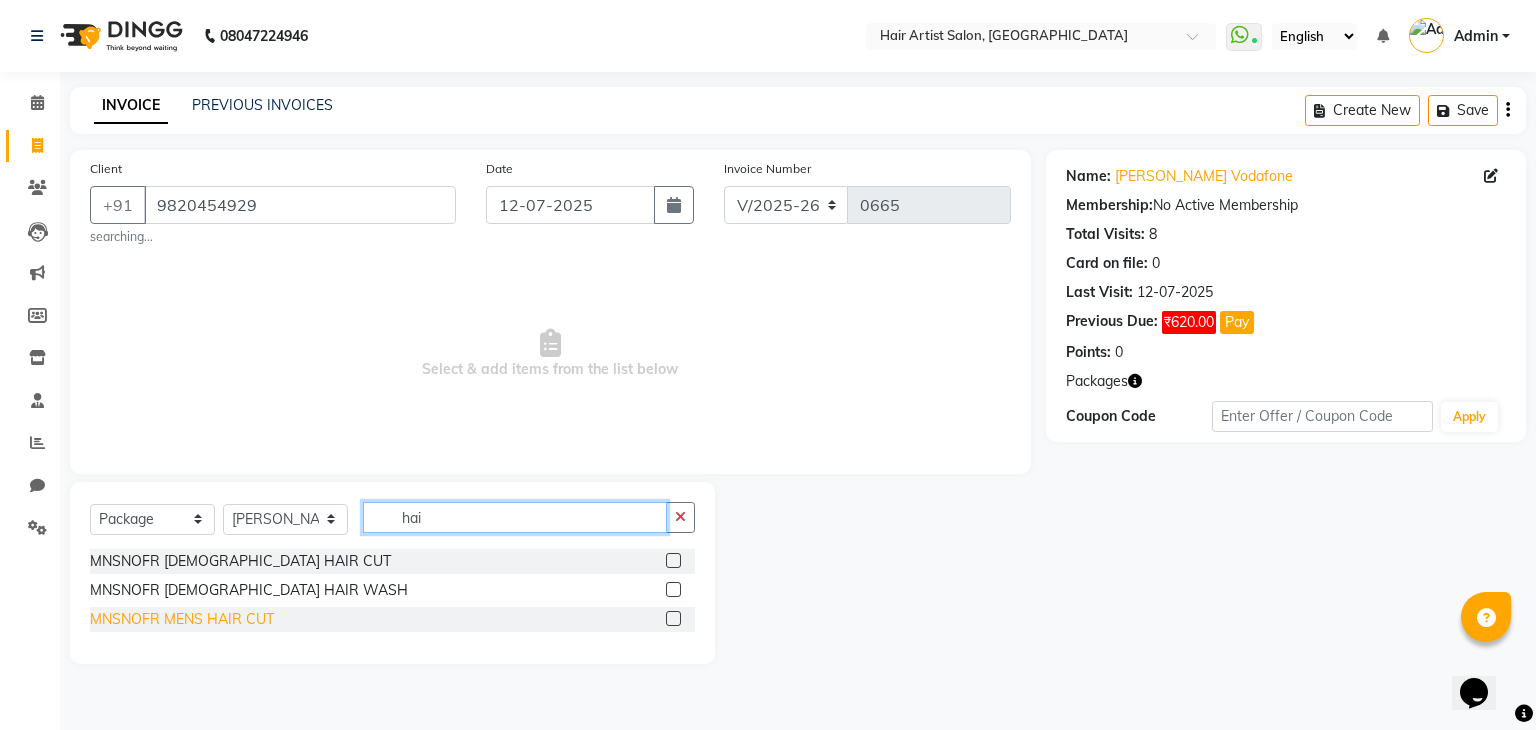 type on "hai" 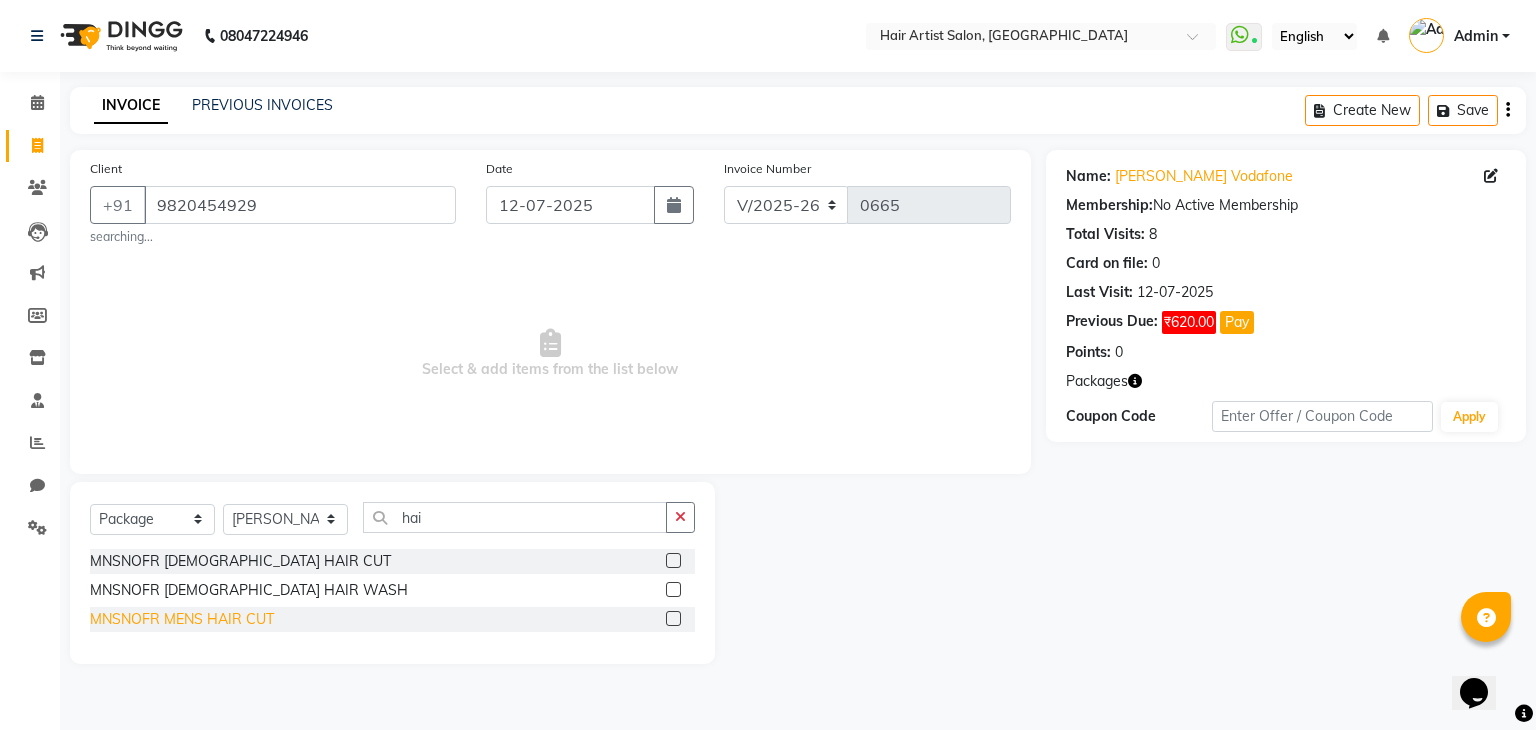 click on "MNSNOFR MENS HAIR CUT" 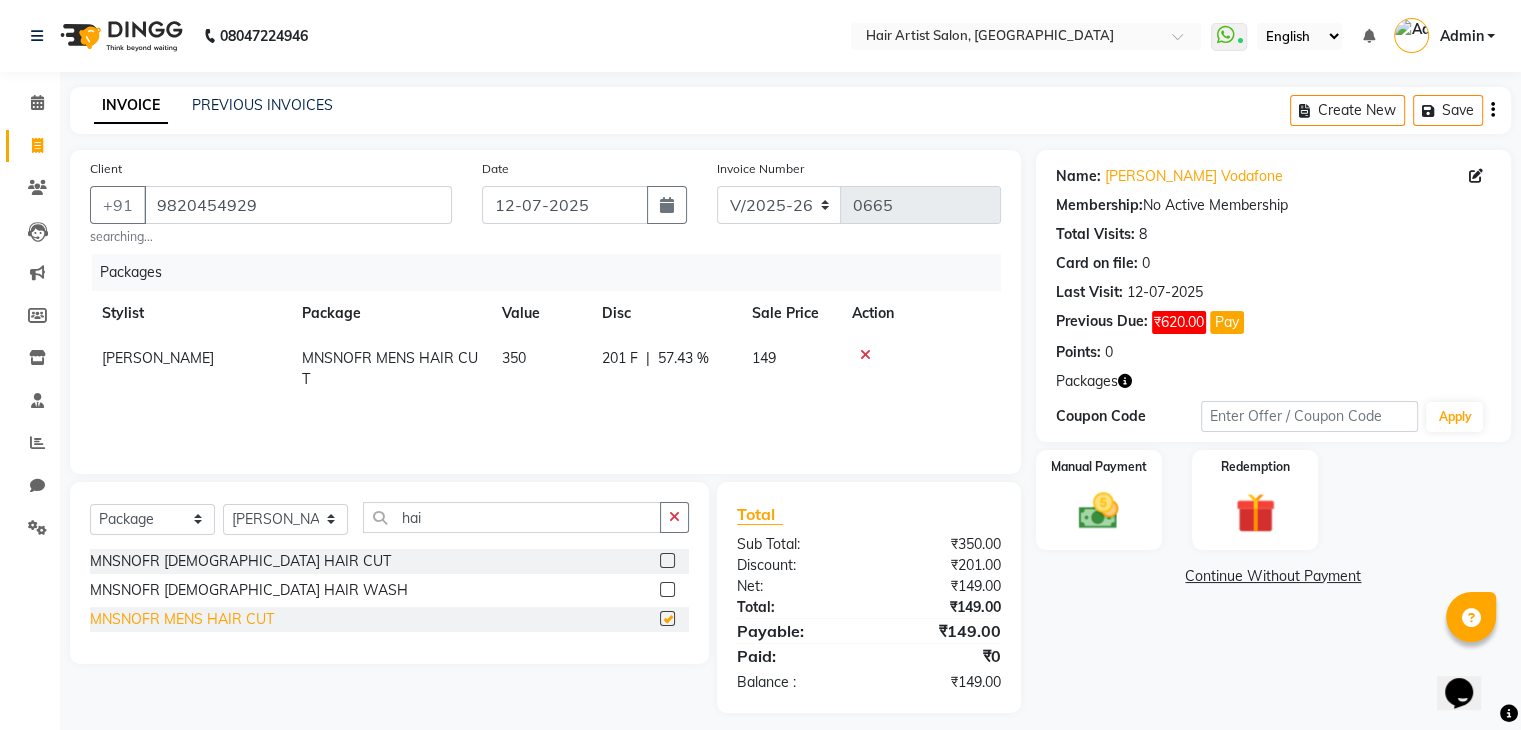 checkbox on "false" 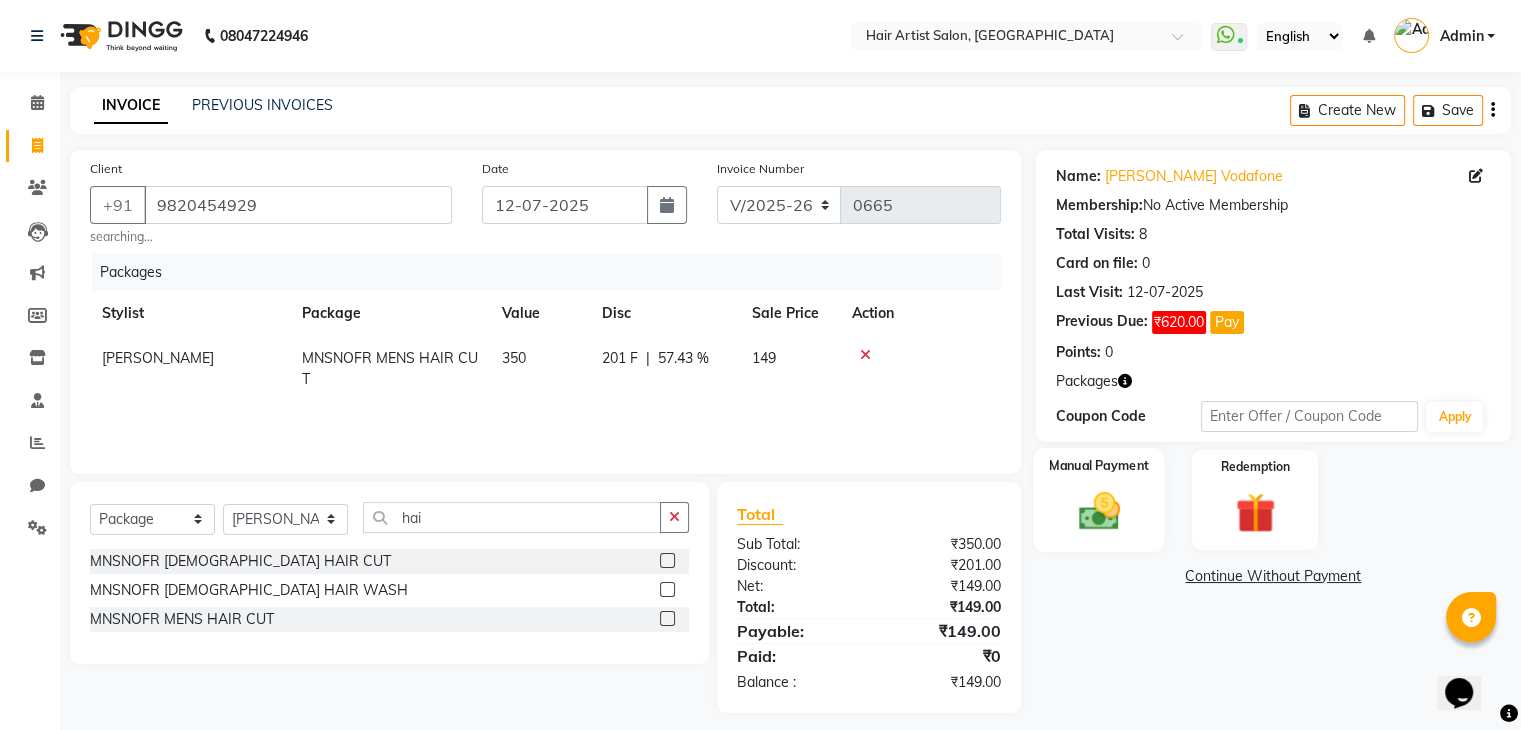 click 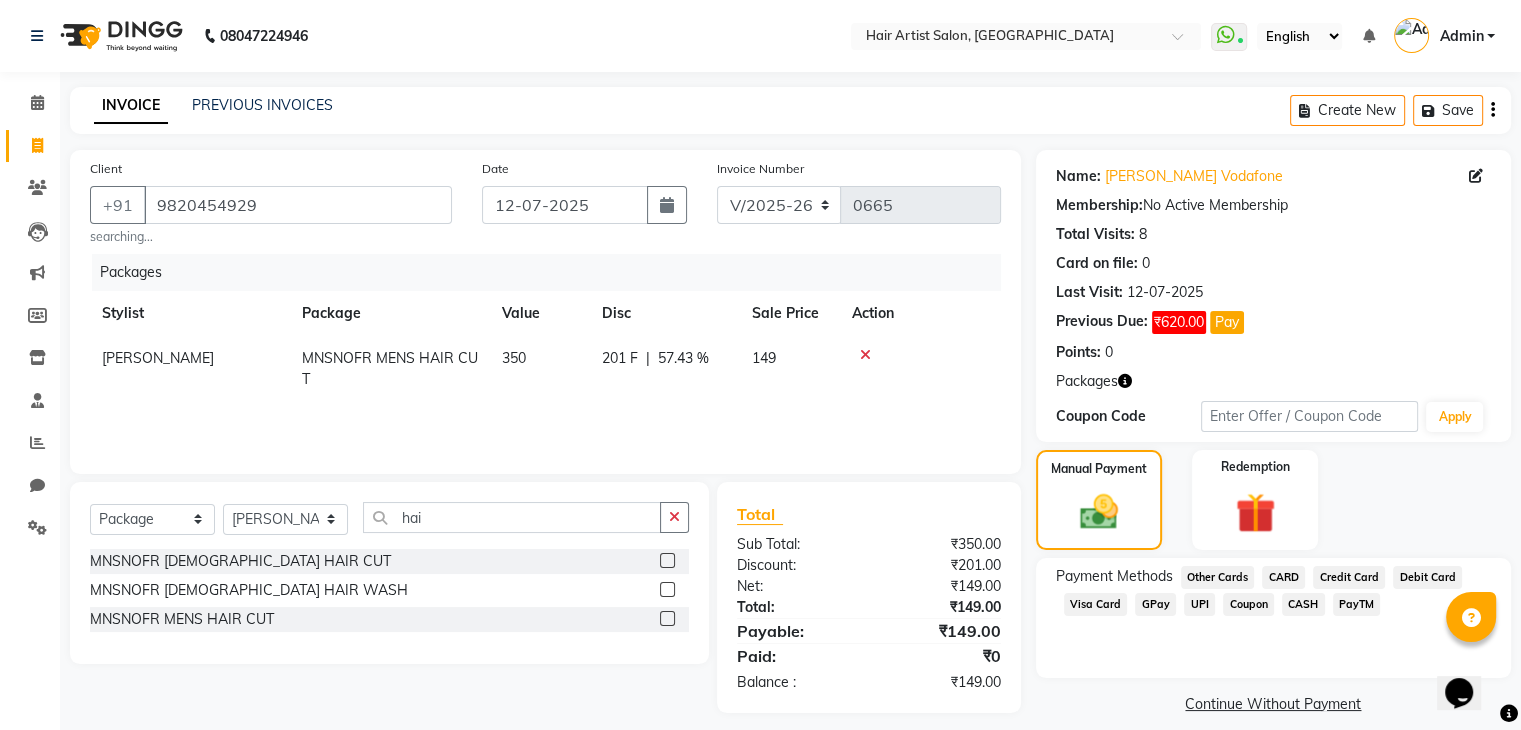 click on "CASH" 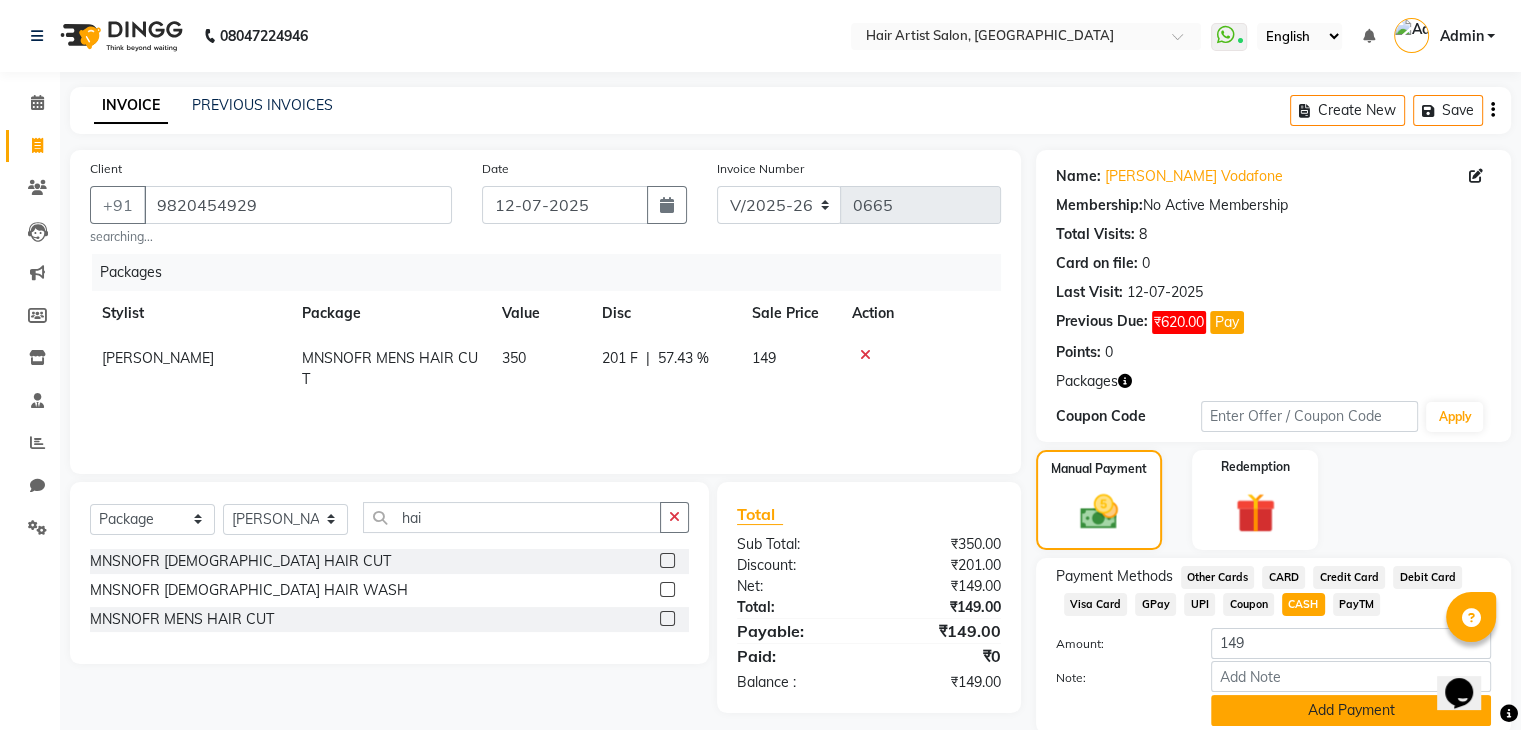 click on "Add Payment" 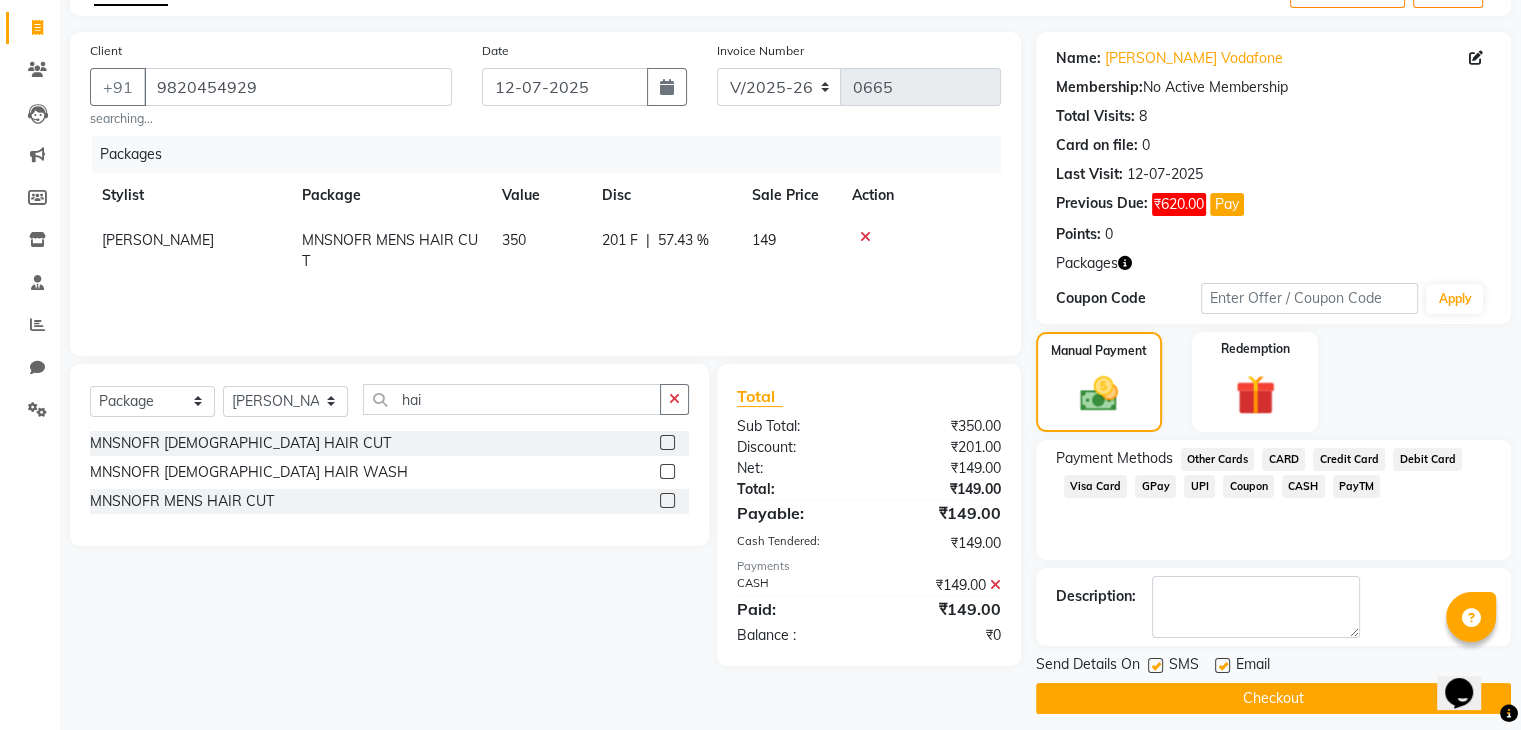 scroll, scrollTop: 131, scrollLeft: 0, axis: vertical 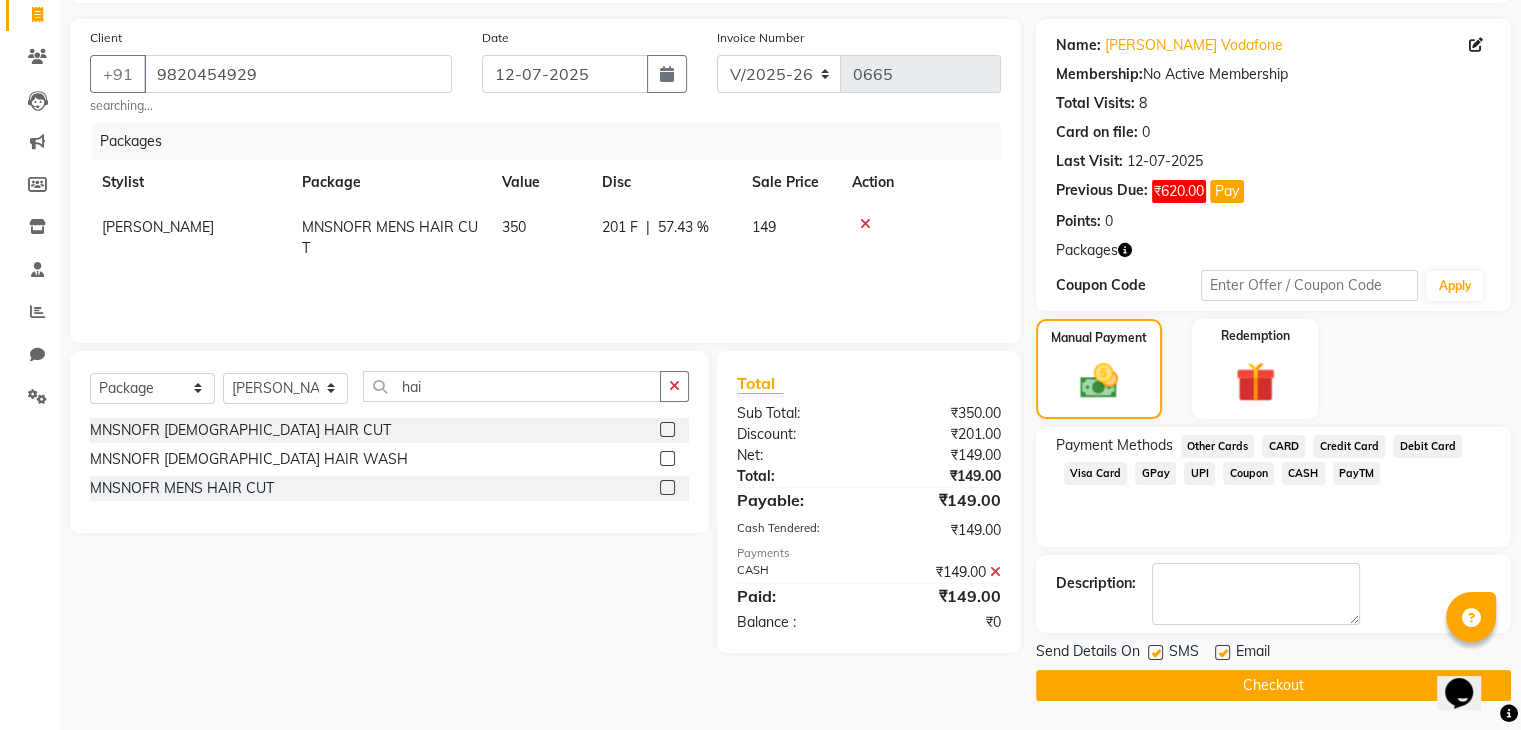 click on "Checkout" 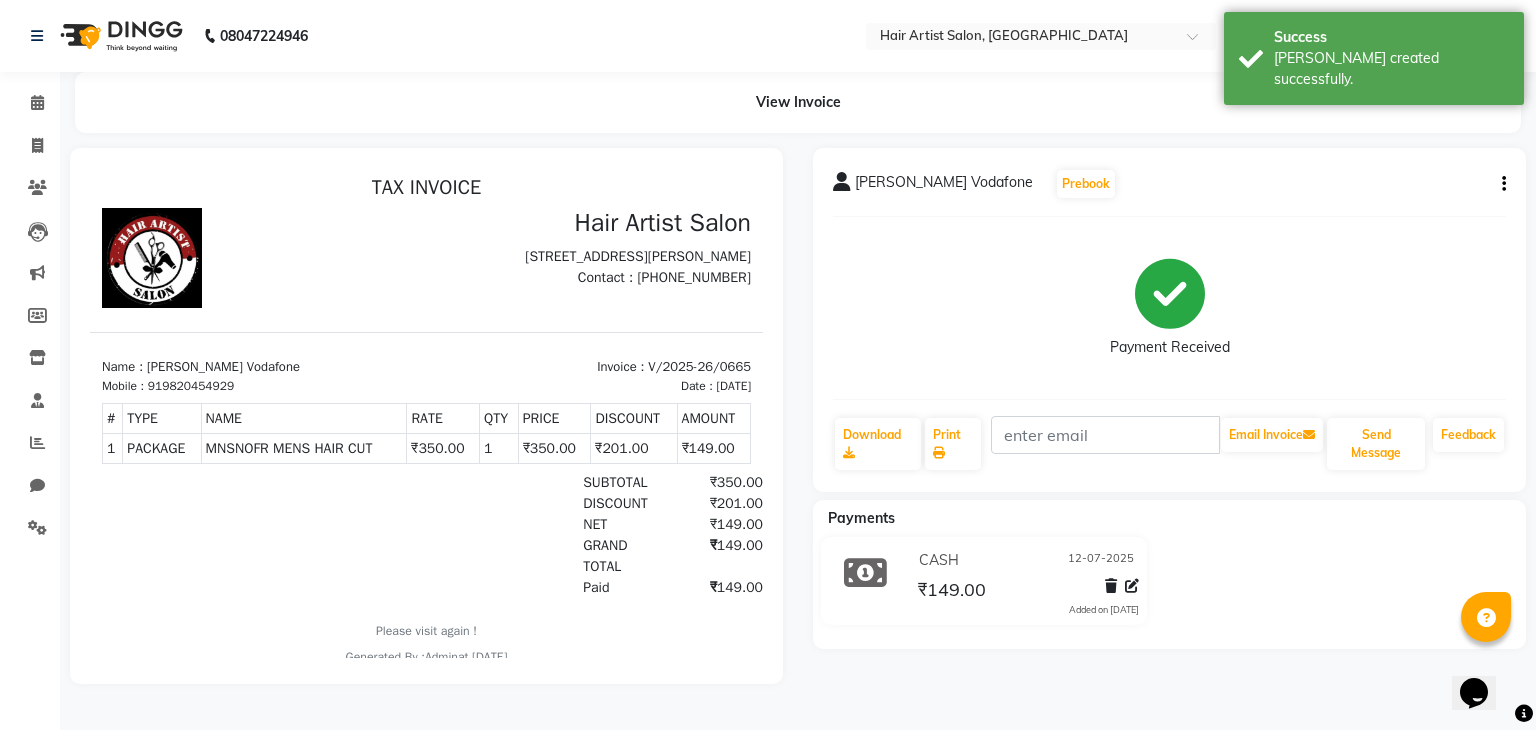 scroll, scrollTop: 0, scrollLeft: 0, axis: both 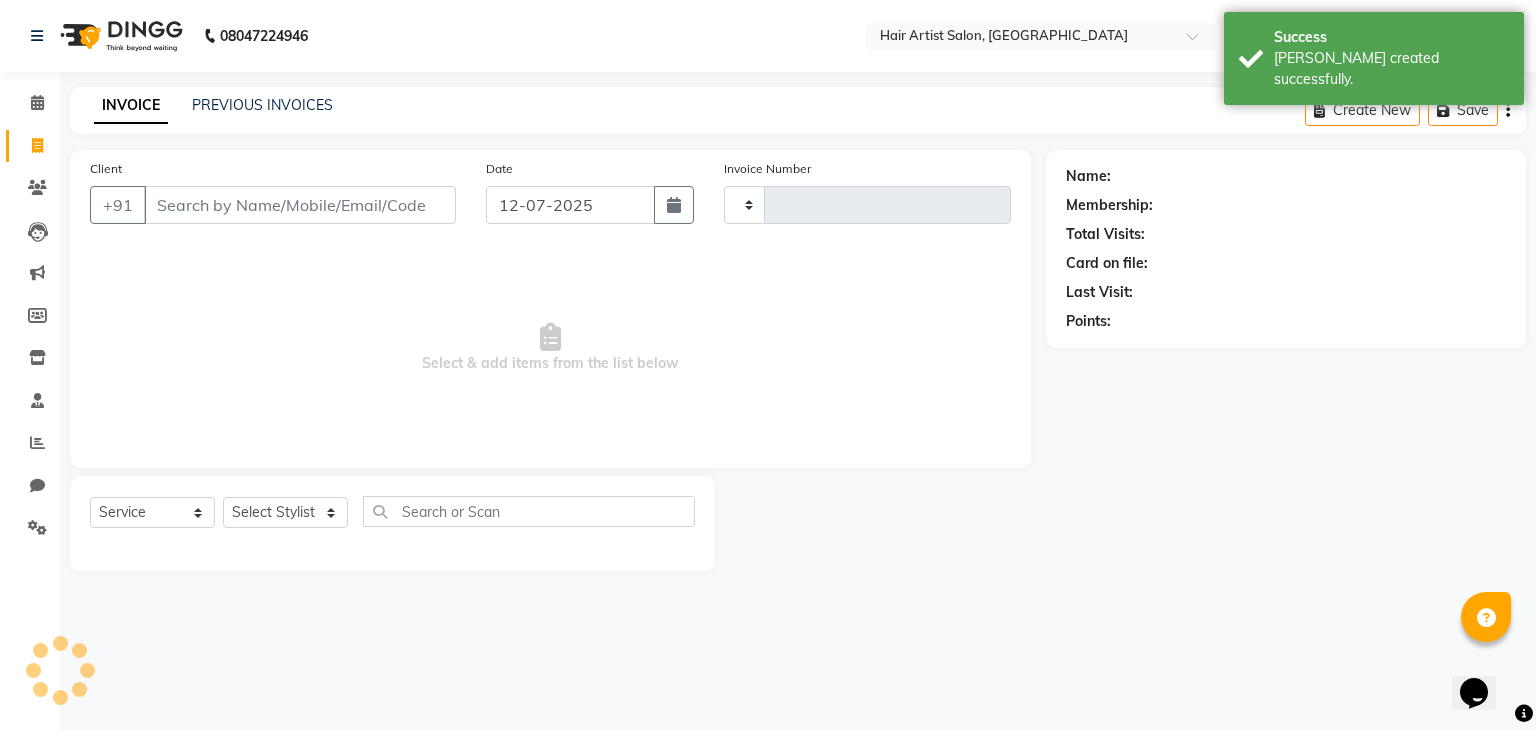 type on "0666" 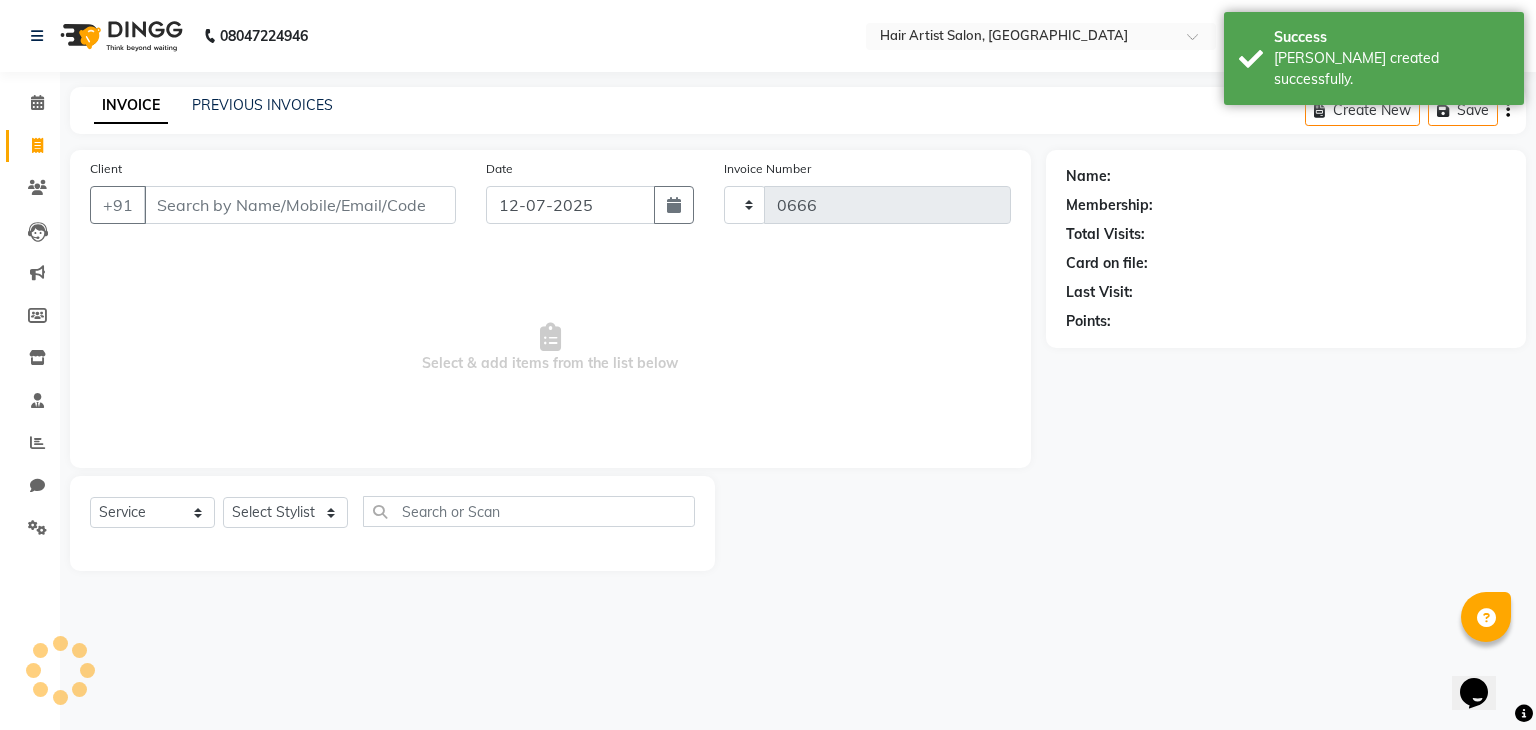 select on "7809" 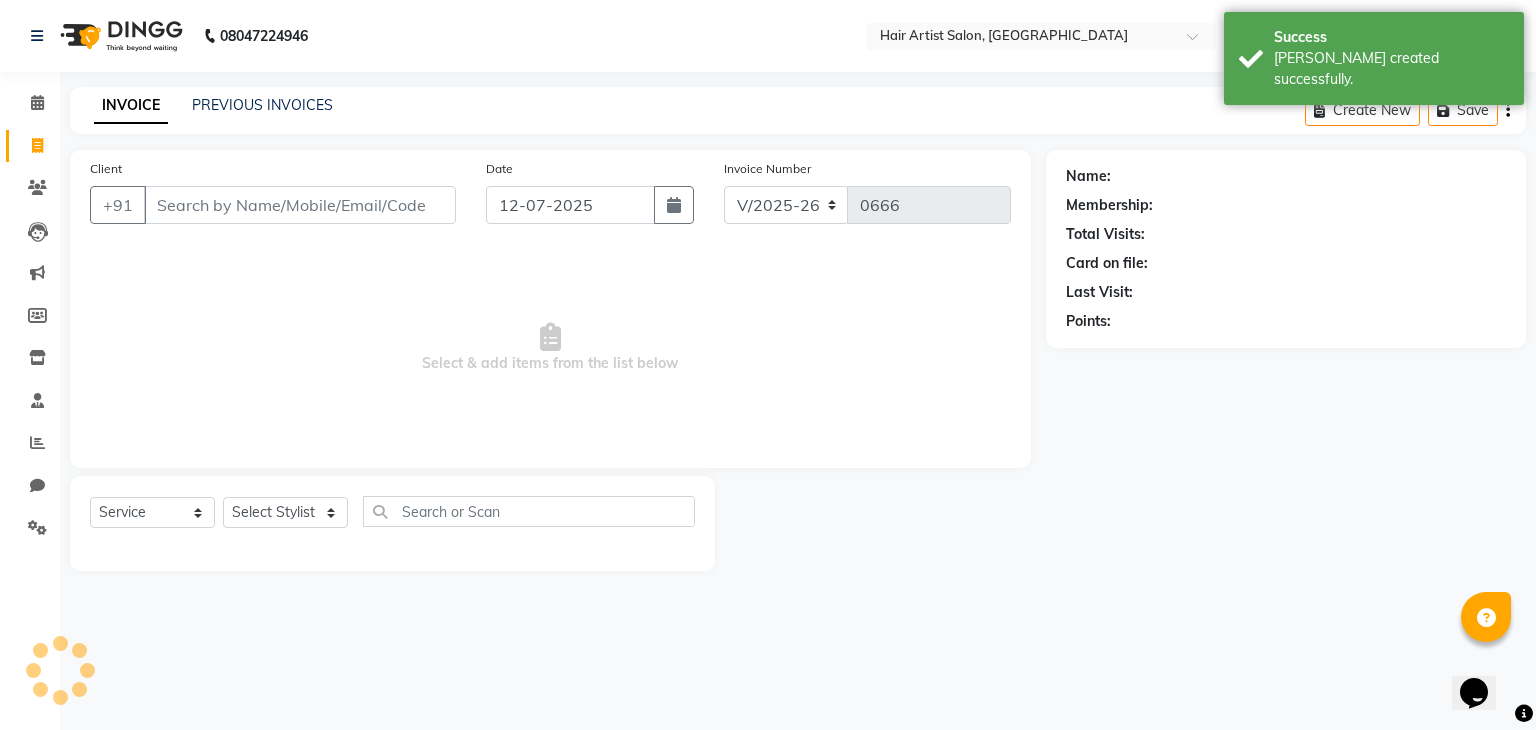 select on "package" 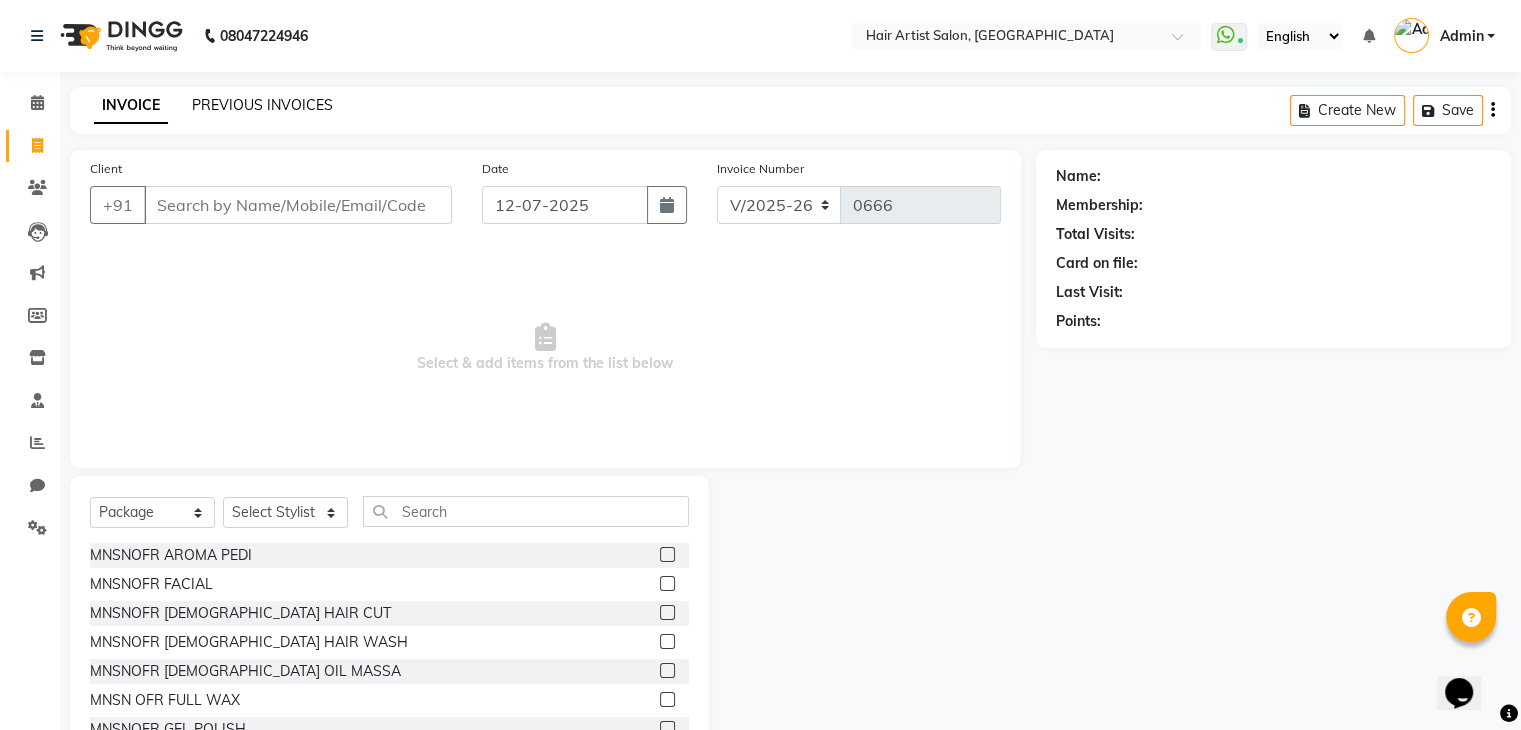 click on "PREVIOUS INVOICES" 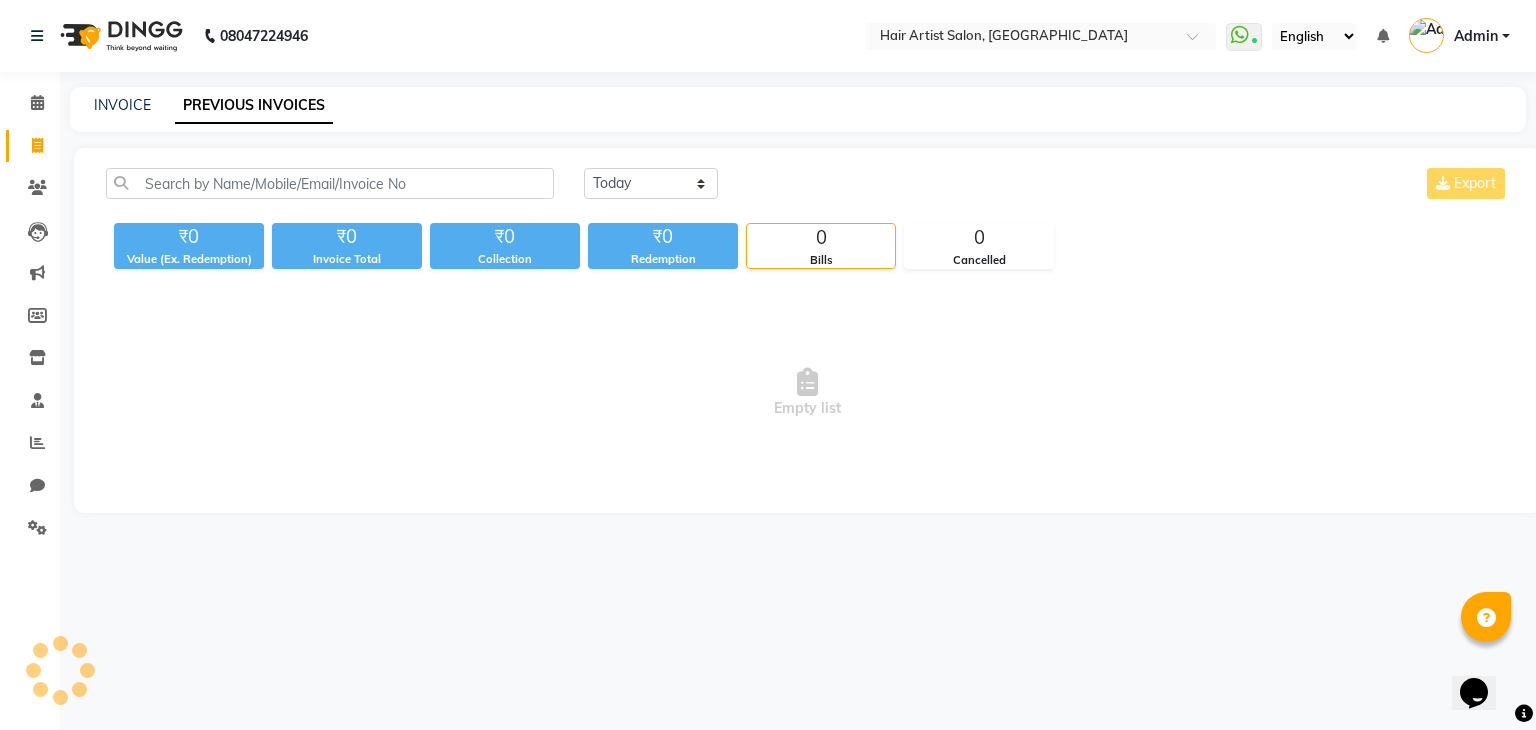 click on "Empty list" at bounding box center [807, 393] 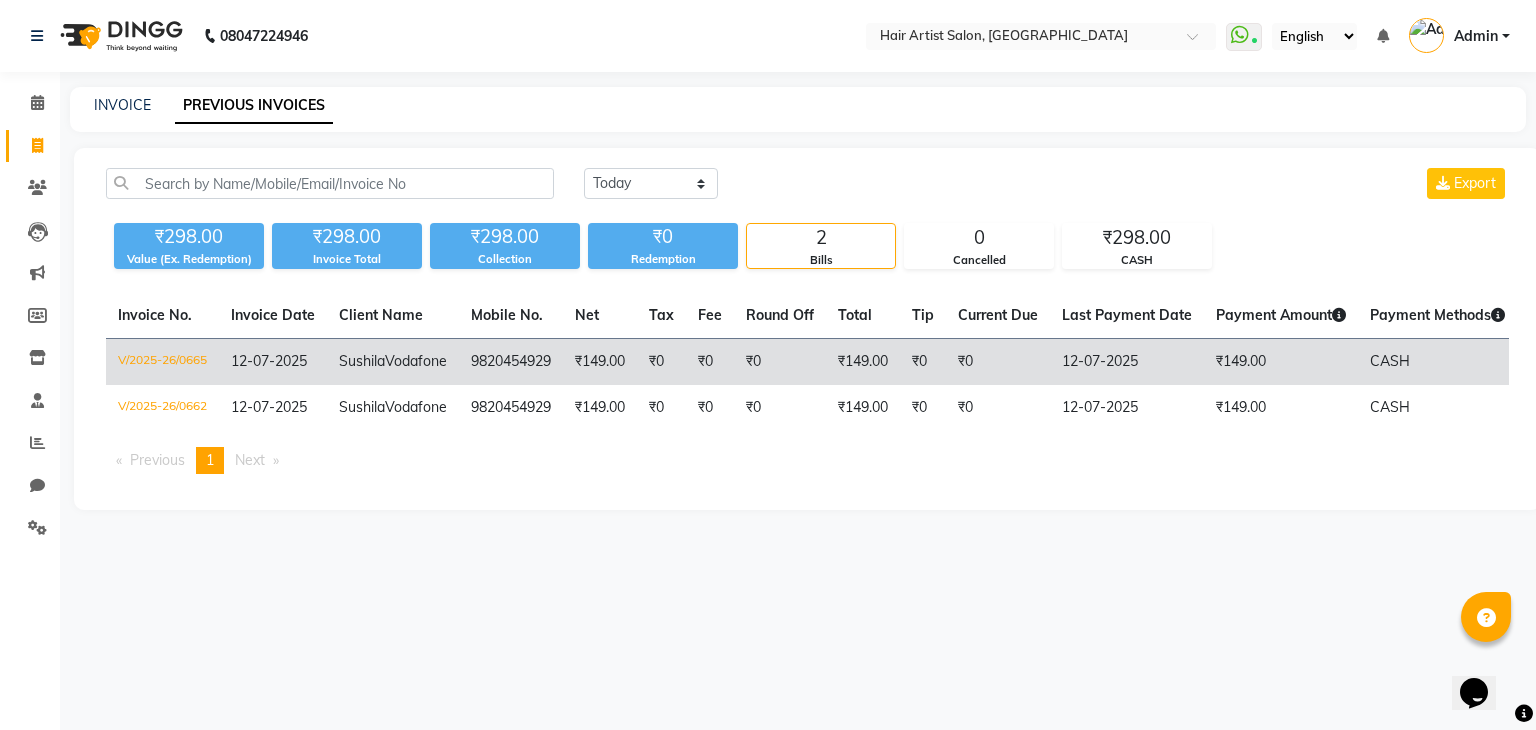 click on "12-07-2025" 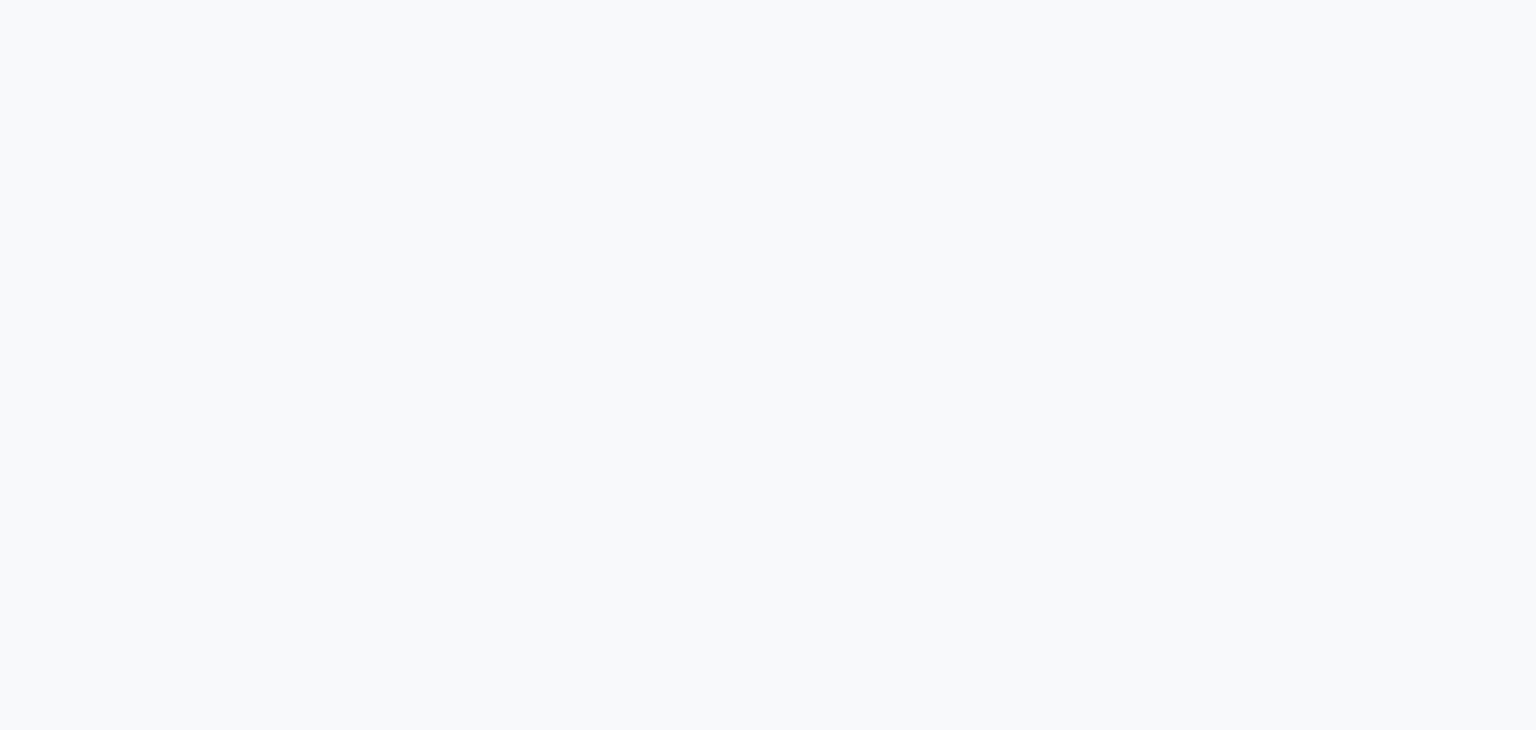 scroll, scrollTop: 0, scrollLeft: 0, axis: both 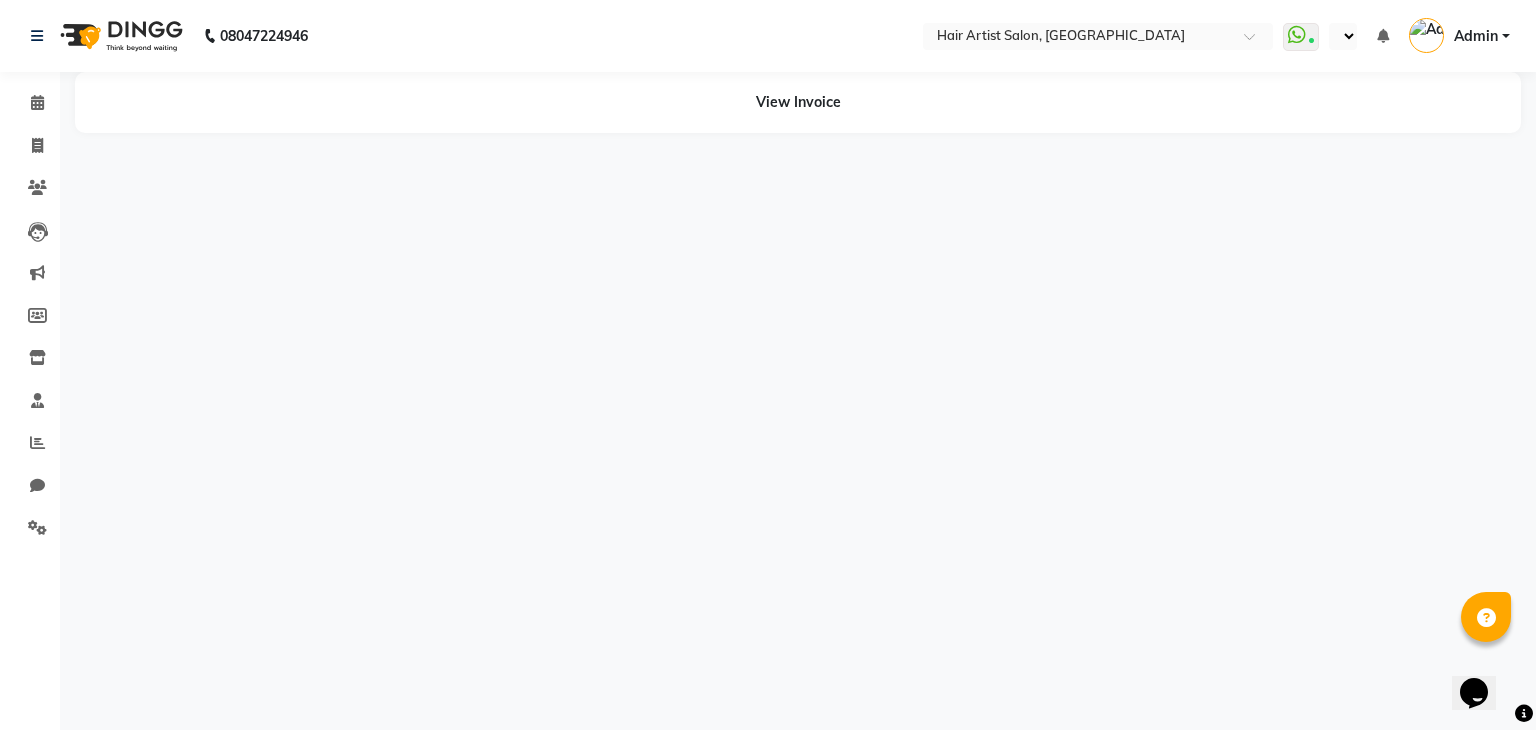 select on "en" 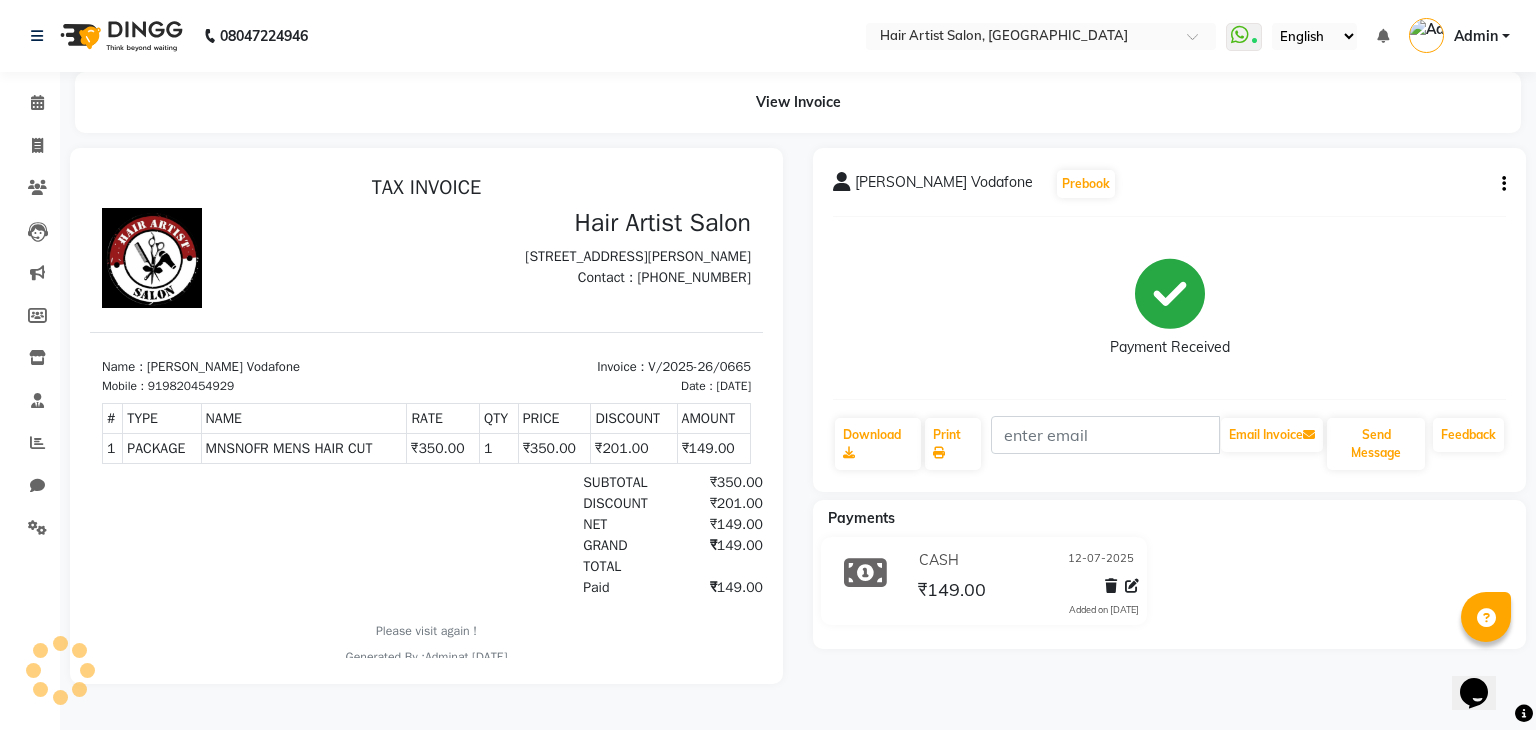 scroll, scrollTop: 0, scrollLeft: 0, axis: both 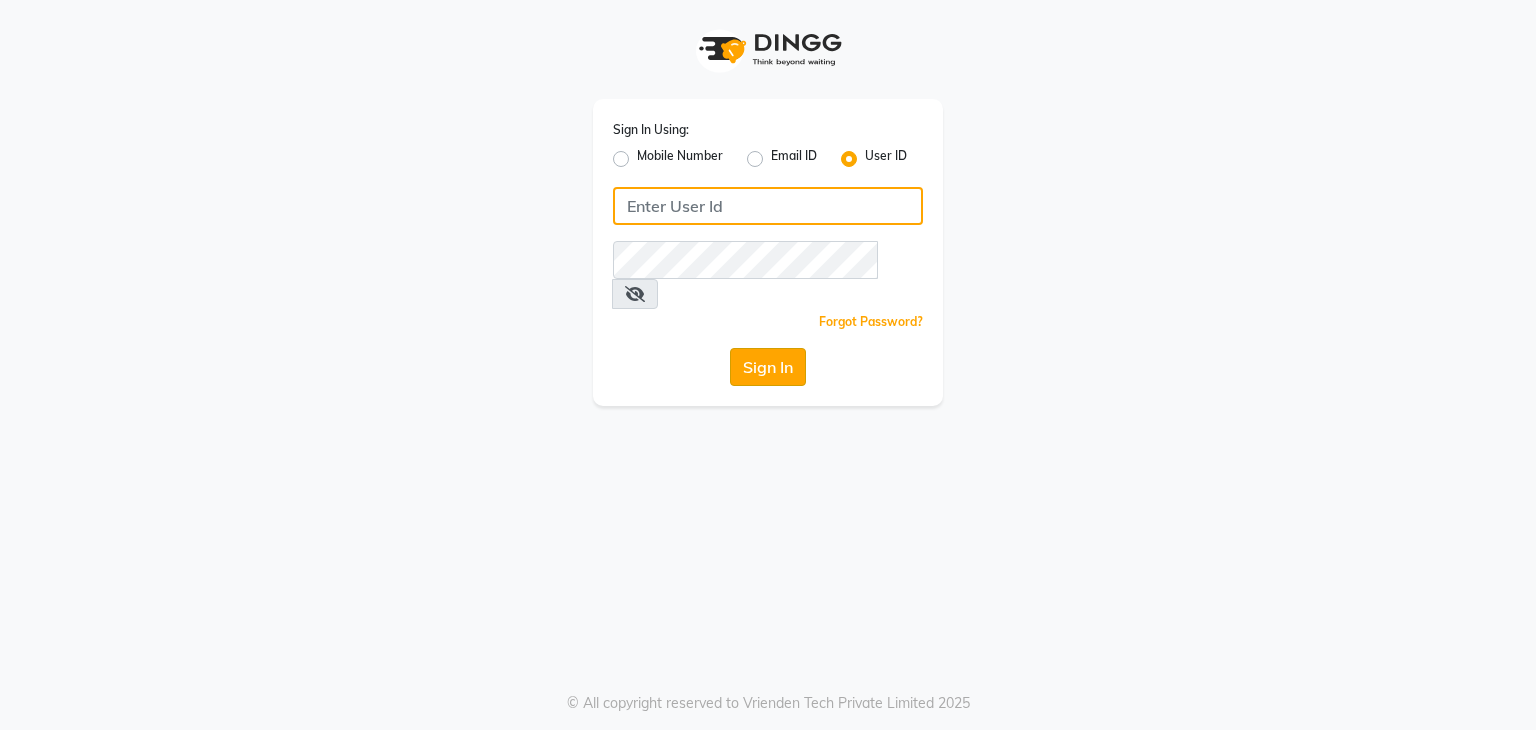 type on "hairartistsalon" 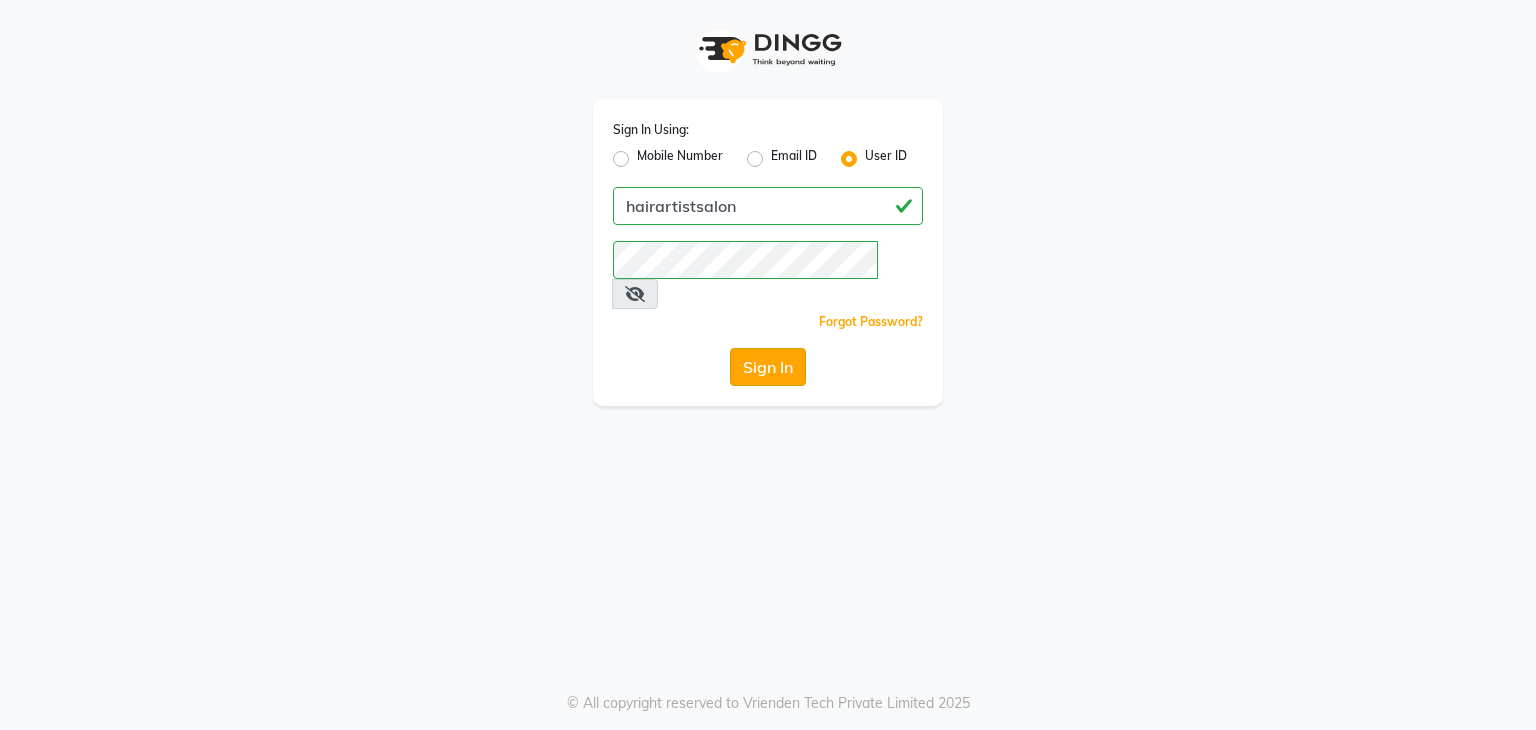 click on "Sign In" 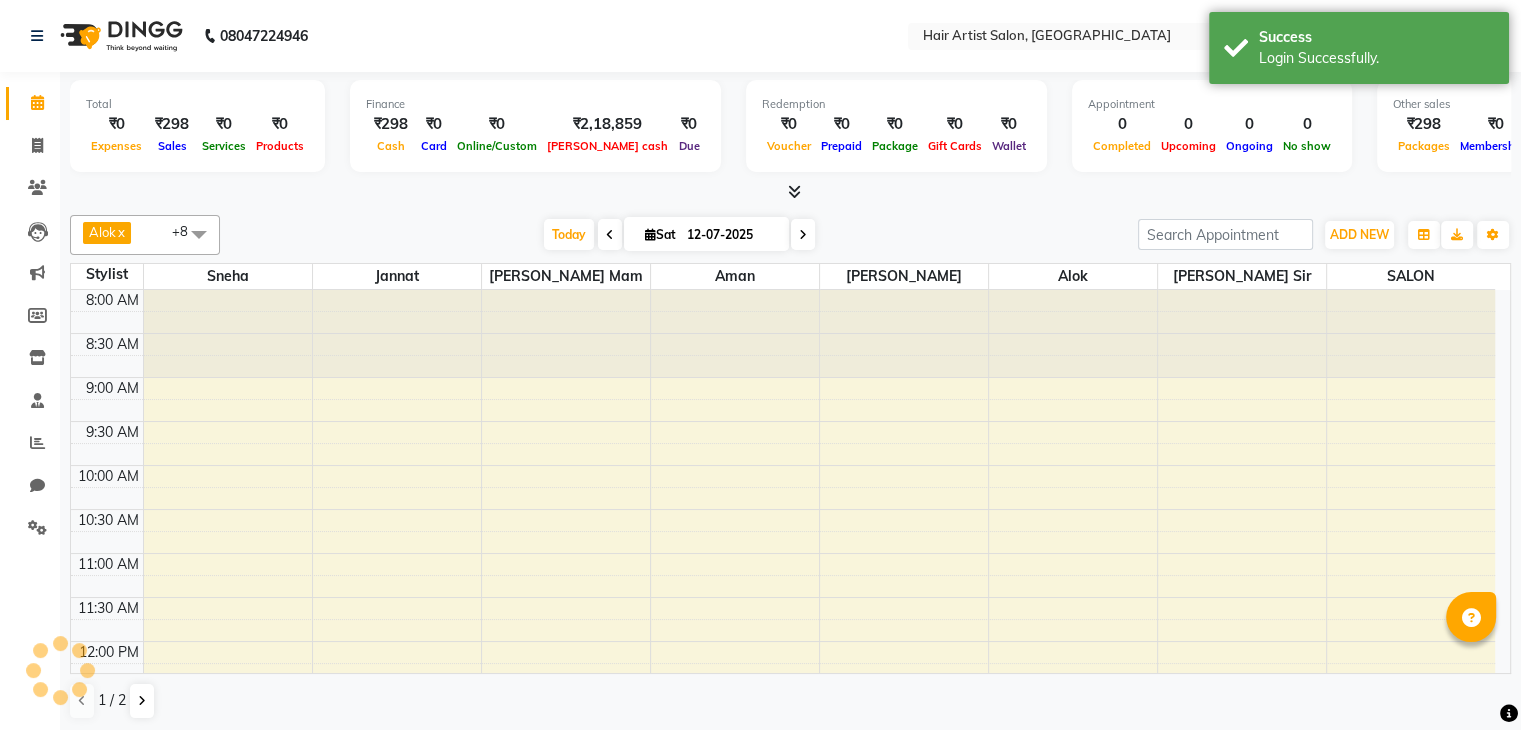 select on "en" 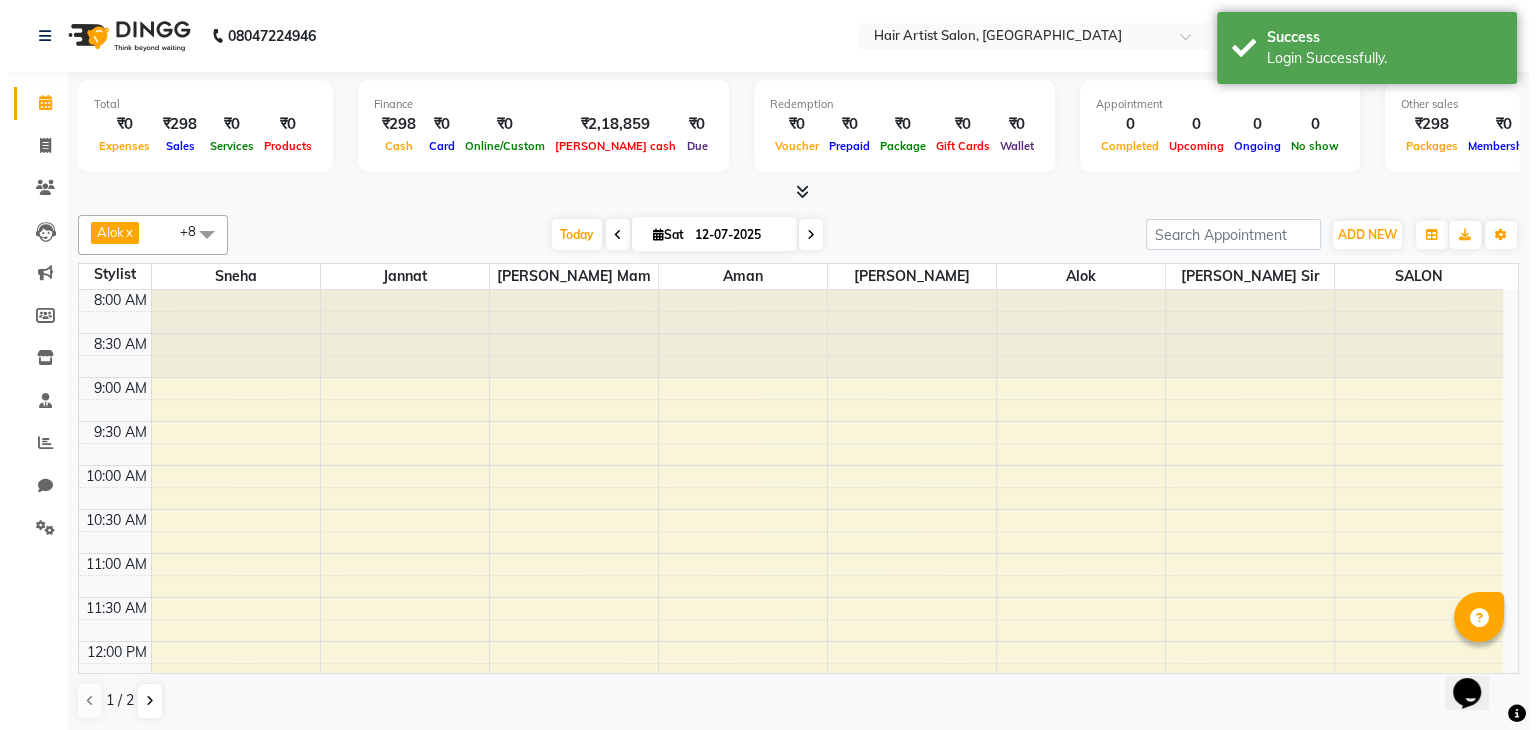 scroll, scrollTop: 0, scrollLeft: 0, axis: both 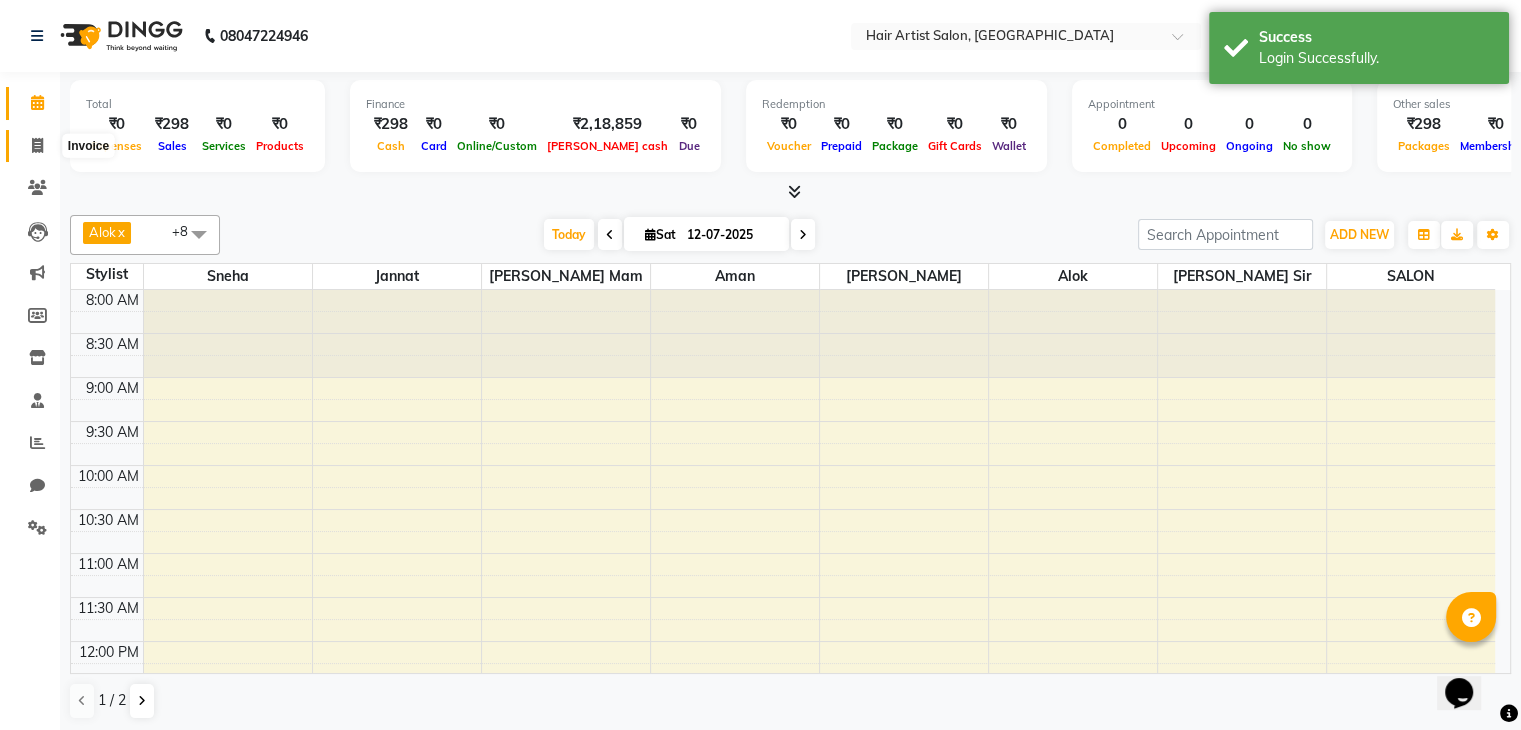 click 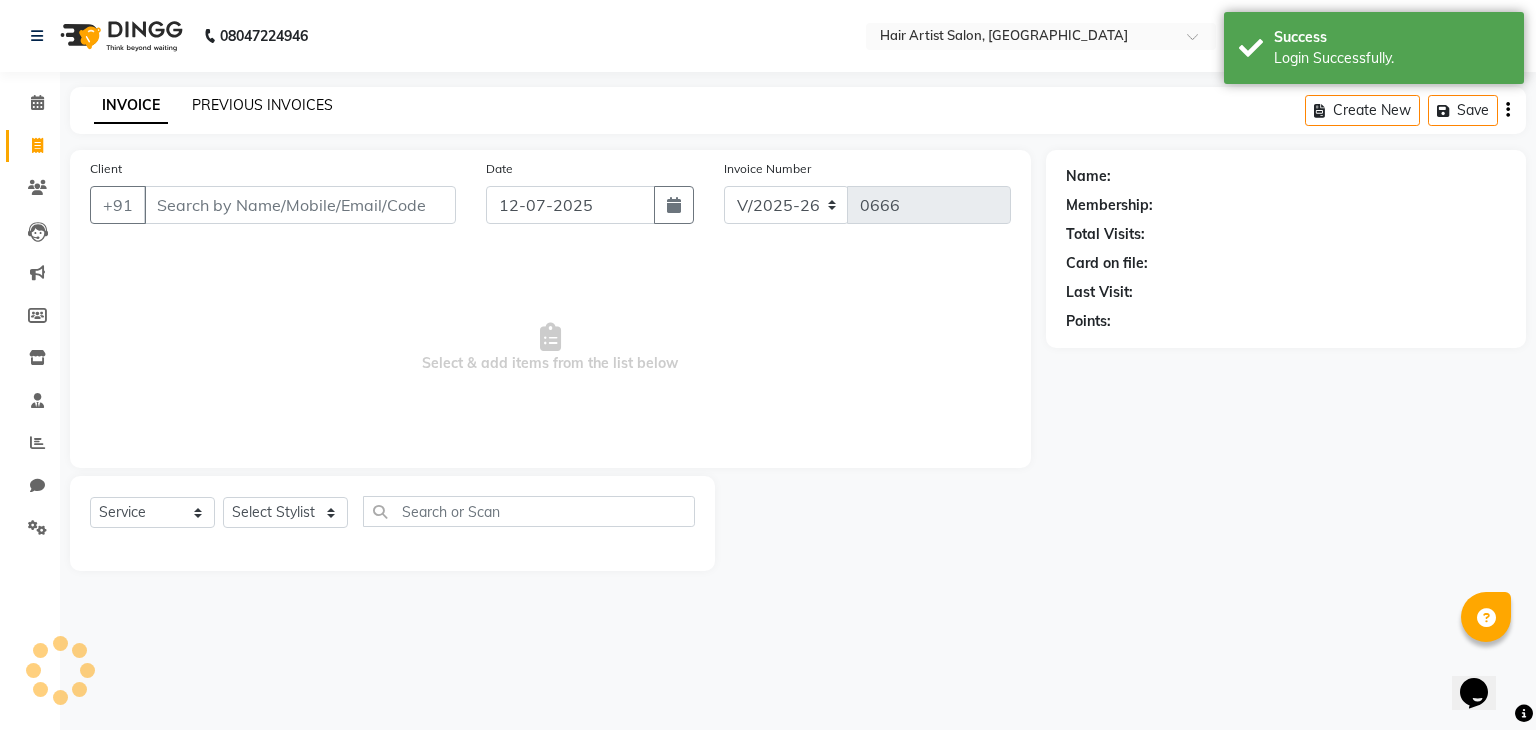 select on "package" 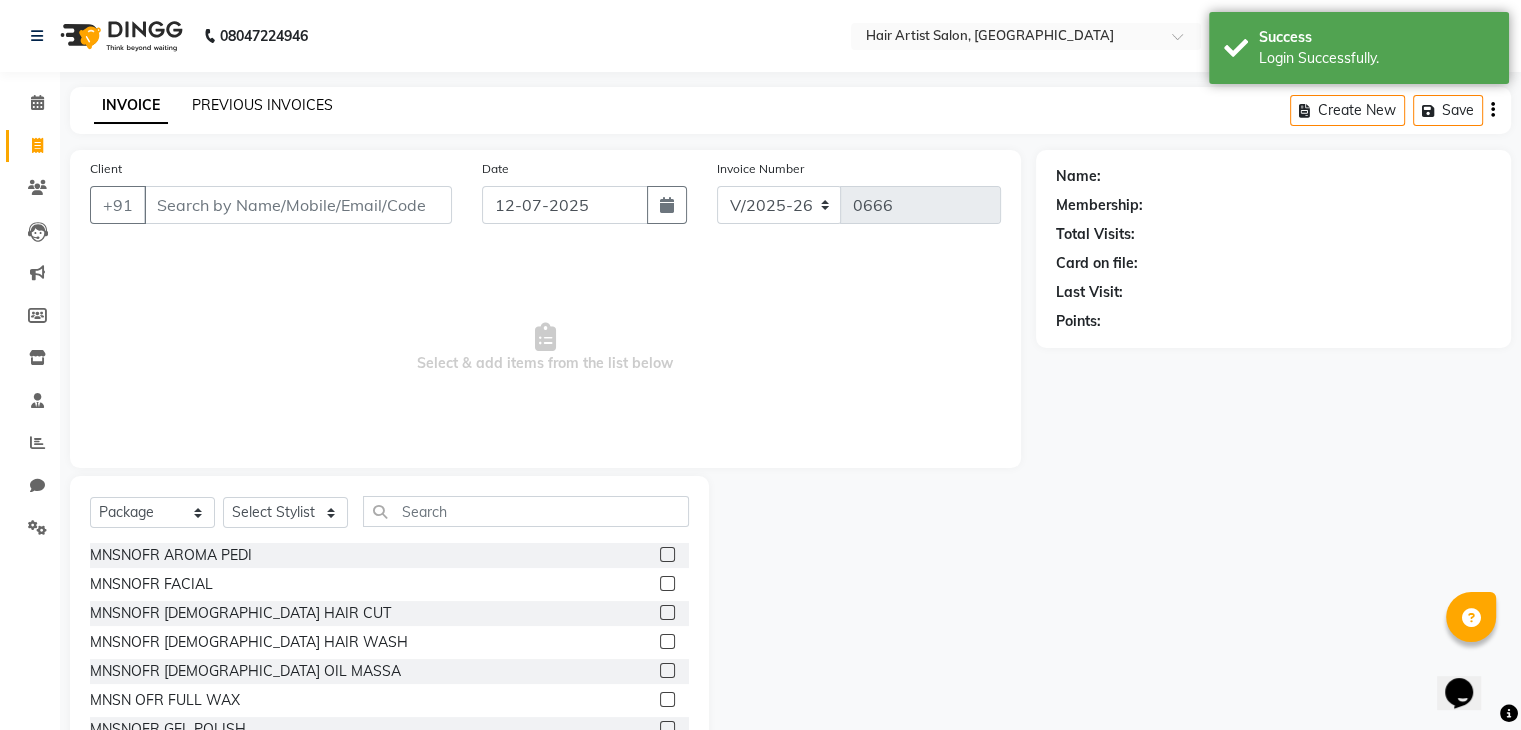 click on "PREVIOUS INVOICES" 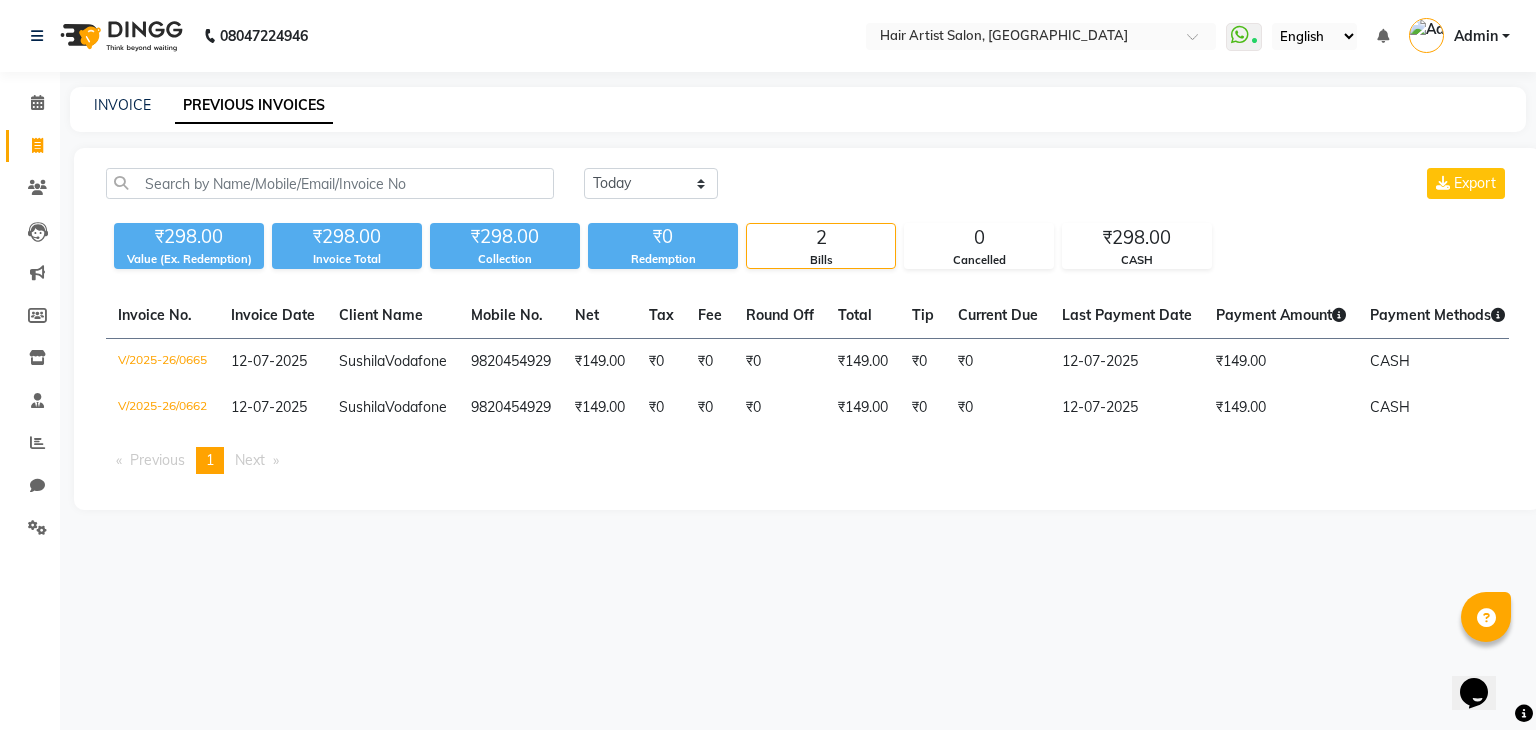drag, startPoint x: 656, startPoint y: 449, endPoint x: 633, endPoint y: 525, distance: 79.40403 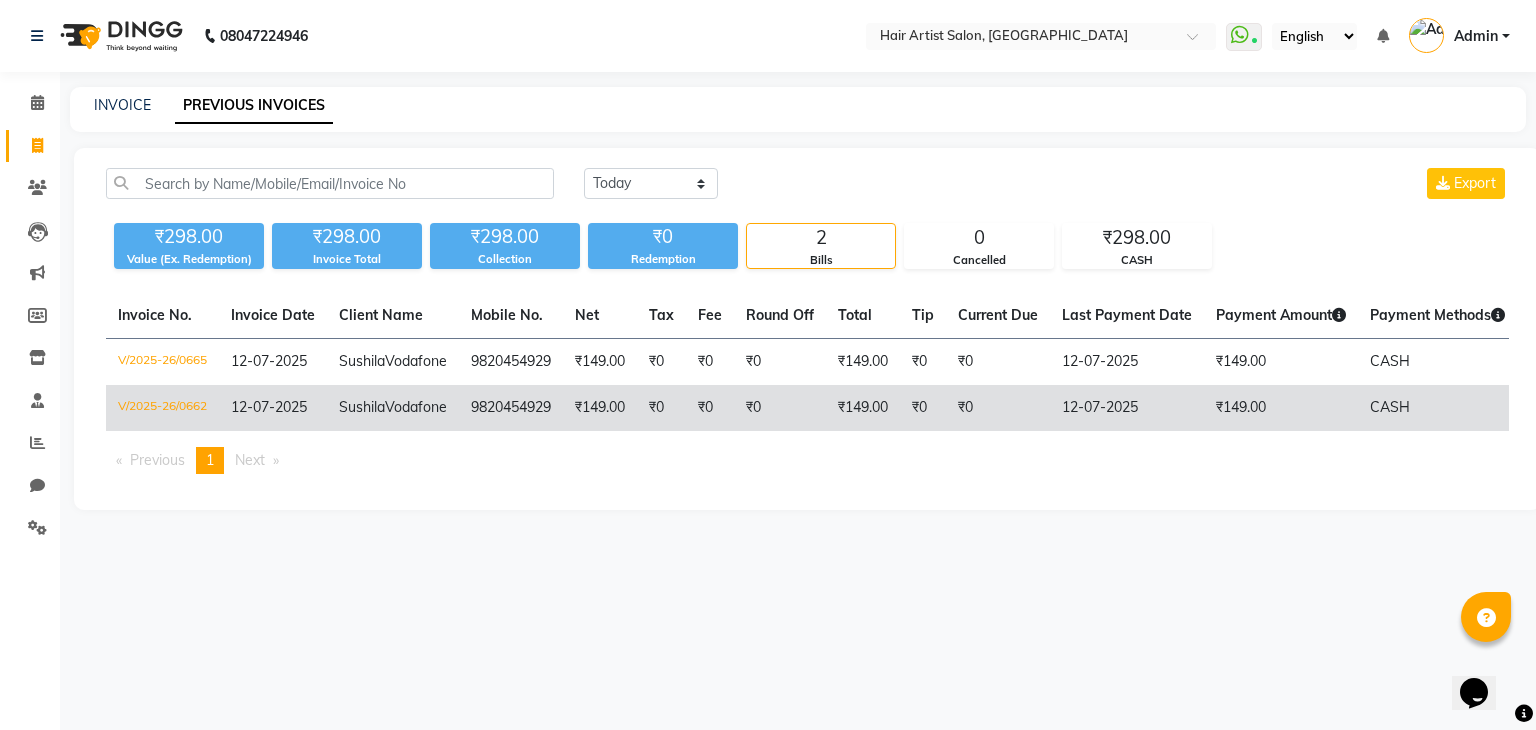 click on "₹0" 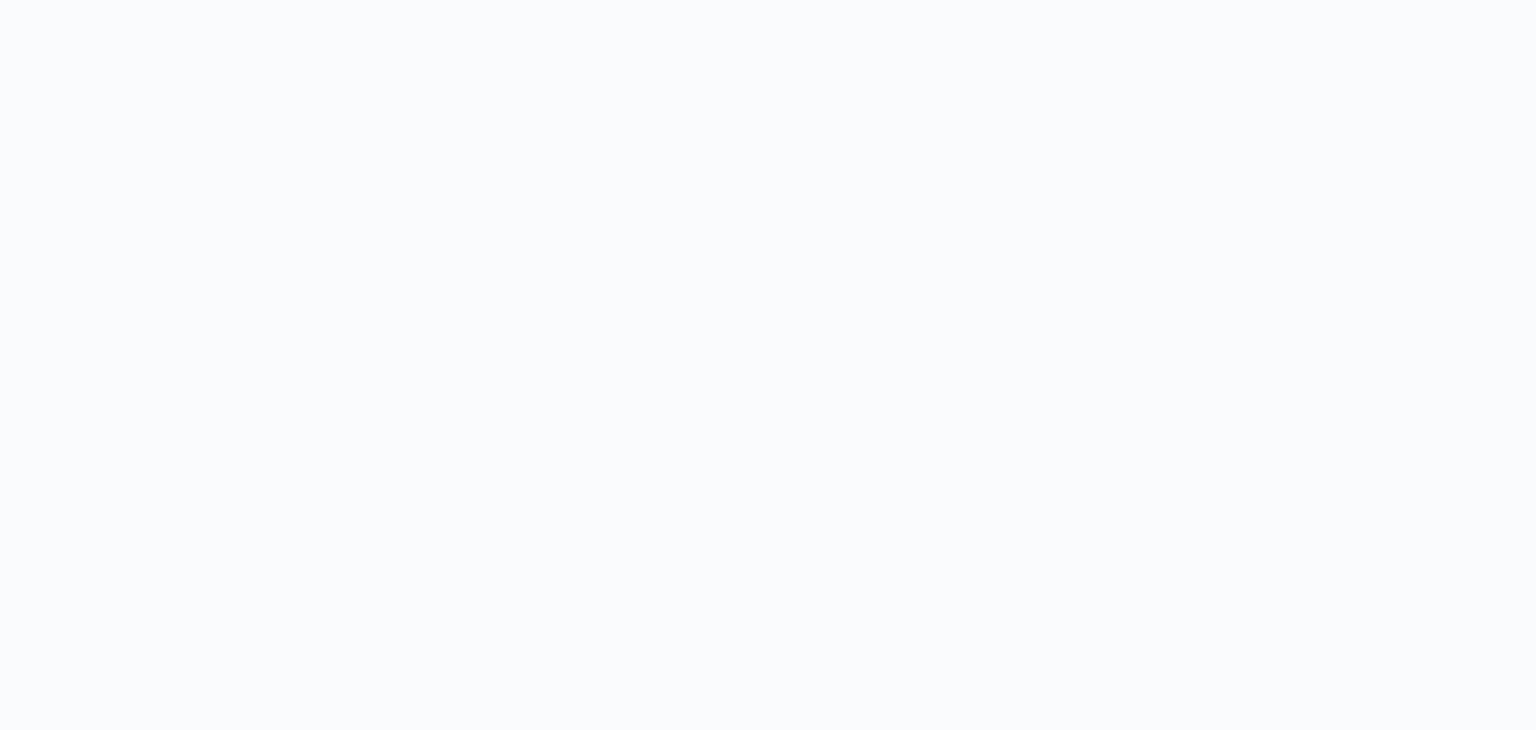 scroll, scrollTop: 0, scrollLeft: 0, axis: both 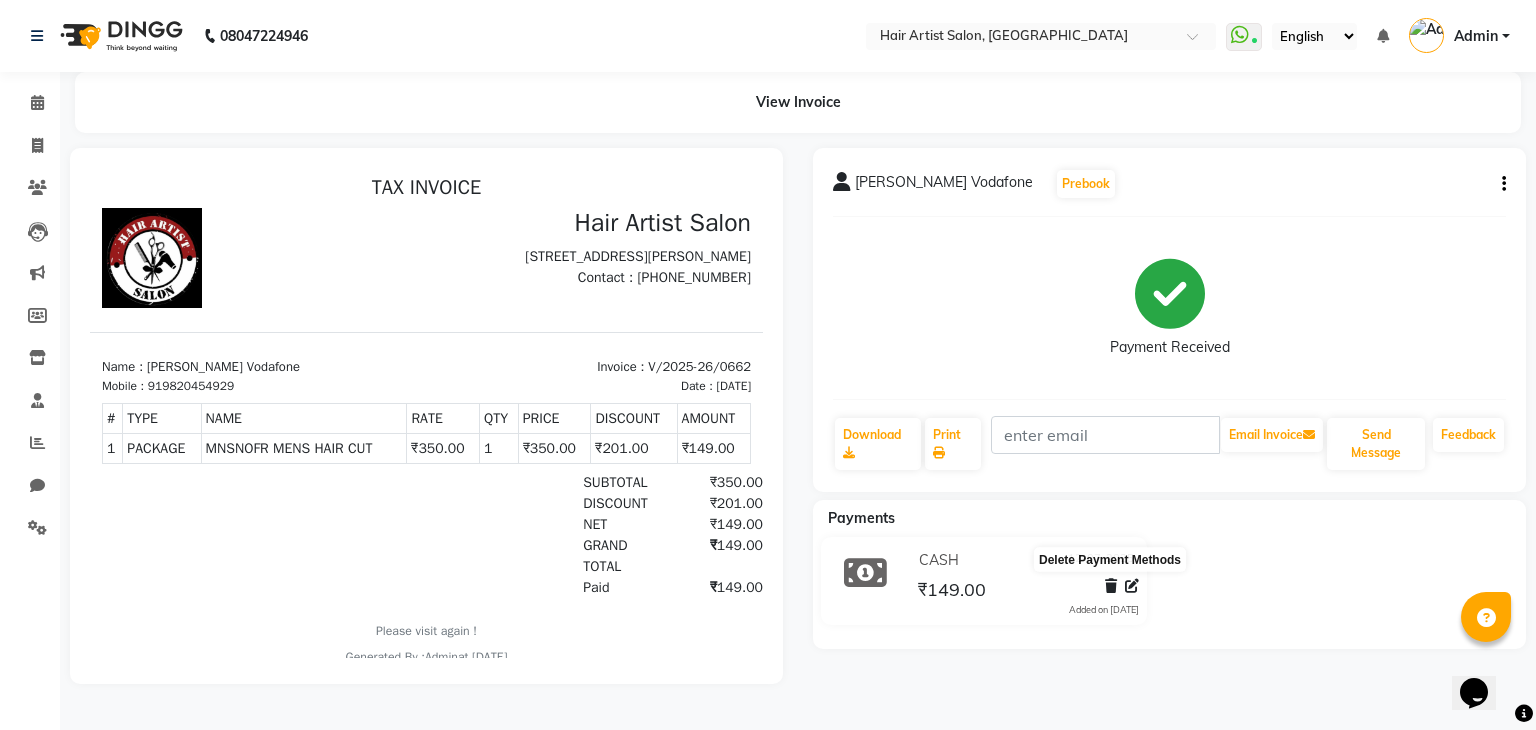 click 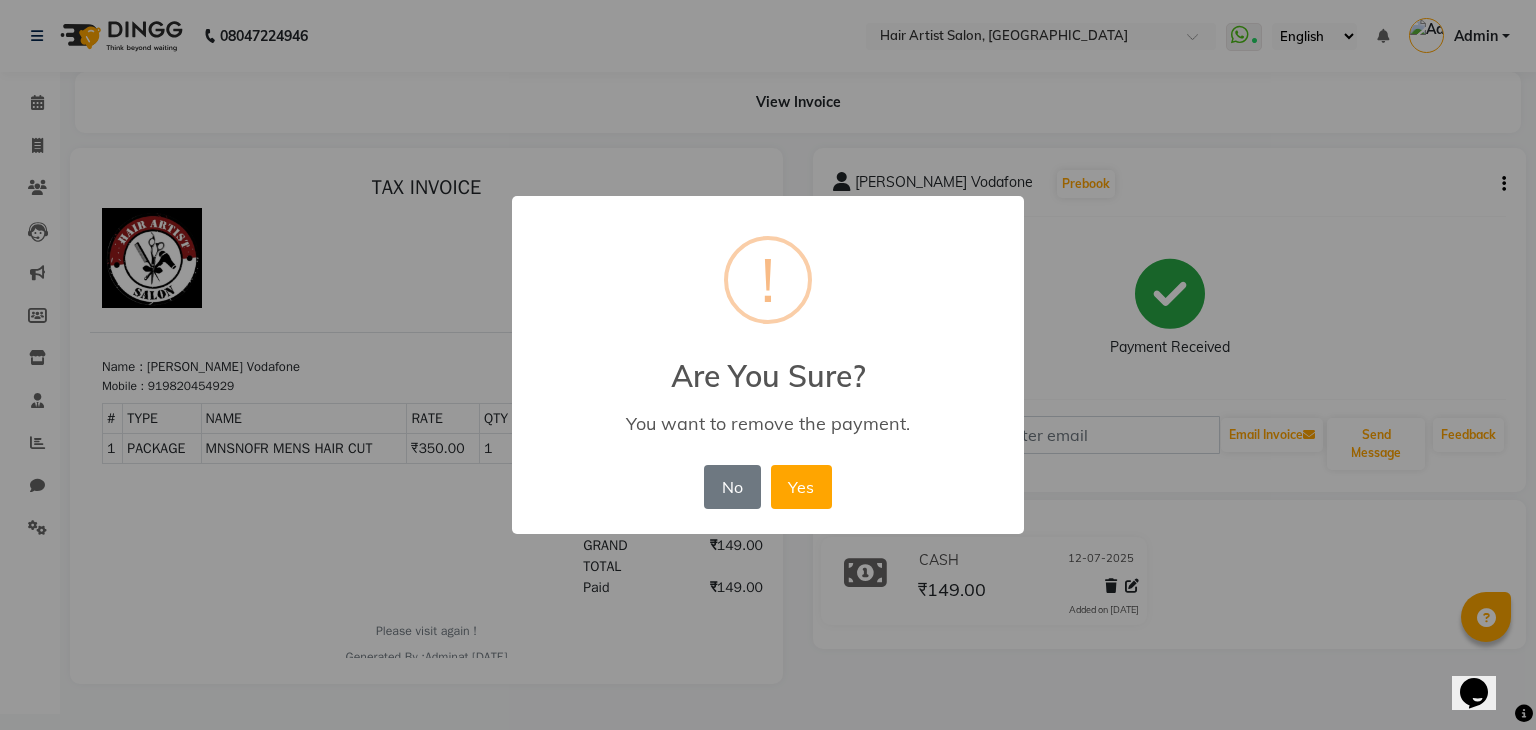 click on "× ! Are You Sure? You want to remove the payment. No No Yes" at bounding box center (768, 365) 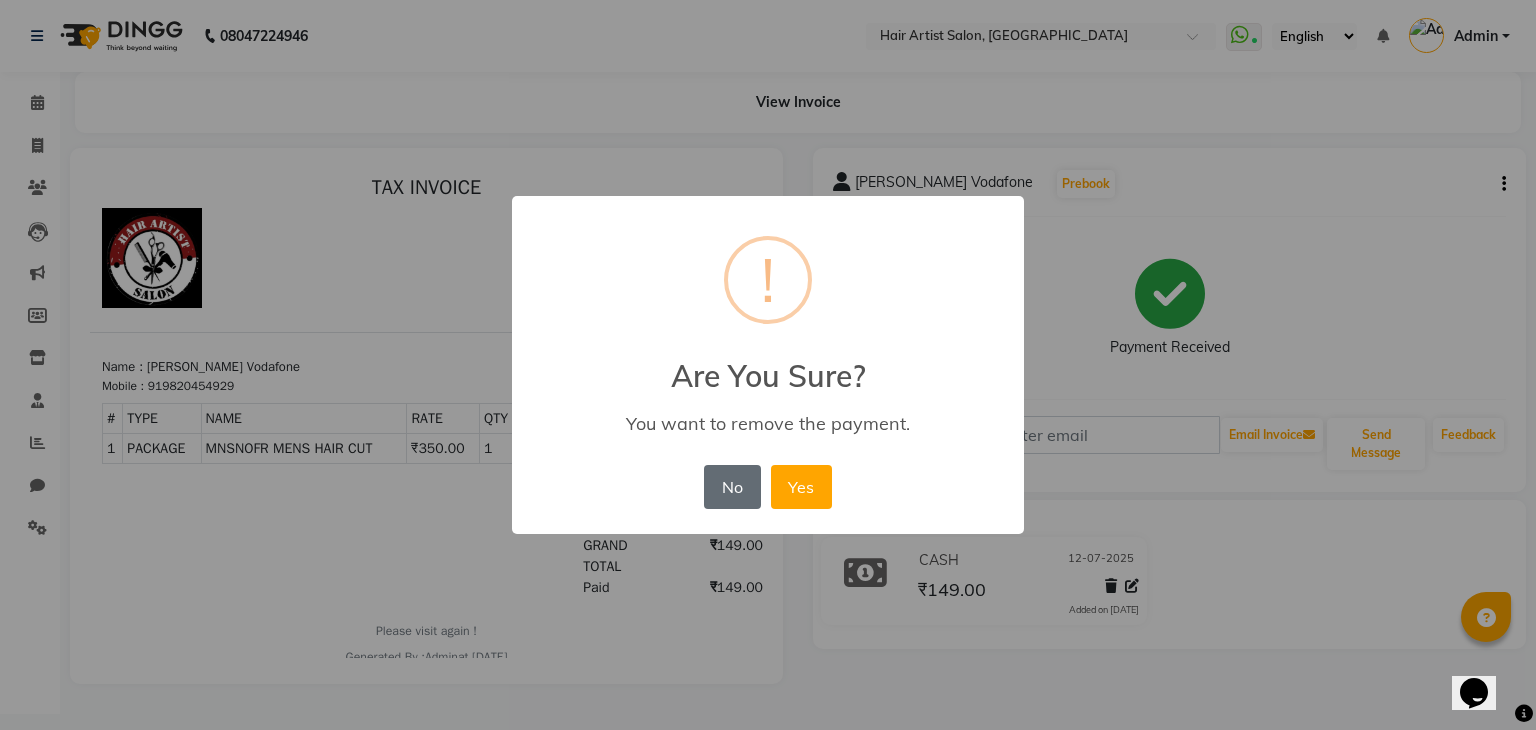 click on "No" at bounding box center [732, 487] 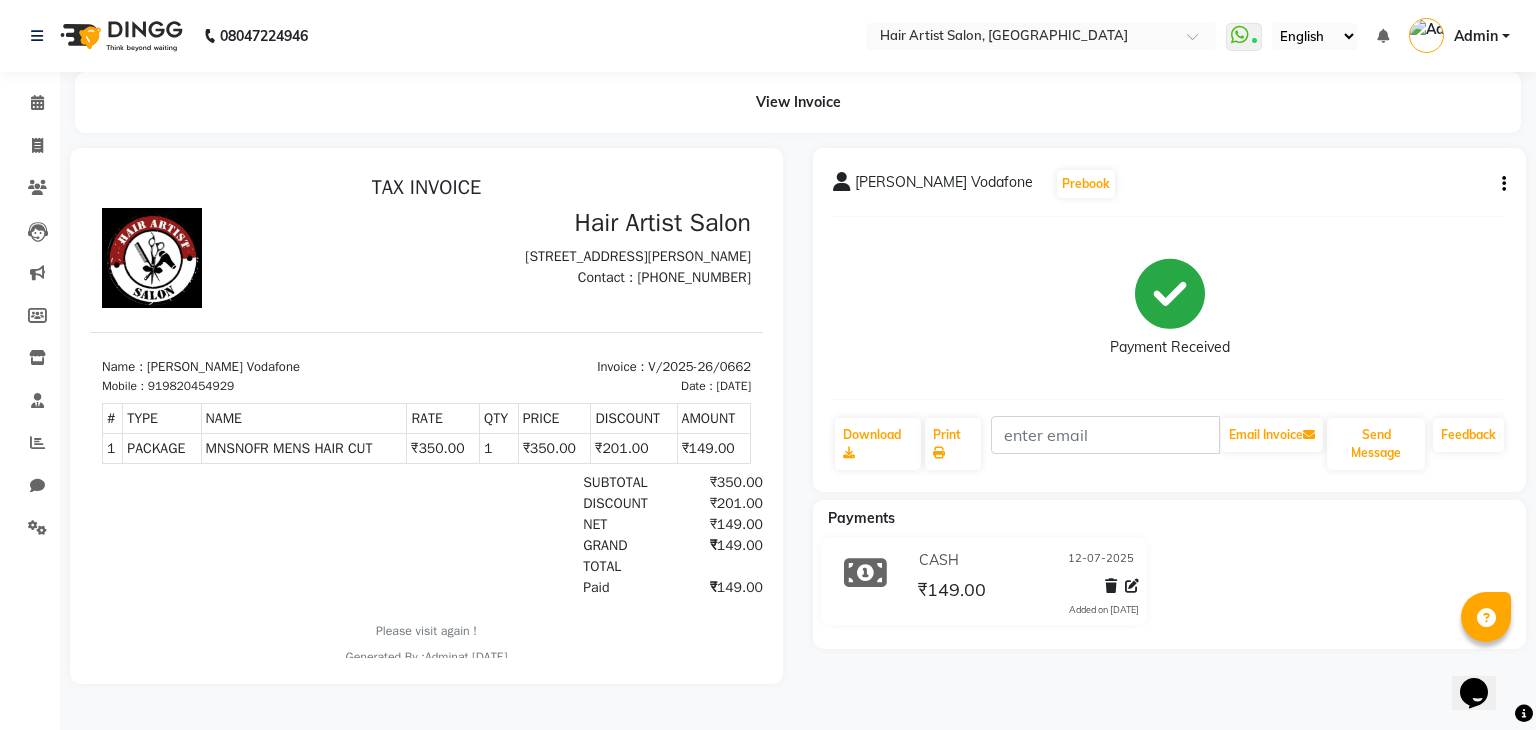 click 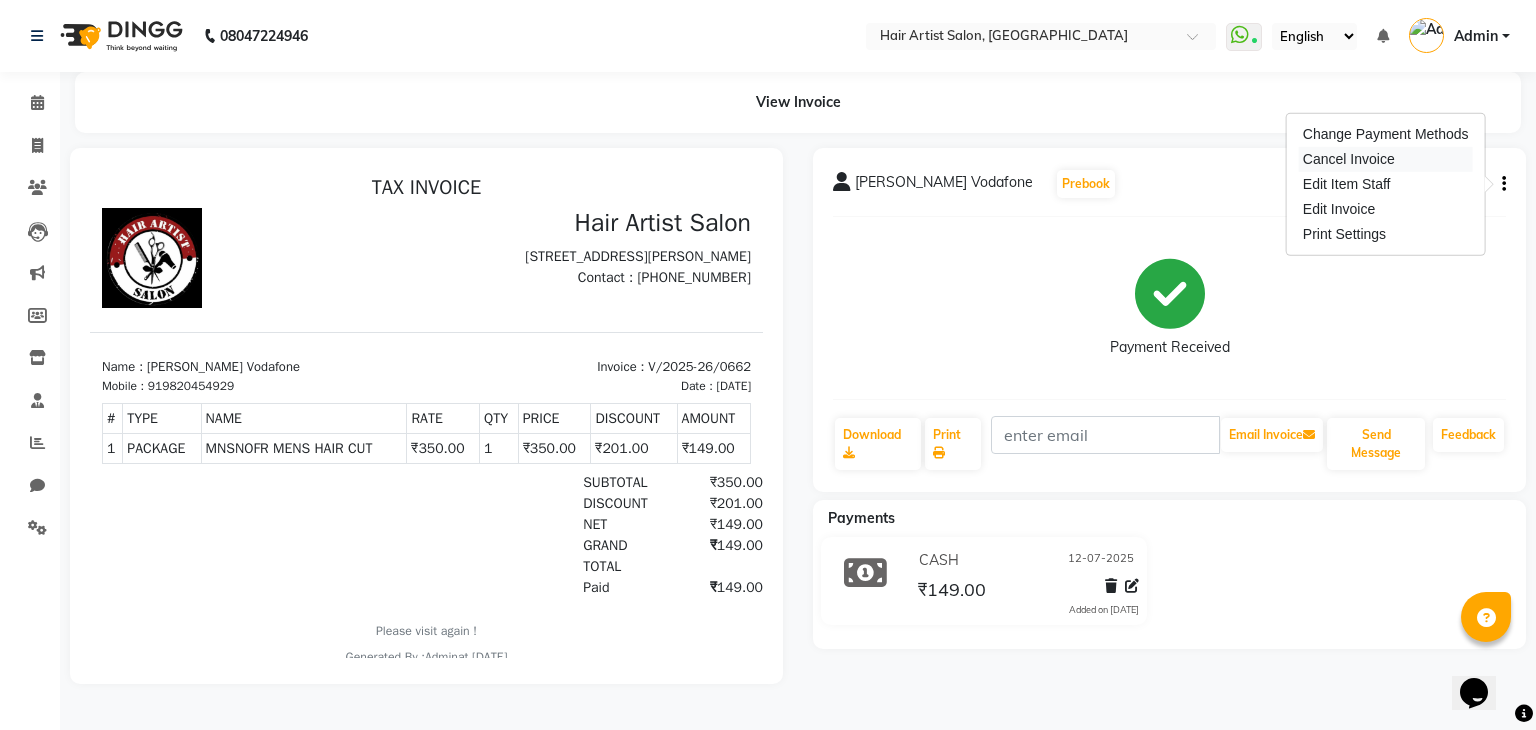 click on "Cancel Invoice" at bounding box center (1386, 159) 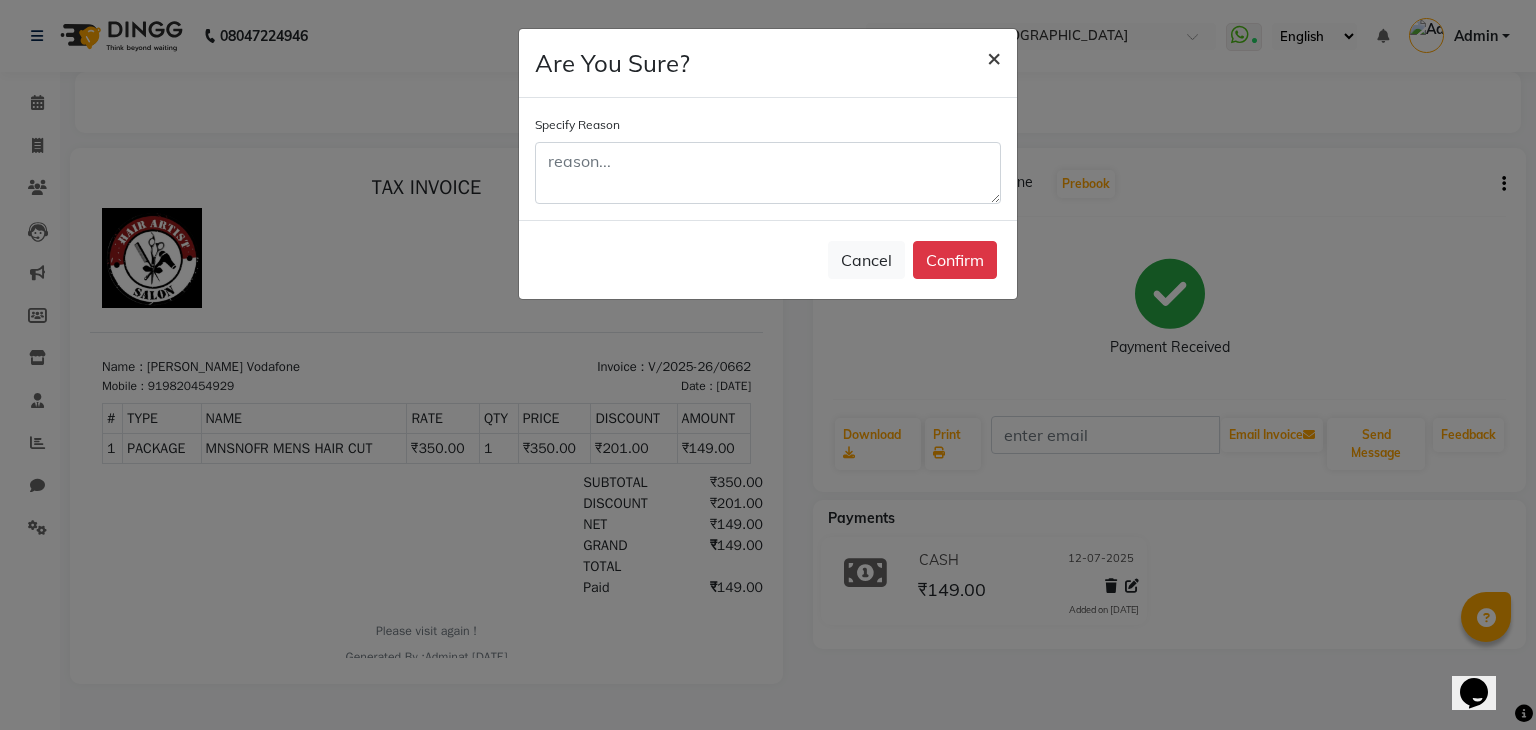 click on "×" 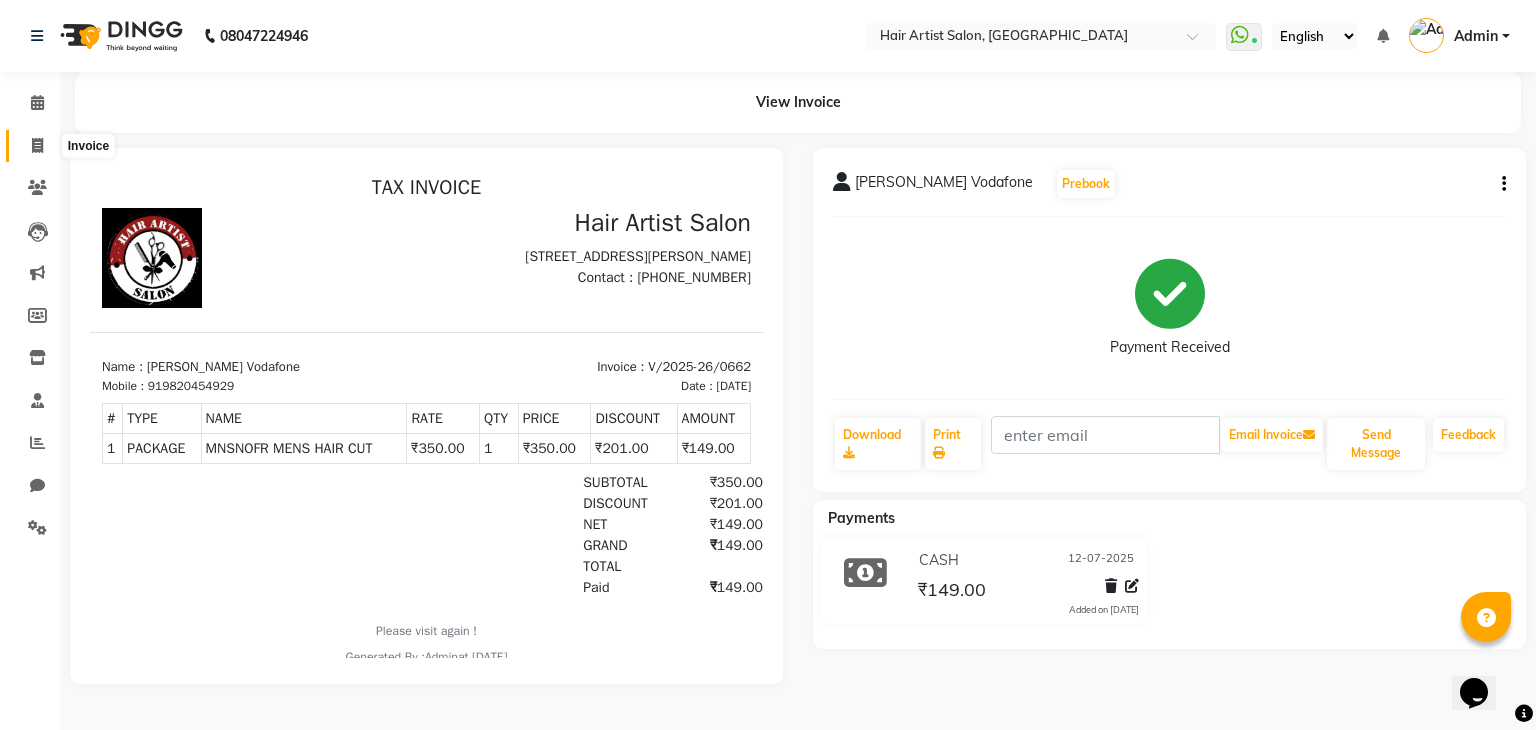 click 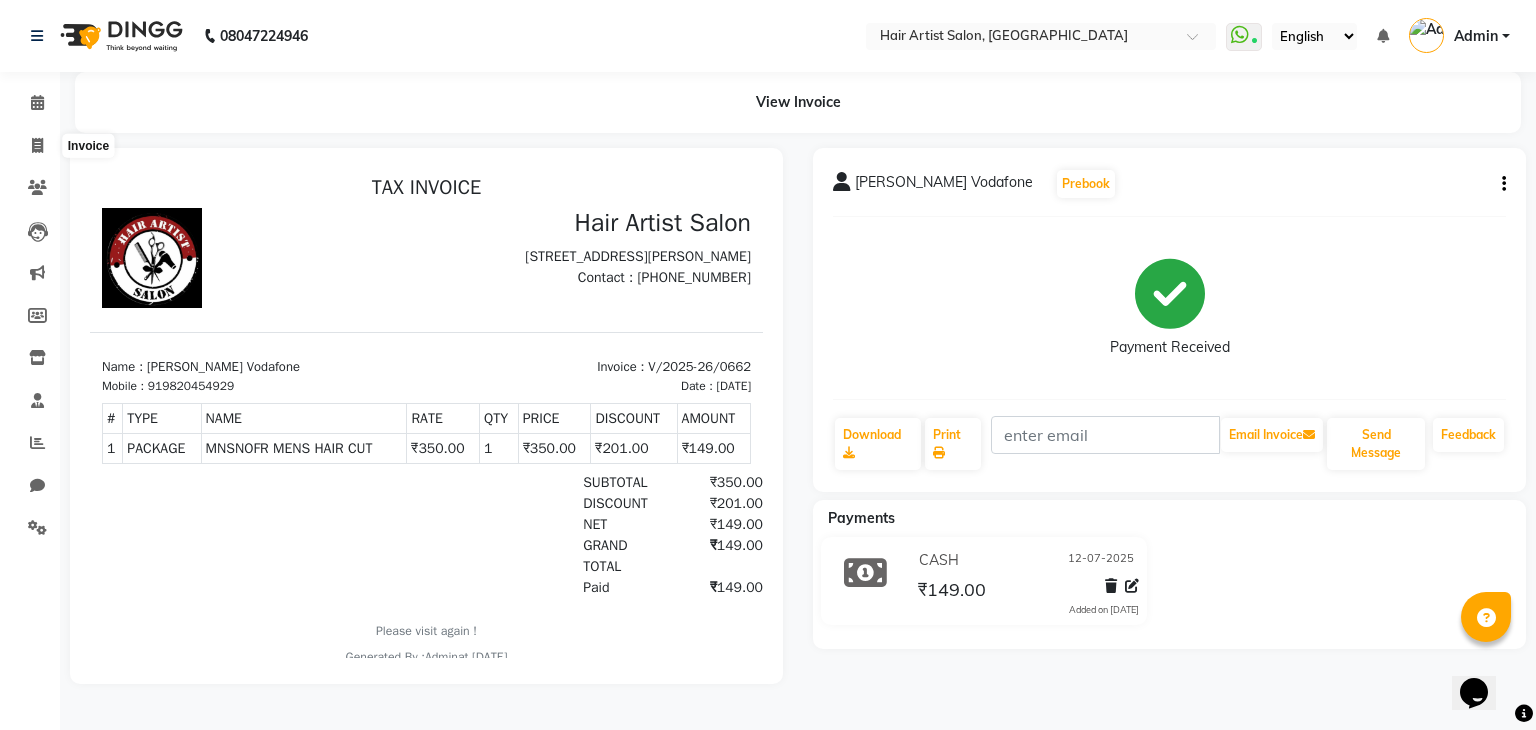 select on "7809" 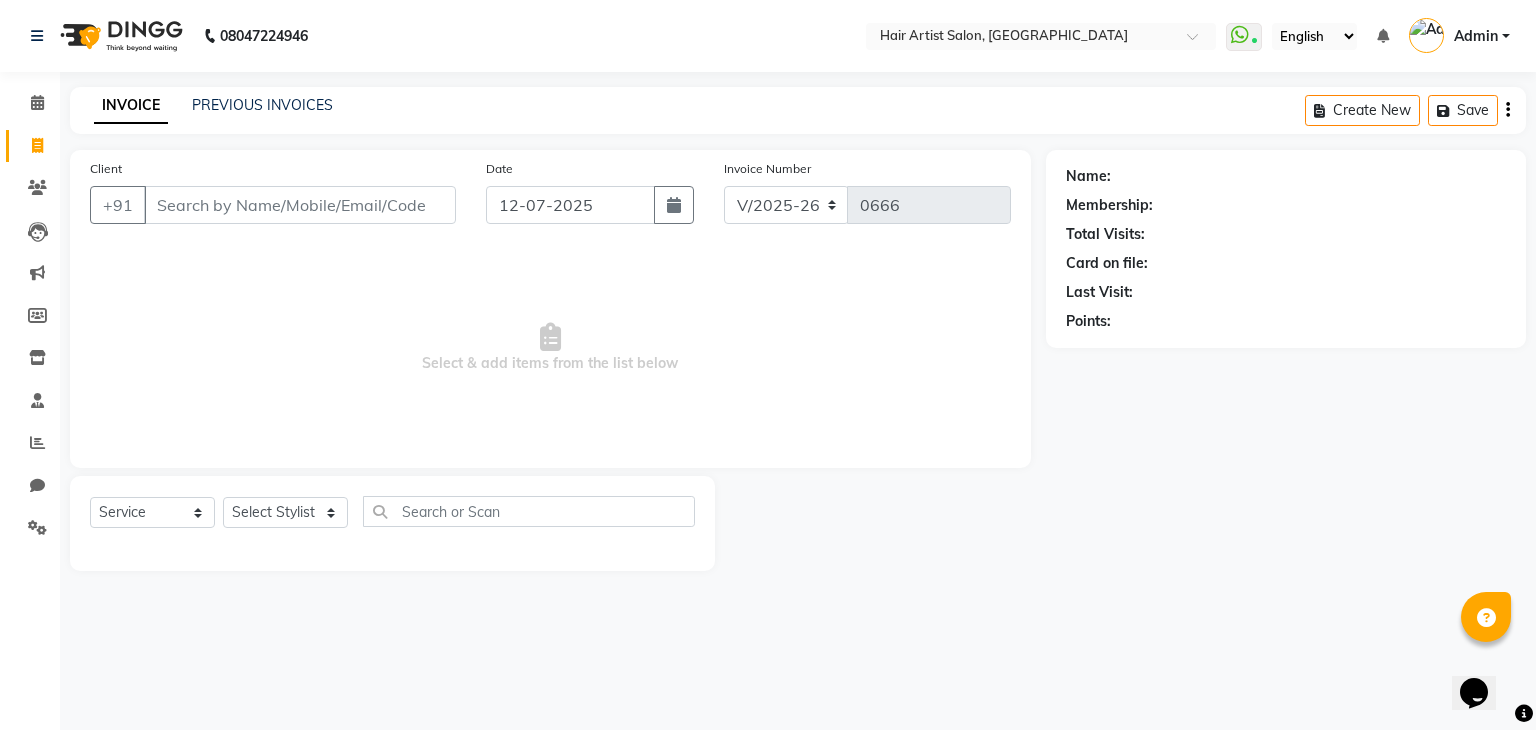 select on "package" 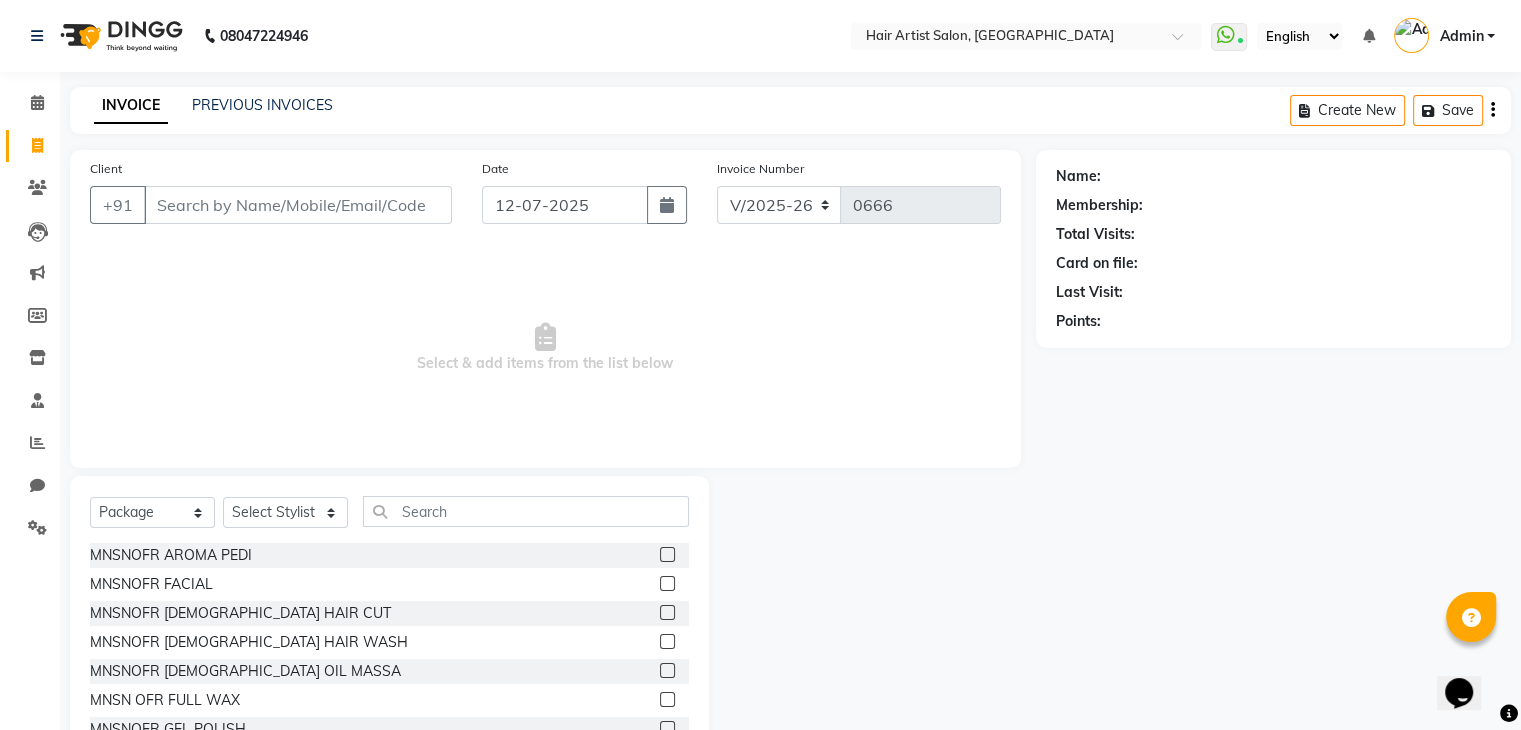 click on "Client" at bounding box center (298, 205) 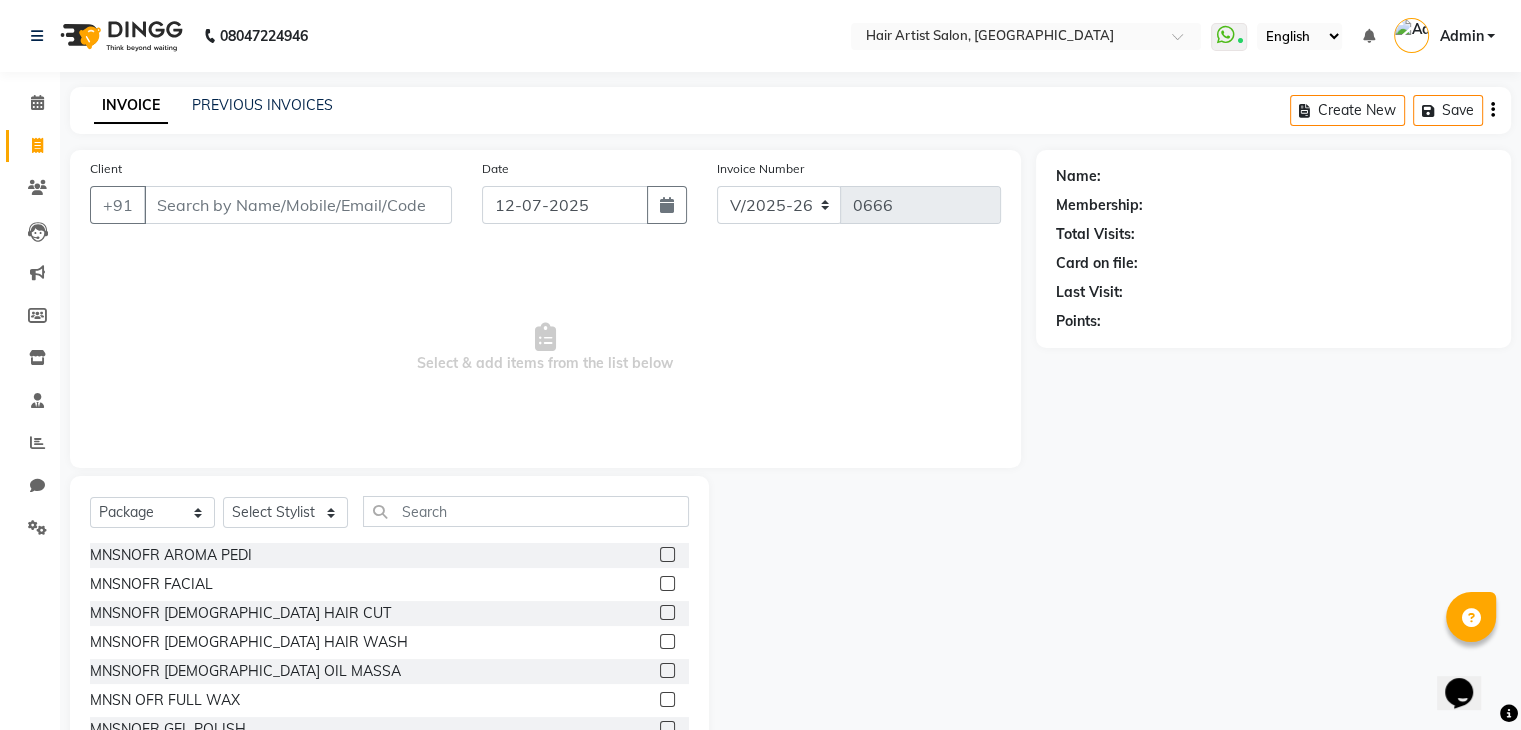 click on "Client +91" 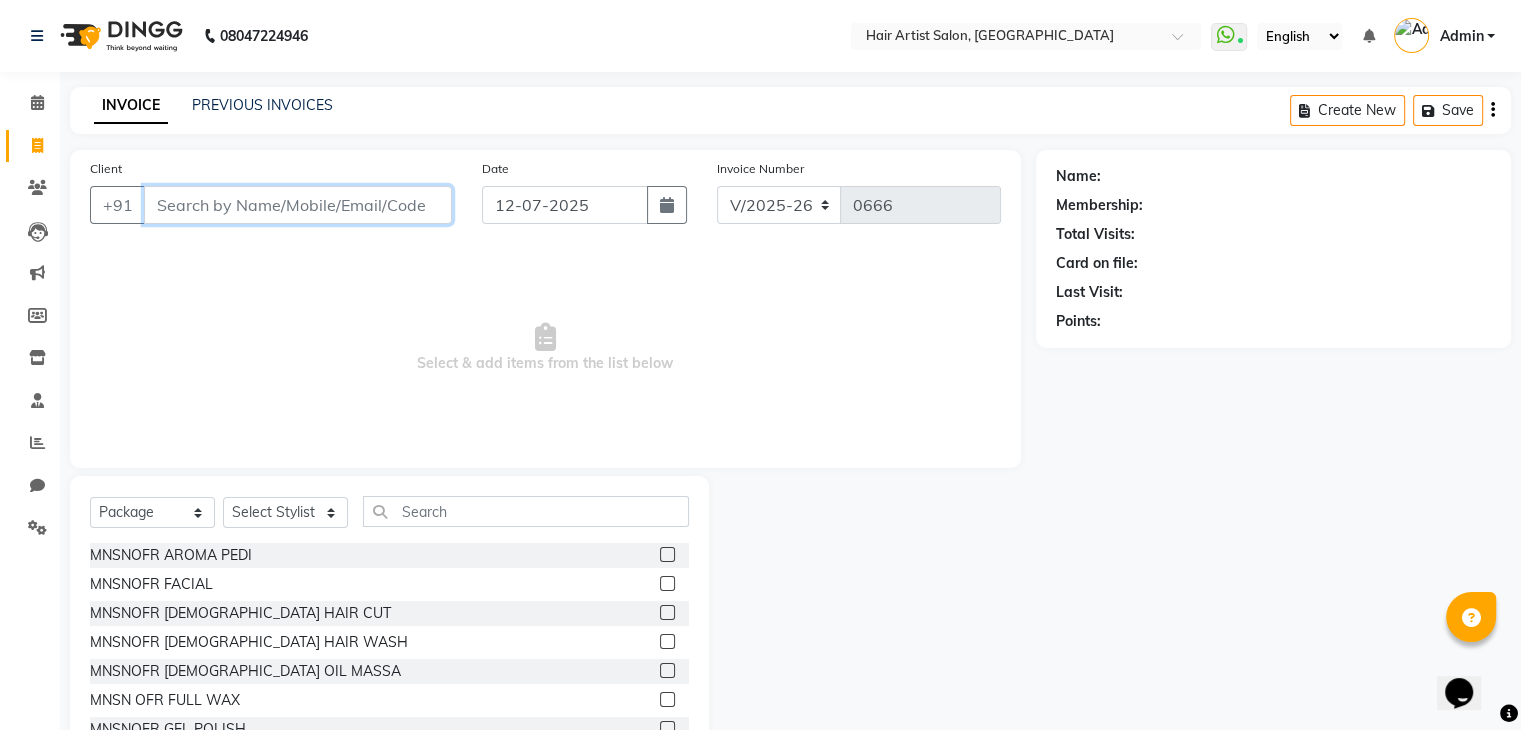 click on "Client" at bounding box center (298, 205) 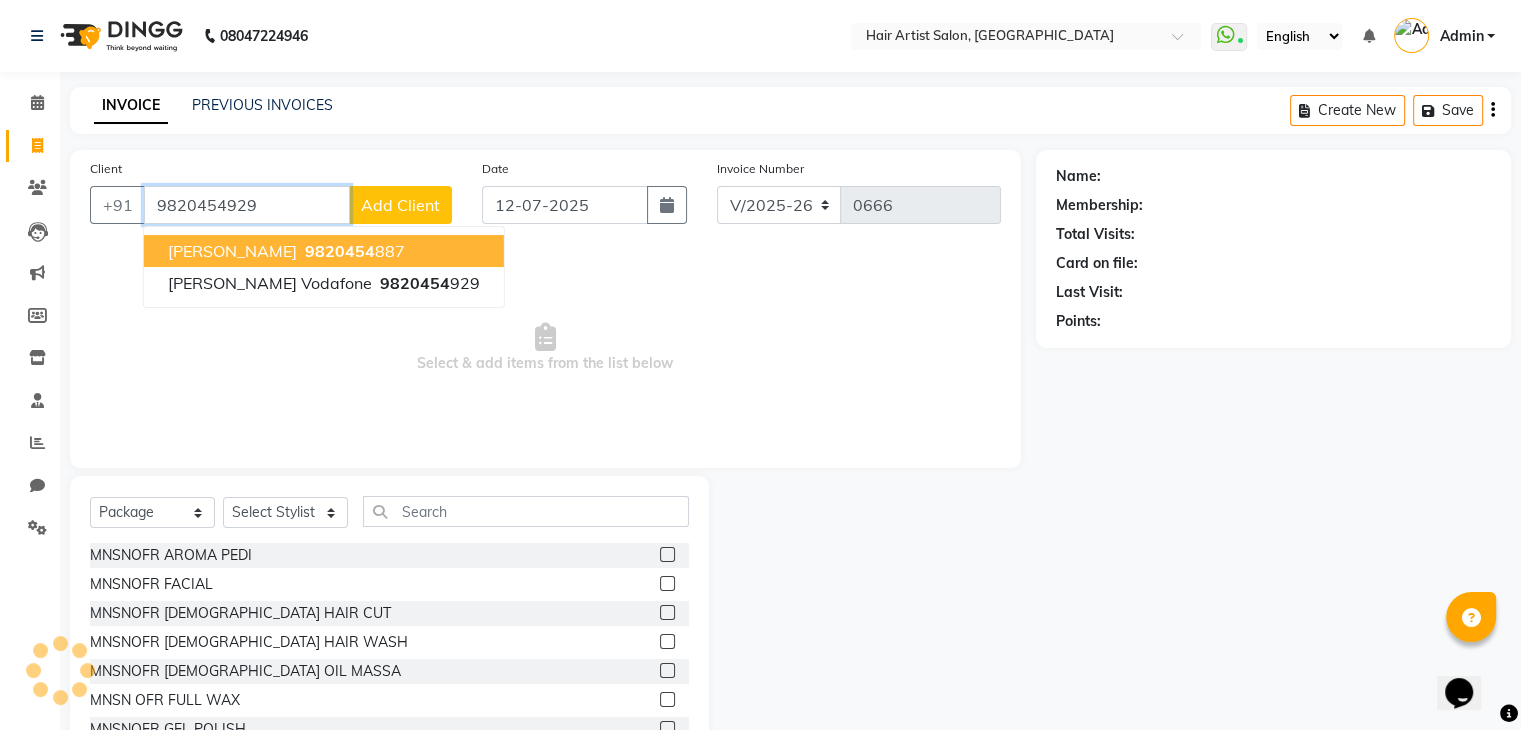 type on "9820454929" 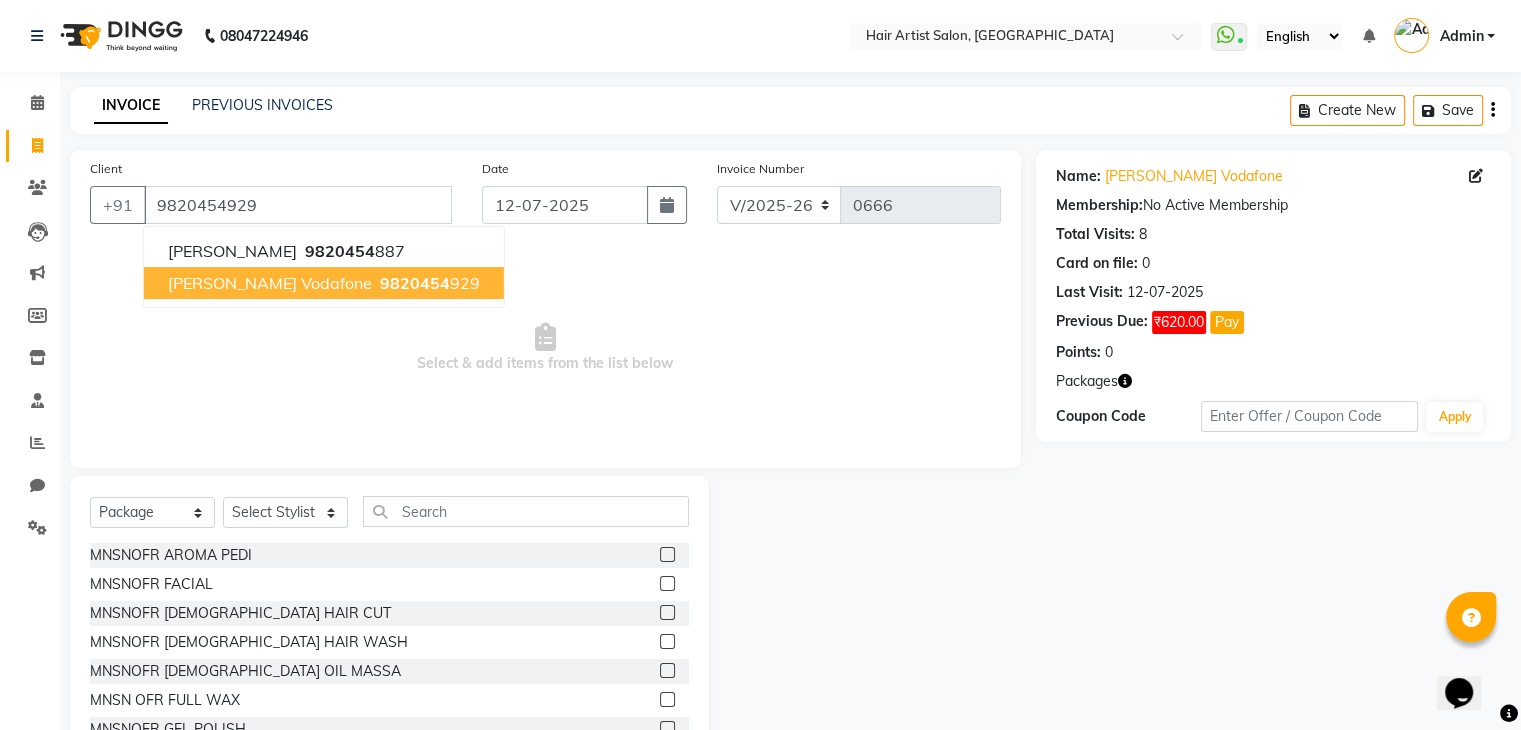 click on "9820454" at bounding box center (415, 283) 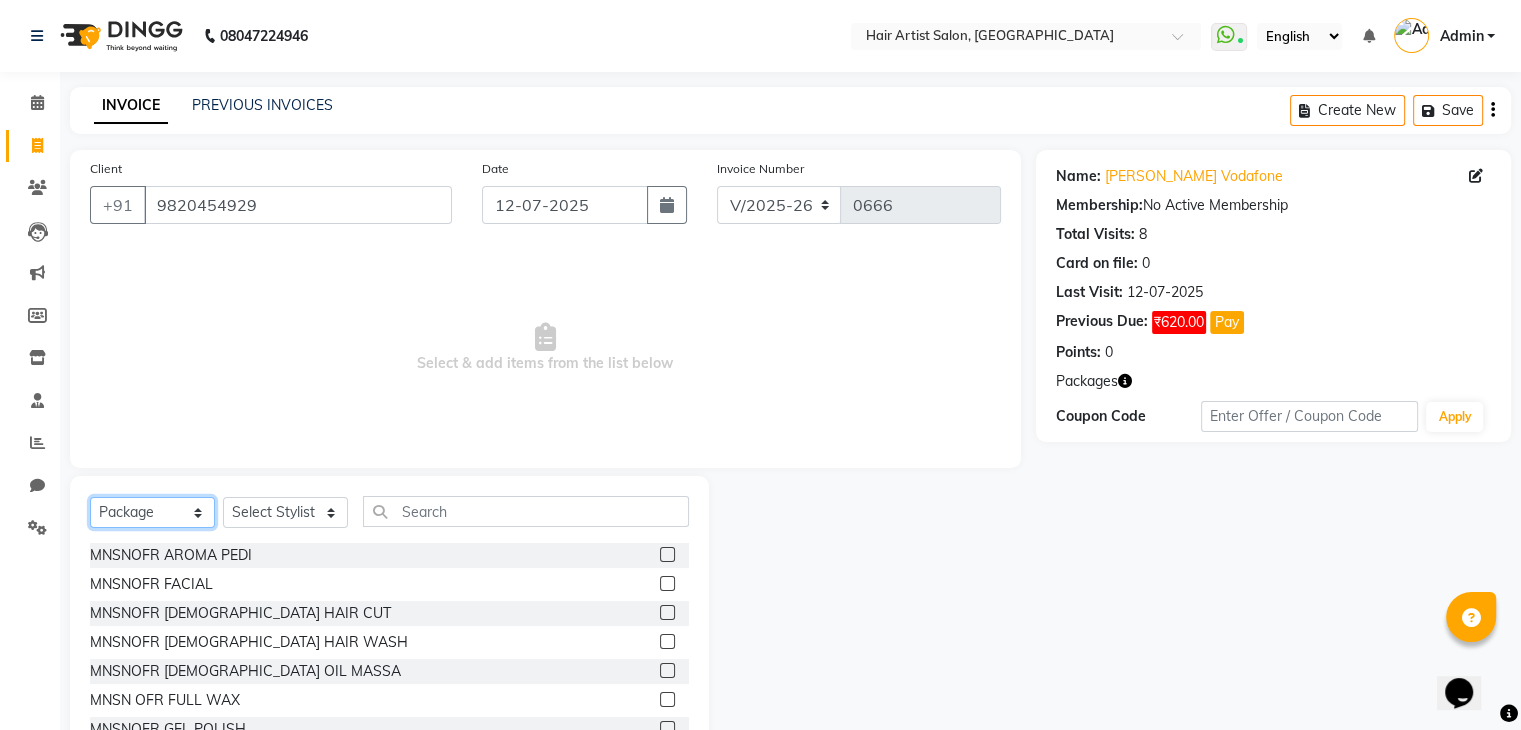 click on "Select  Service  Product  Membership  Package Voucher Prepaid Gift Card" 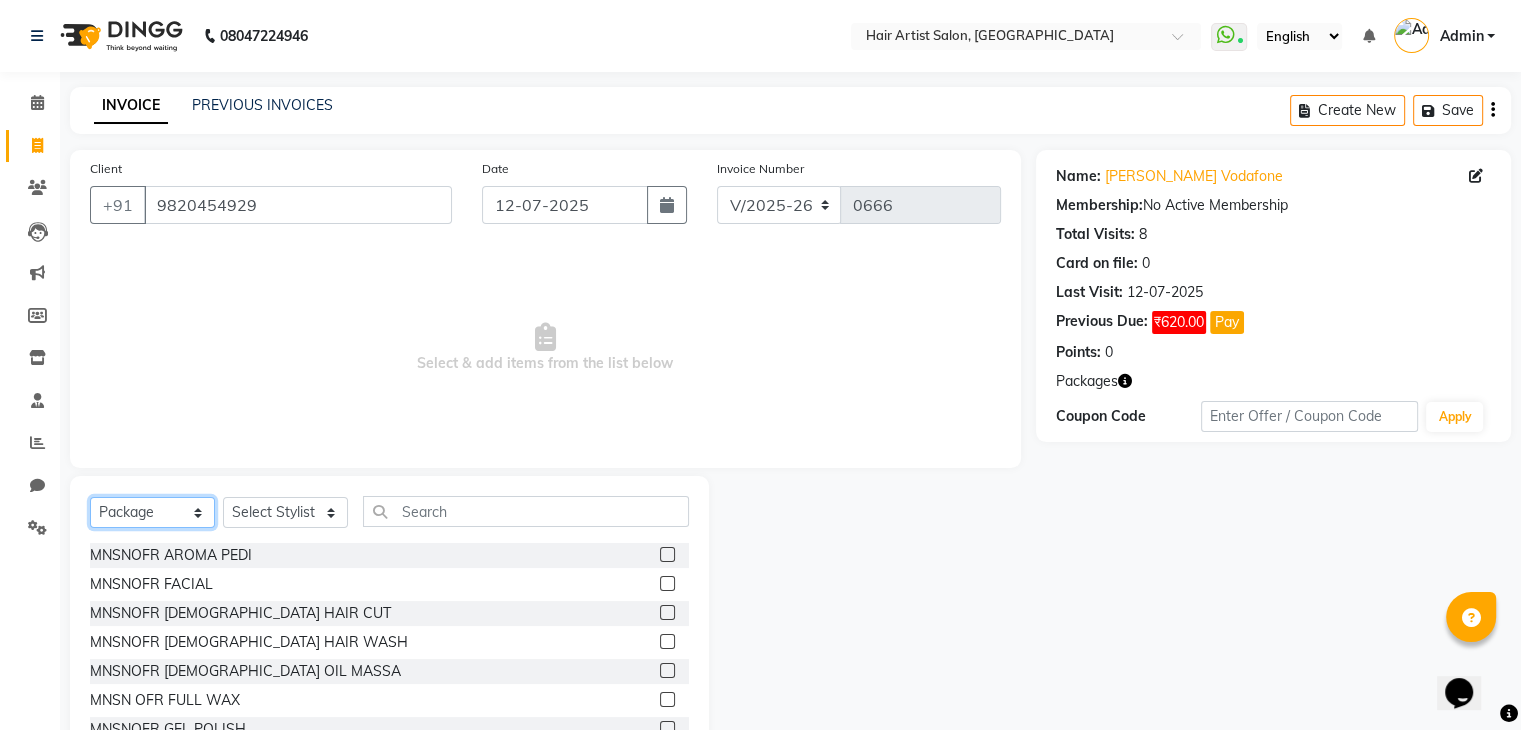 click on "Select  Service  Product  Membership  Package Voucher Prepaid Gift Card" 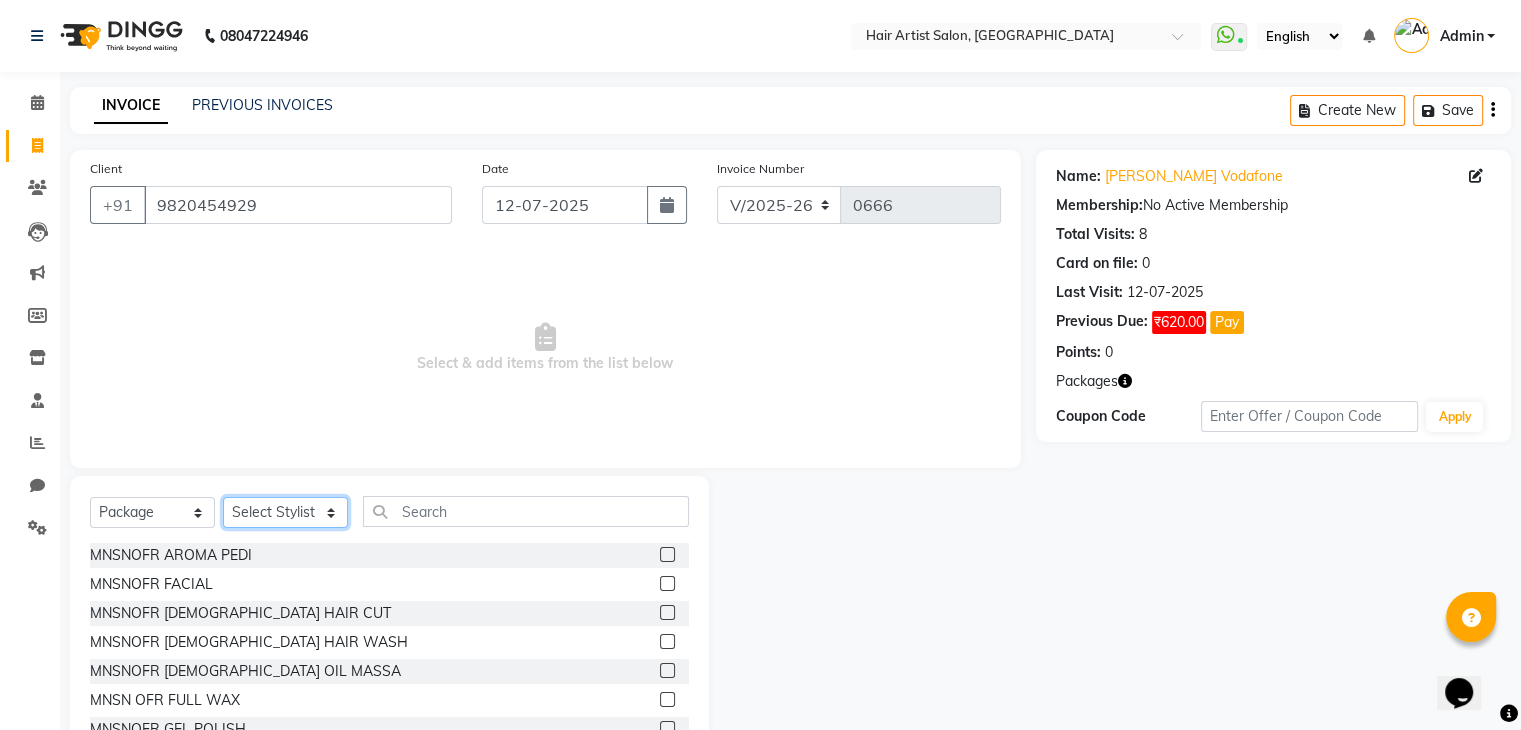 click on "Select Stylist [PERSON_NAME]  Jannat Saif SALON  [PERSON_NAME] [PERSON_NAME] Mam  [PERSON_NAME]" 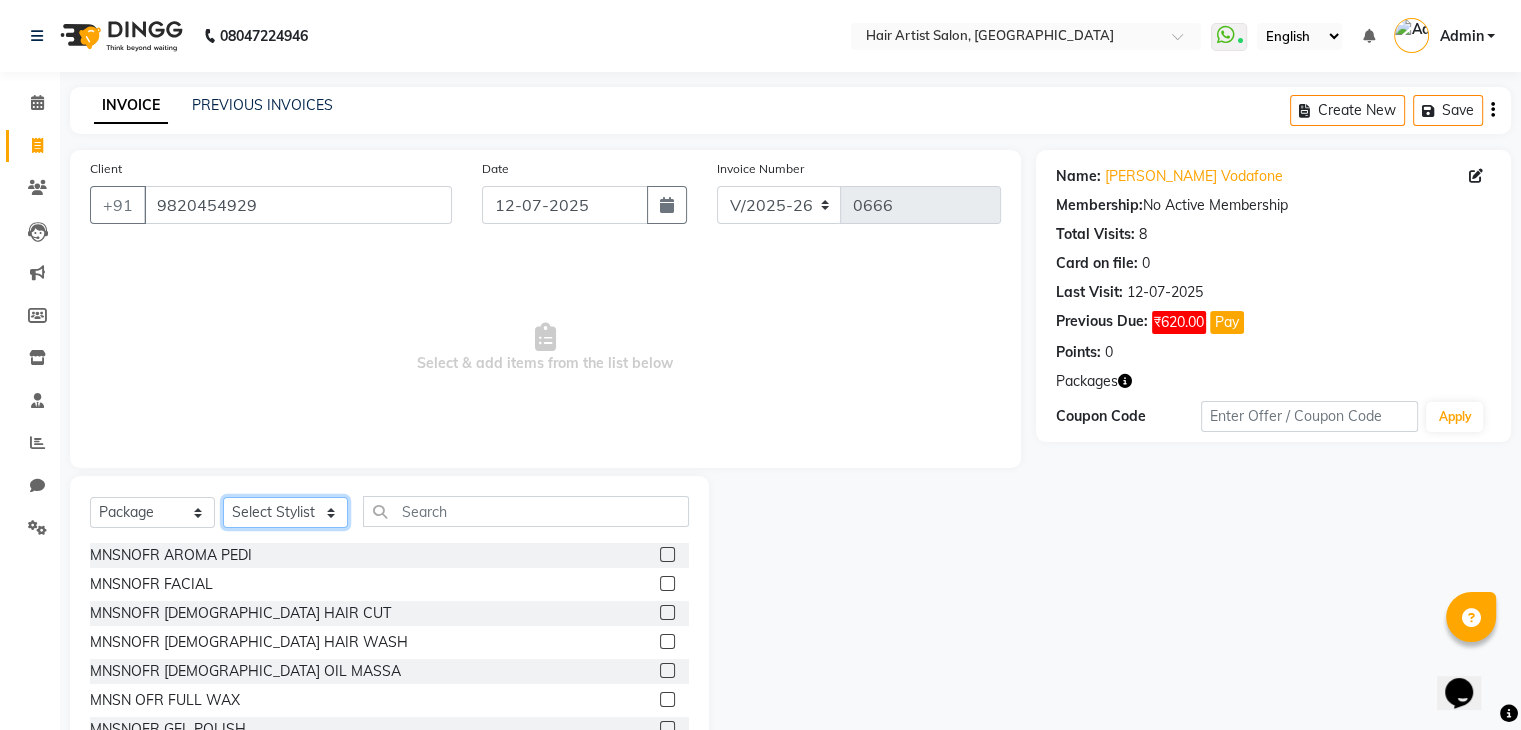 select on "70426" 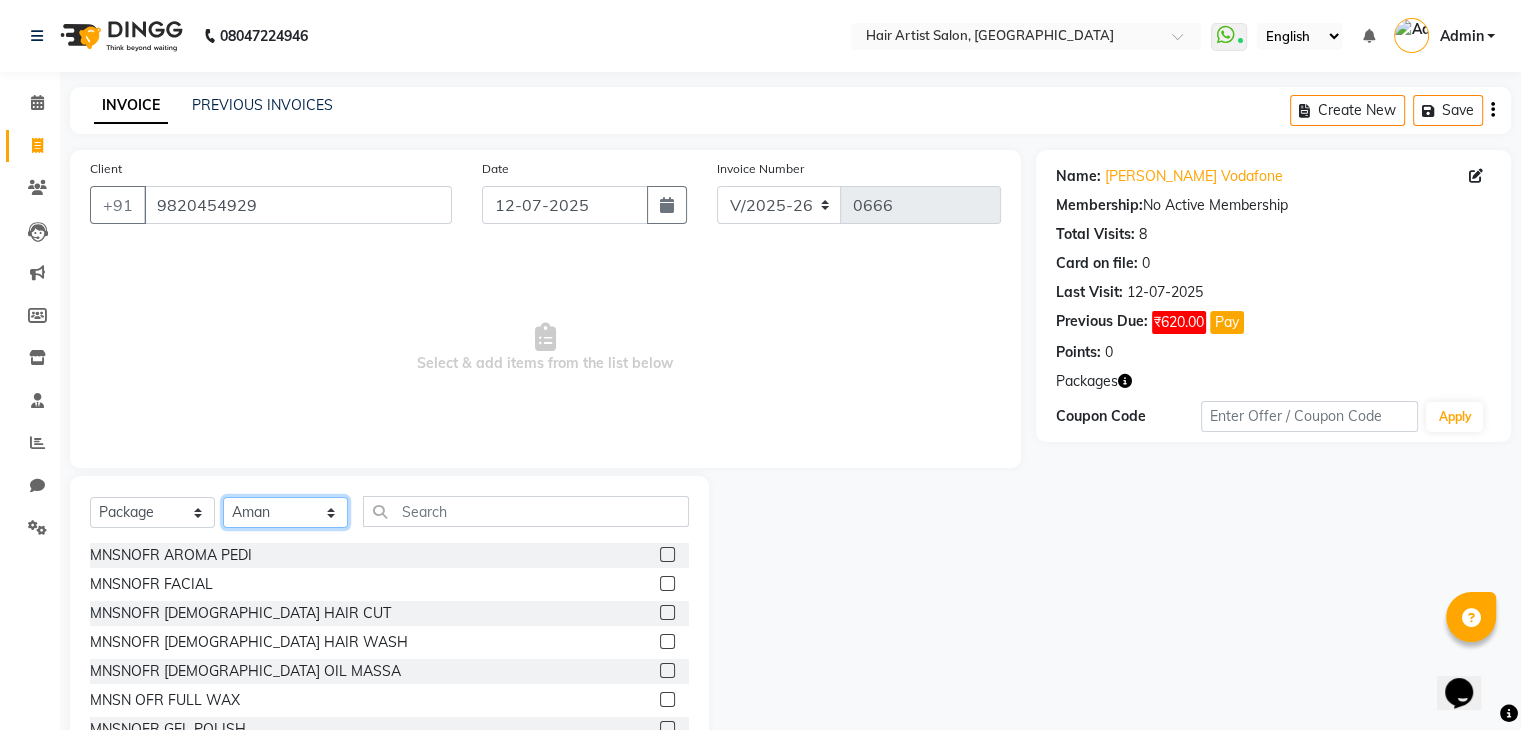 click on "Select Stylist [PERSON_NAME]  Jannat Saif SALON  [PERSON_NAME] [PERSON_NAME] Mam  [PERSON_NAME]" 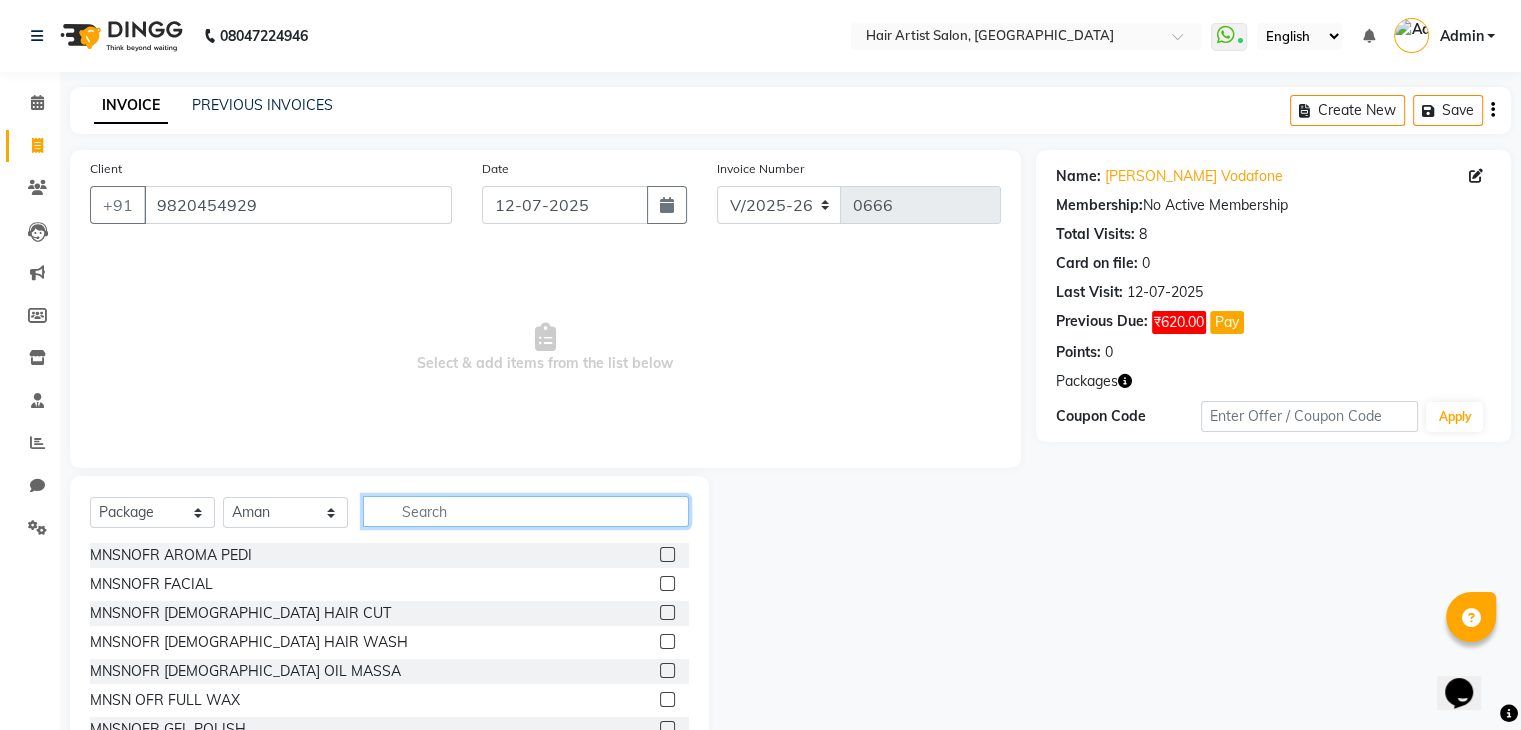 click 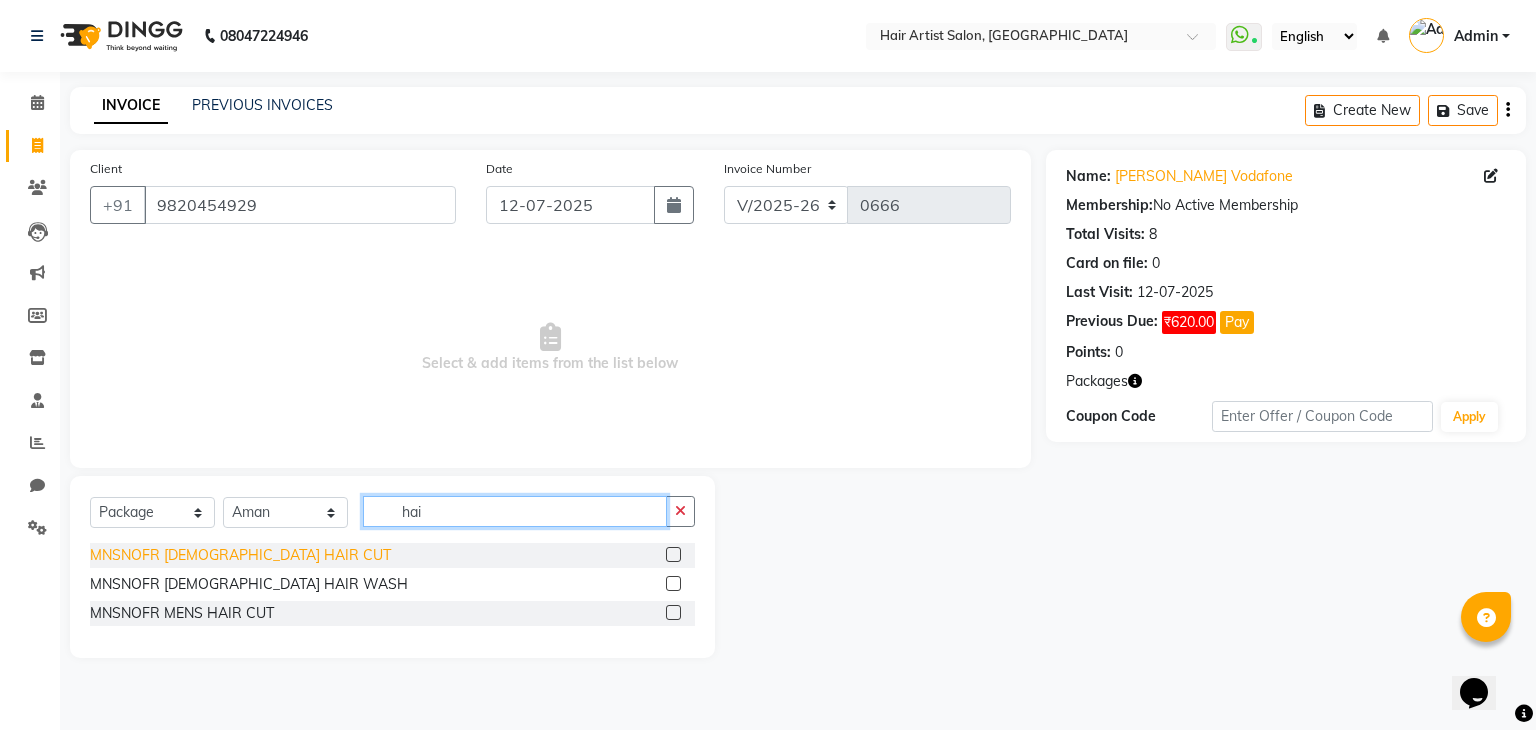 type on "hai" 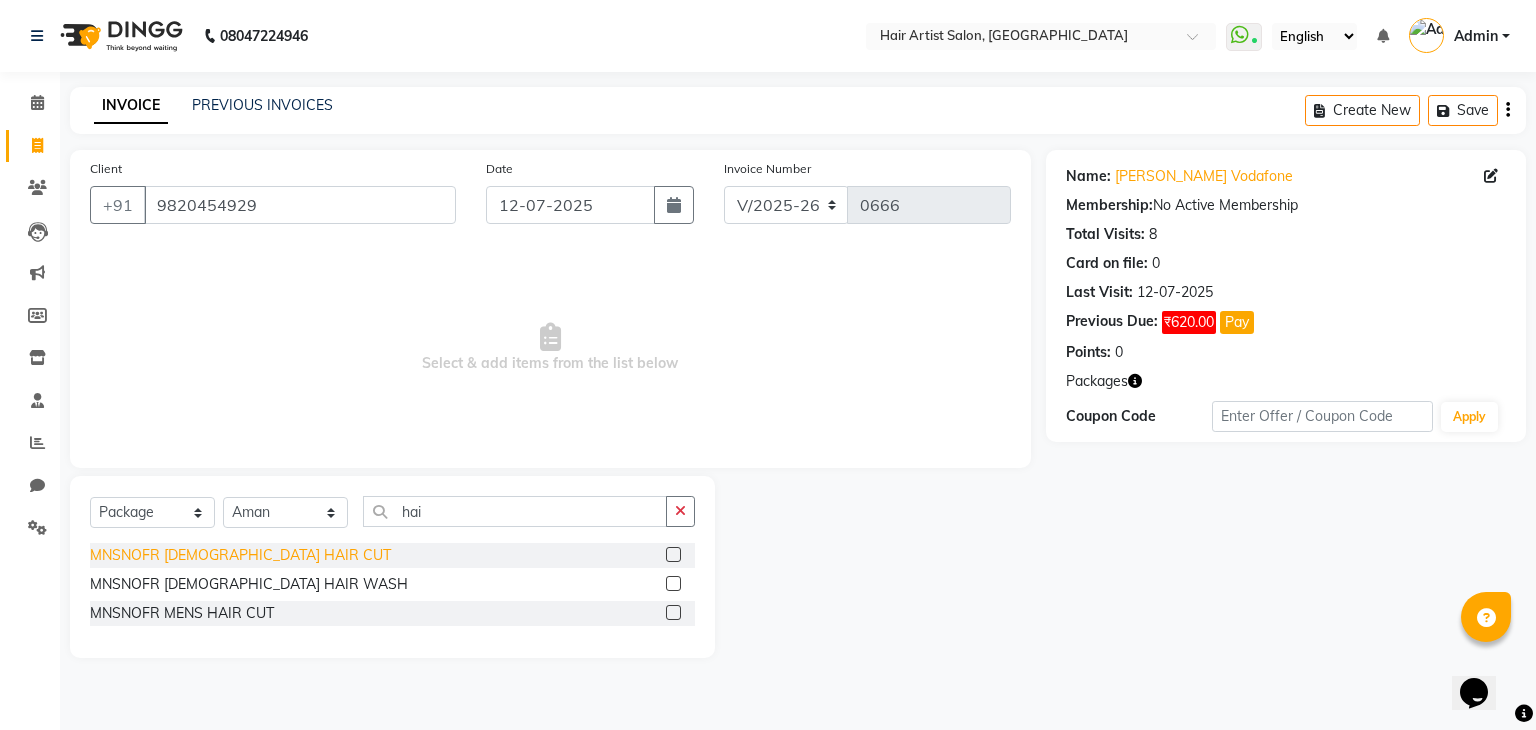 click on "MNSNOFR [DEMOGRAPHIC_DATA] HAIR CUT" 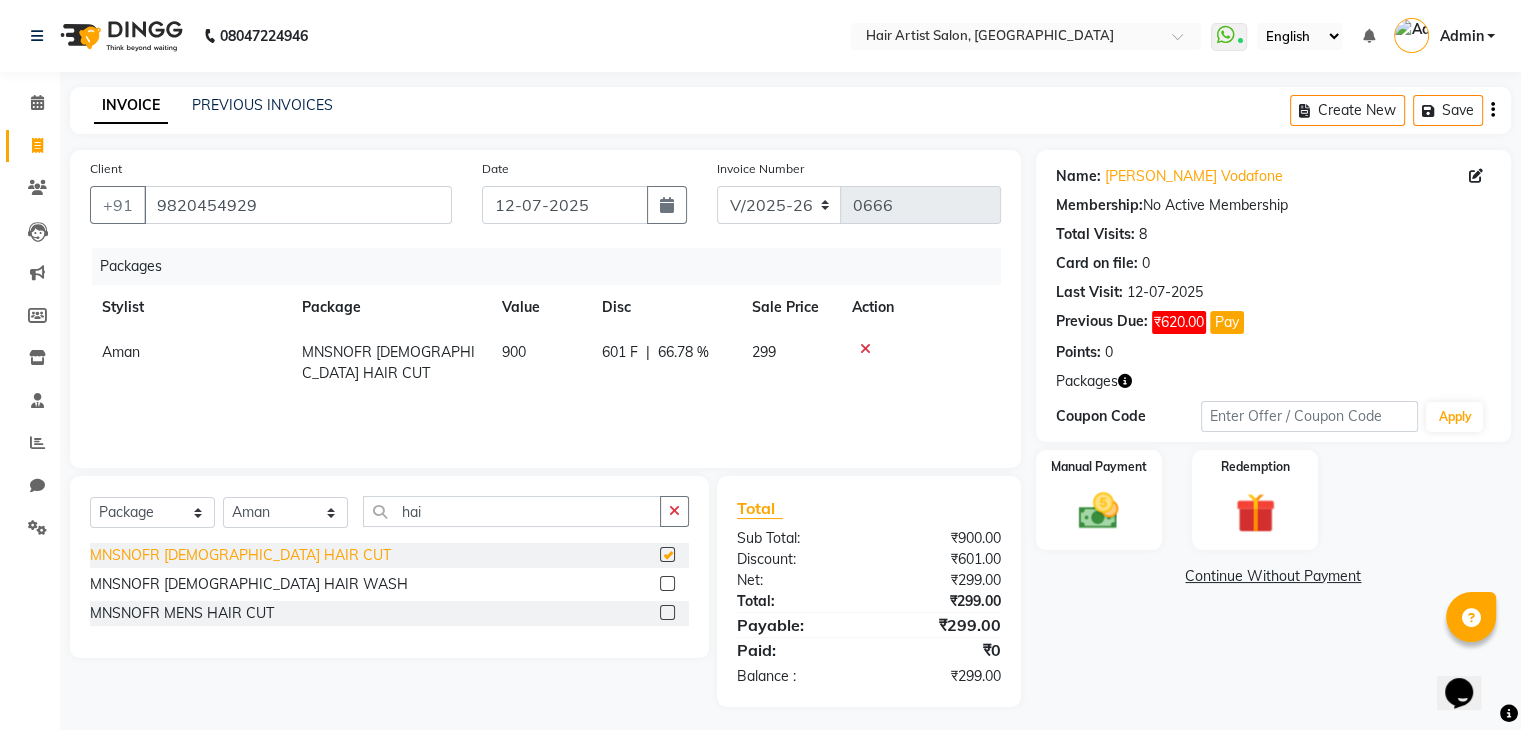 checkbox on "false" 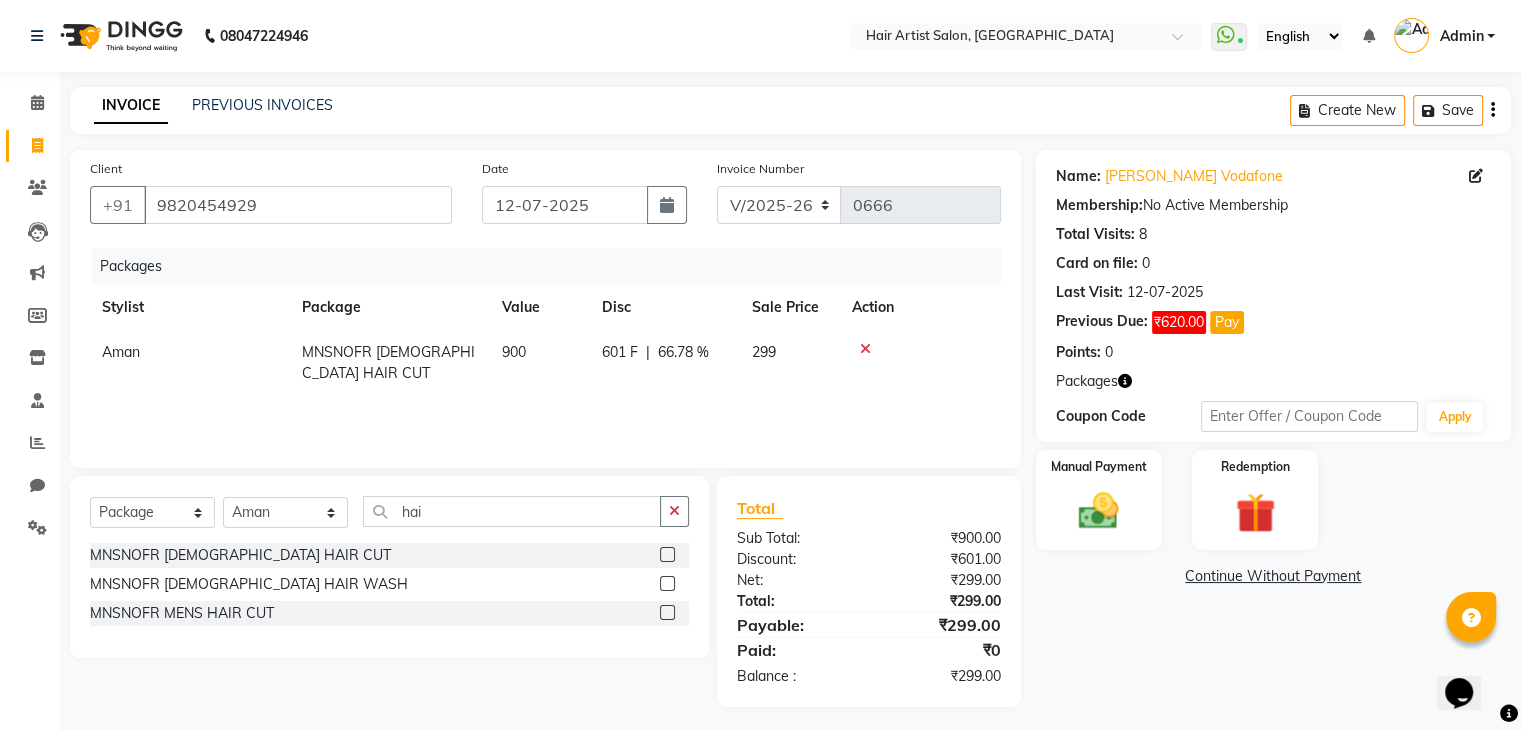 click 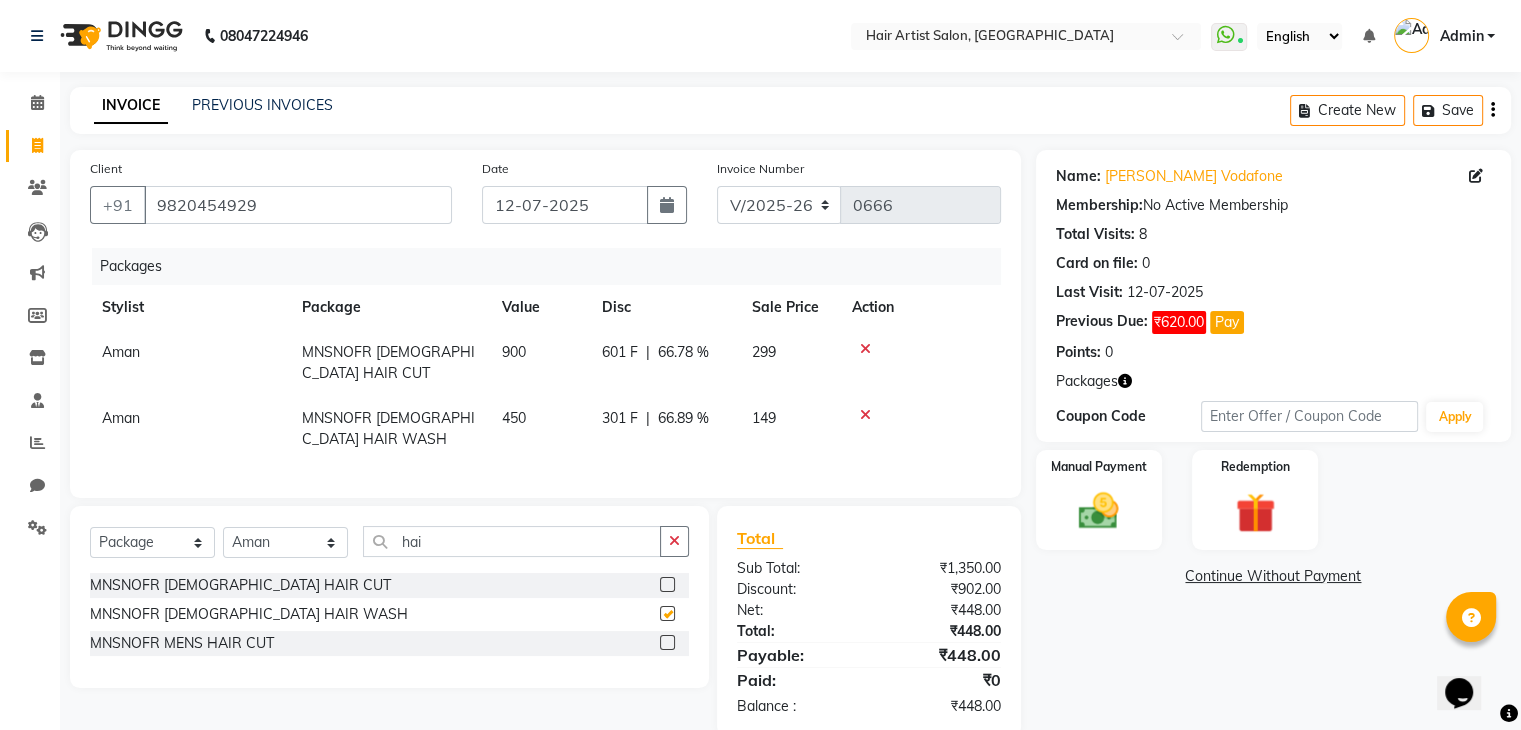 checkbox on "false" 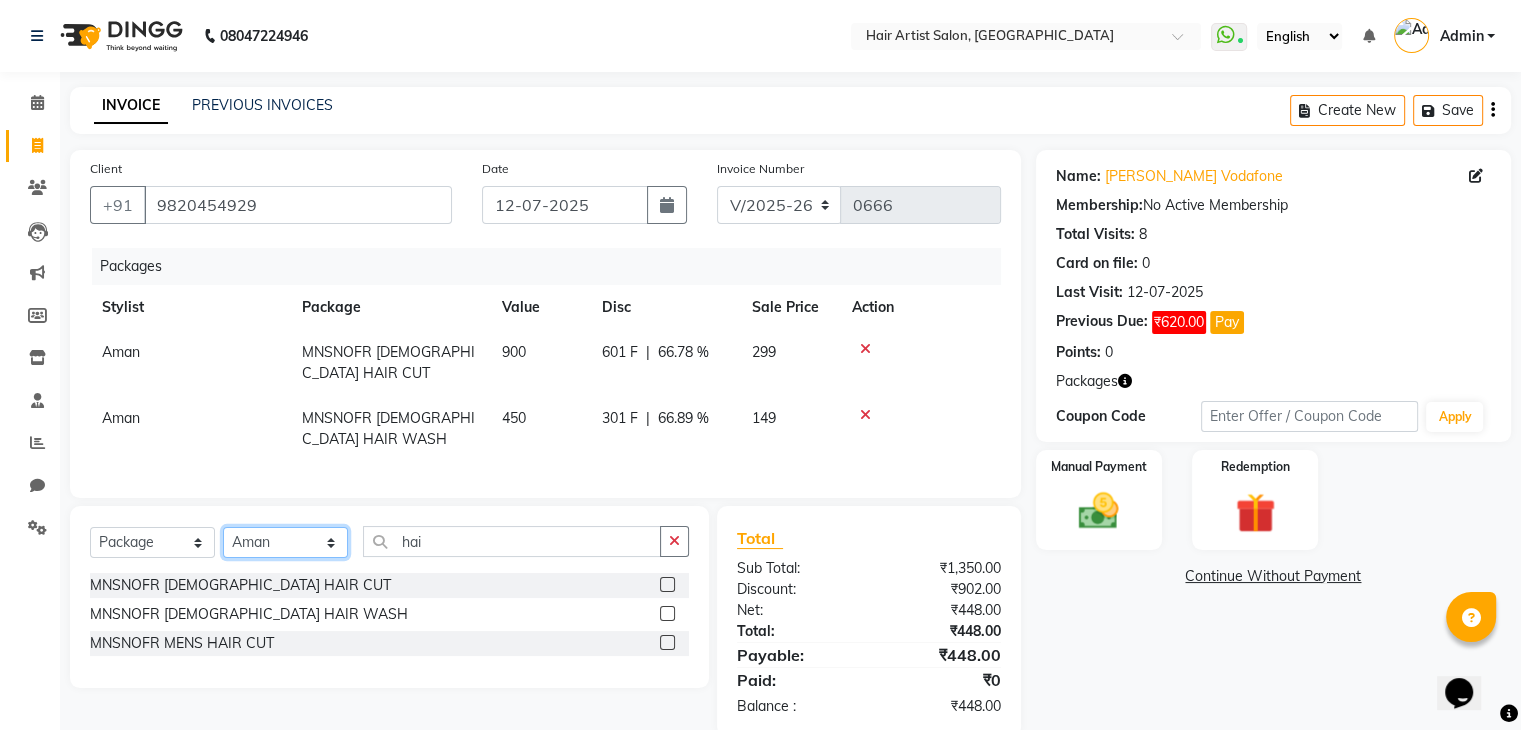 click on "Select Stylist [PERSON_NAME]  Jannat Saif SALON  [PERSON_NAME] [PERSON_NAME] Mam  [PERSON_NAME]" 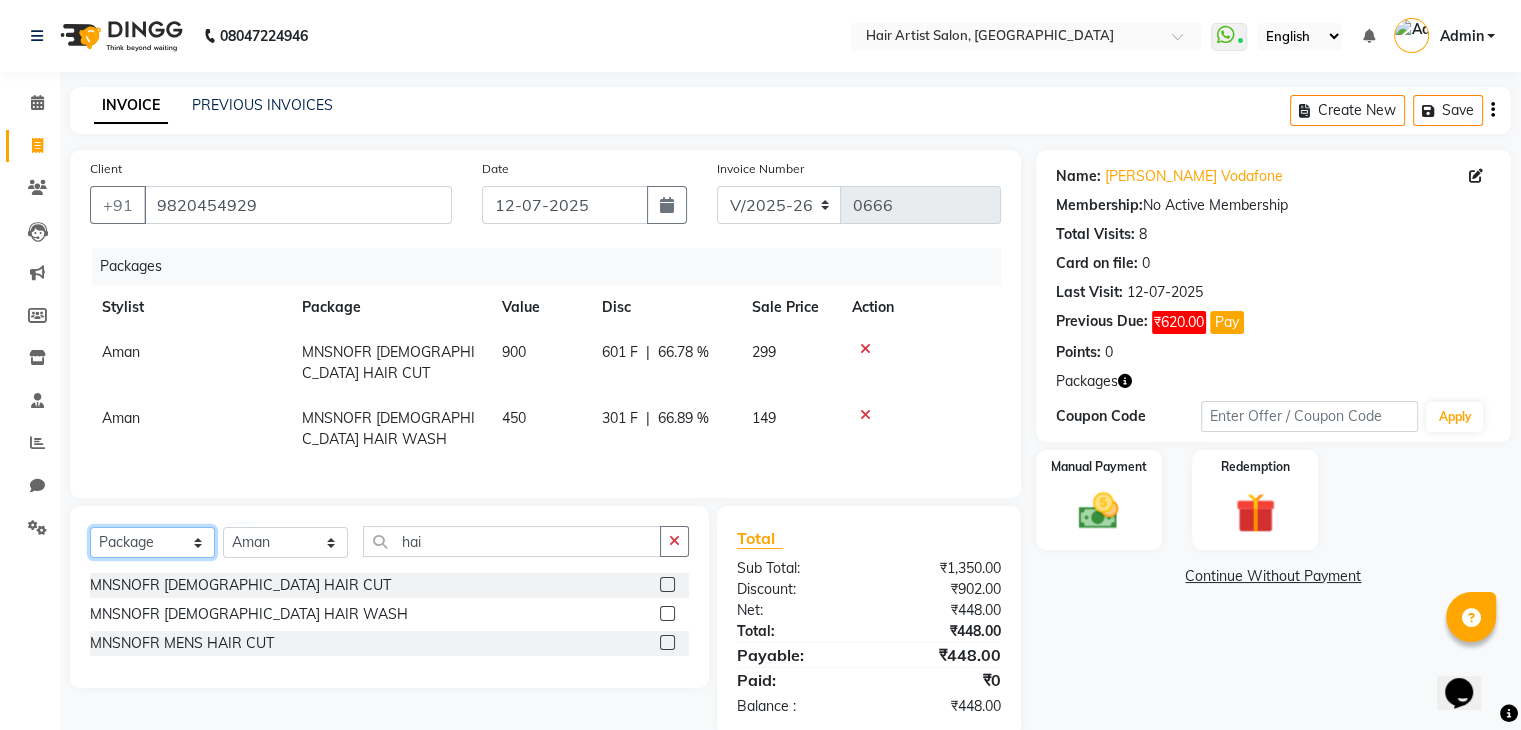 click on "Select  Service  Product  Membership  Package Voucher Prepaid Gift Card" 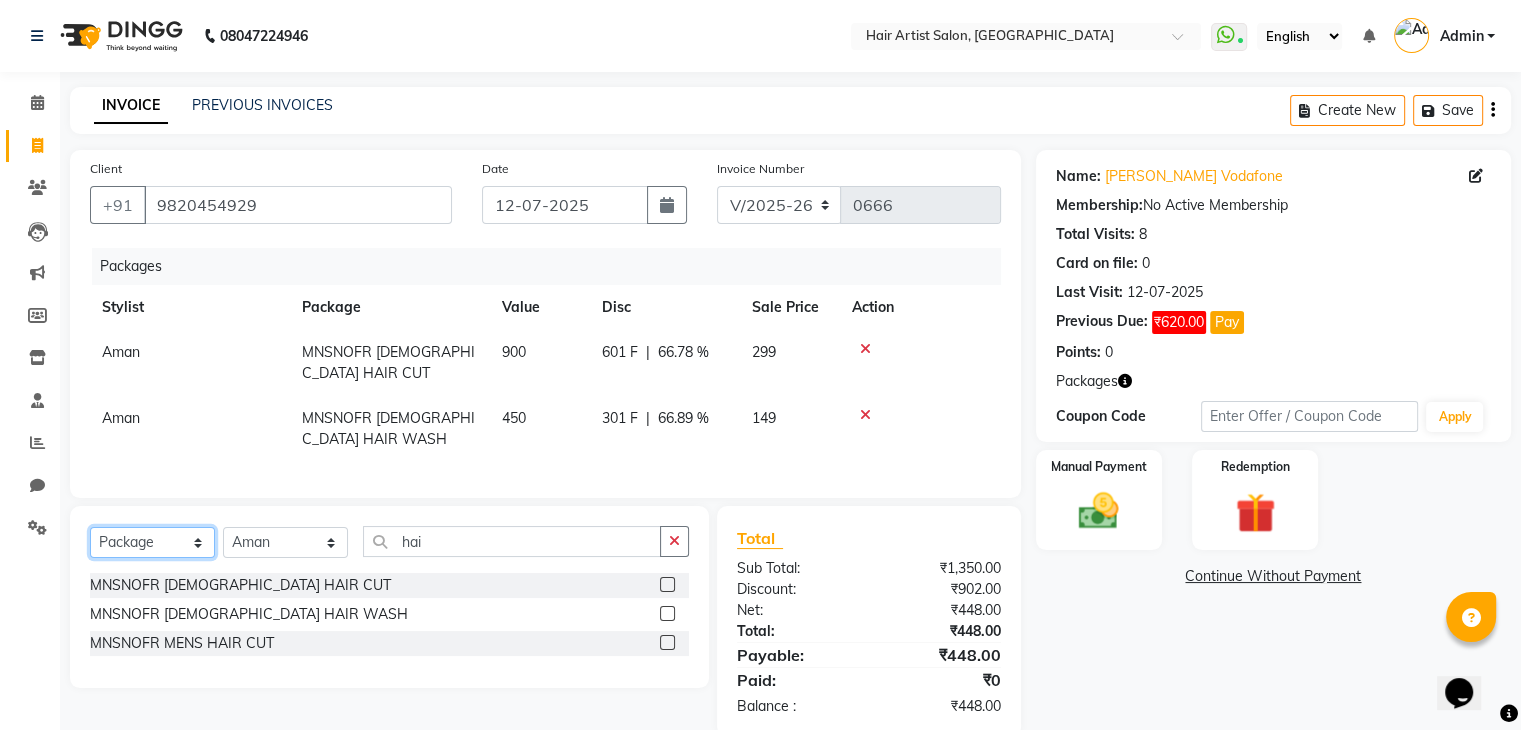 select on "service" 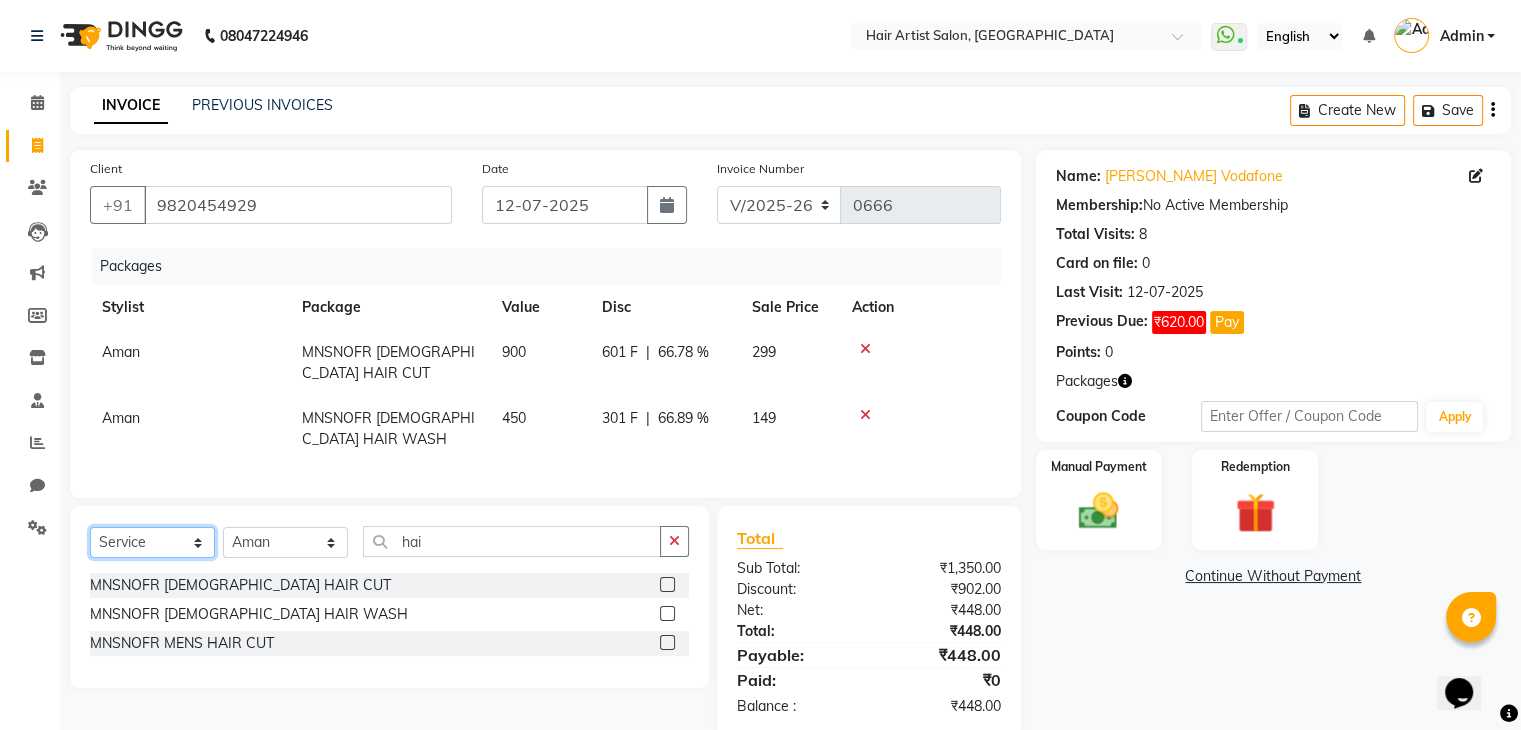 click on "Select  Service  Product  Membership  Package Voucher Prepaid Gift Card" 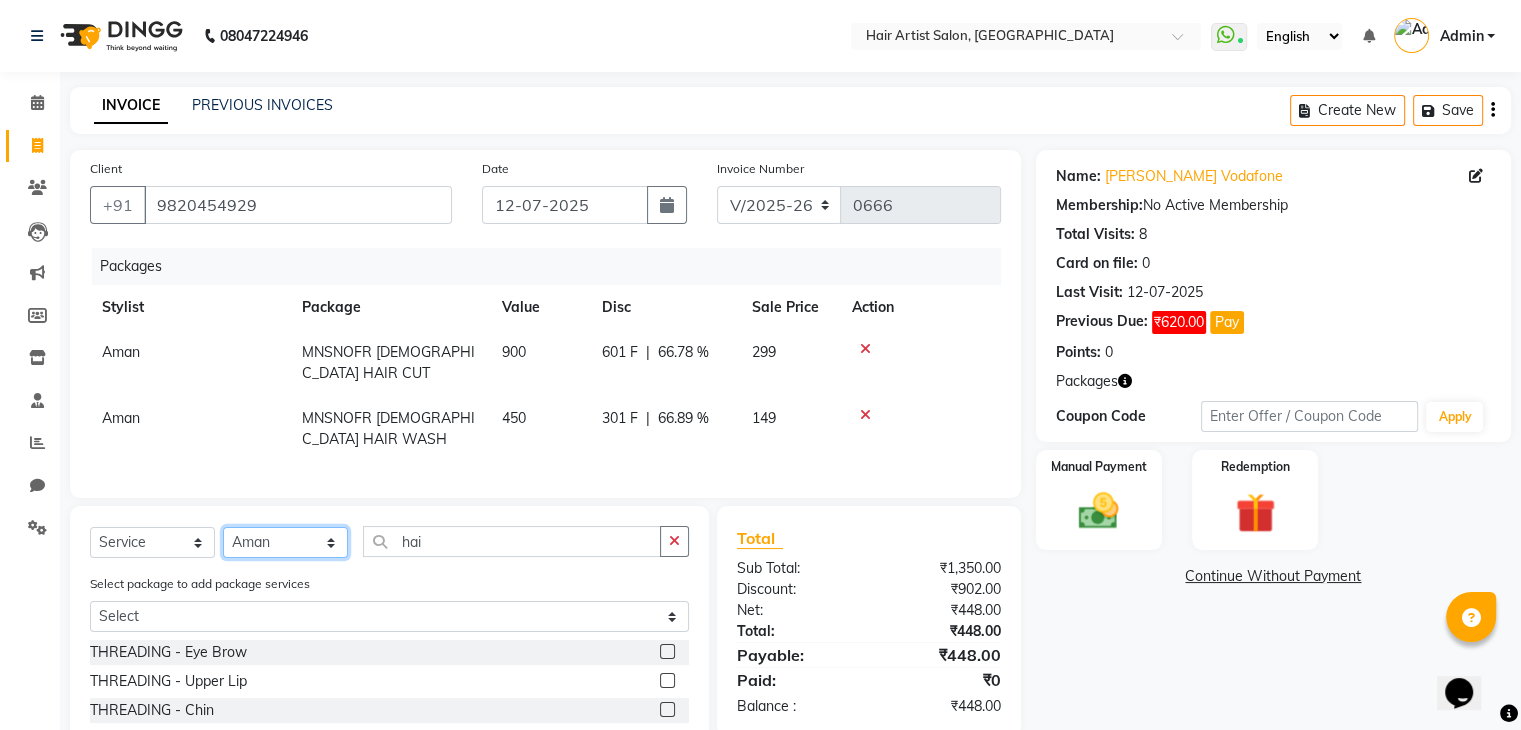 click on "Select Stylist [PERSON_NAME]  Jannat Saif SALON  [PERSON_NAME] [PERSON_NAME] Mam  [PERSON_NAME]" 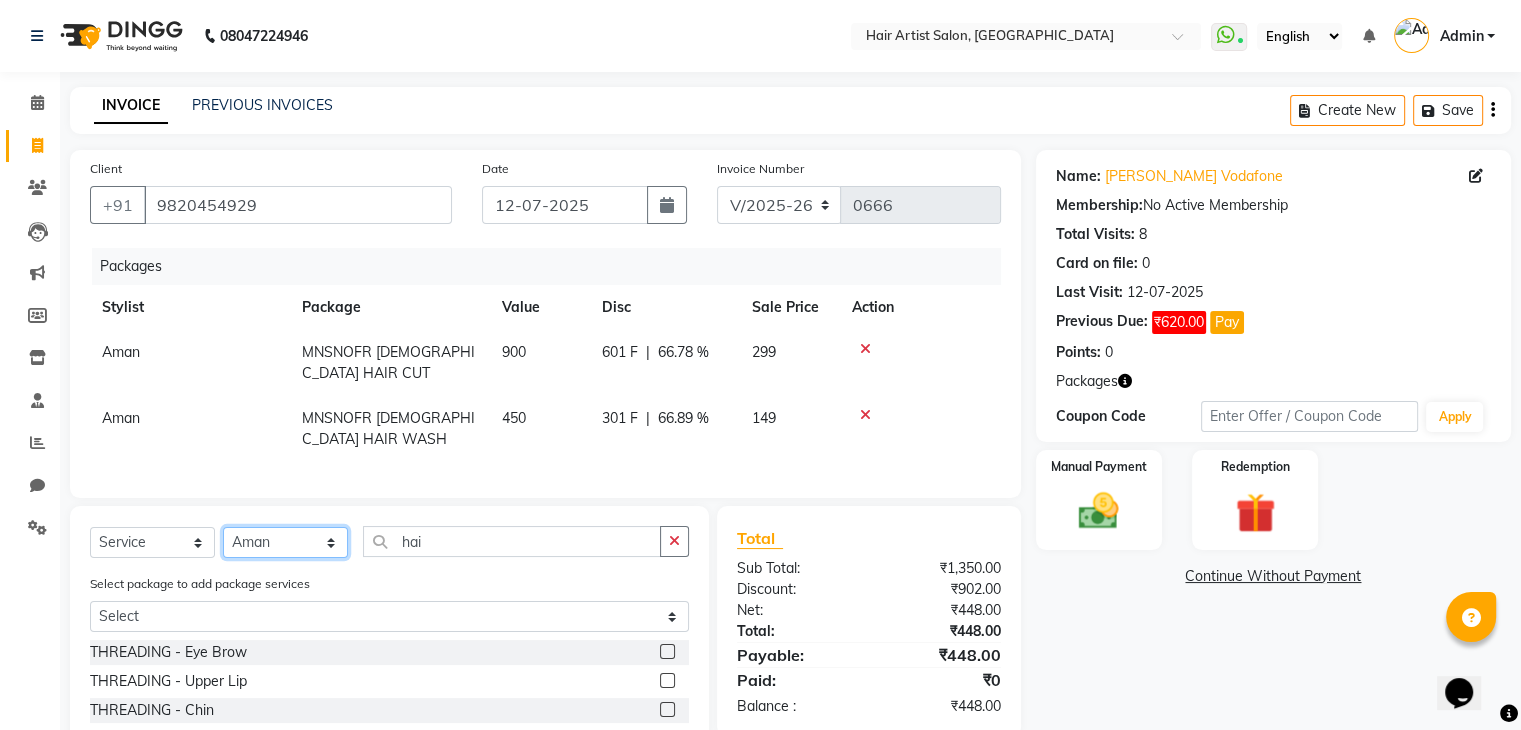 select on "69566" 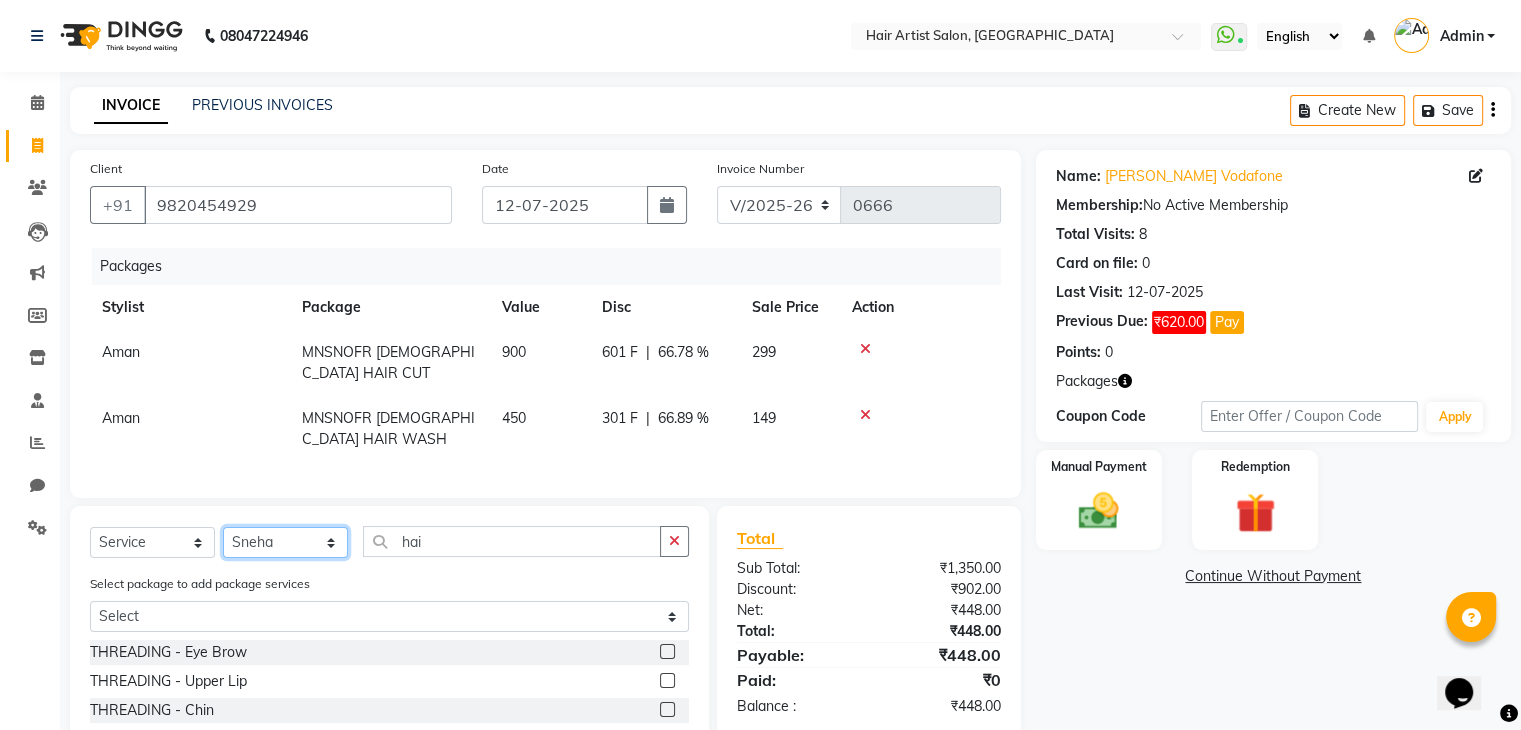 click on "Select Stylist [PERSON_NAME]  Jannat Saif SALON  [PERSON_NAME] [PERSON_NAME] Mam  [PERSON_NAME]" 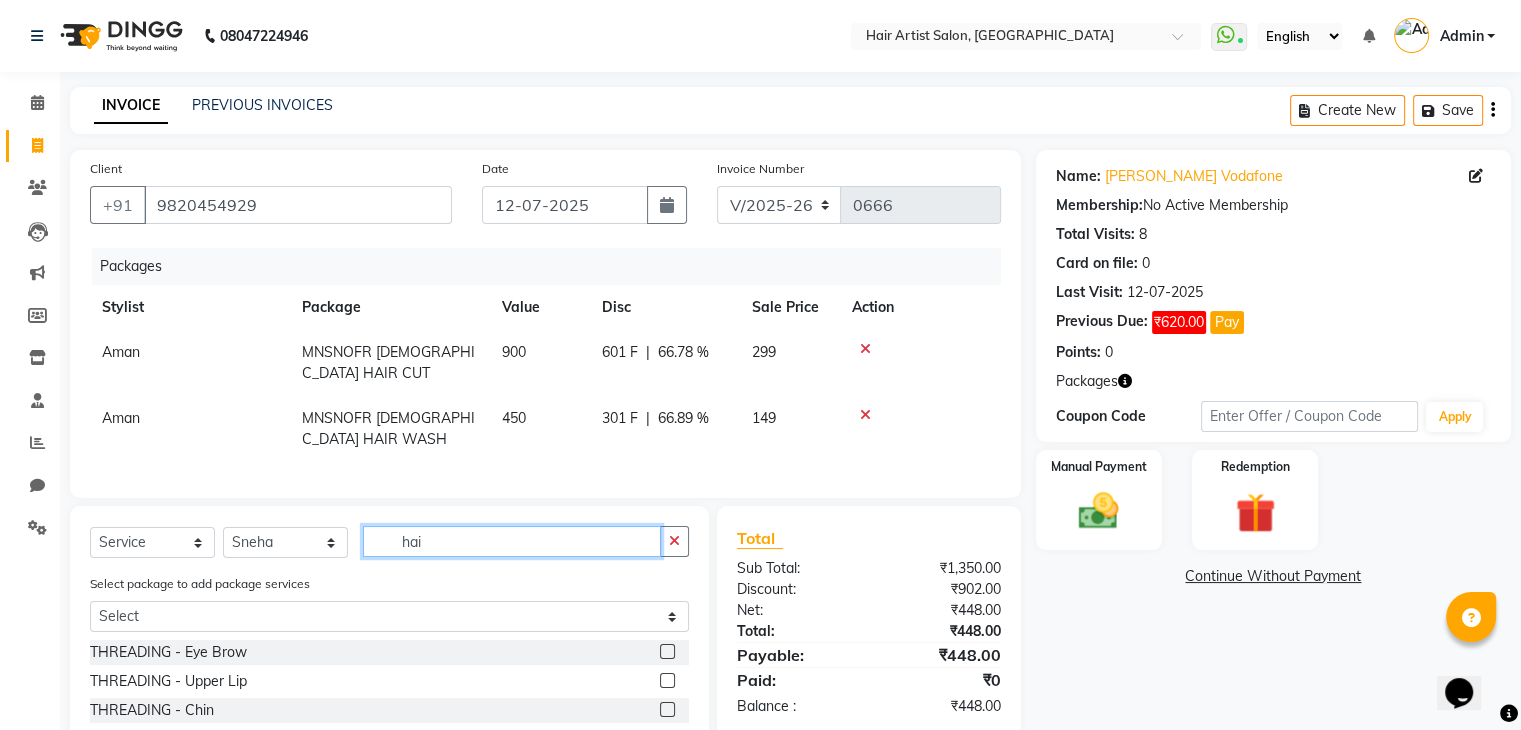 click on "hai" 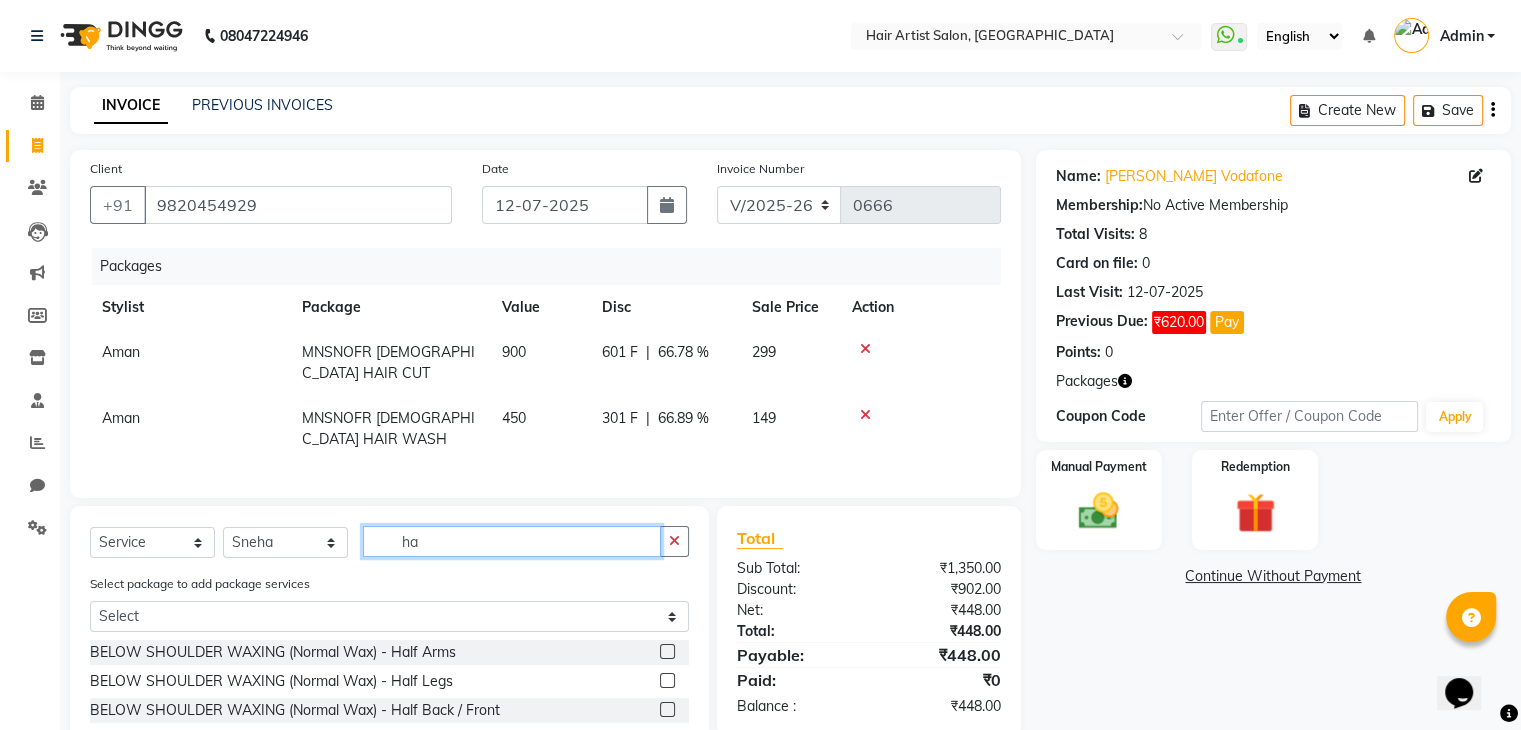 type on "h" 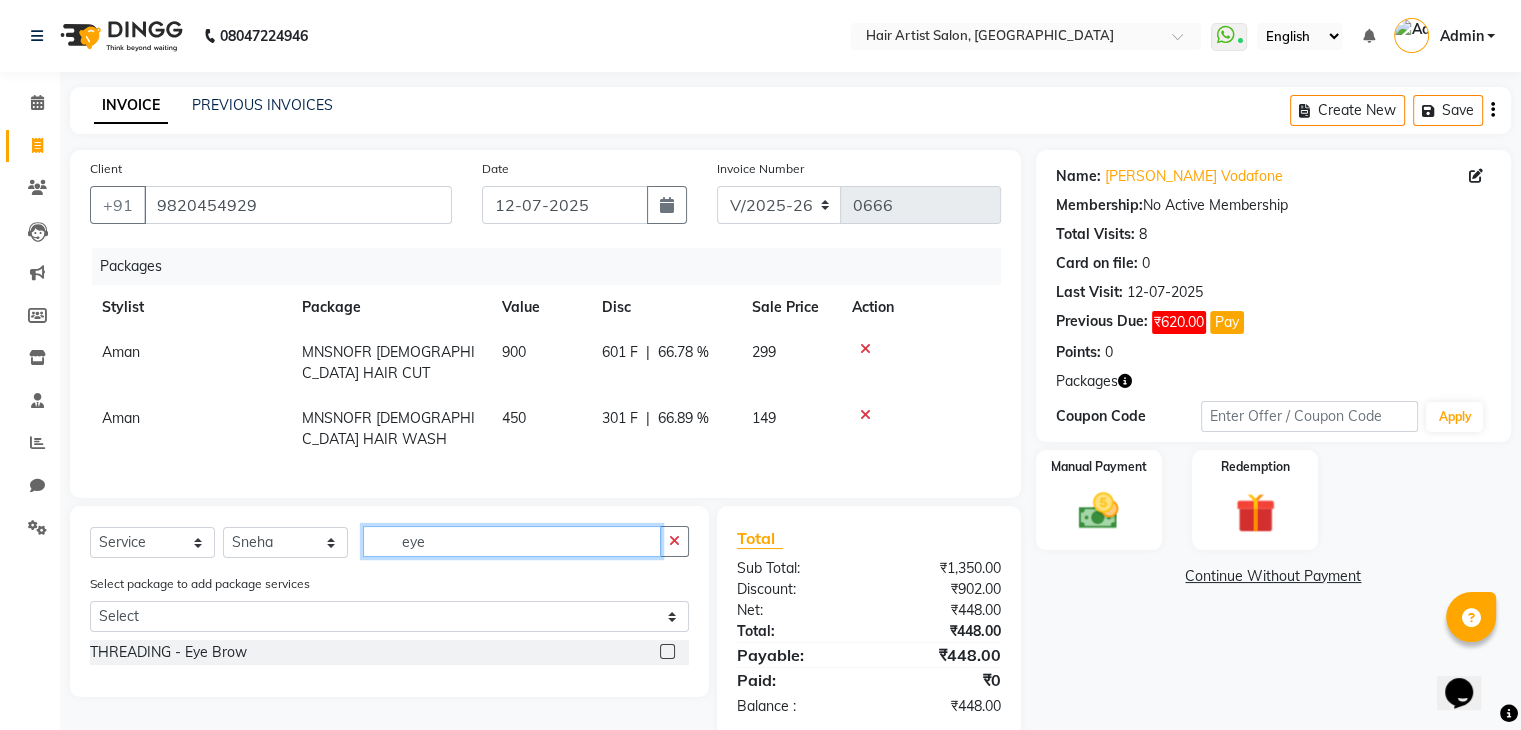type on "eye" 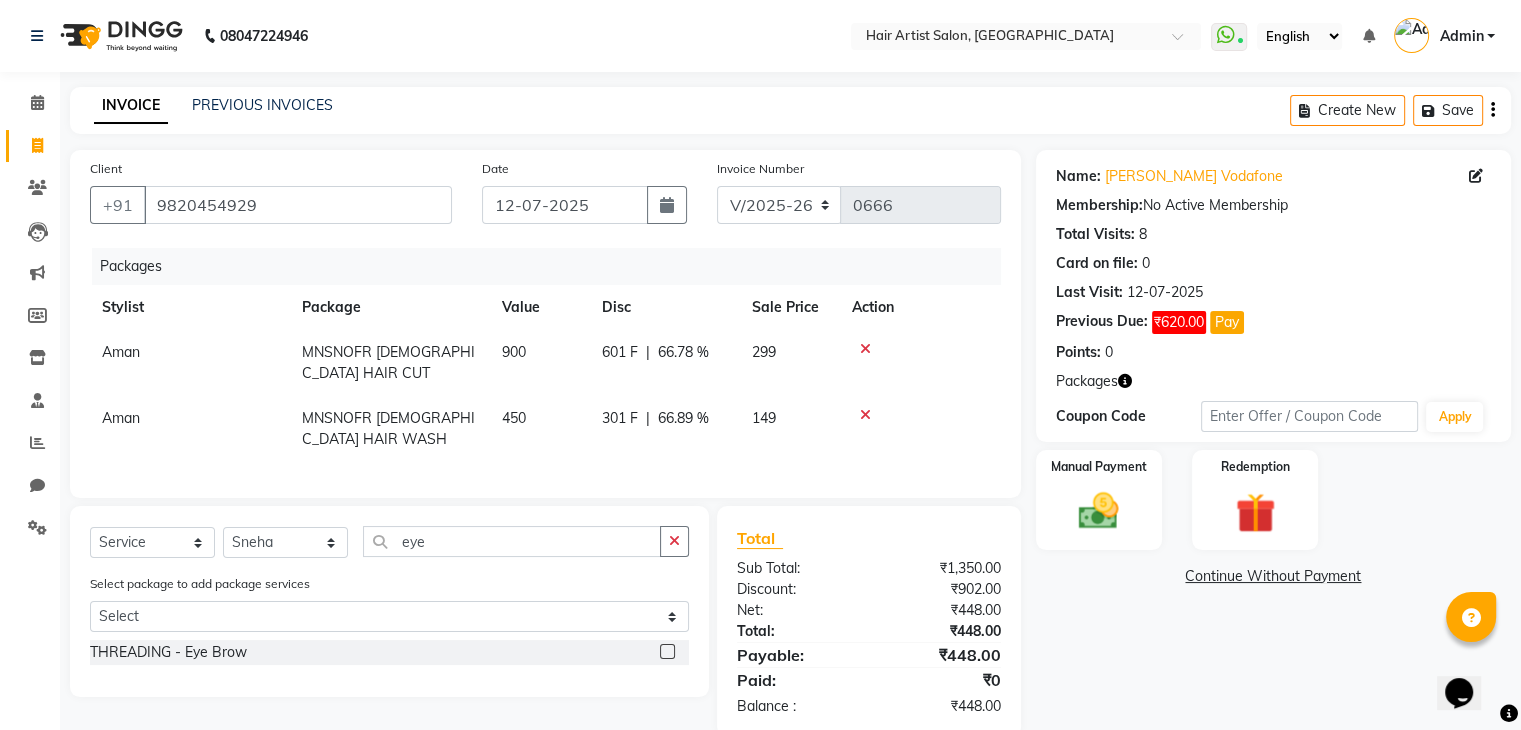 click 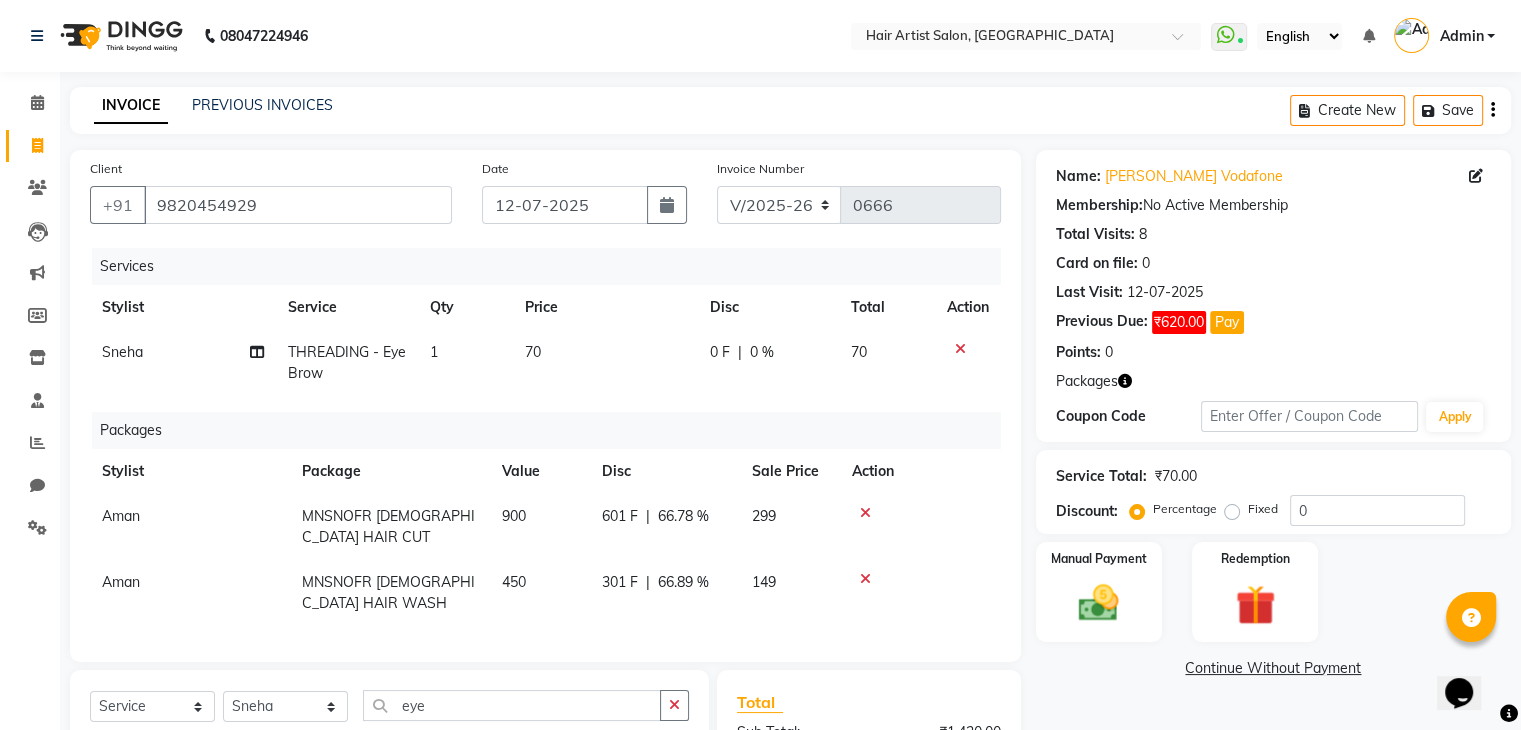 checkbox on "false" 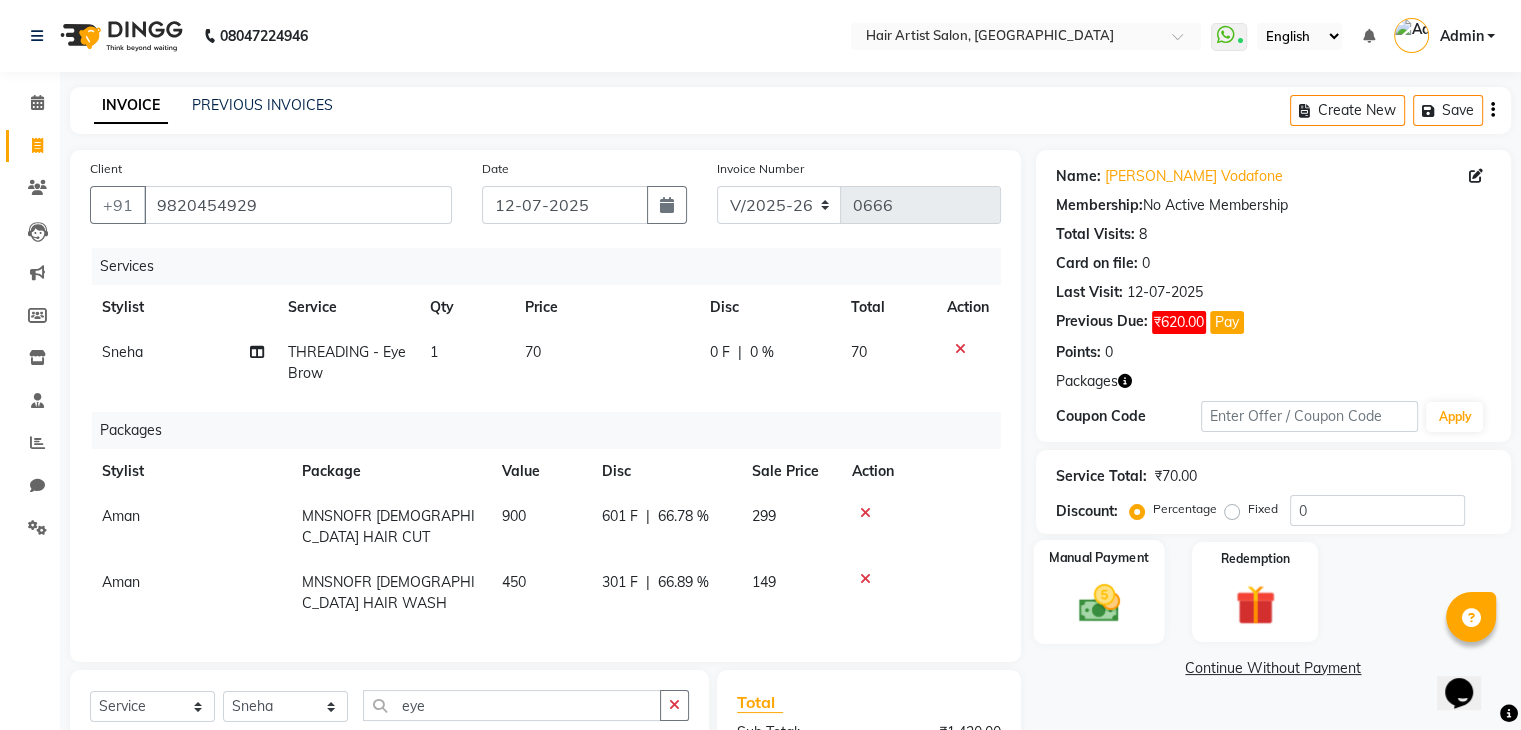 click 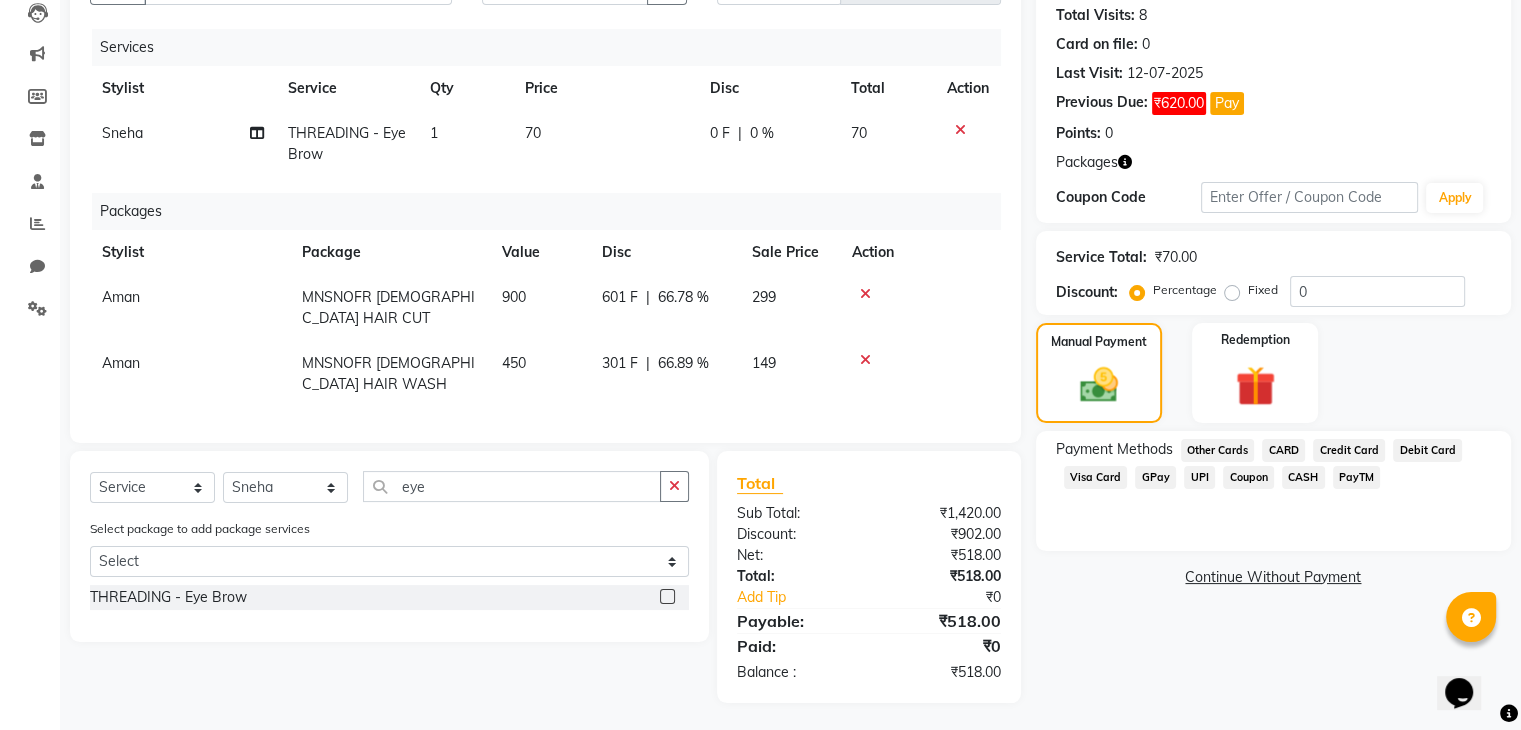 scroll, scrollTop: 238, scrollLeft: 0, axis: vertical 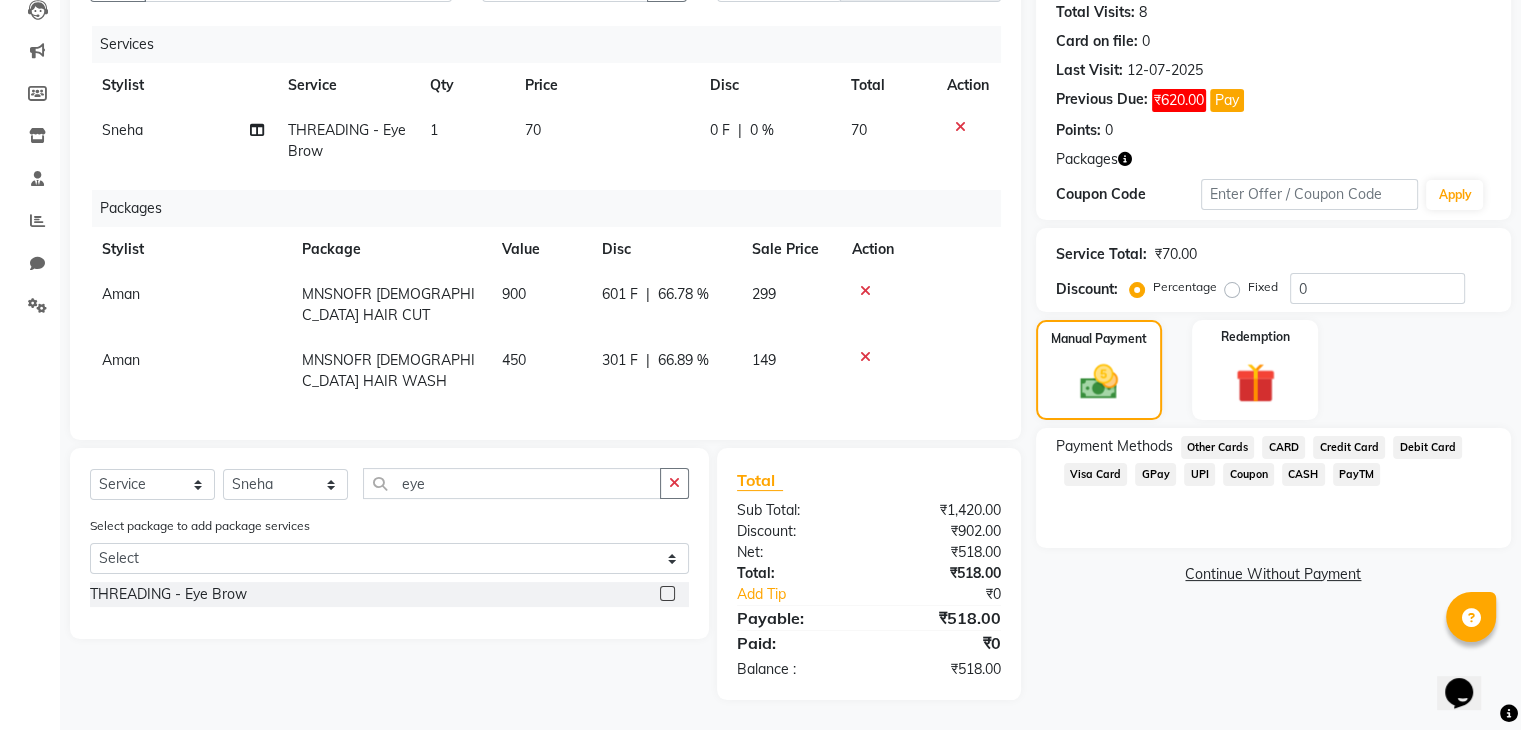 click on "GPay" 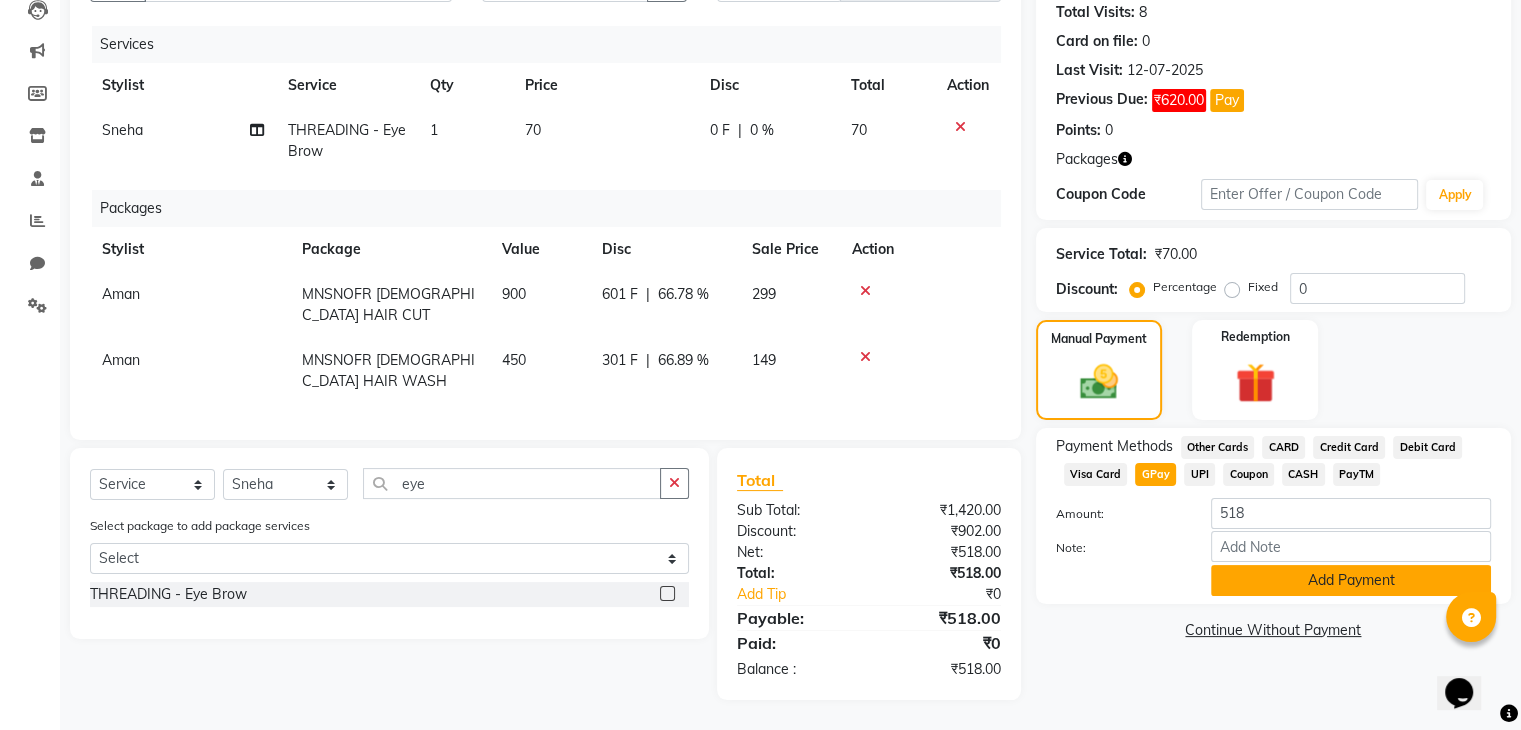 click on "Add Payment" 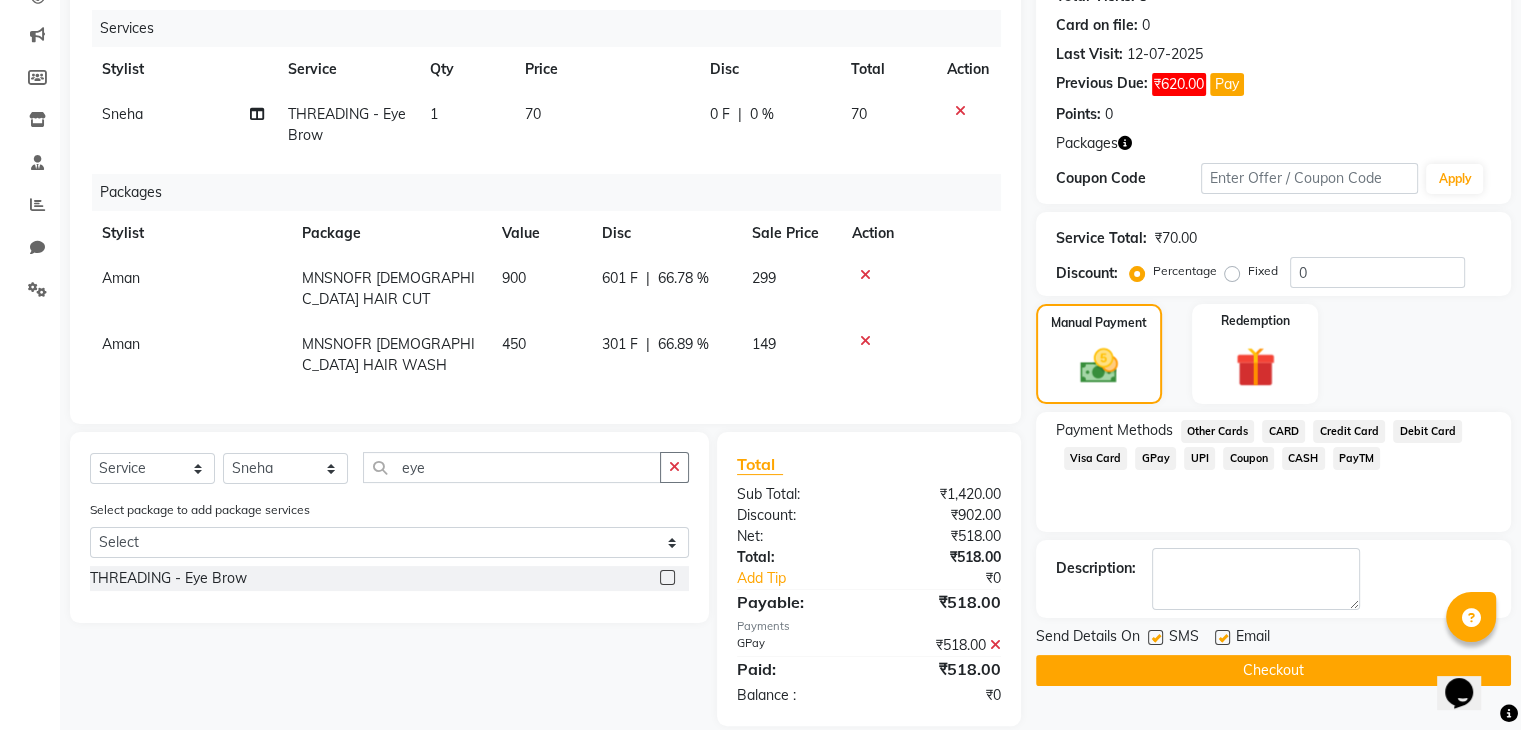 click on "Checkout" 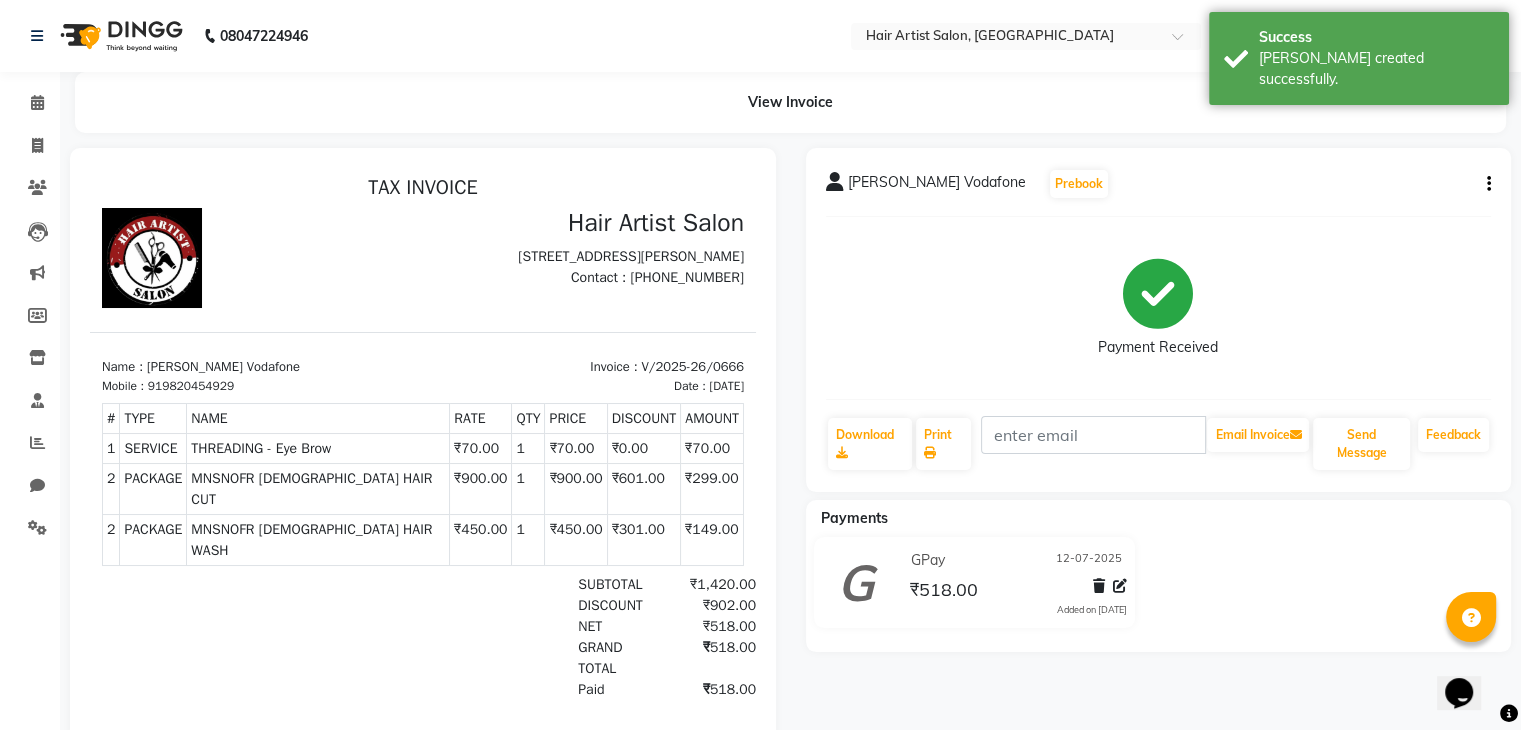 scroll, scrollTop: 0, scrollLeft: 0, axis: both 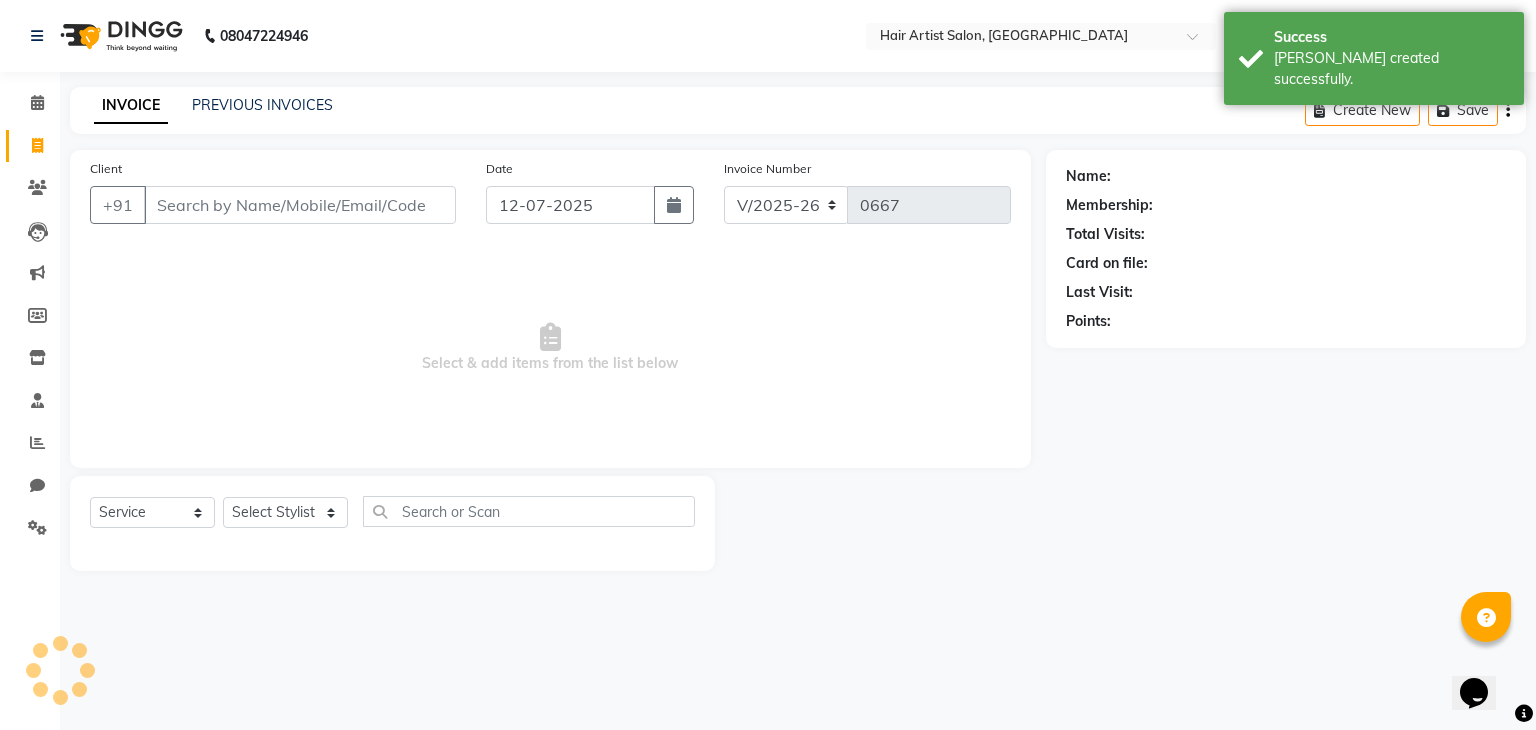 select on "package" 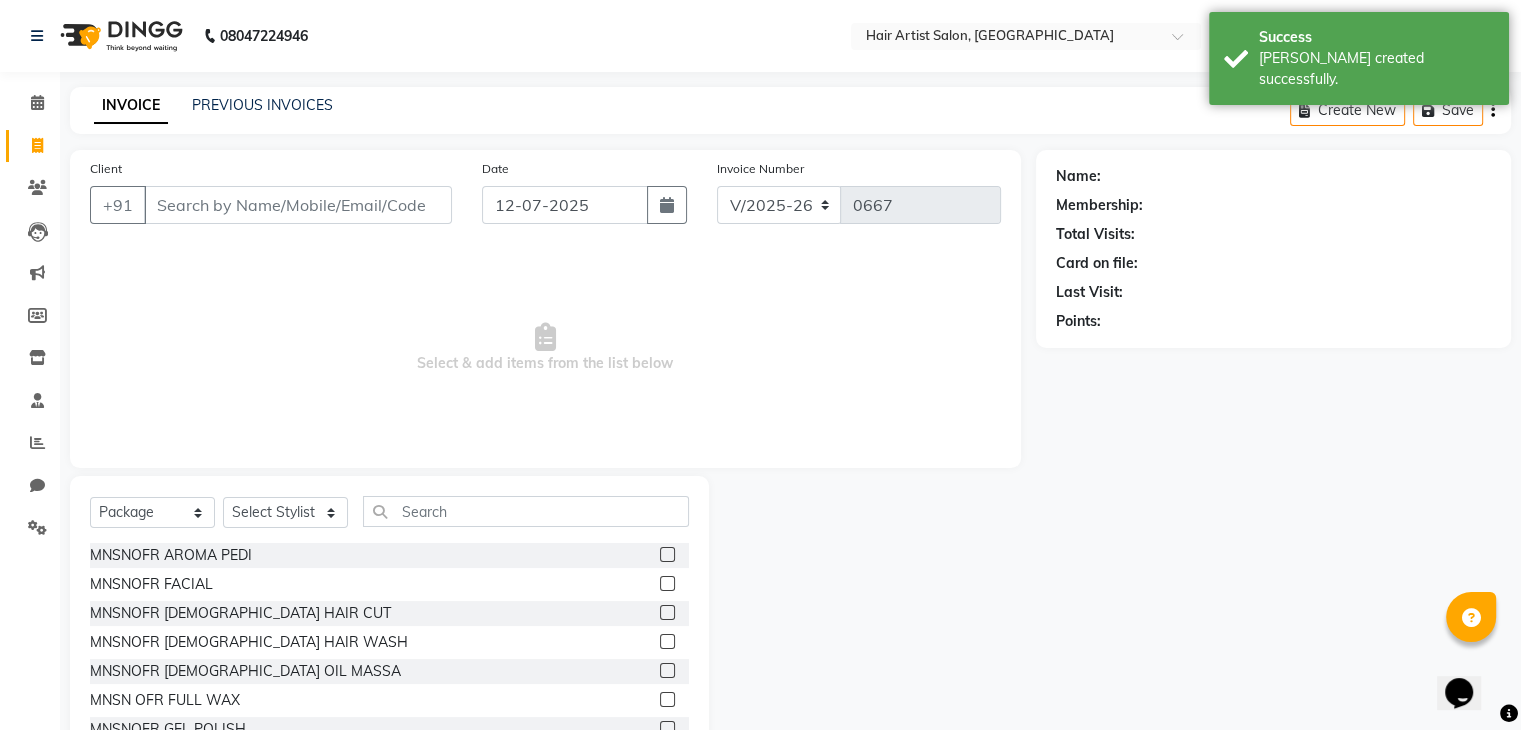click on "Client" at bounding box center [298, 205] 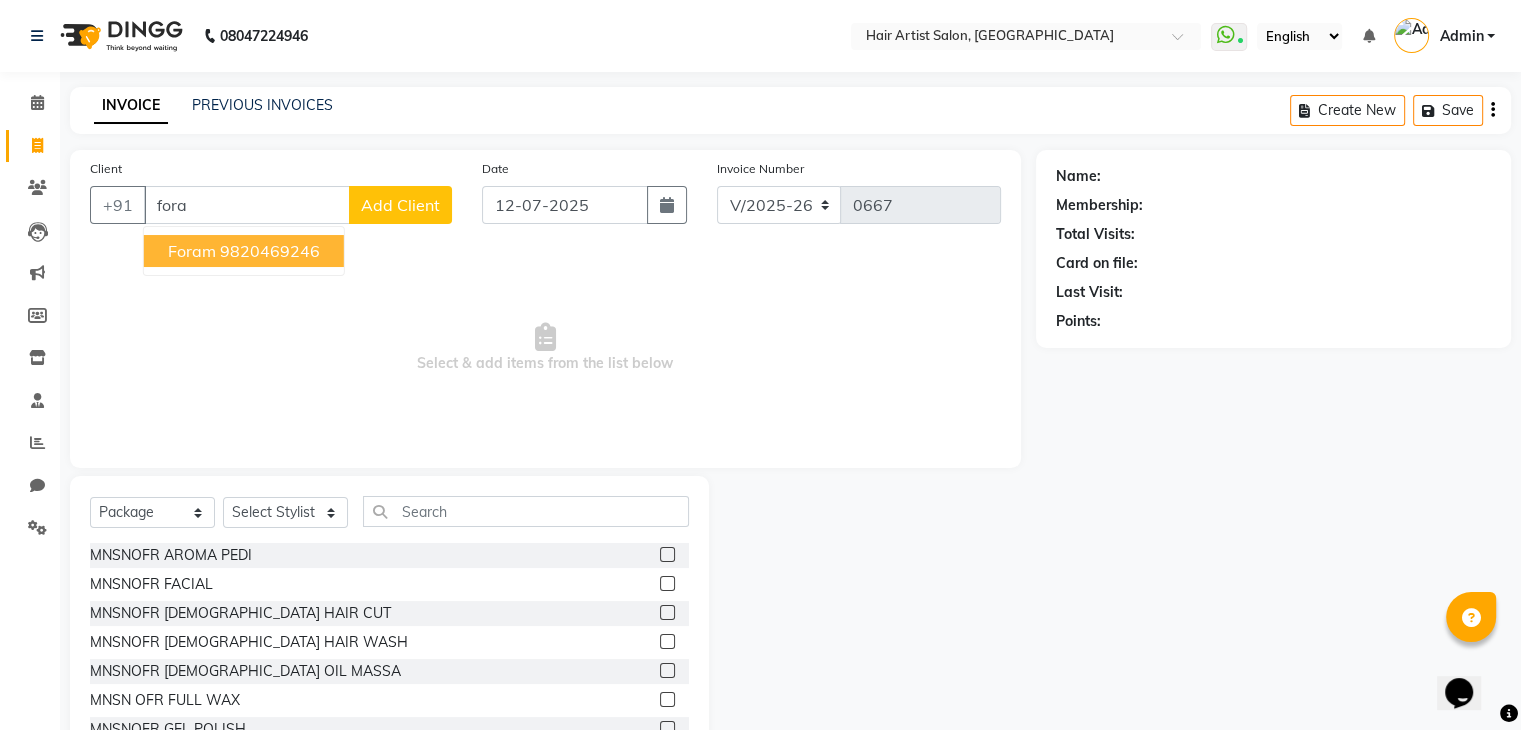 click on "Foram  9820469246" at bounding box center [244, 251] 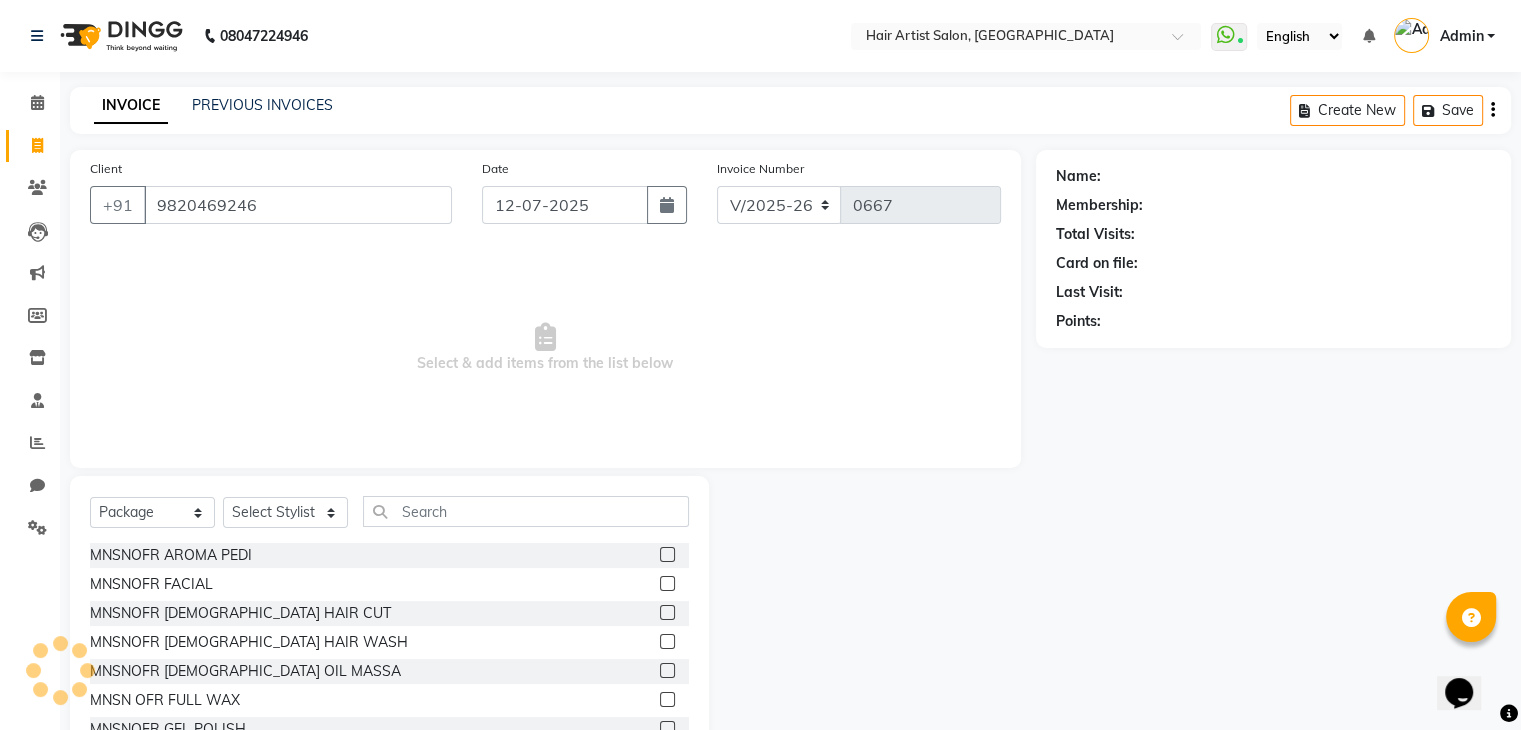 type on "9820469246" 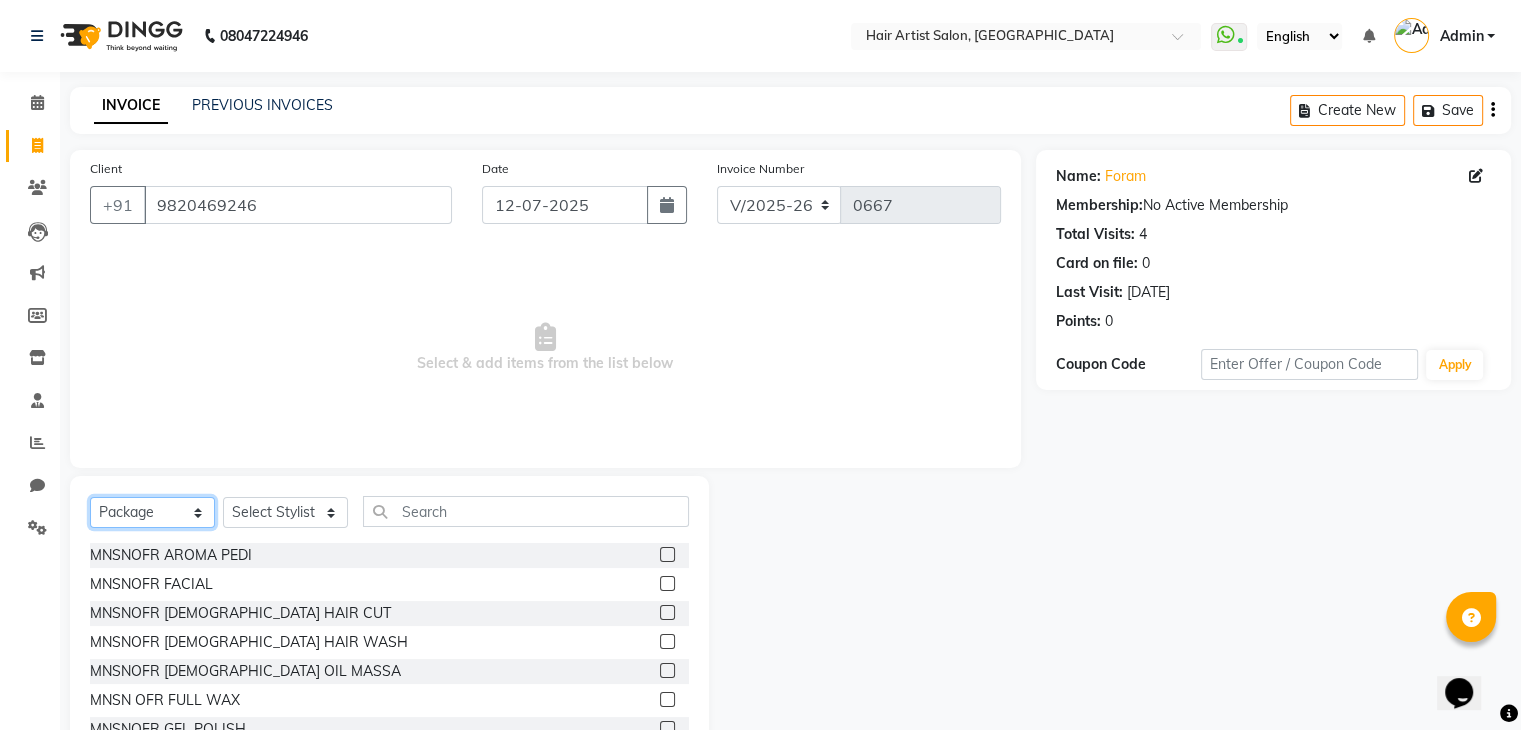 click on "Select  Service  Product  Membership  Package Voucher Prepaid Gift Card" 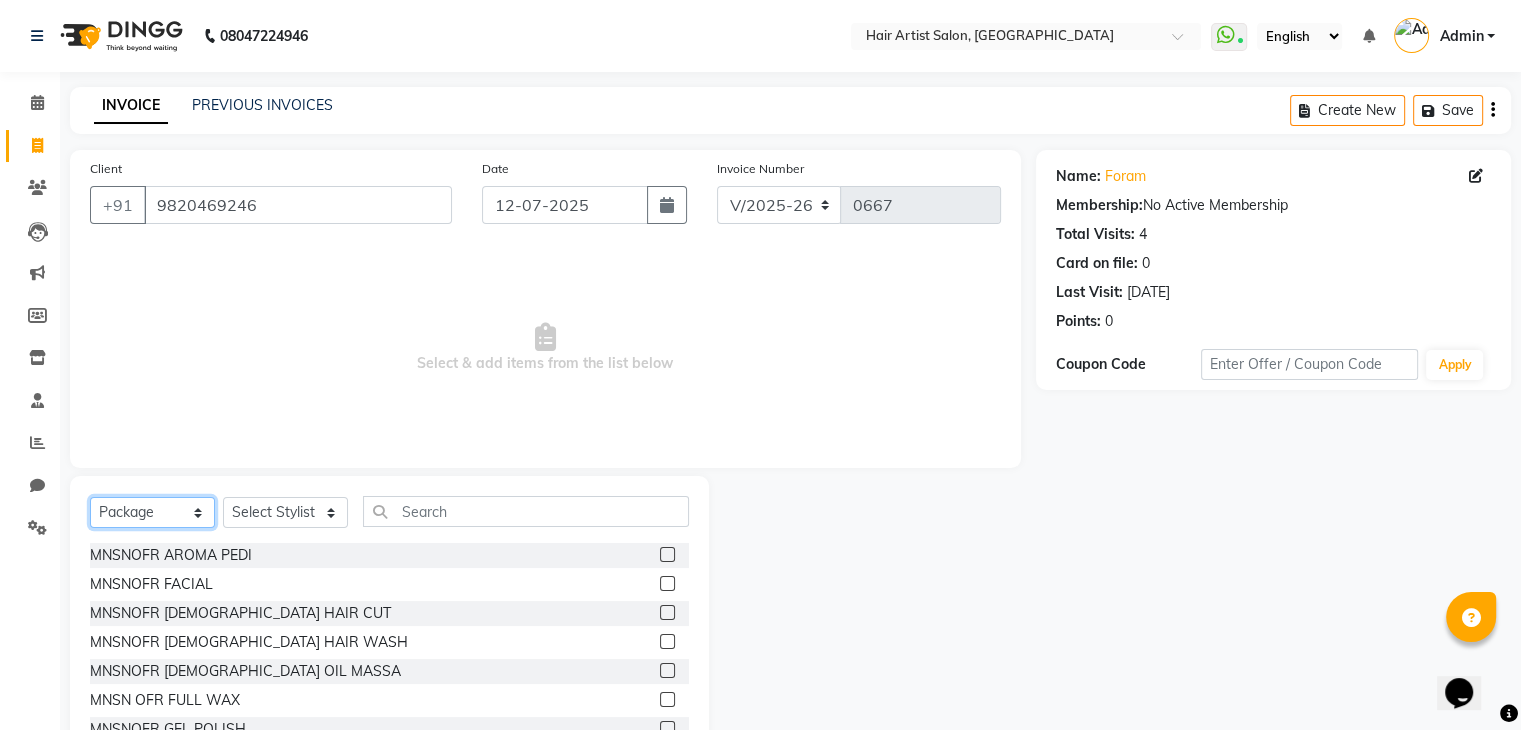 select on "service" 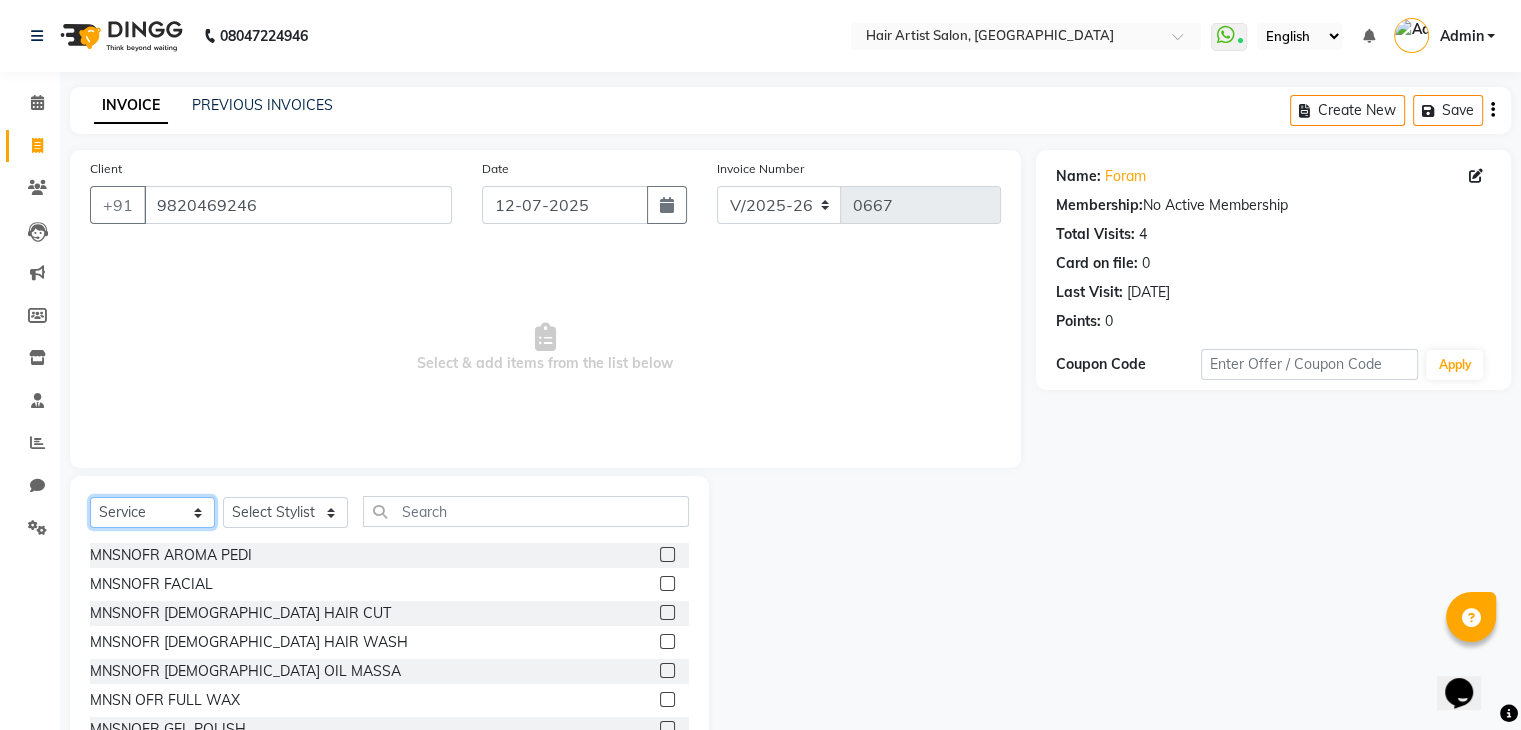 click on "Select  Service  Product  Membership  Package Voucher Prepaid Gift Card" 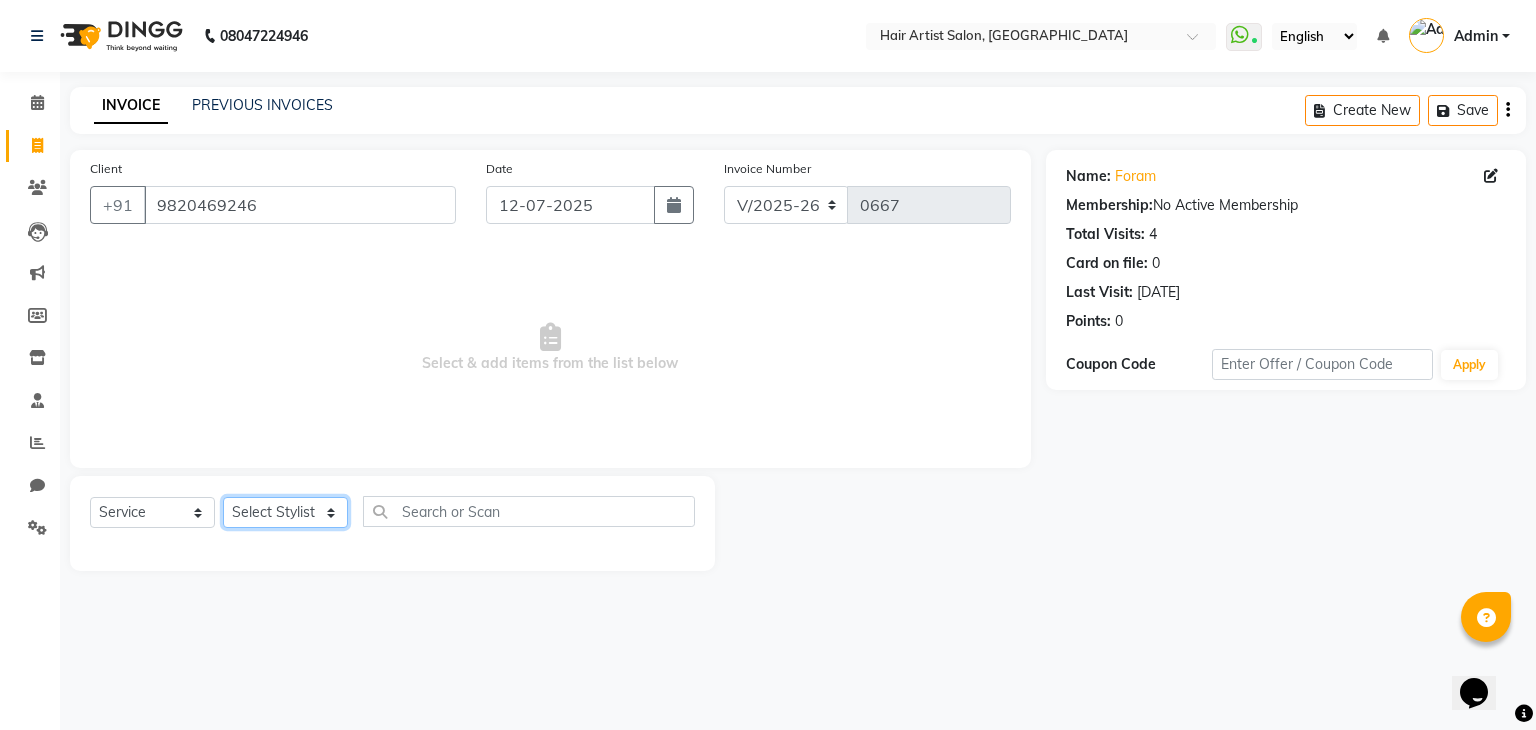 click on "Select Stylist [PERSON_NAME]  Jannat Saif SALON  [PERSON_NAME] [PERSON_NAME] Mam  [PERSON_NAME]" 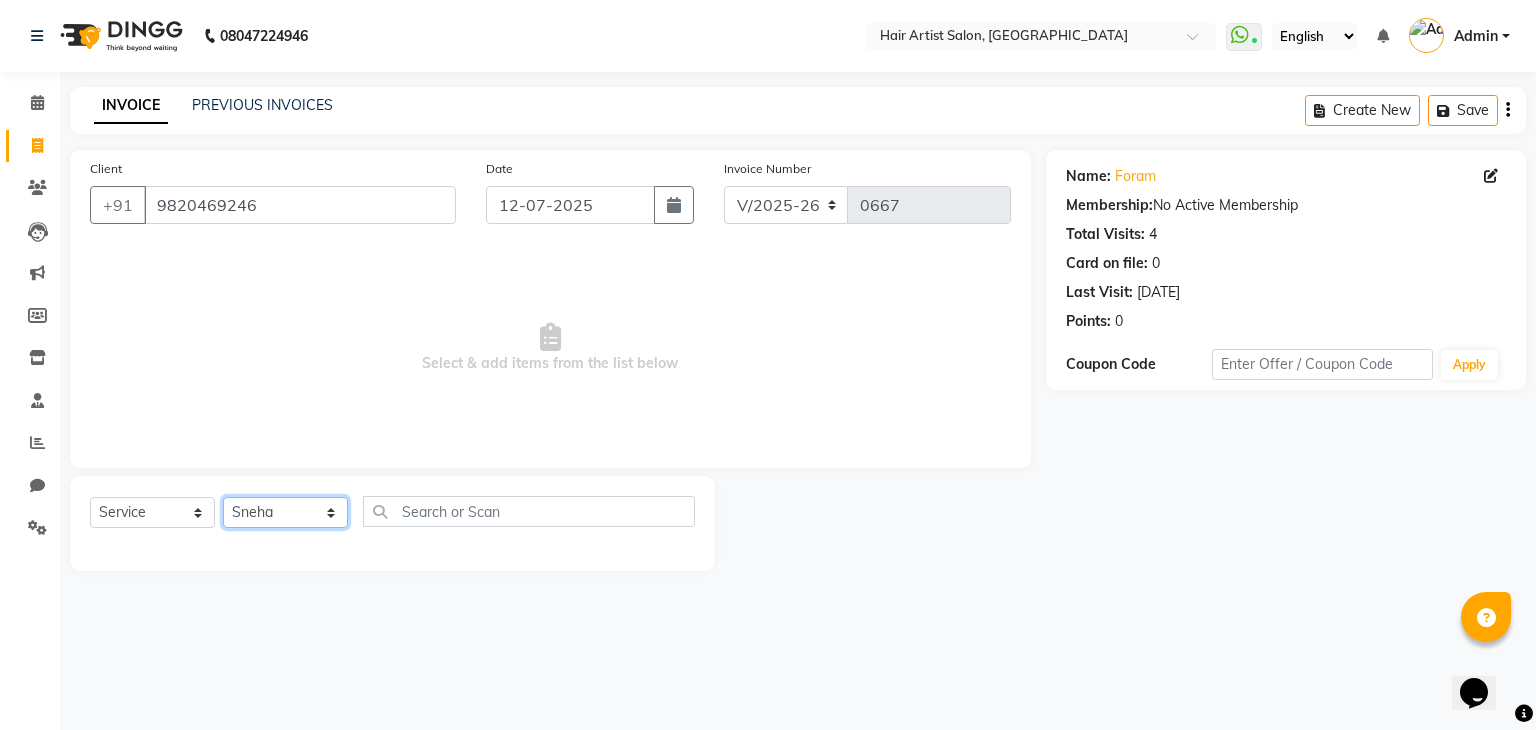 click on "Select Stylist [PERSON_NAME]  Jannat Saif SALON  [PERSON_NAME] [PERSON_NAME] Mam  [PERSON_NAME]" 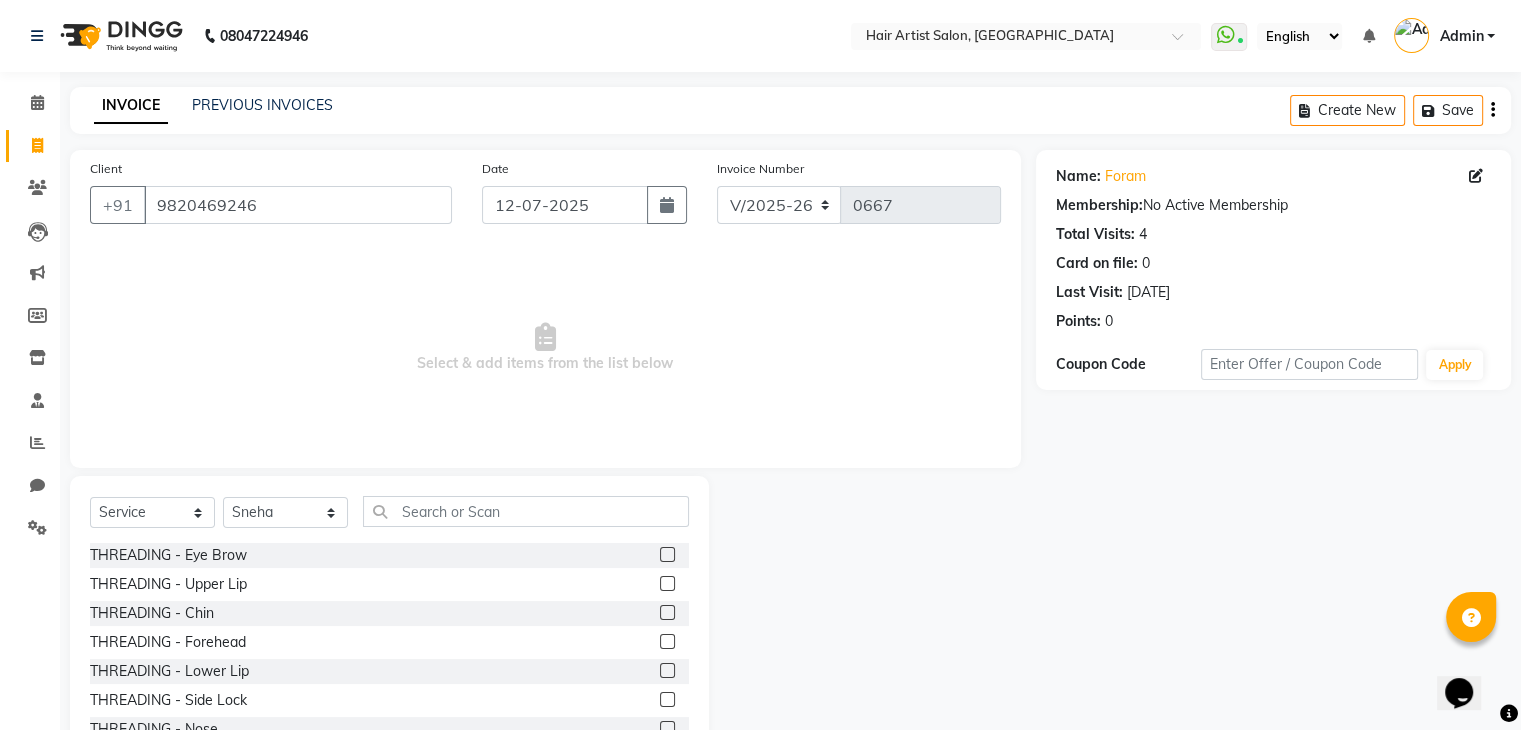 click 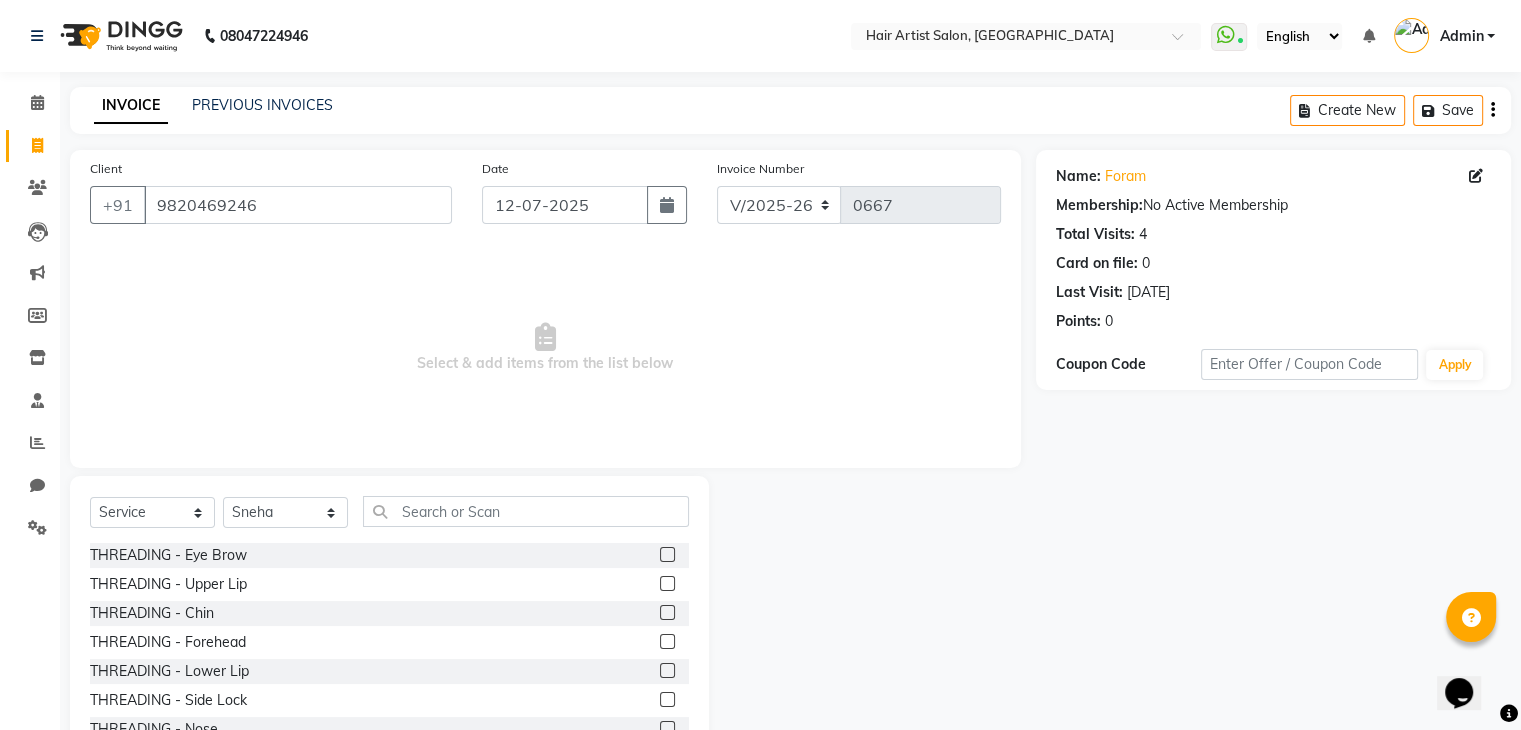 click at bounding box center [666, 555] 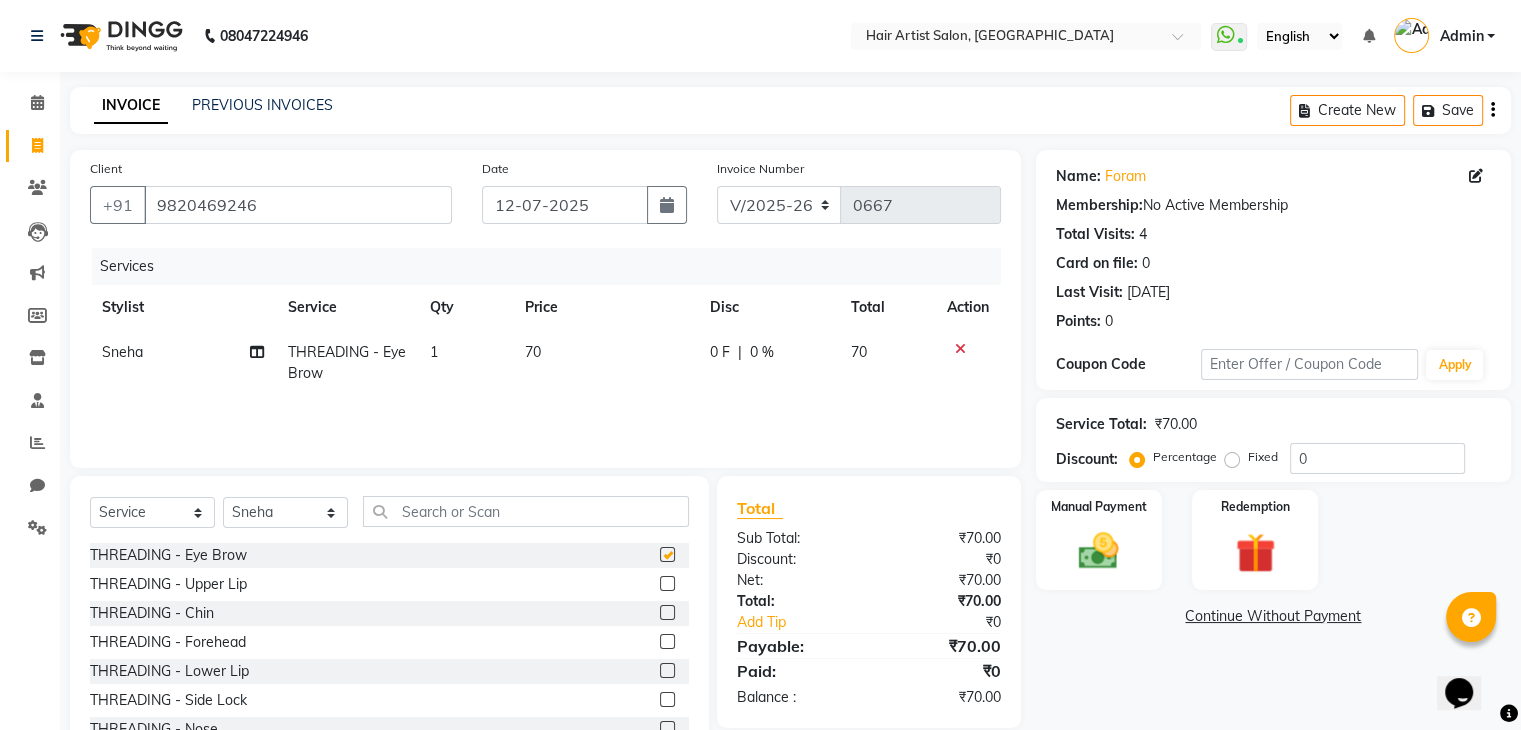 checkbox on "false" 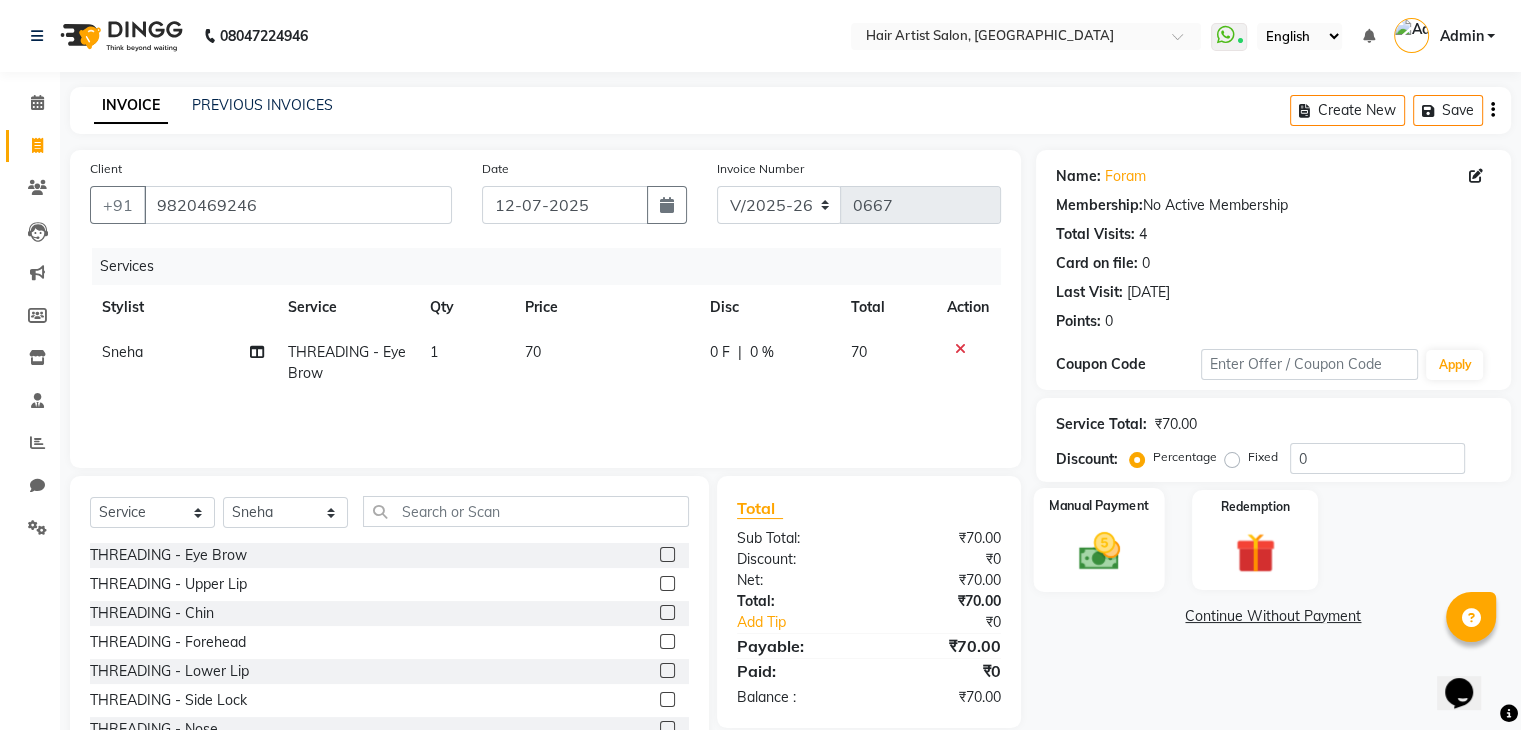 click 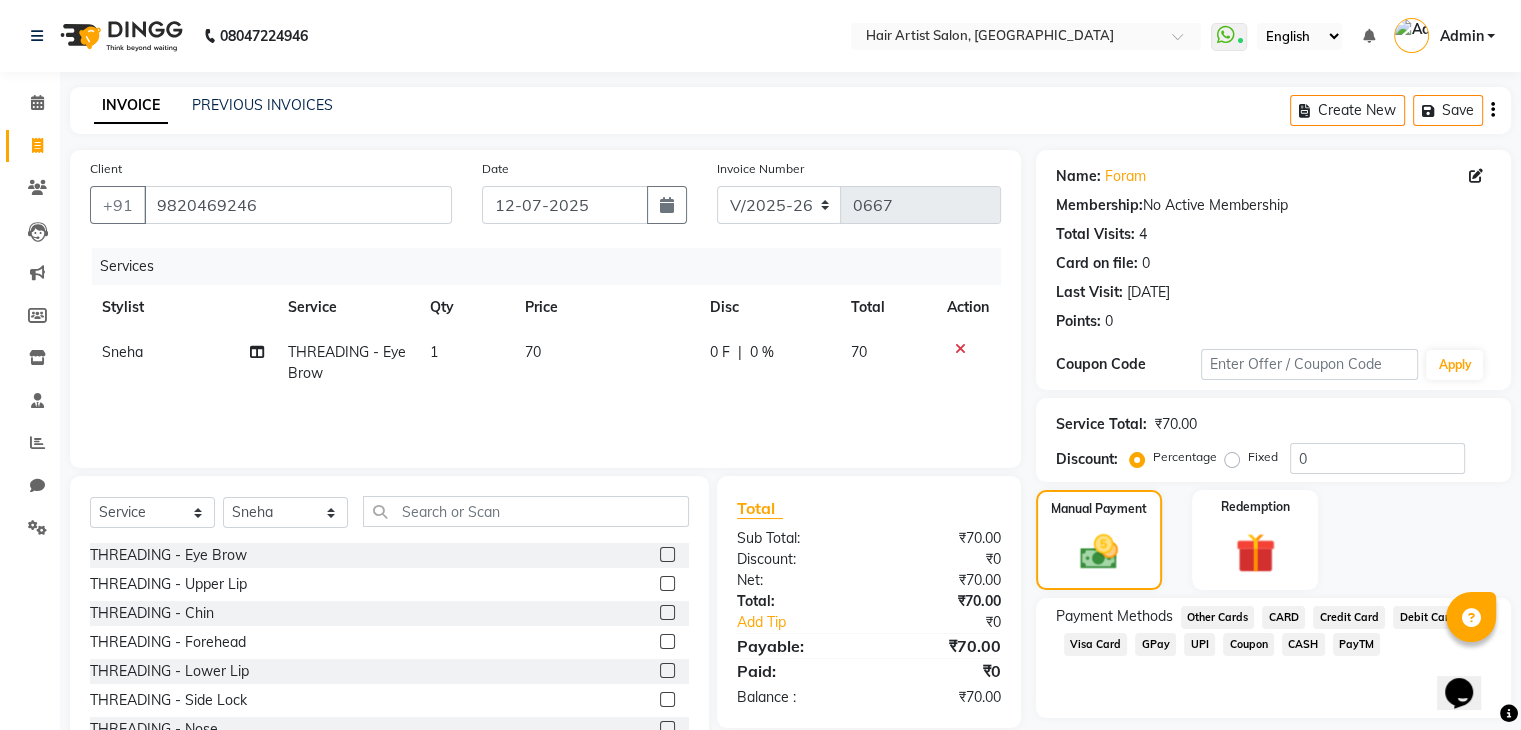 click on "GPay" 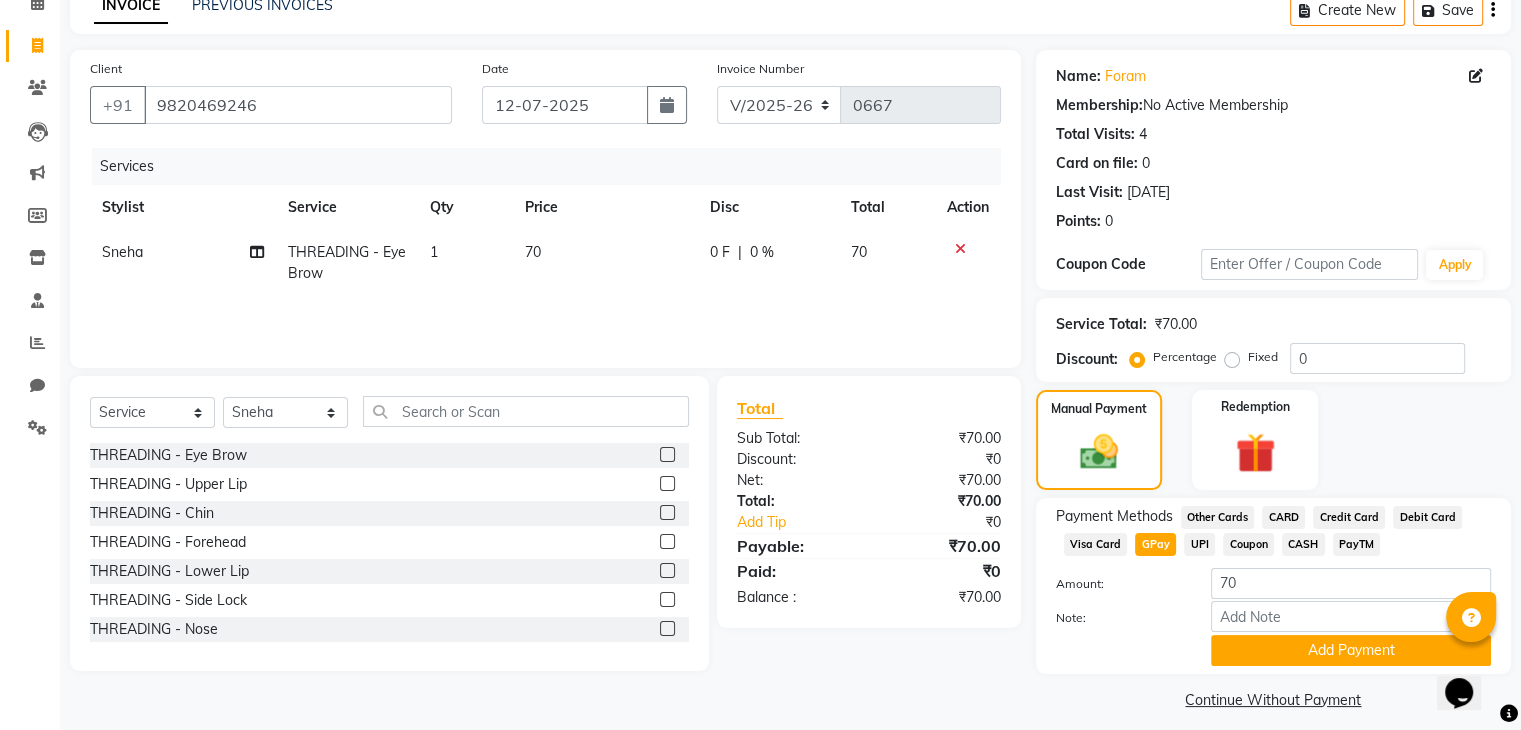 scroll, scrollTop: 117, scrollLeft: 0, axis: vertical 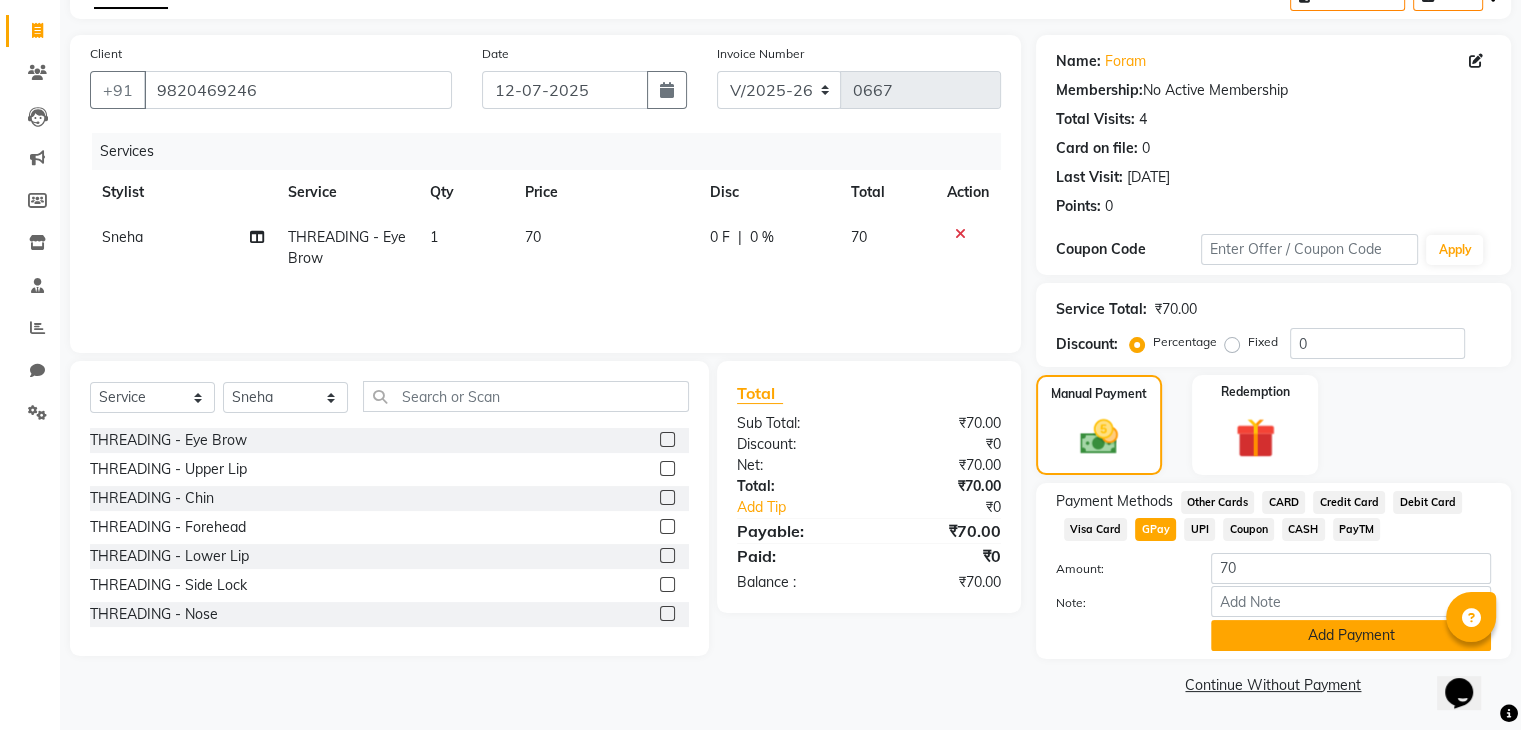click on "Add Payment" 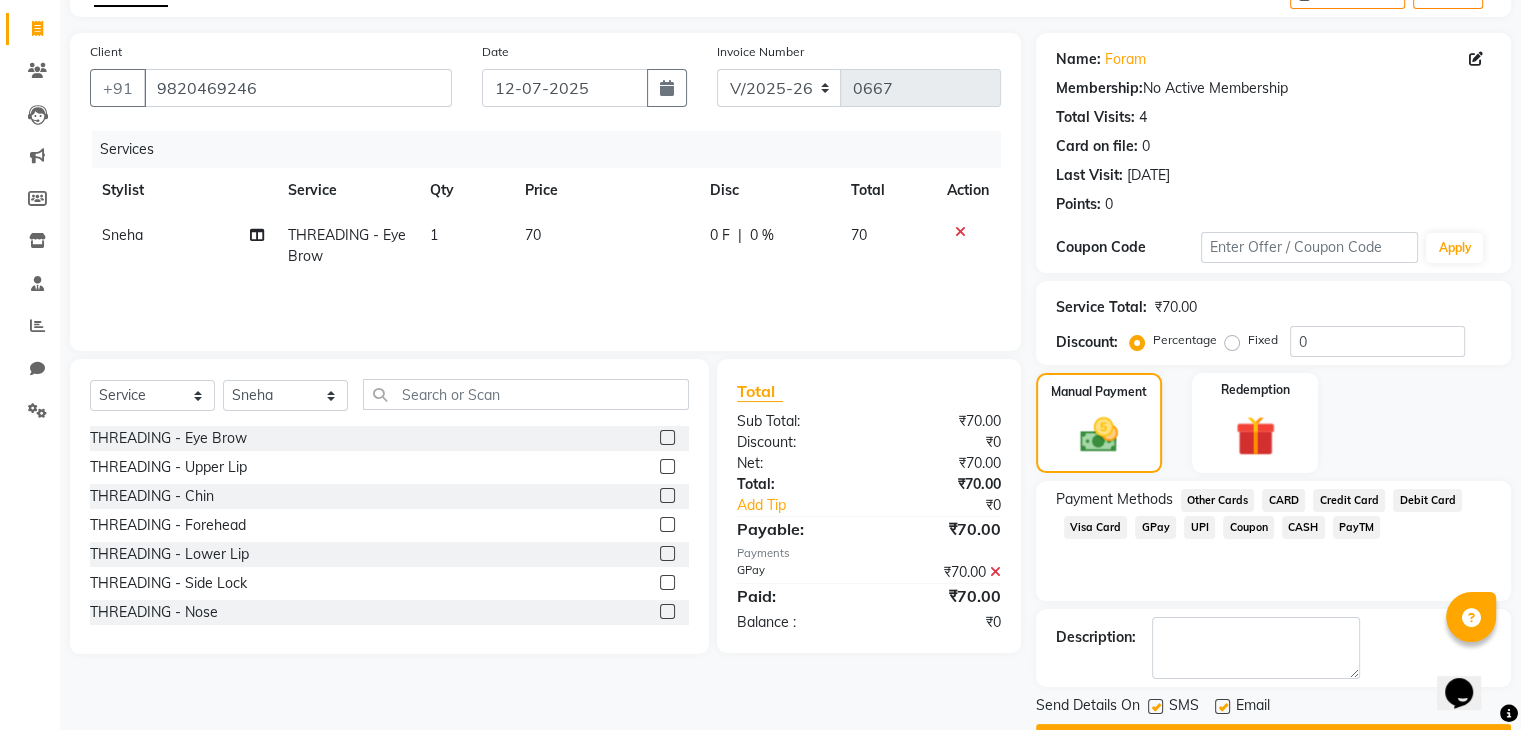 click on "Checkout" 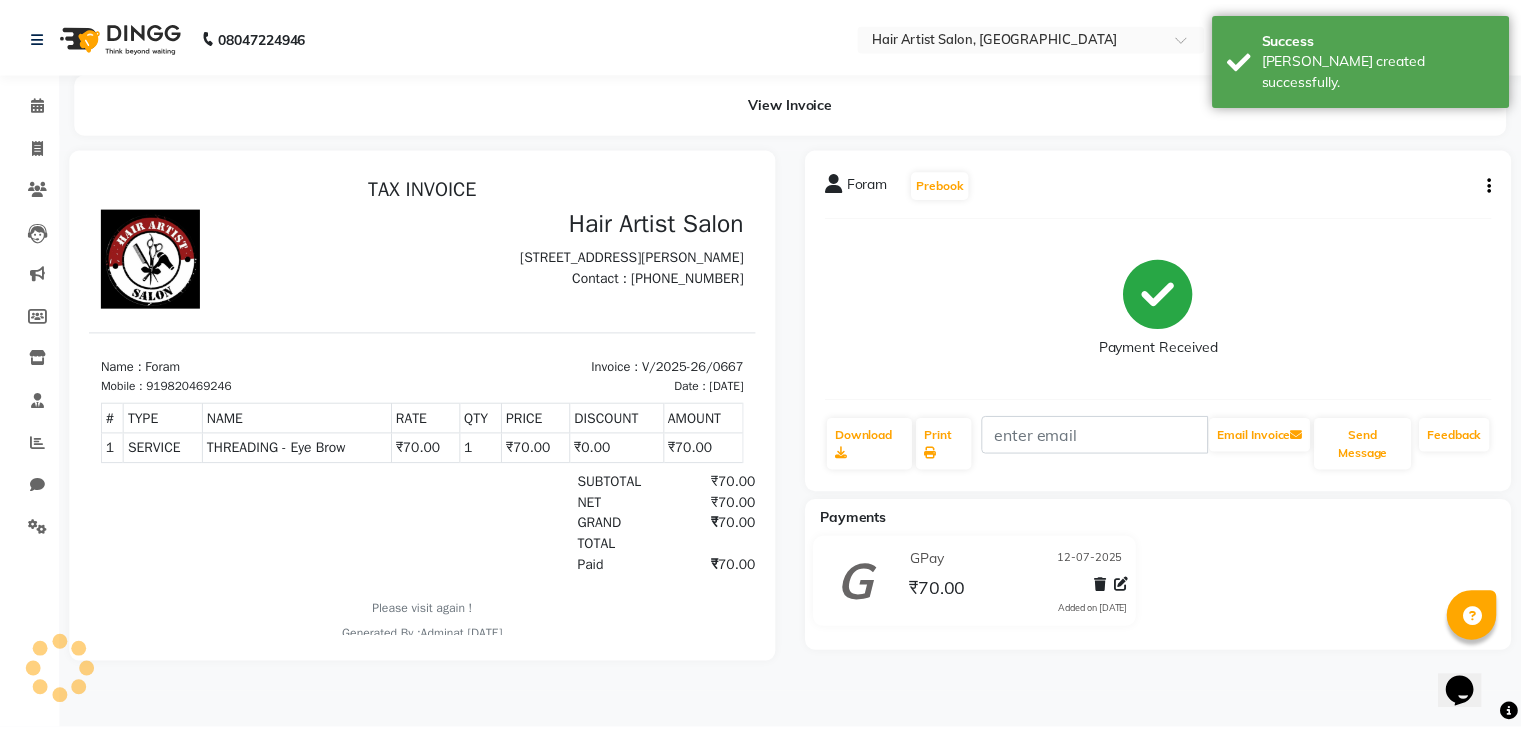 scroll, scrollTop: 0, scrollLeft: 0, axis: both 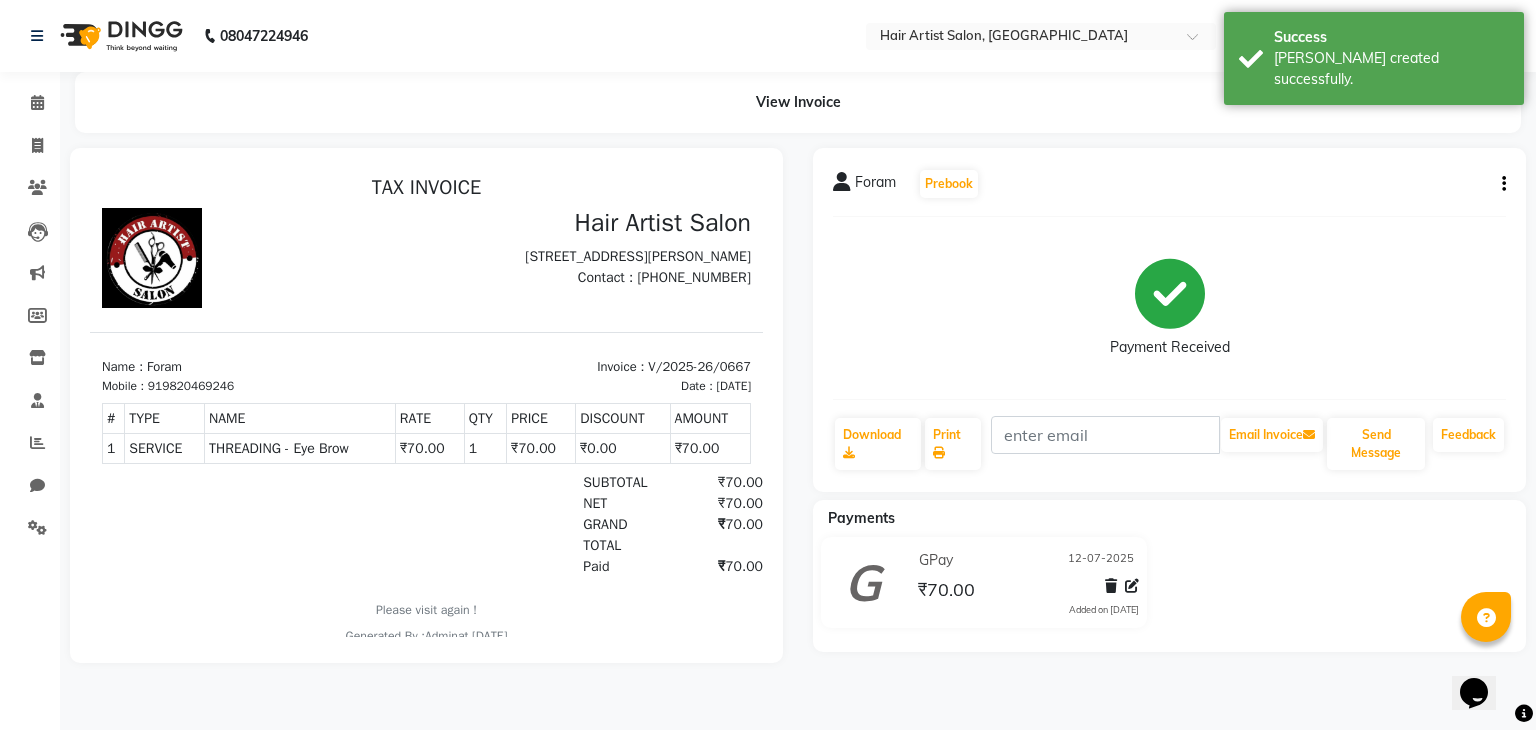 select on "service" 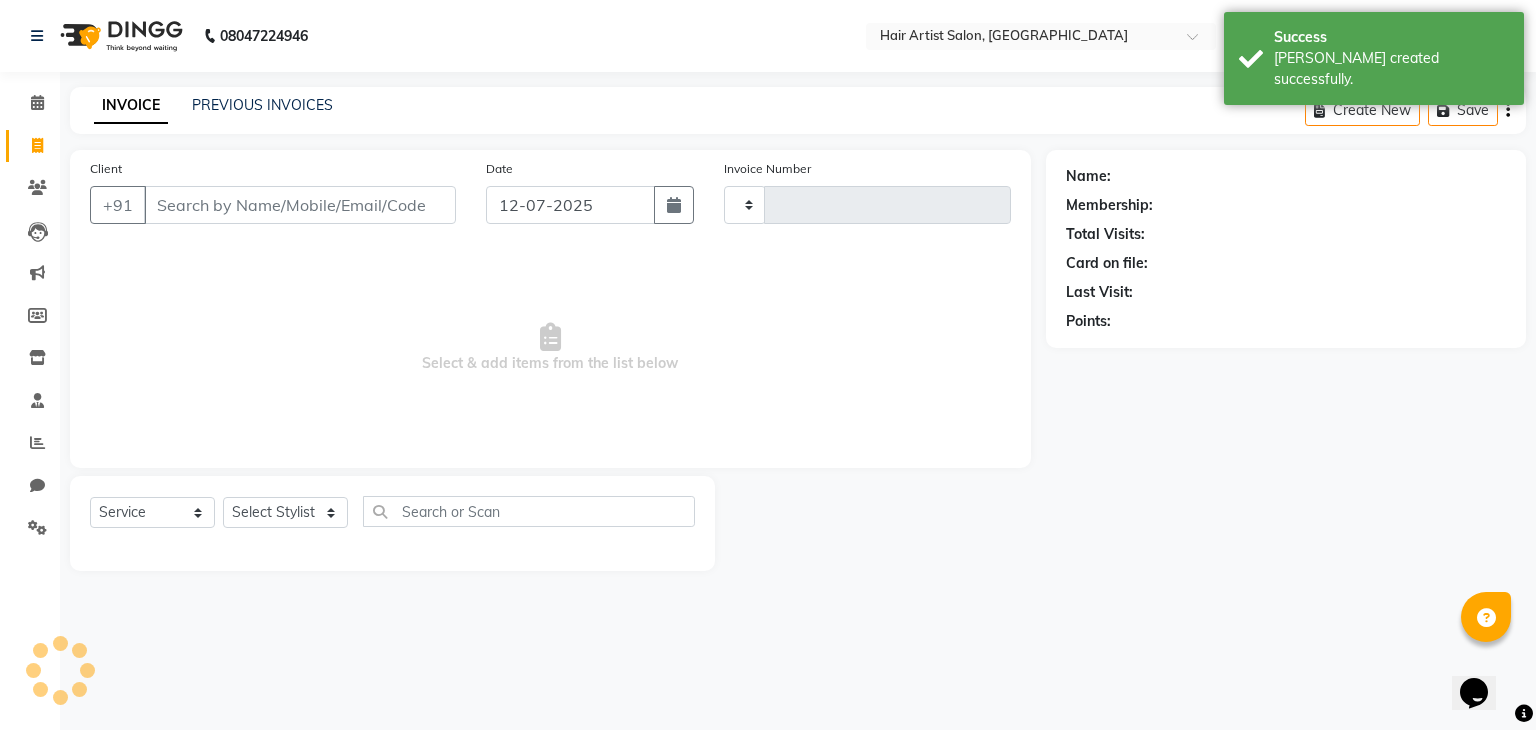 type on "0668" 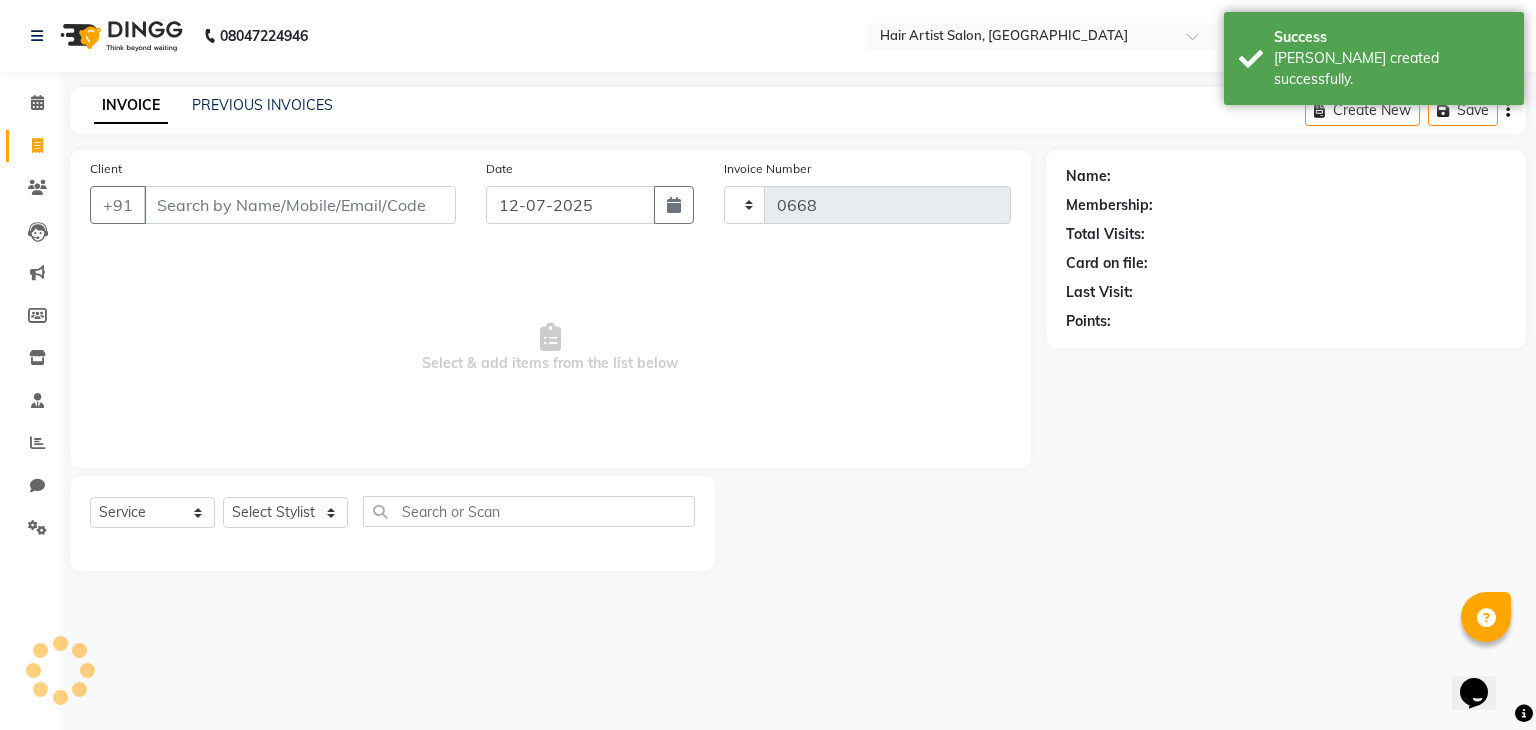 select on "7809" 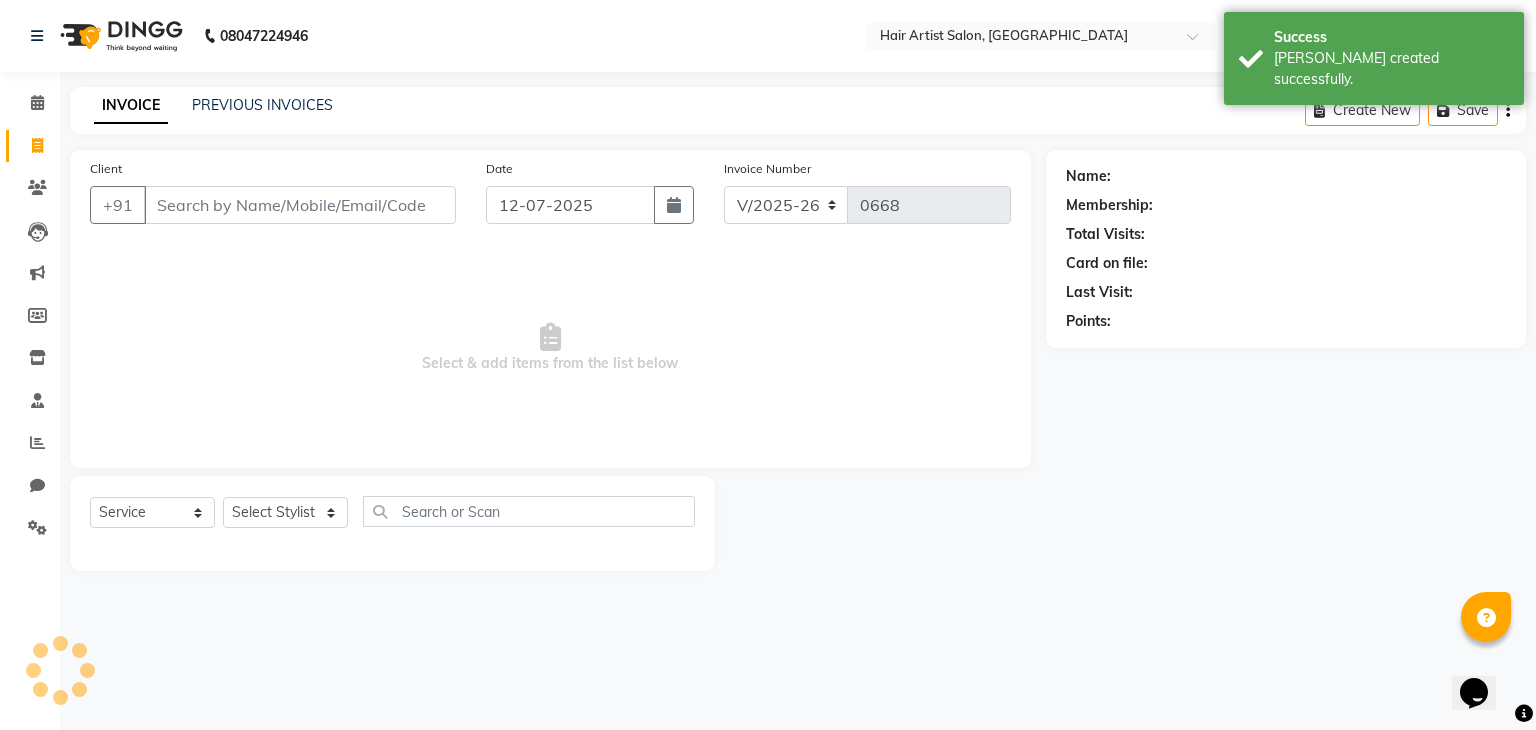 select on "package" 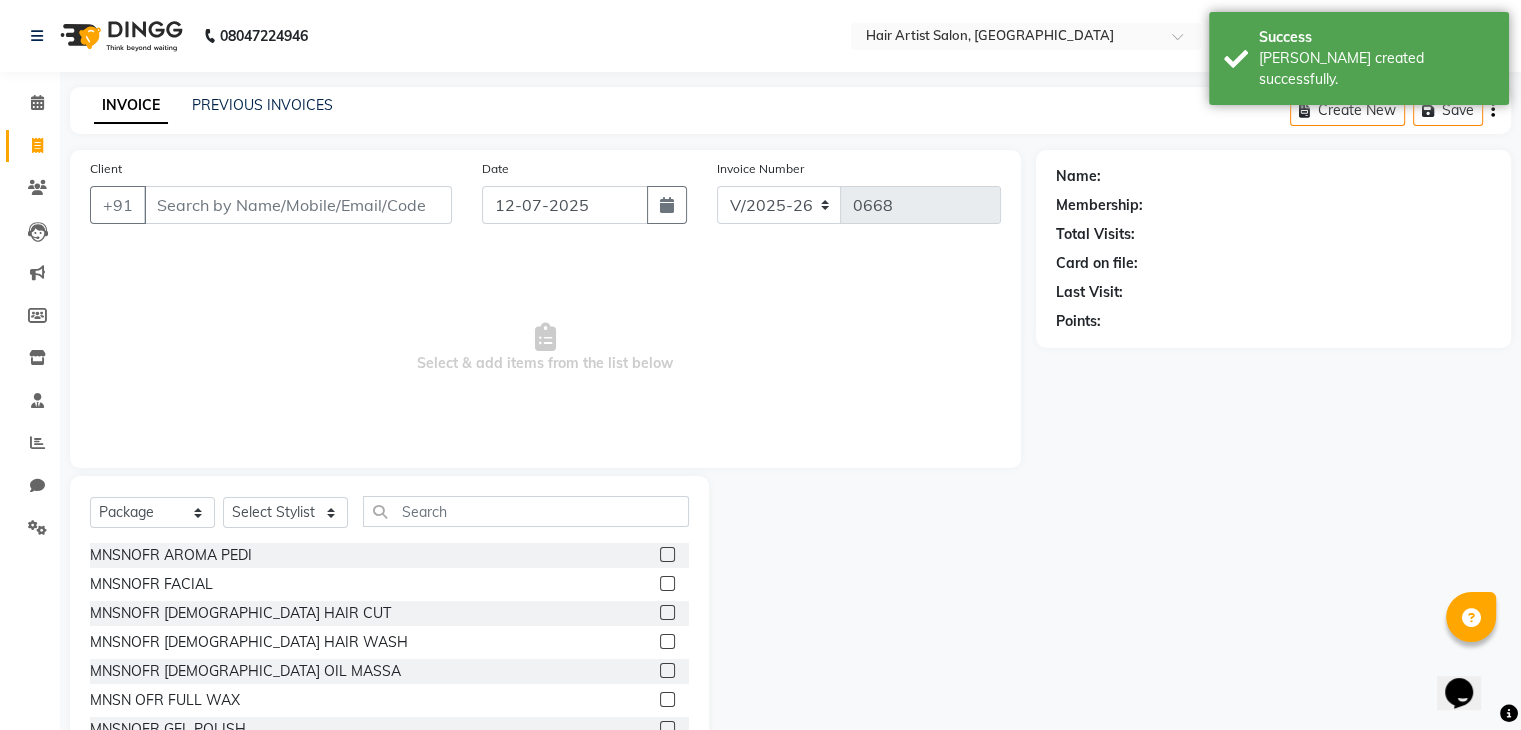 click on "Client" at bounding box center [298, 205] 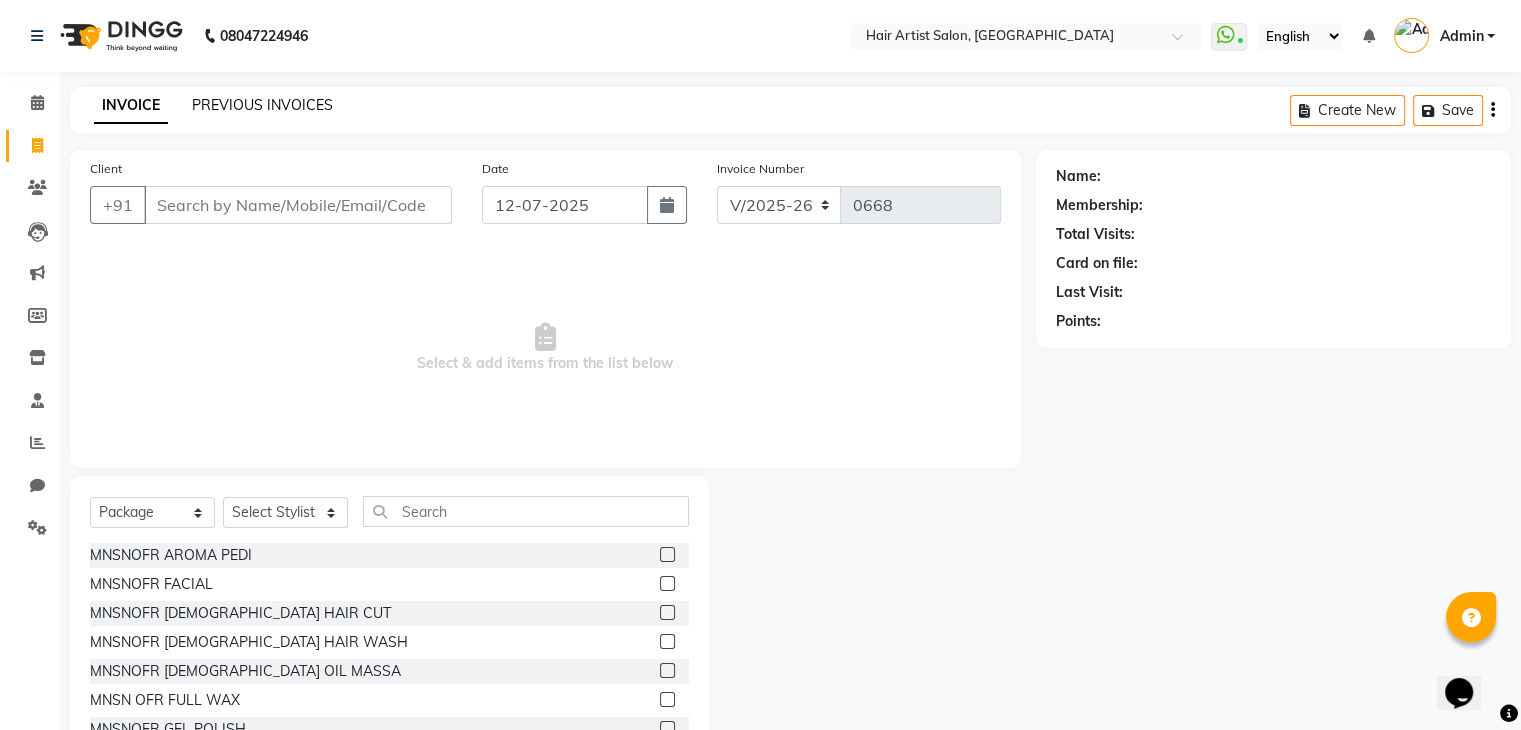 click on "PREVIOUS INVOICES" 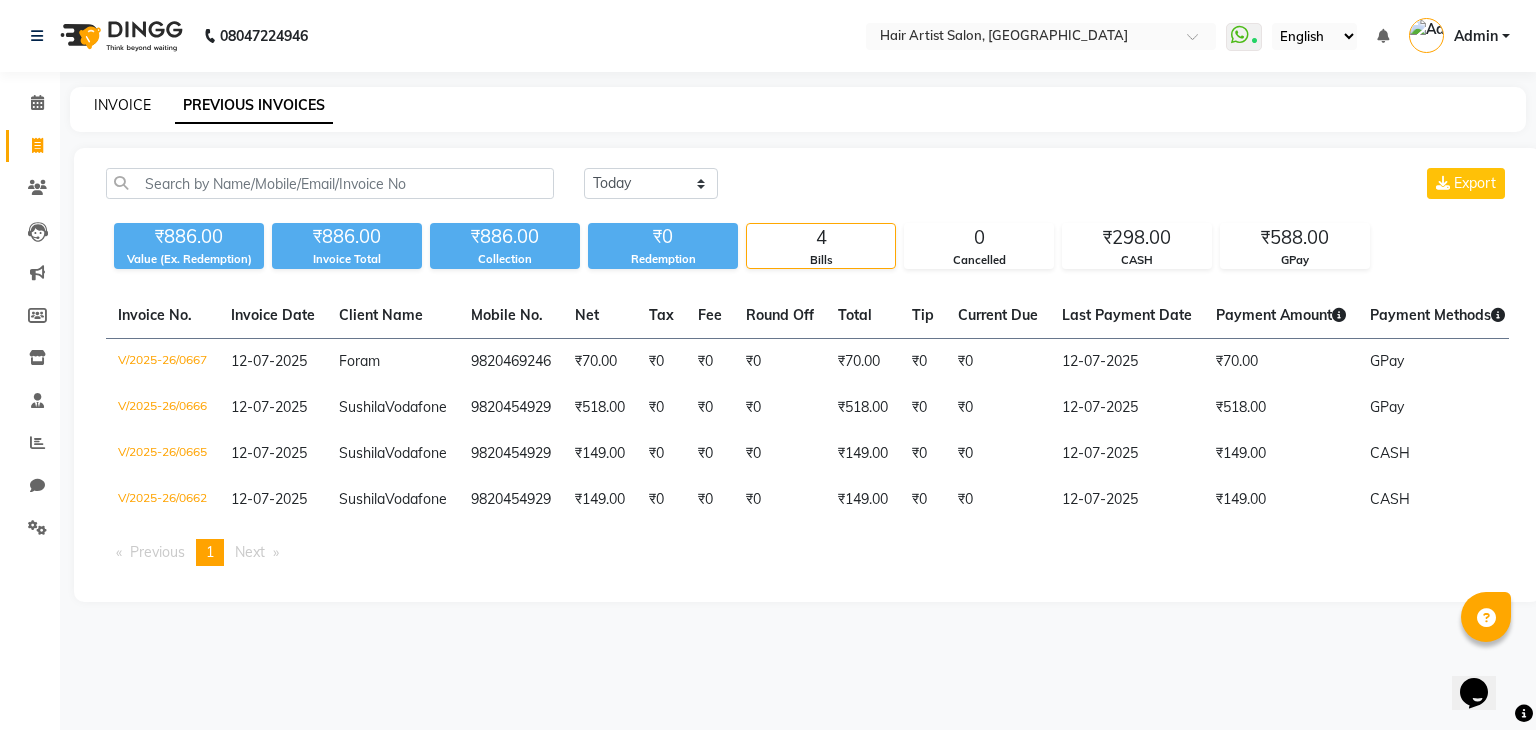 click on "INVOICE" 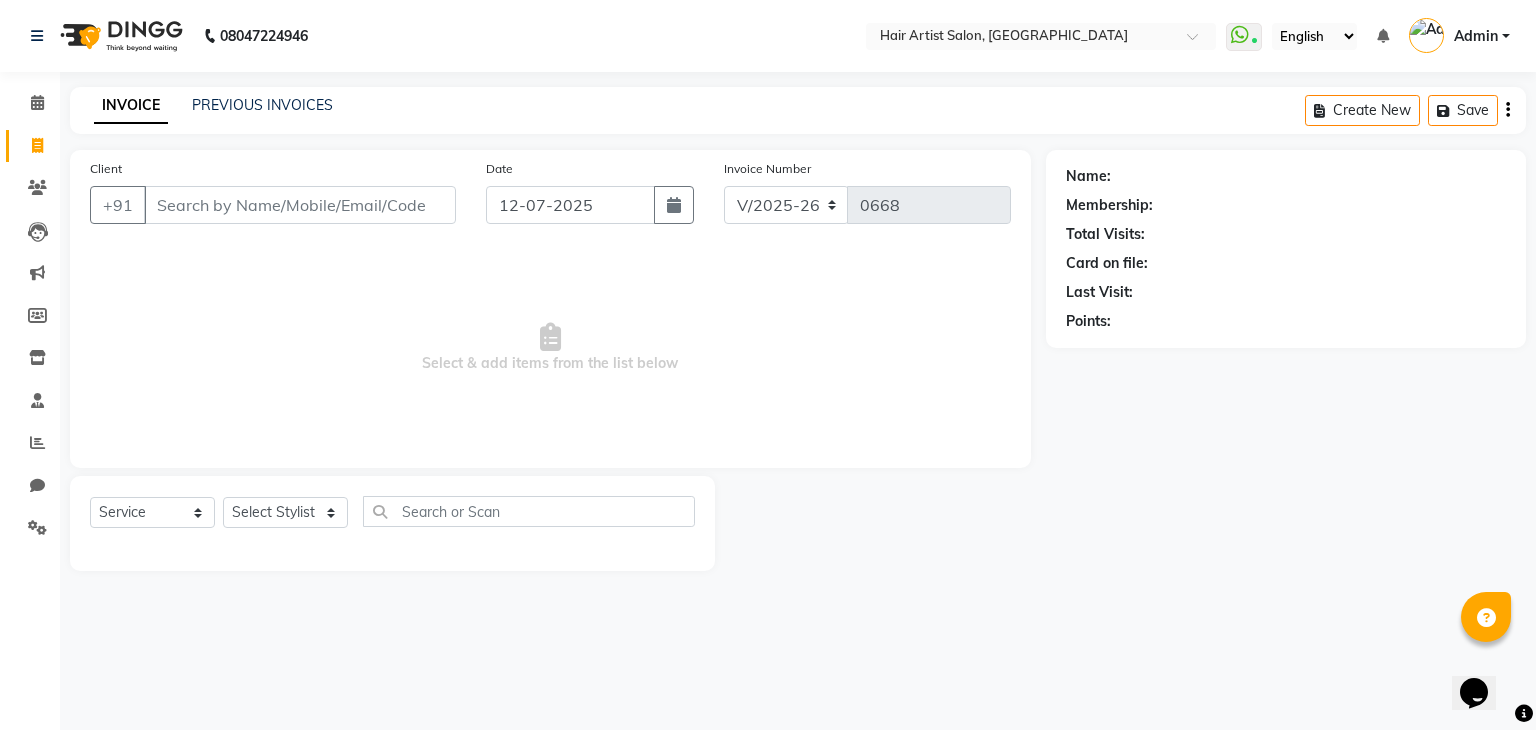 click on "Client" at bounding box center (300, 205) 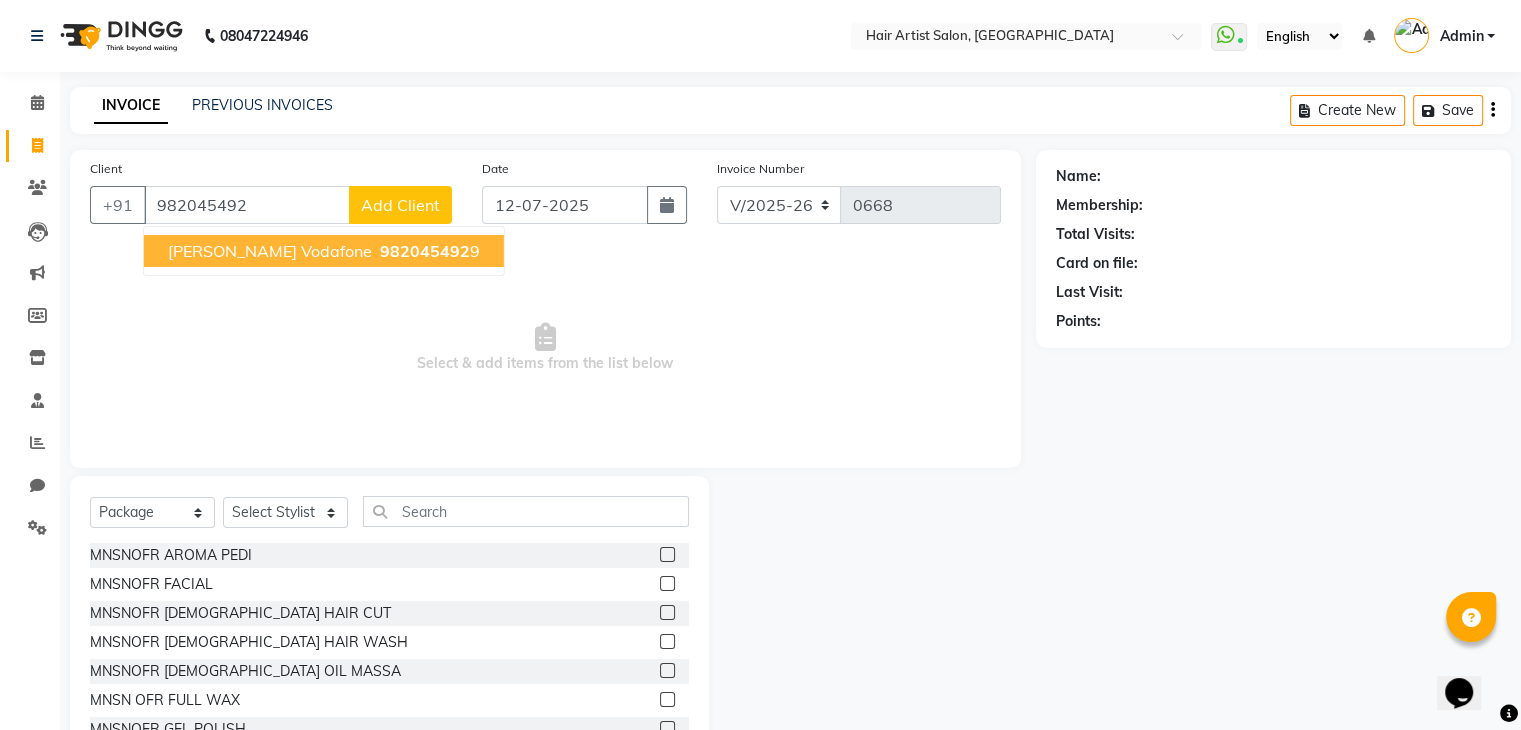 click on "[PERSON_NAME] Vodafone" at bounding box center (270, 251) 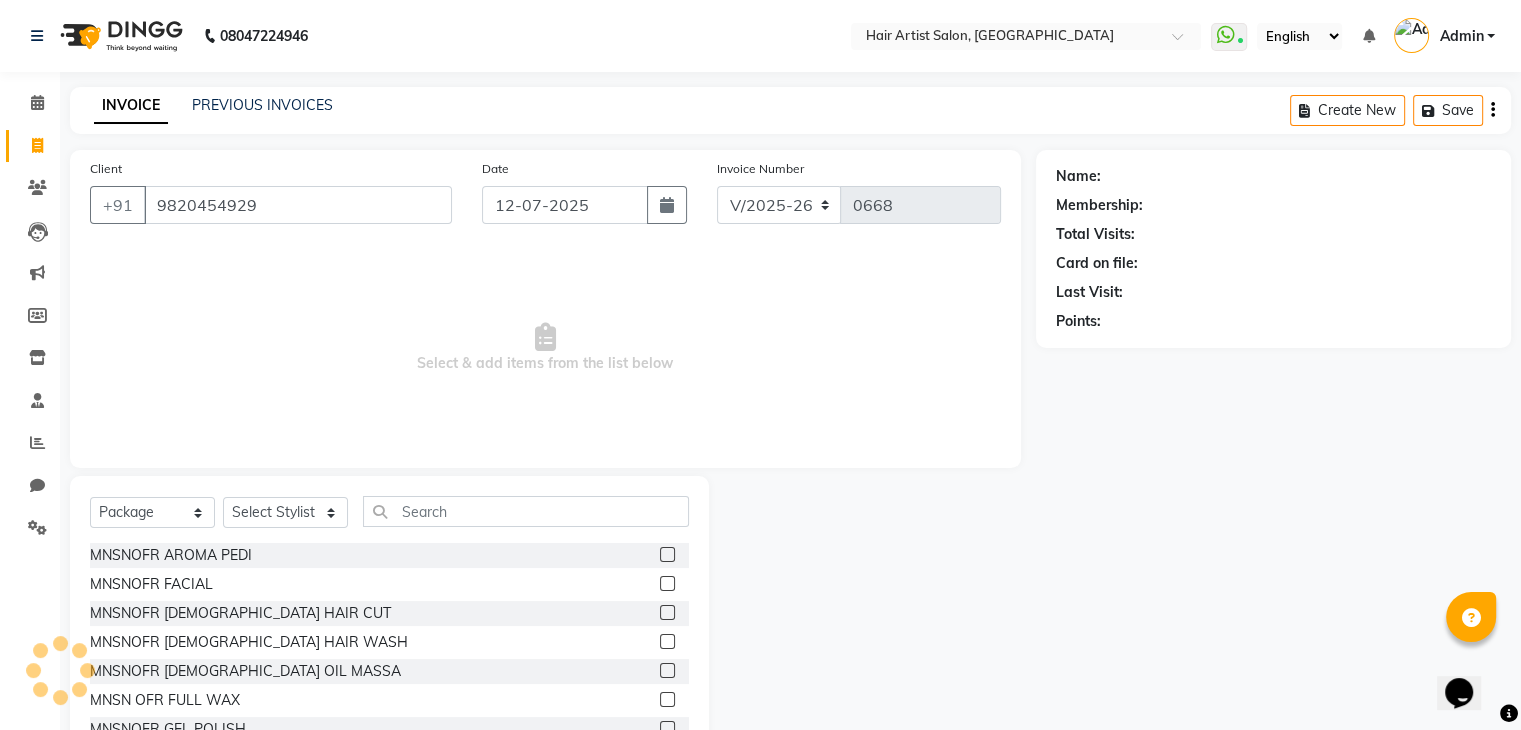 type on "9820454929" 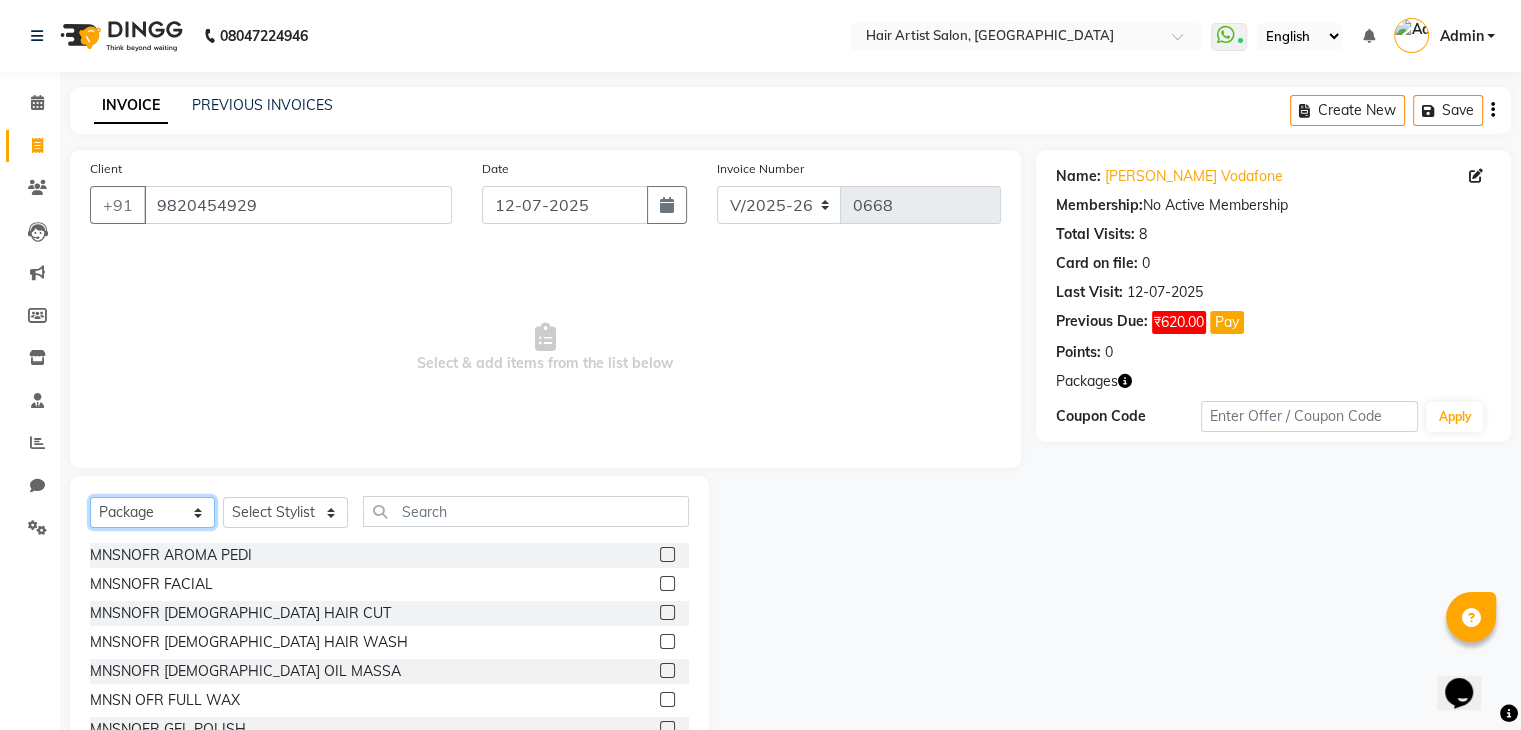 click on "Select  Service  Product  Membership  Package Voucher Prepaid Gift Card" 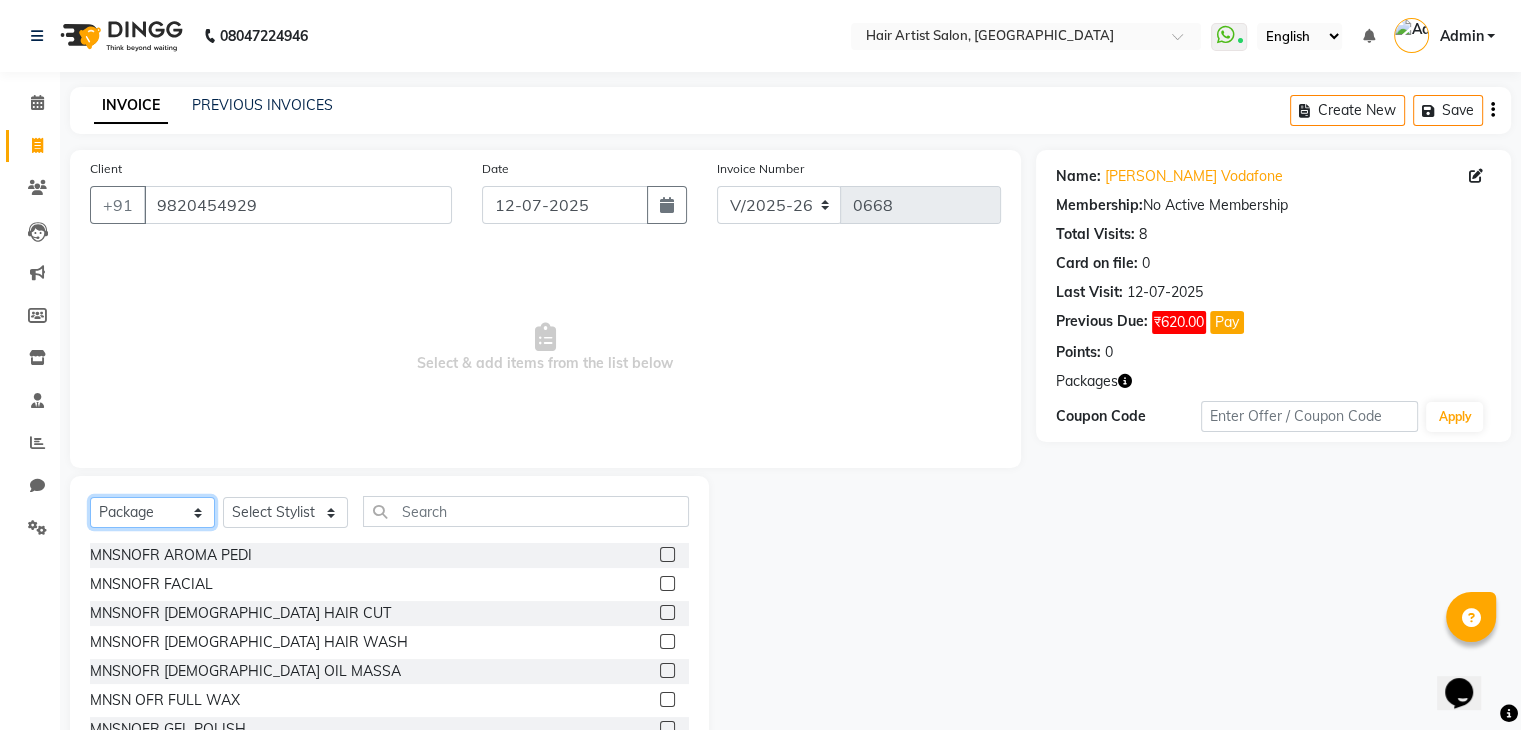 click on "Select  Service  Product  Membership  Package Voucher Prepaid Gift Card" 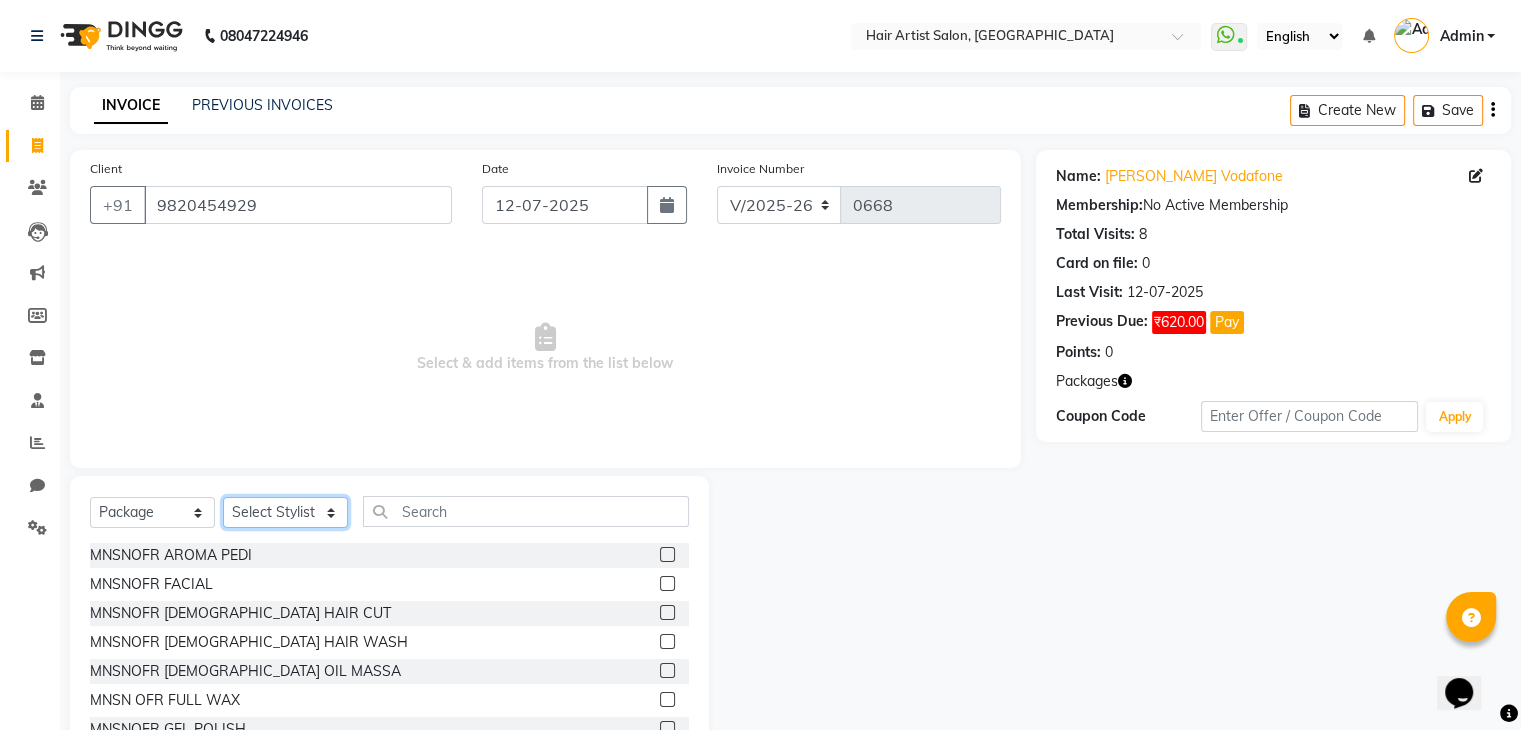 click on "Select Stylist [PERSON_NAME]  Jannat Saif SALON  [PERSON_NAME] [PERSON_NAME] Mam  [PERSON_NAME]" 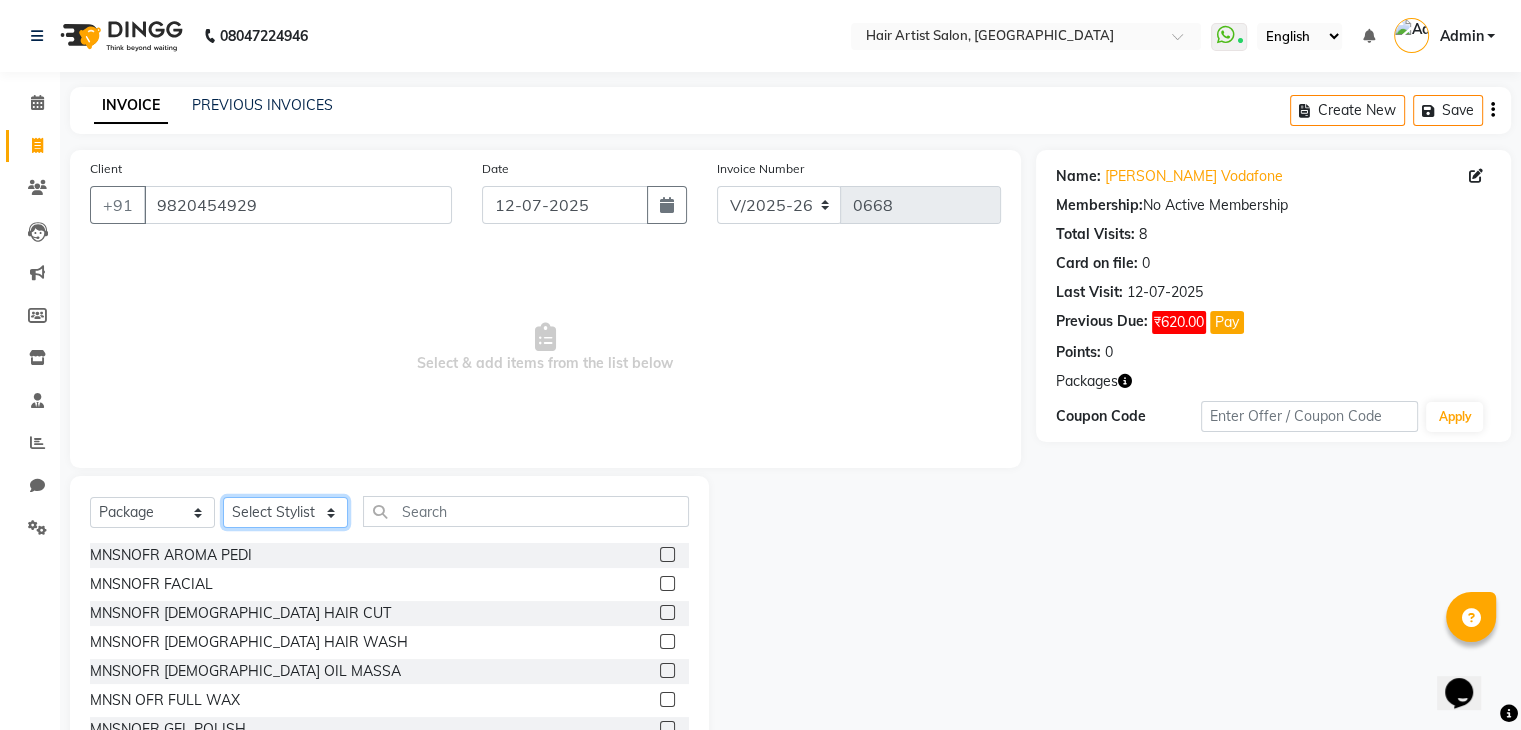 select on "69567" 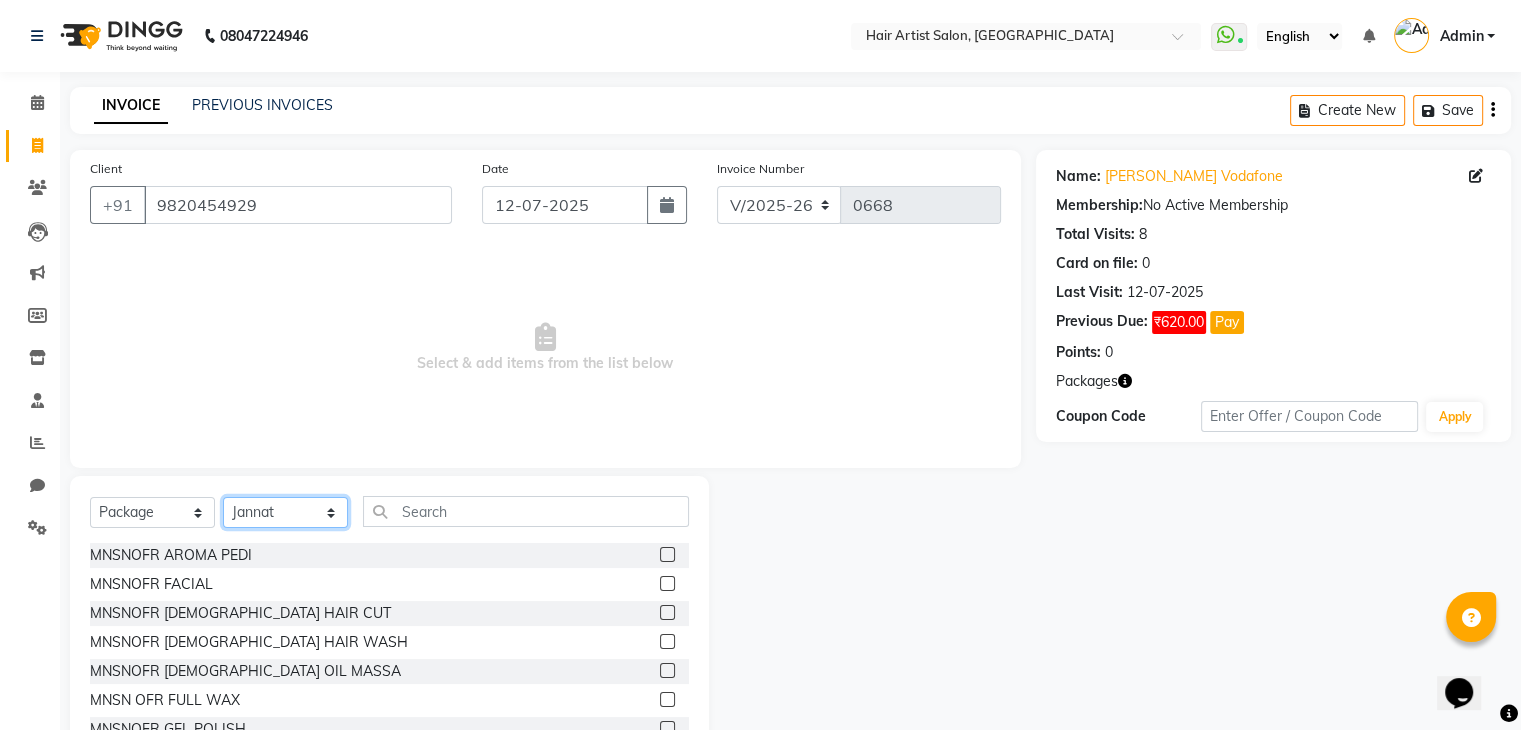 click on "Select Stylist [PERSON_NAME]  Jannat Saif SALON  [PERSON_NAME] [PERSON_NAME] Mam  [PERSON_NAME]" 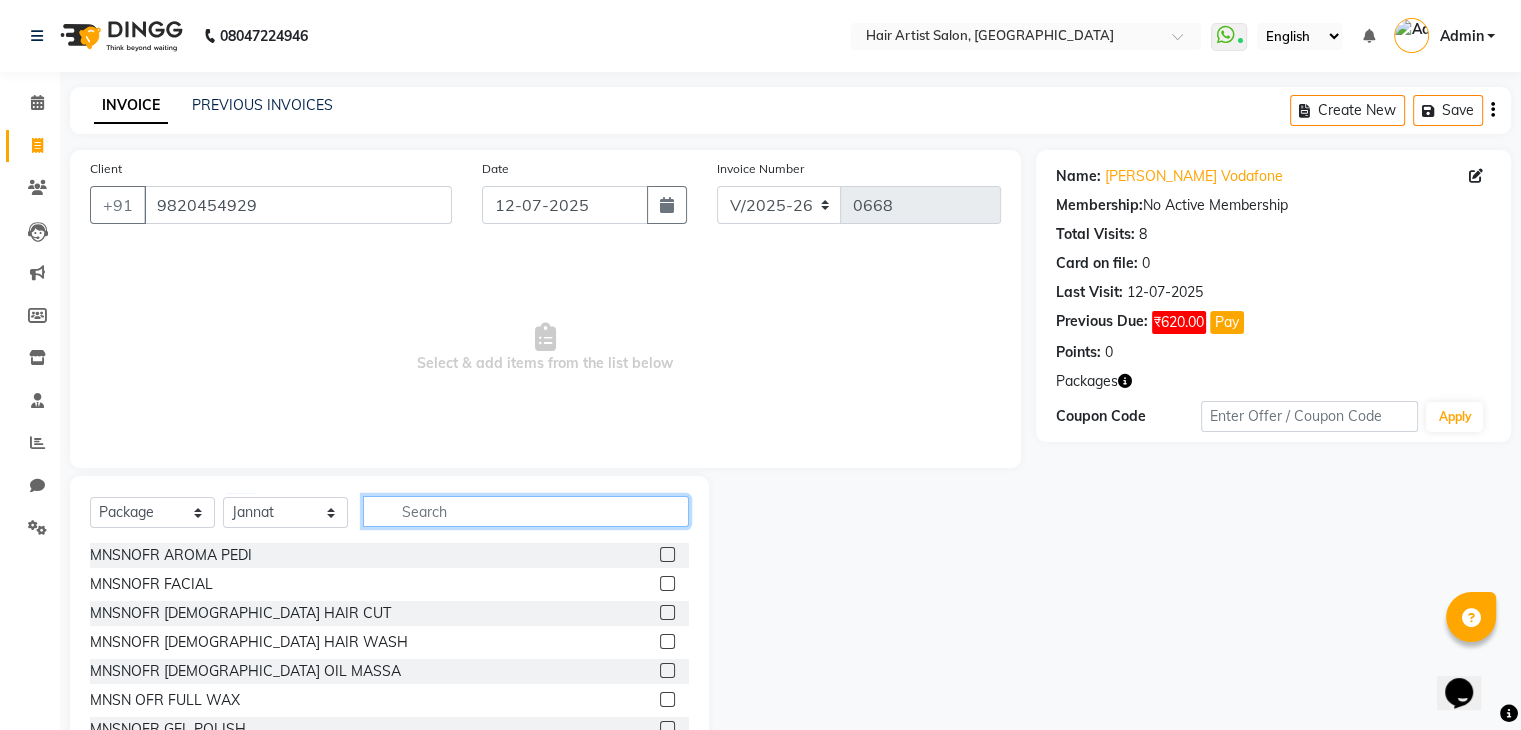click 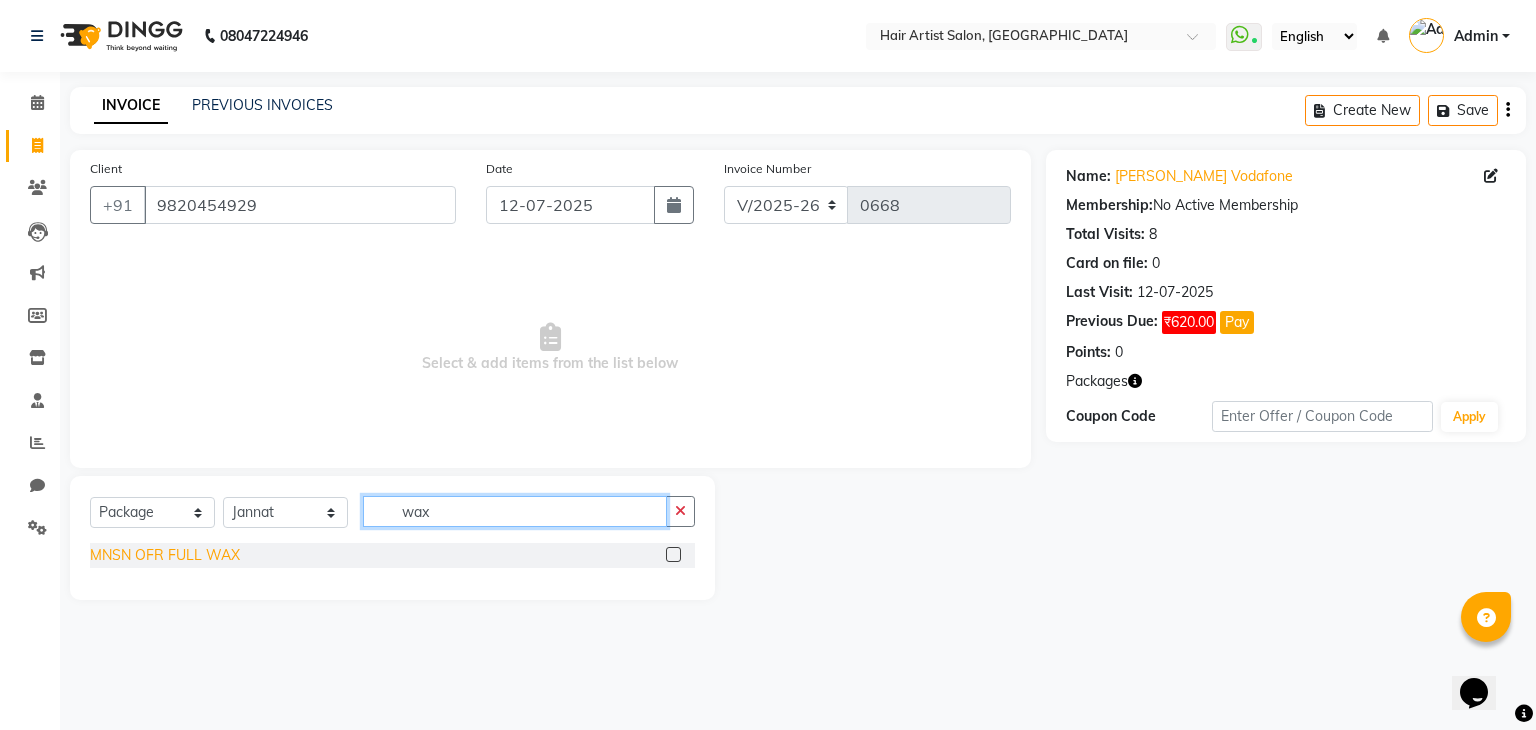 type on "wax" 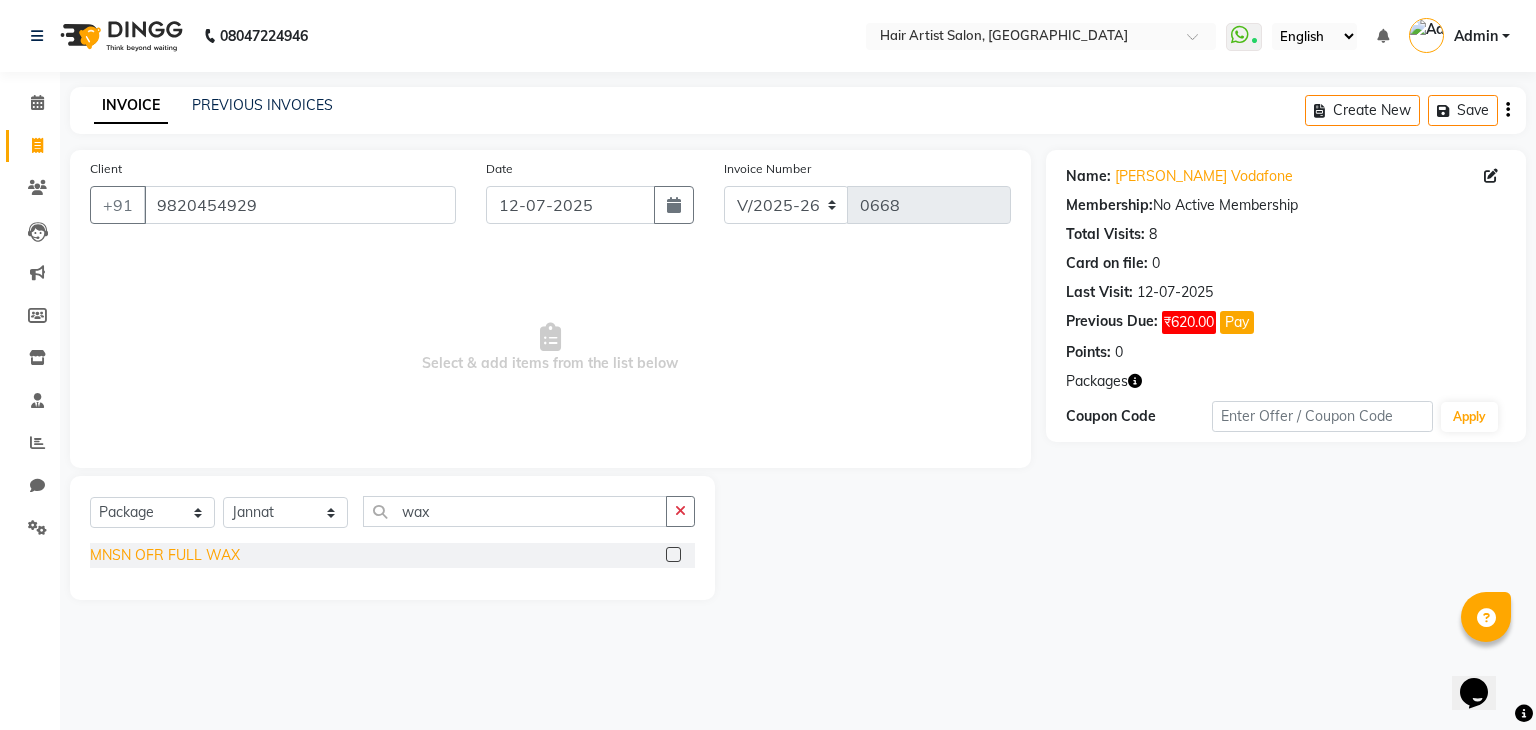 click on "MNSN OFR FULL WAX" 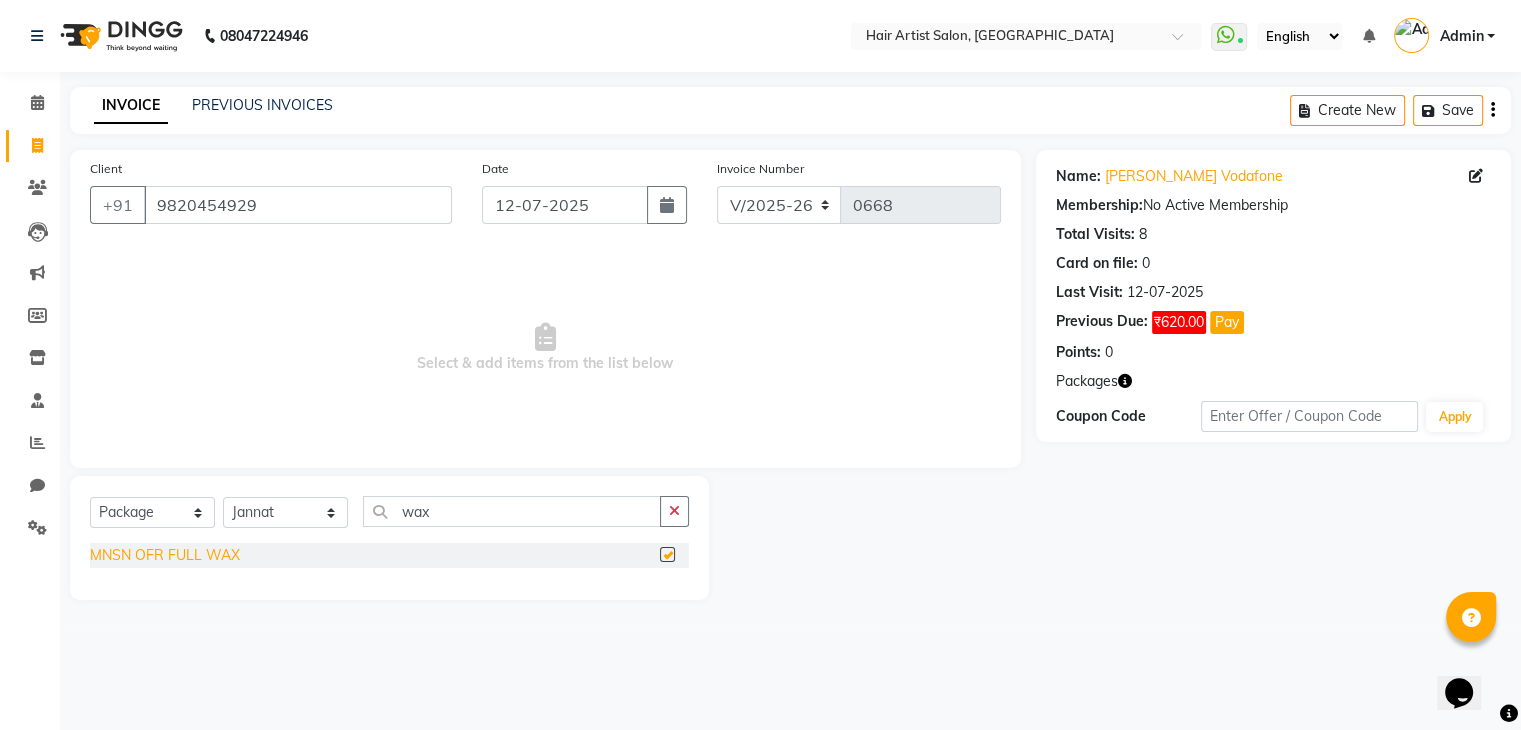checkbox on "false" 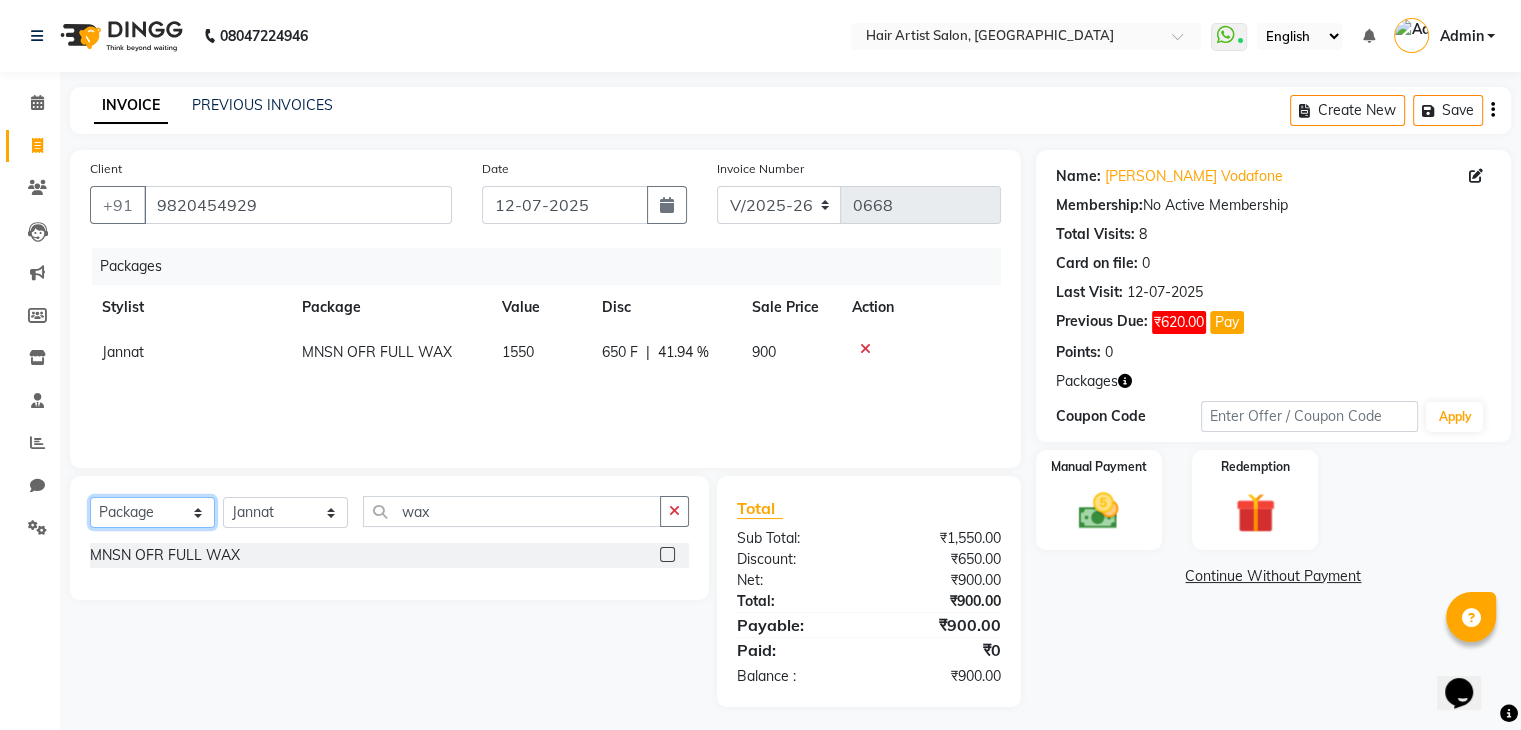 click on "Select  Service  Product  Membership  Package Voucher Prepaid Gift Card" 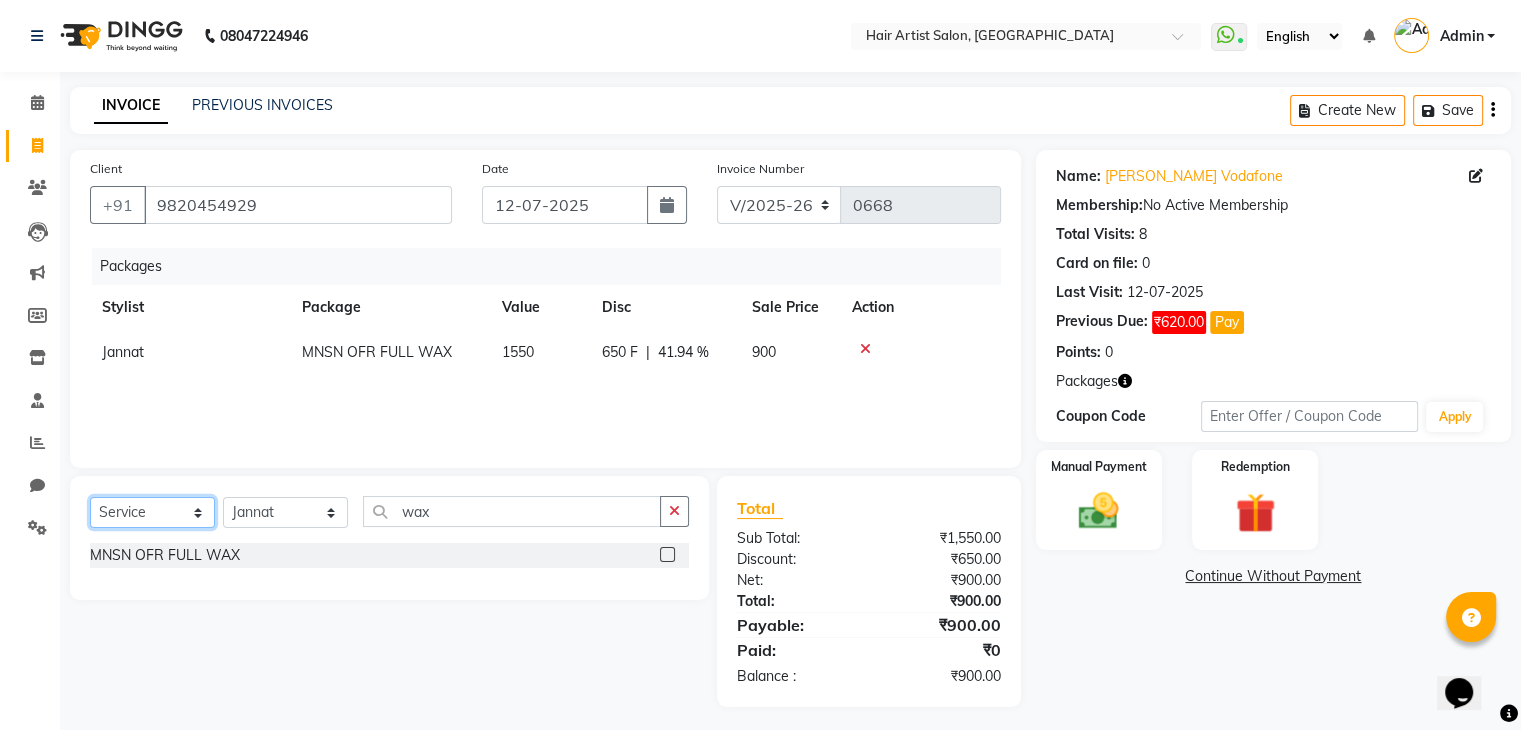 click on "Select  Service  Product  Membership  Package Voucher Prepaid Gift Card" 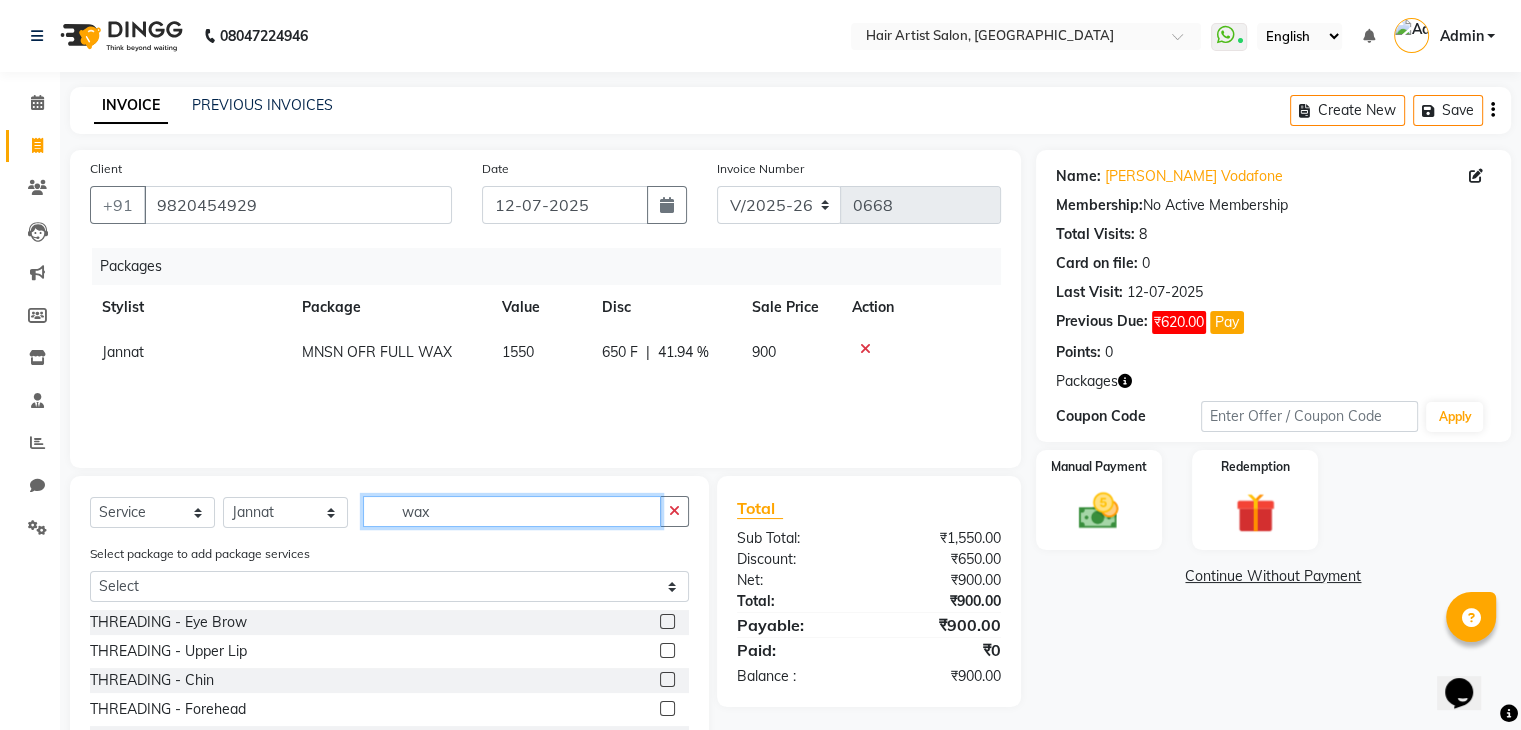 click on "wax" 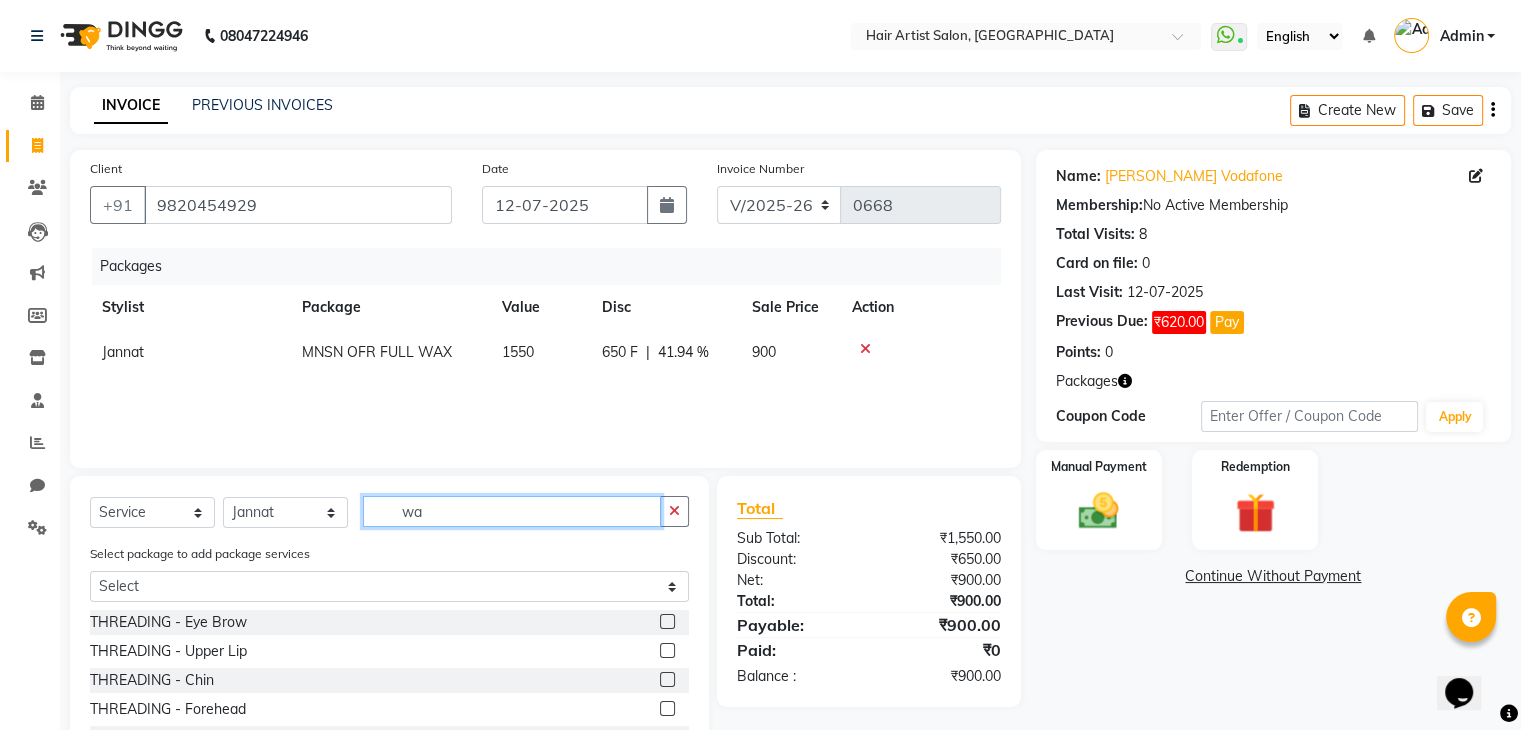 type on "w" 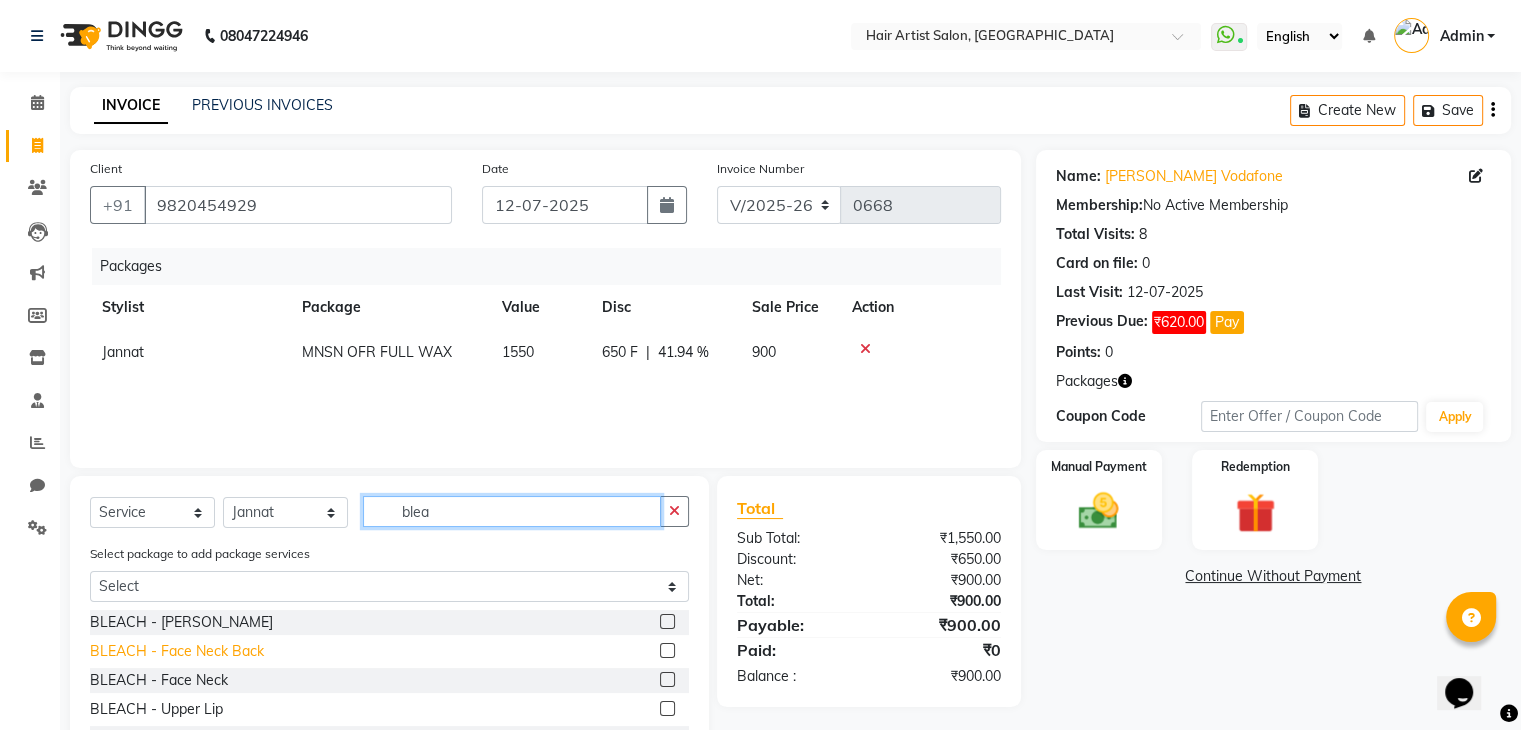 type on "blea" 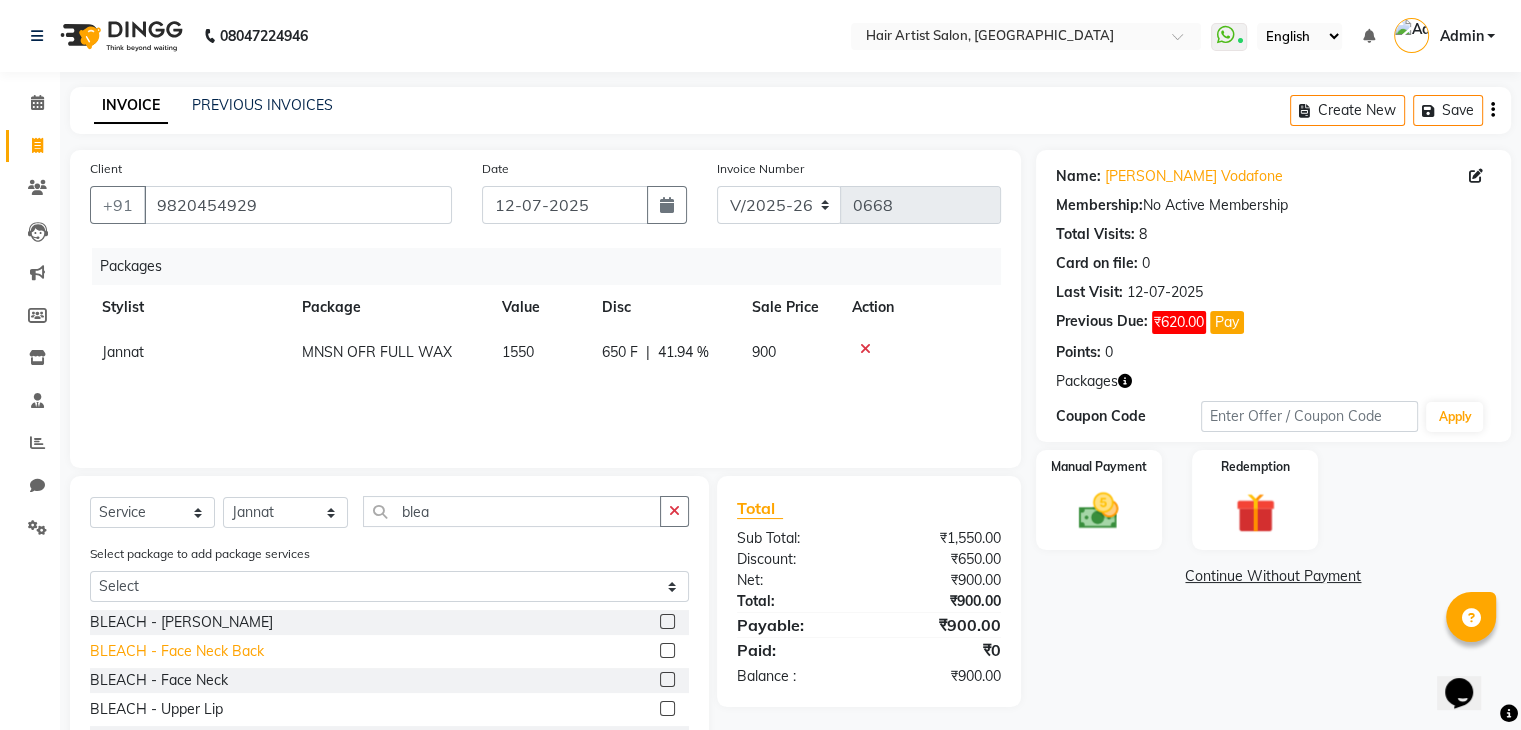 click on "BLEACH - Face Neck Back" 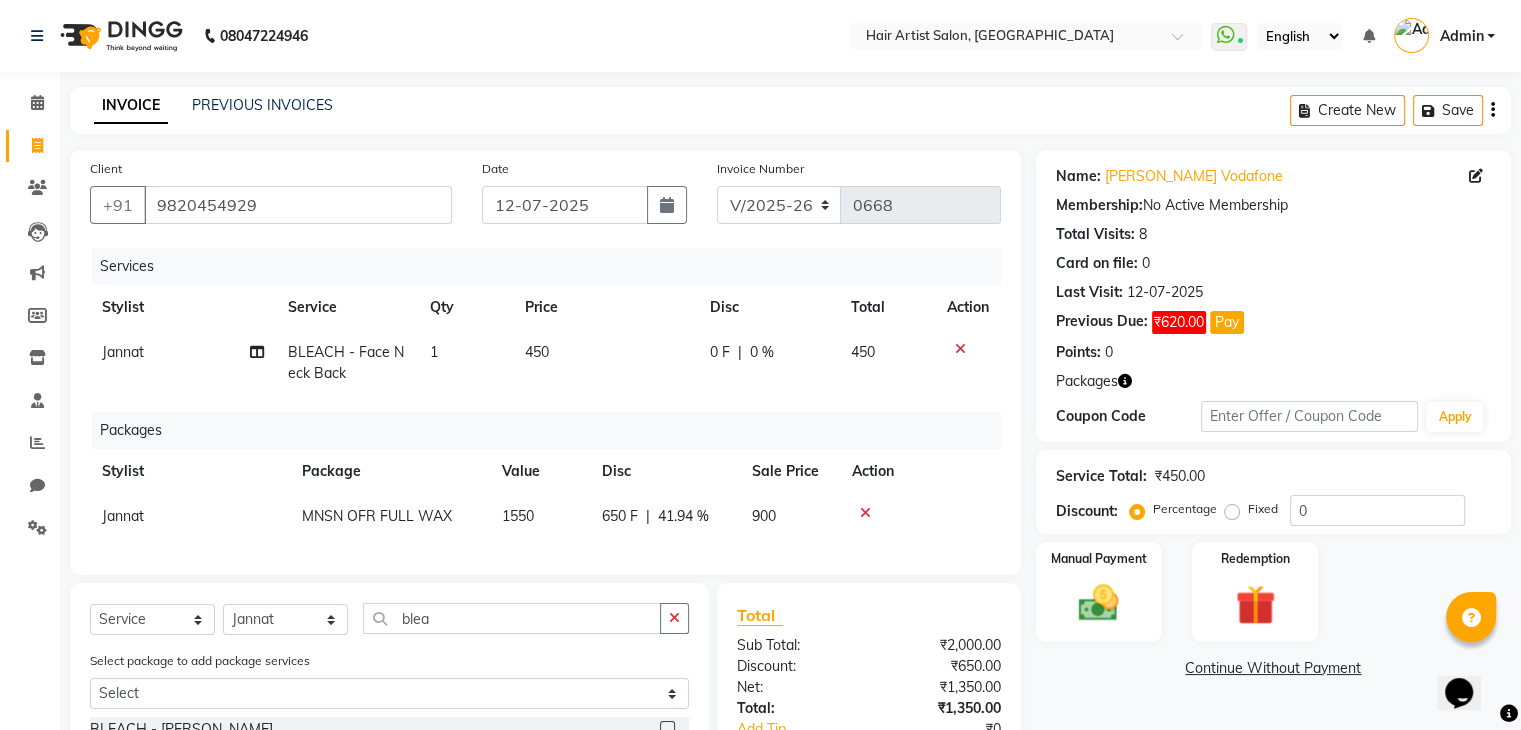 checkbox on "false" 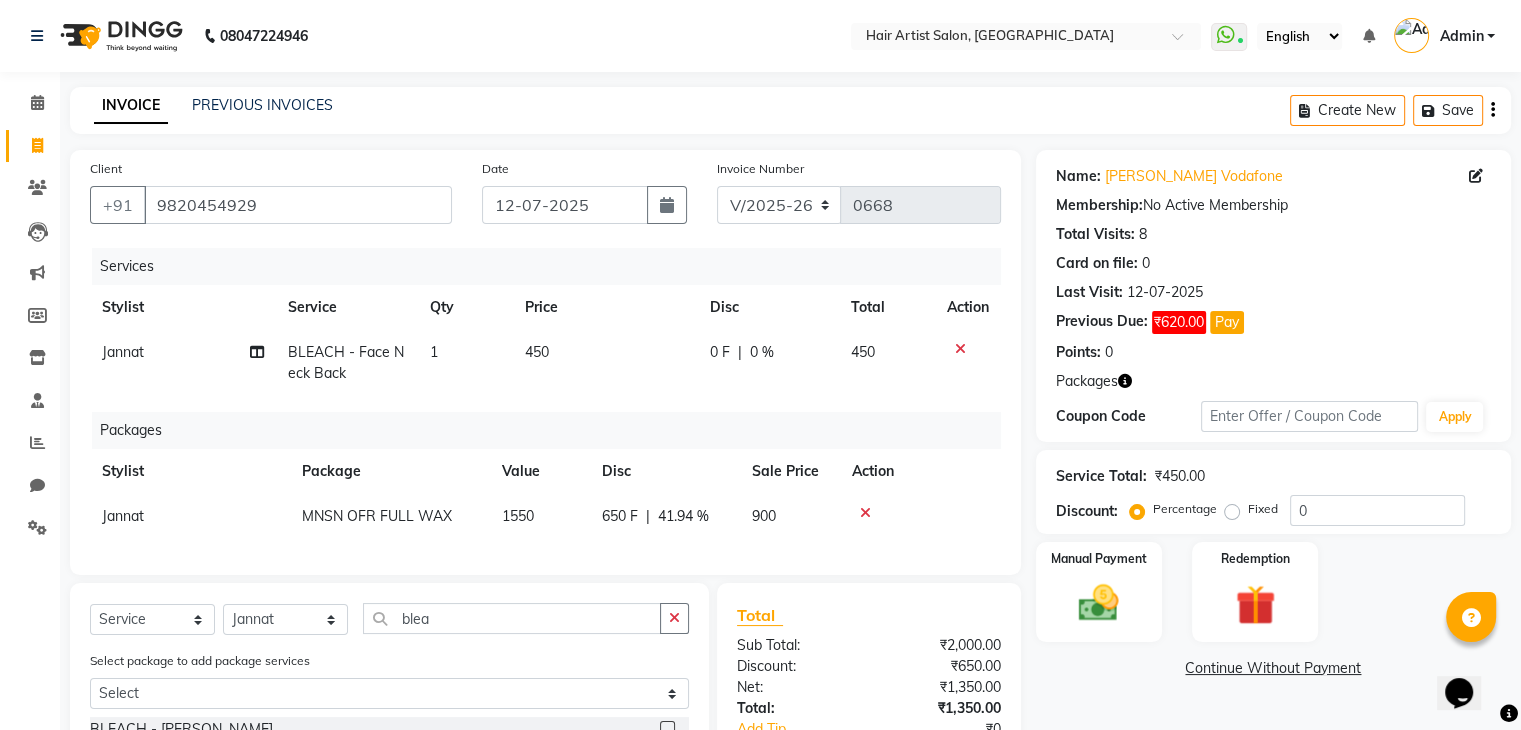 click on "450" 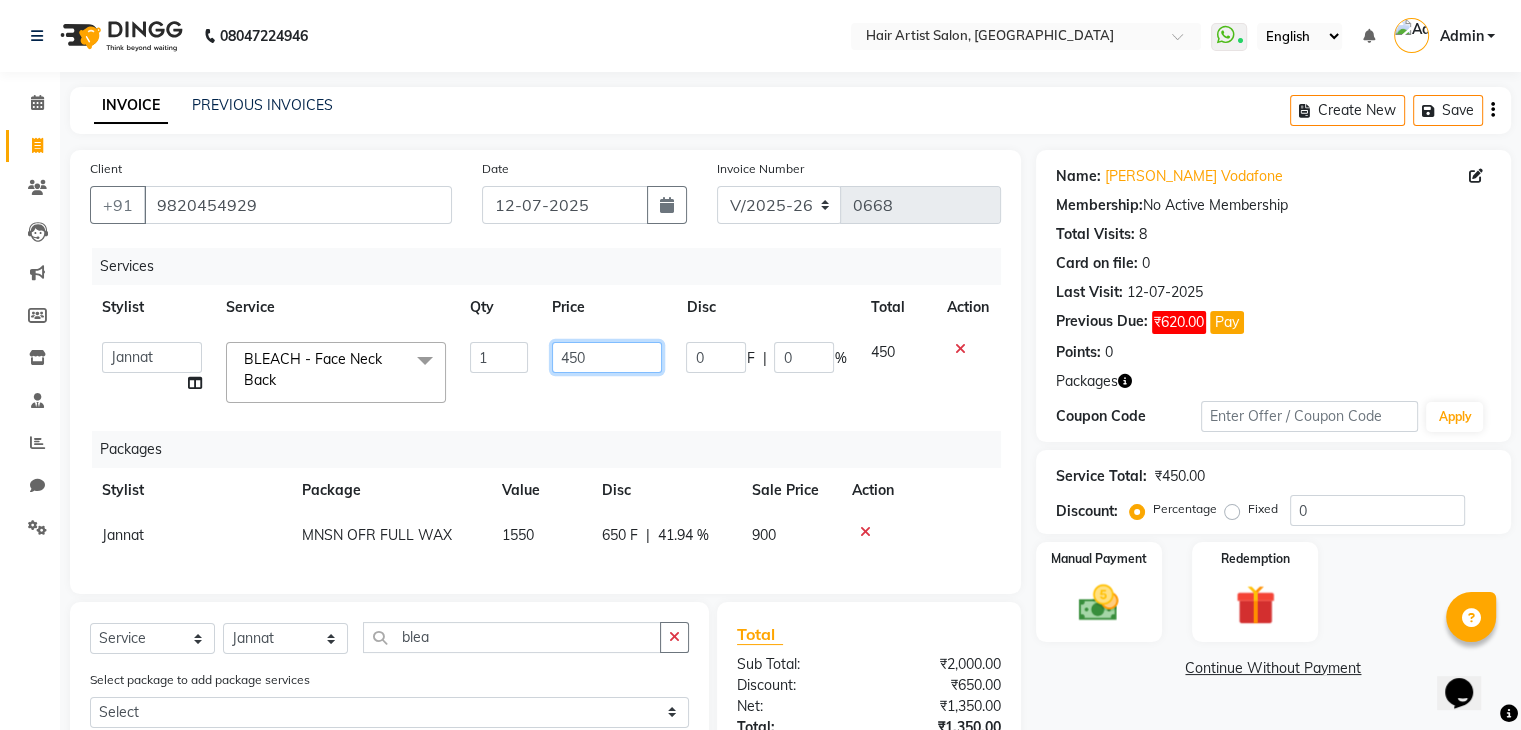 click on "450" 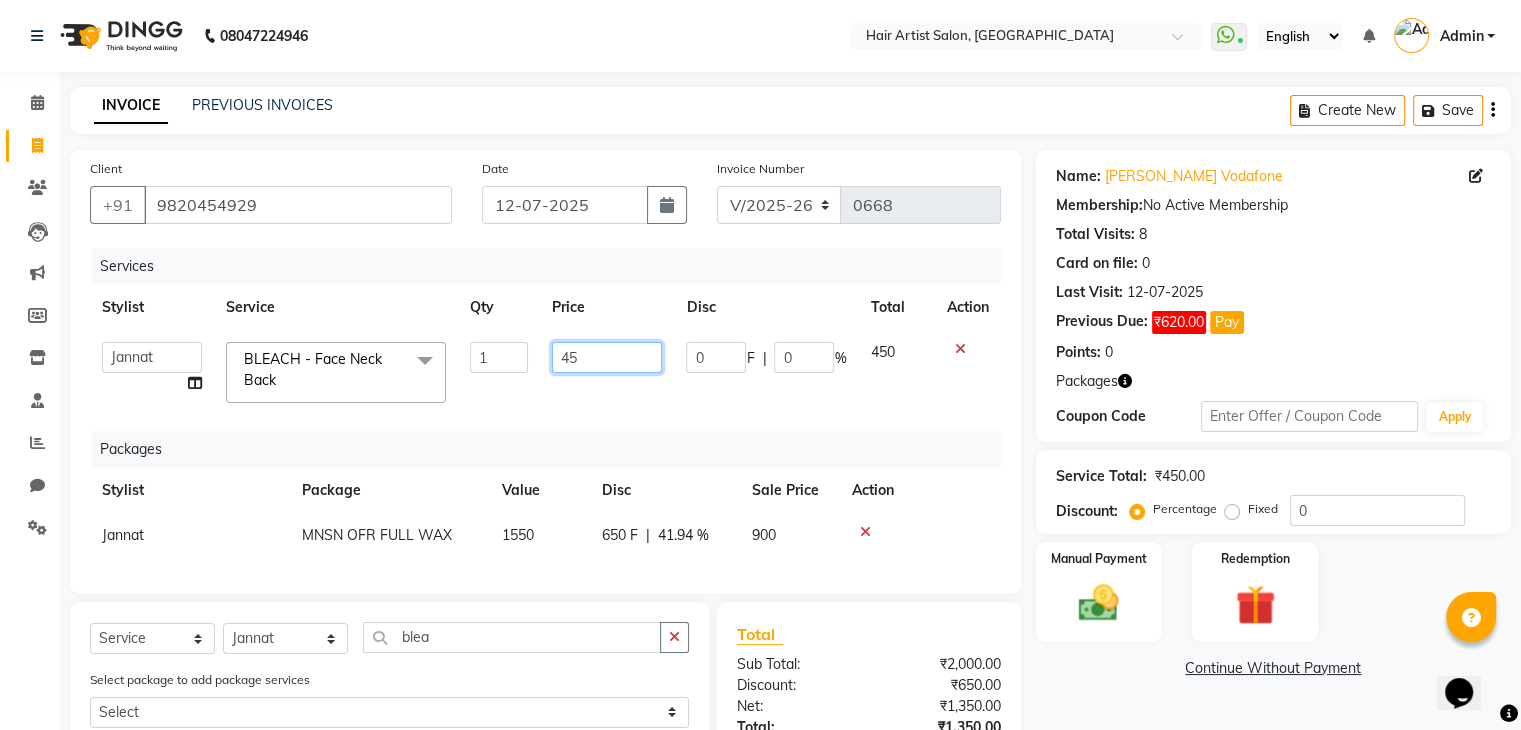 type on "4" 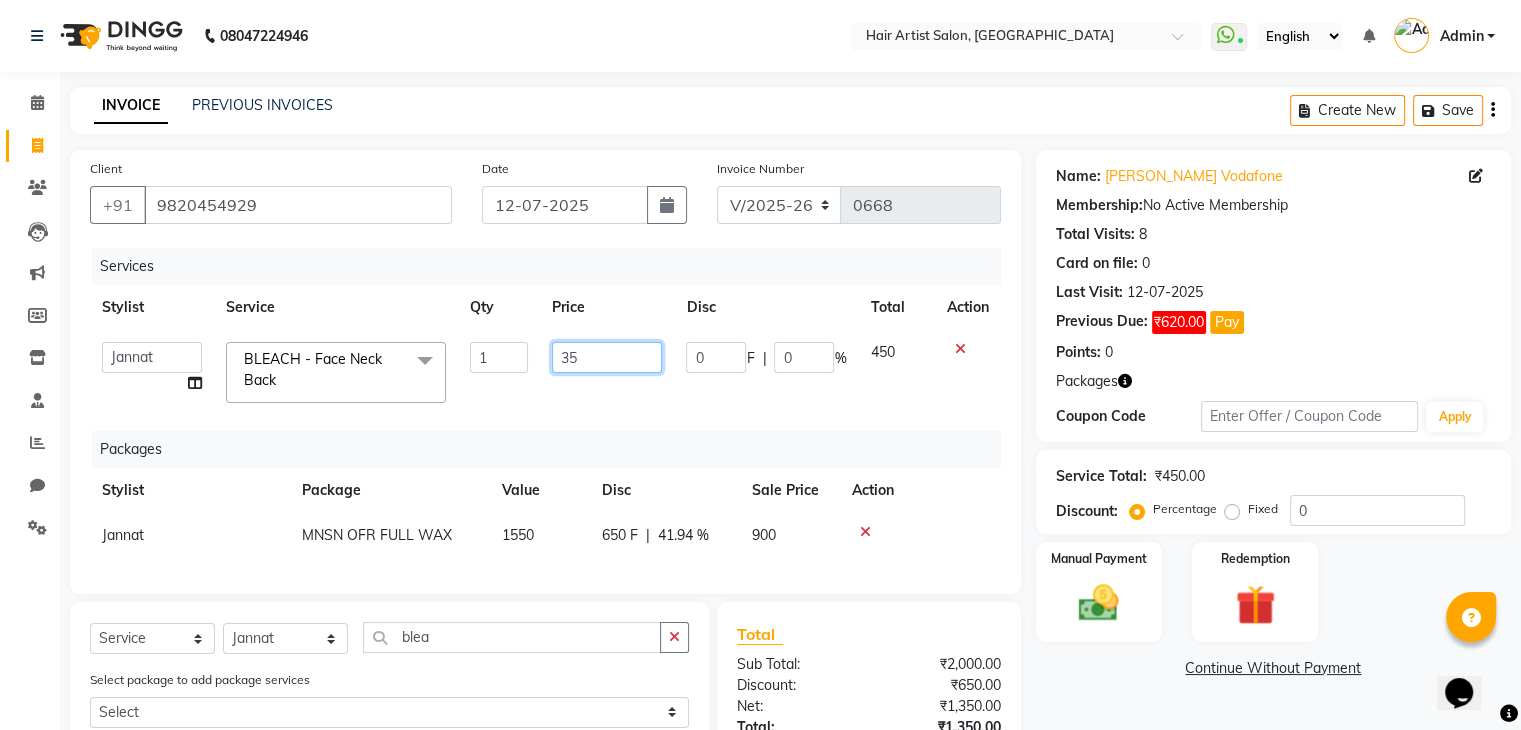 type on "350" 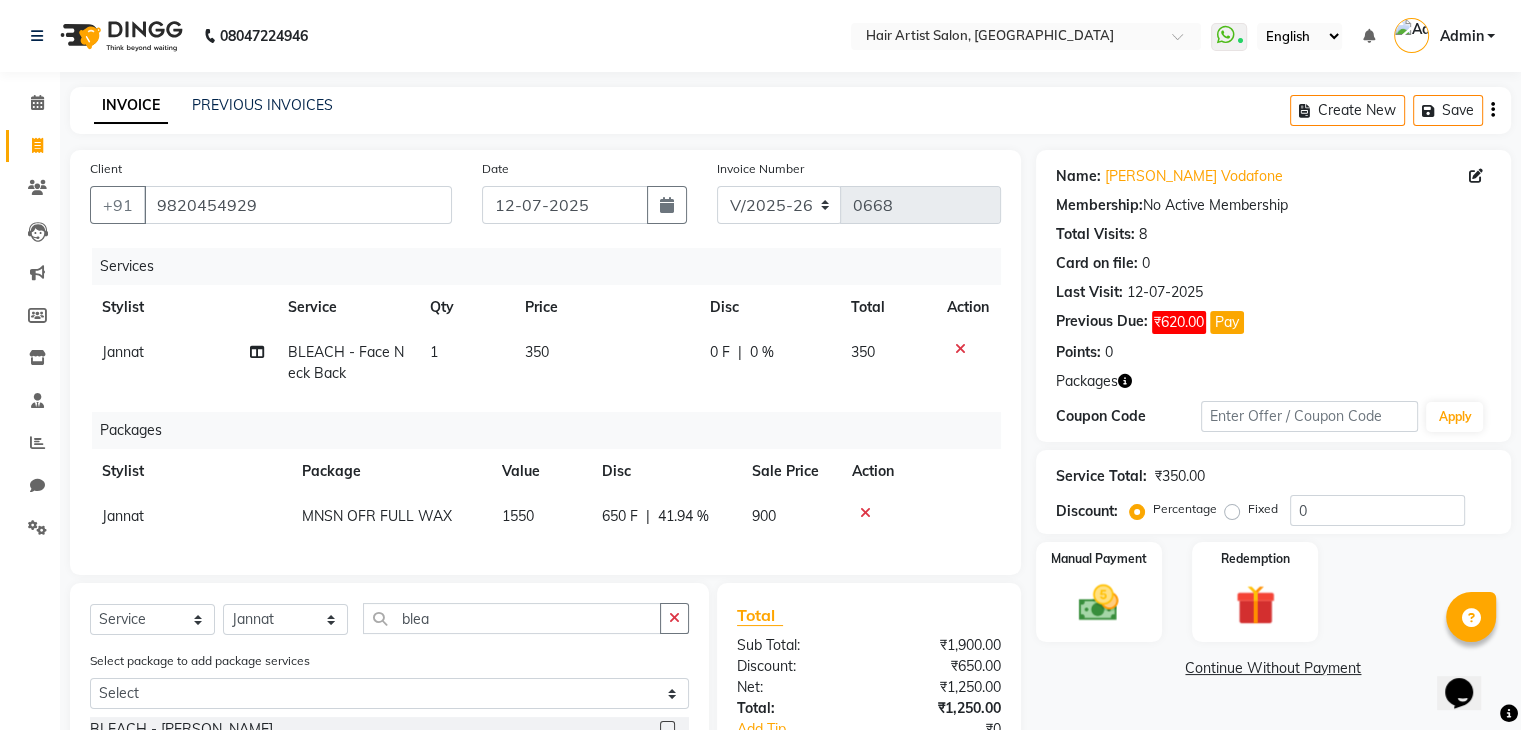 click on "Services Stylist Service Qty Price Disc Total Action Jannat BLEACH - Face Neck Back 1 350 0 F | 0 % 350 Packages Stylist Package Value Disc Sale Price Action Jannat MNSN OFR FULL WAX  1550 650 F | 41.94 % 900" 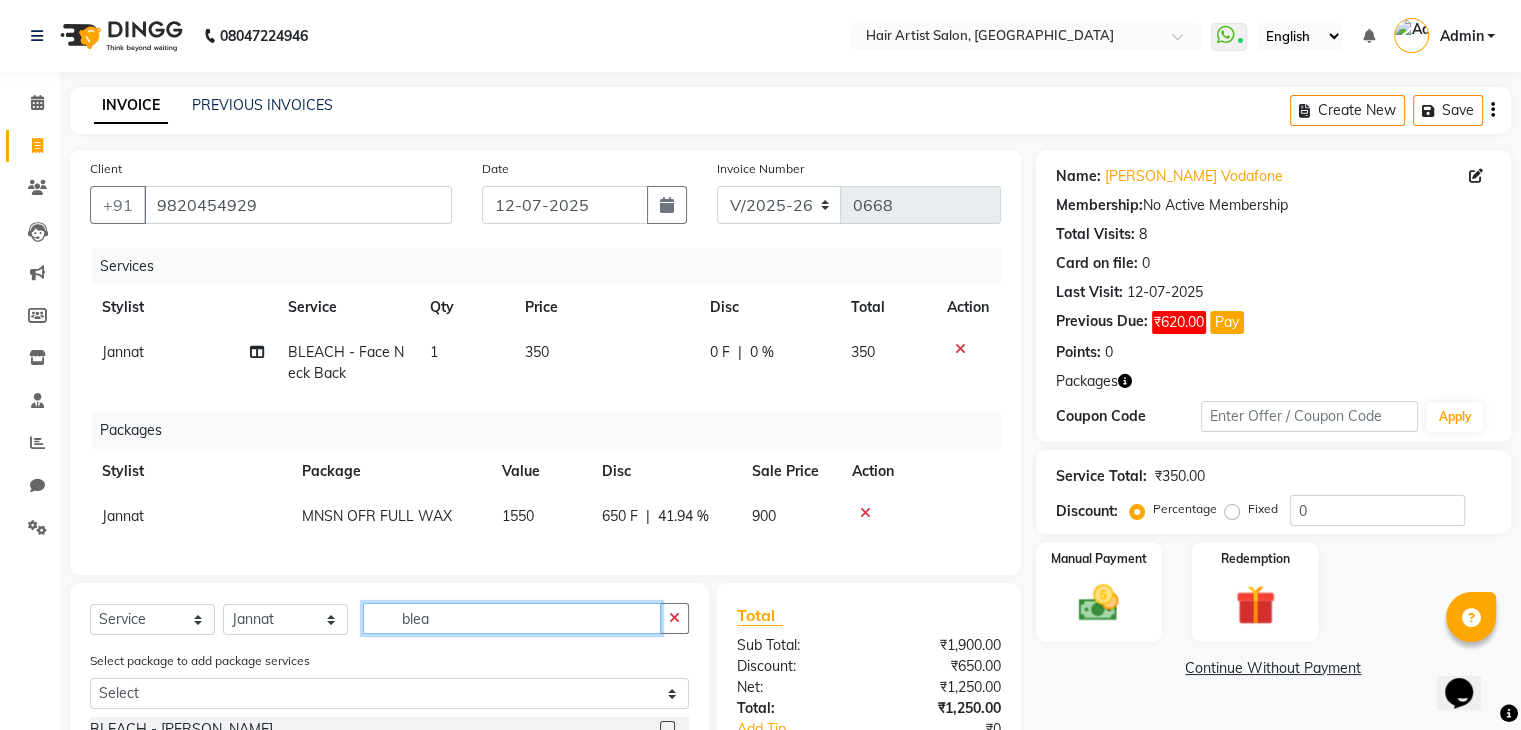 click on "blea" 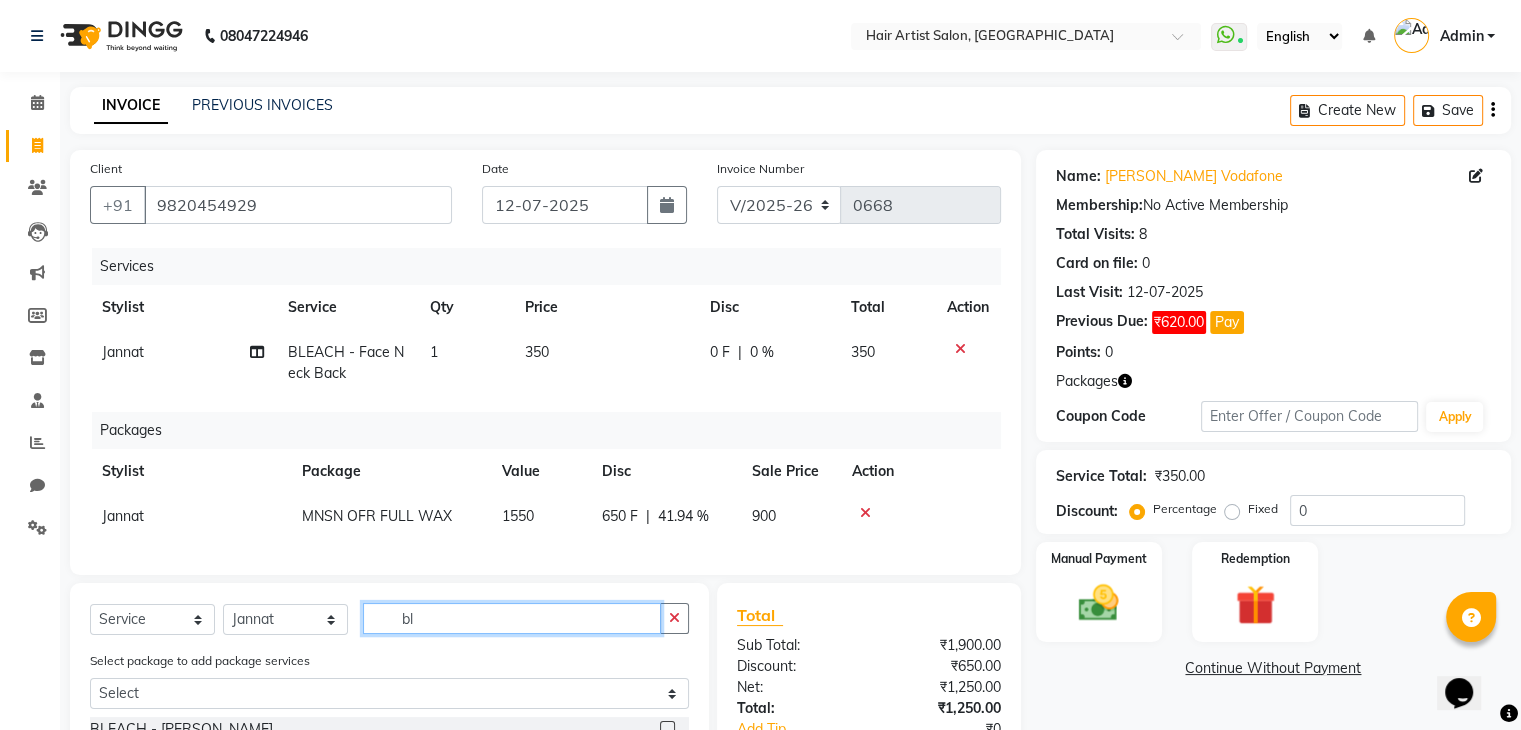 type on "b" 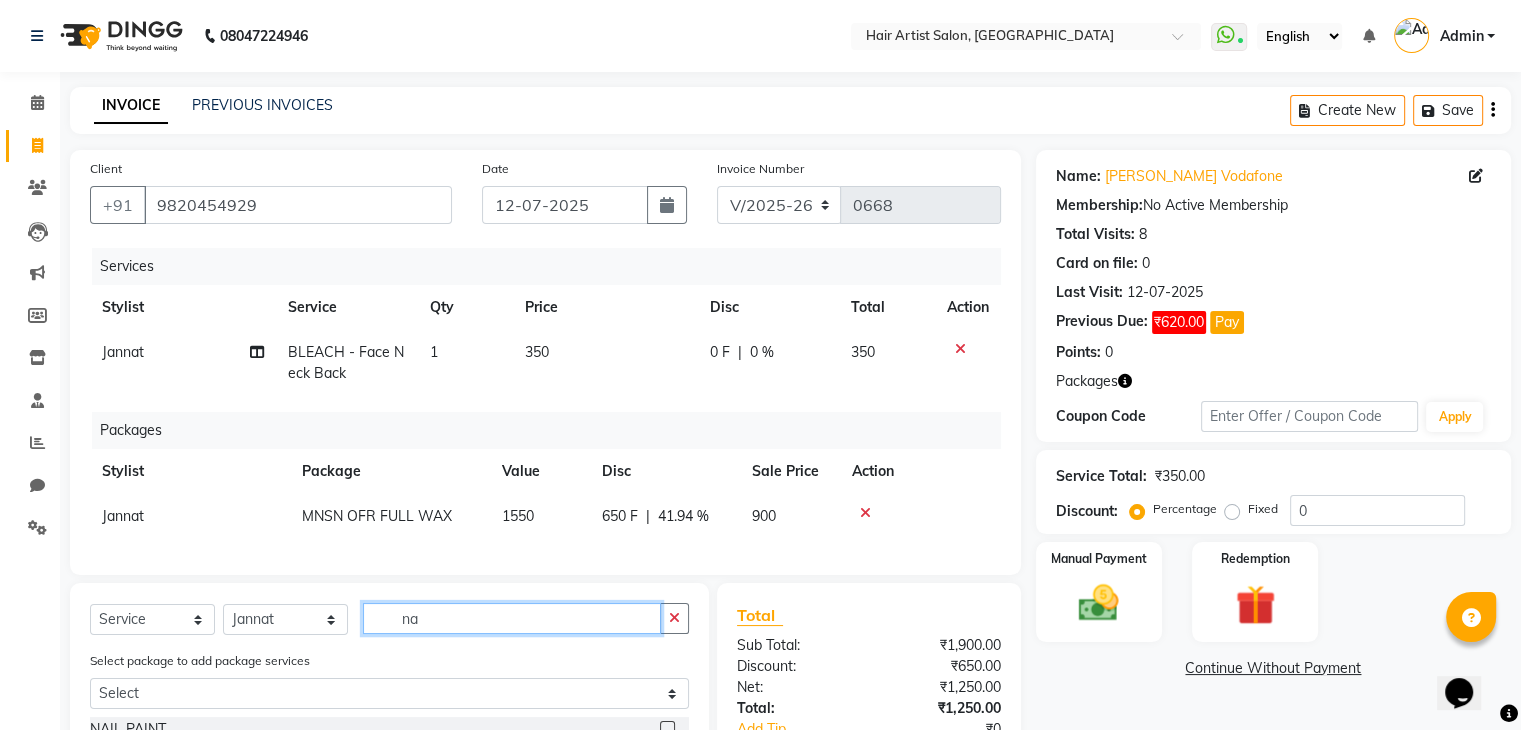type on "n" 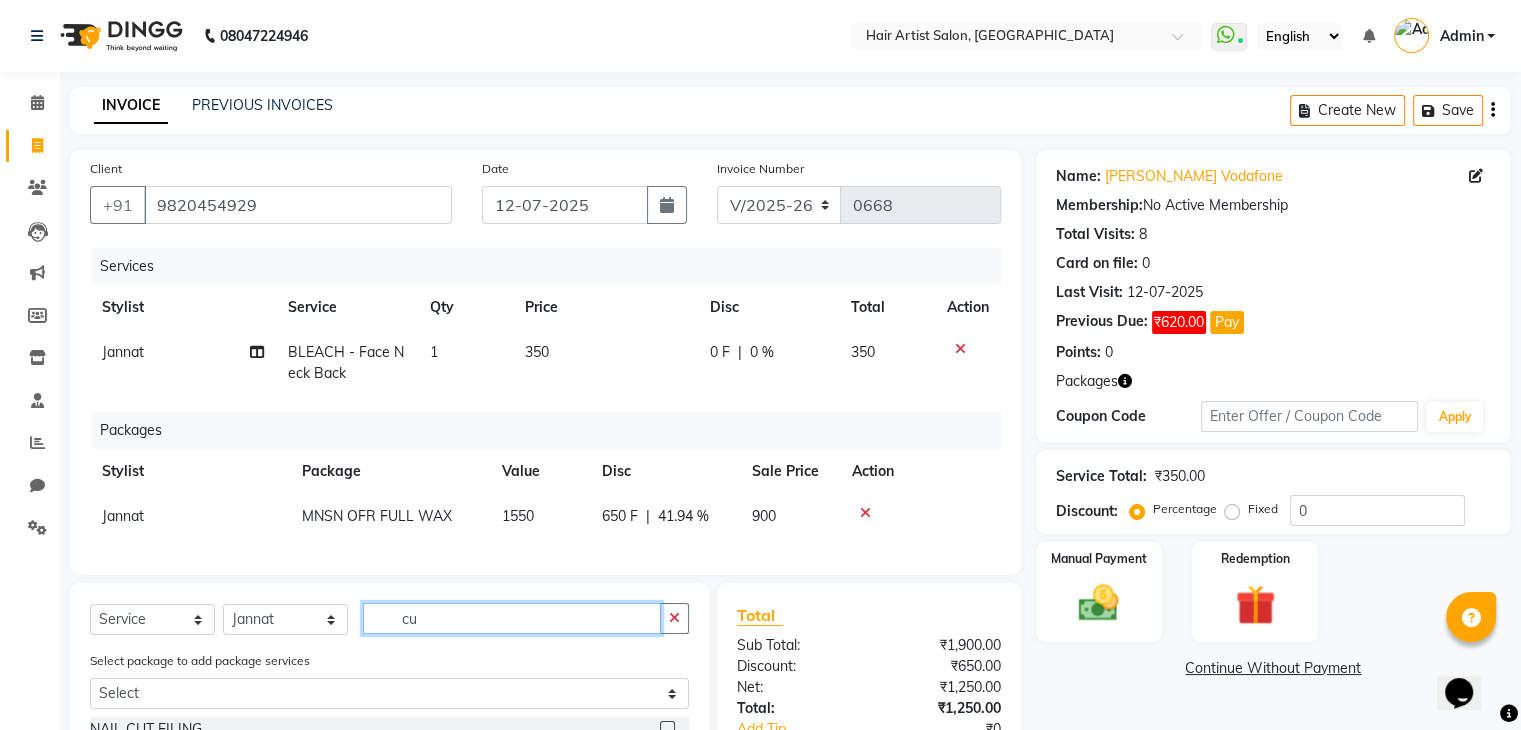 type on "c" 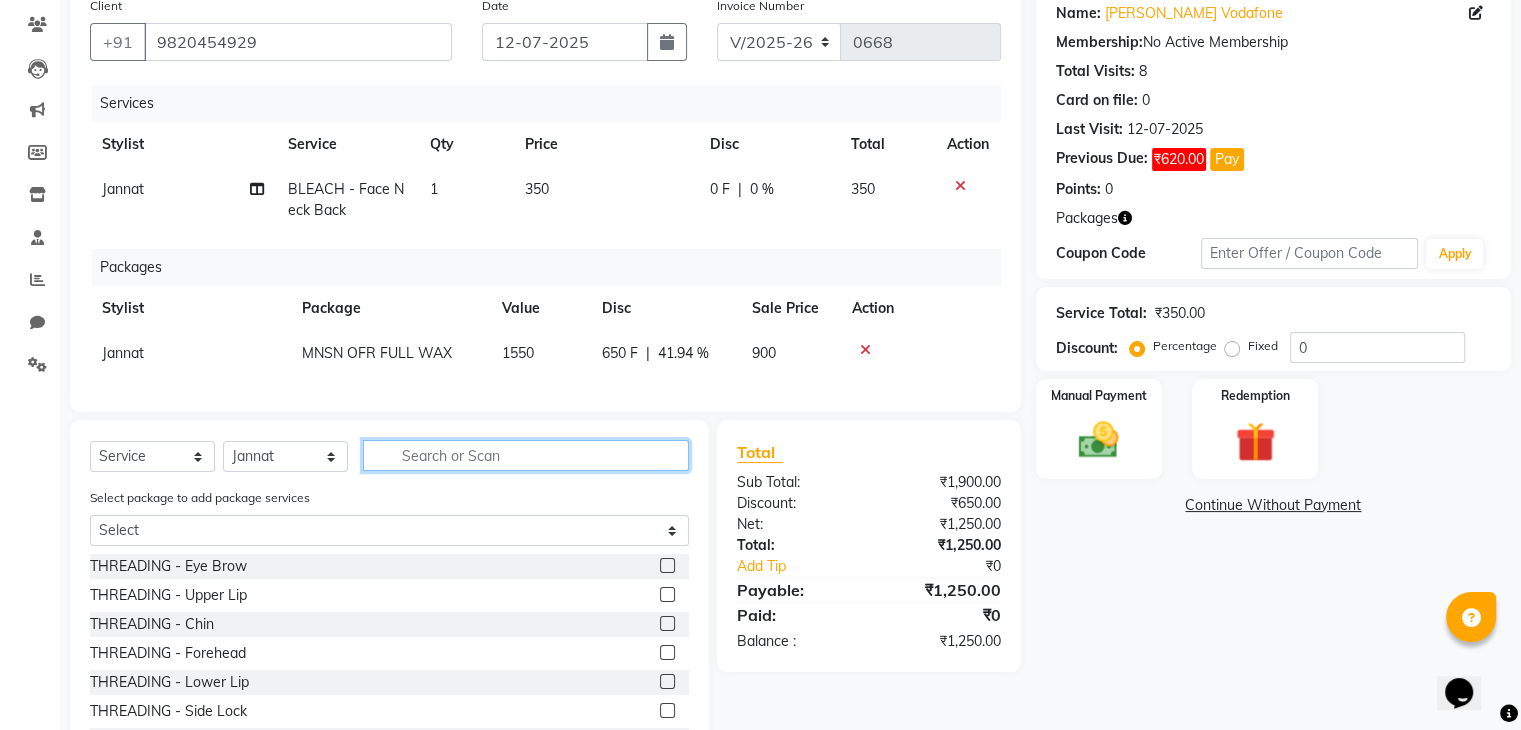 scroll, scrollTop: 168, scrollLeft: 0, axis: vertical 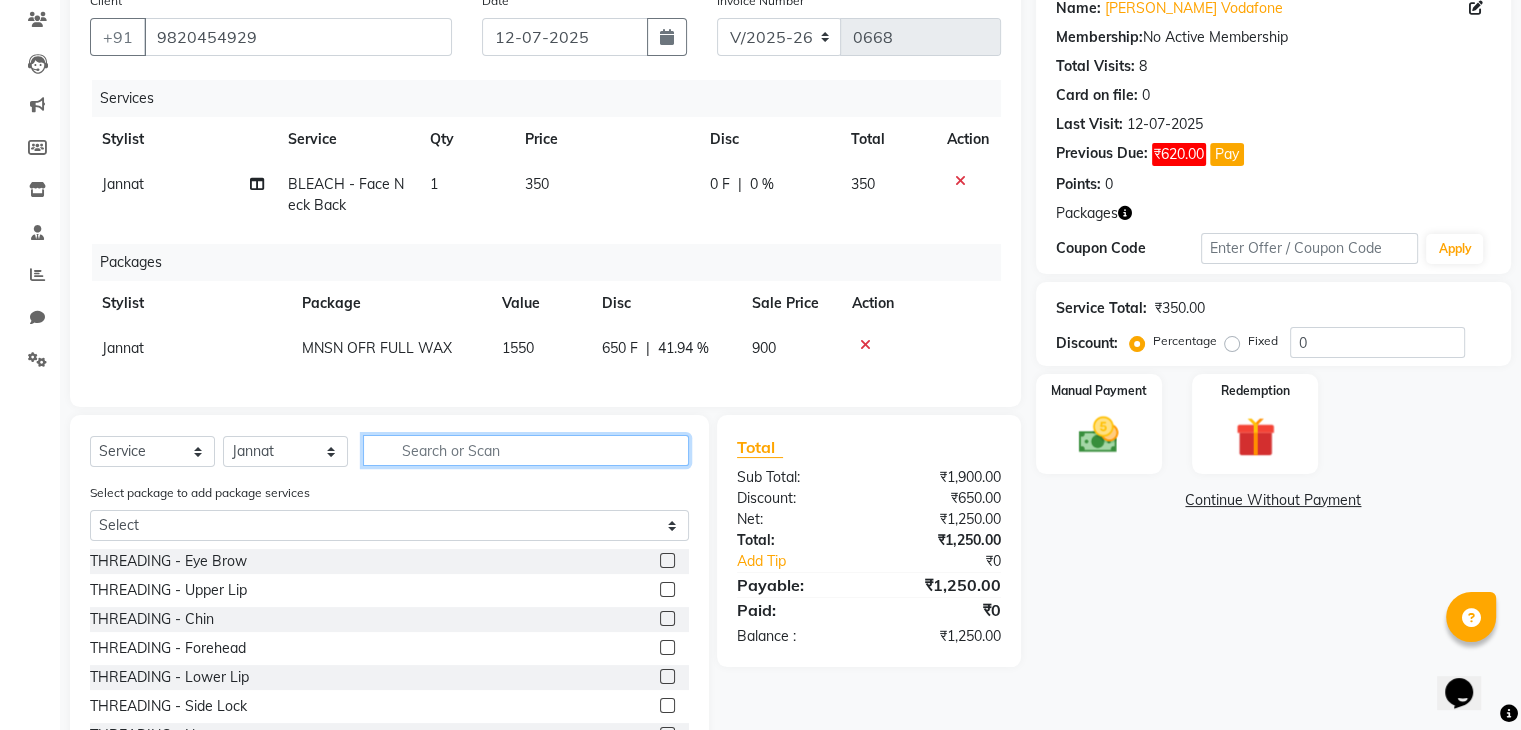 click 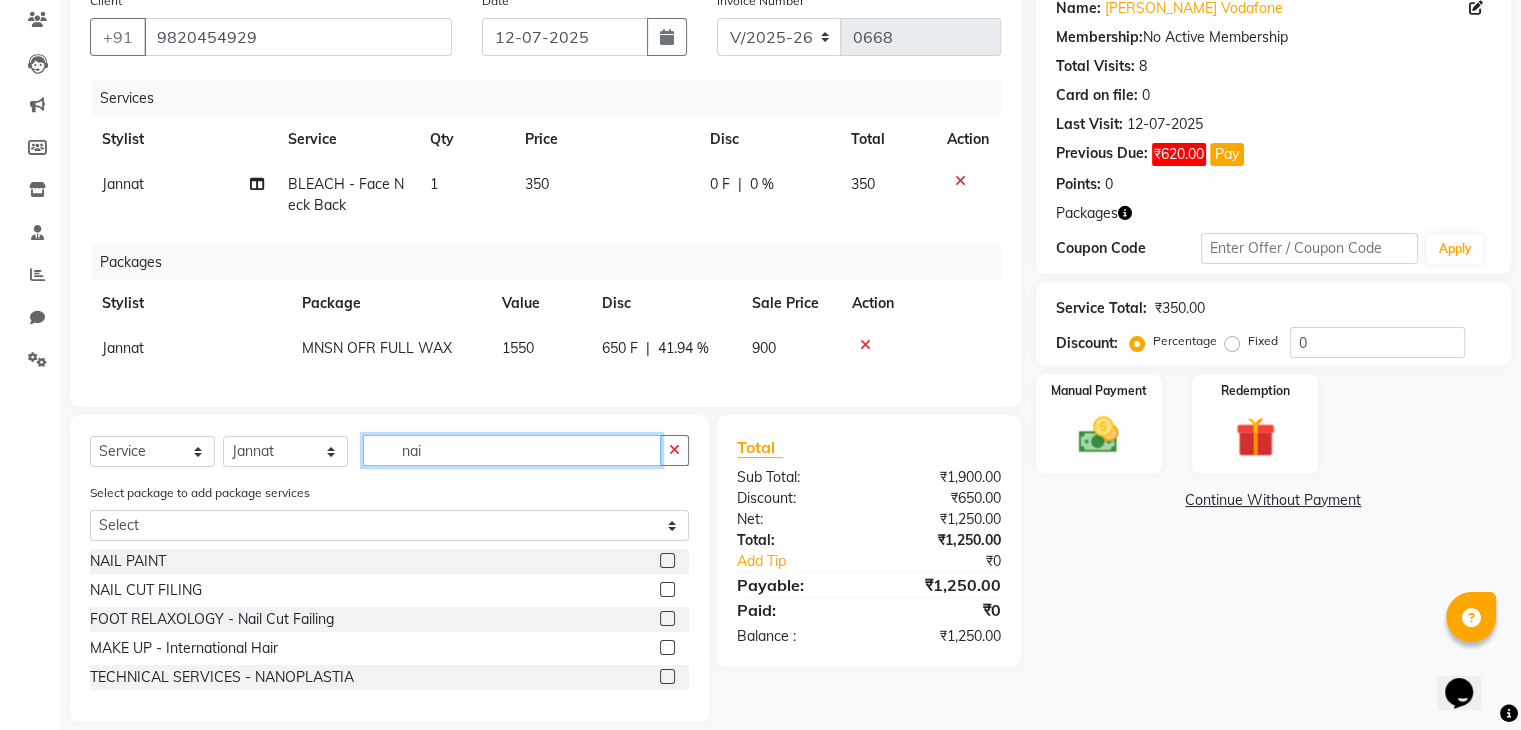 scroll, scrollTop: 151, scrollLeft: 0, axis: vertical 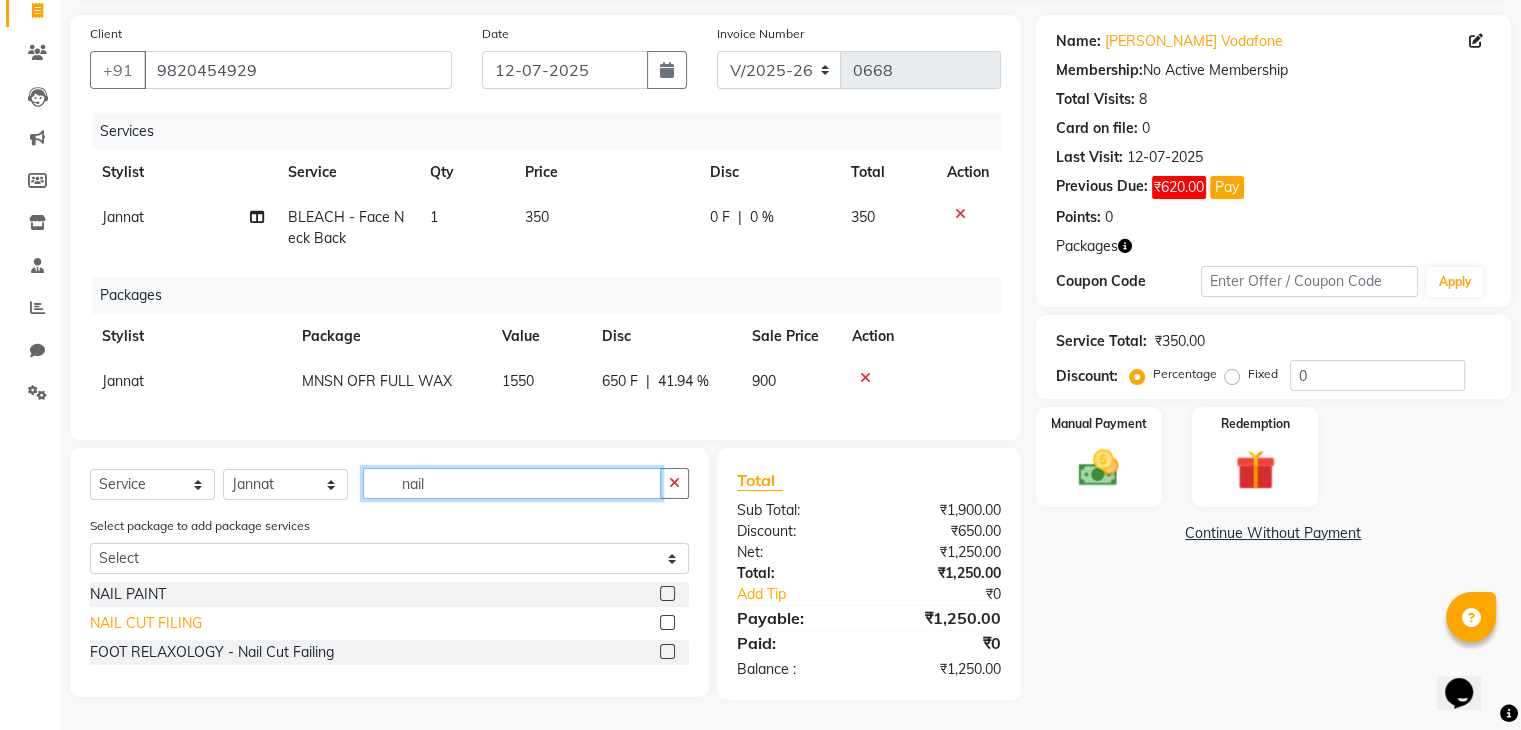 type on "nail" 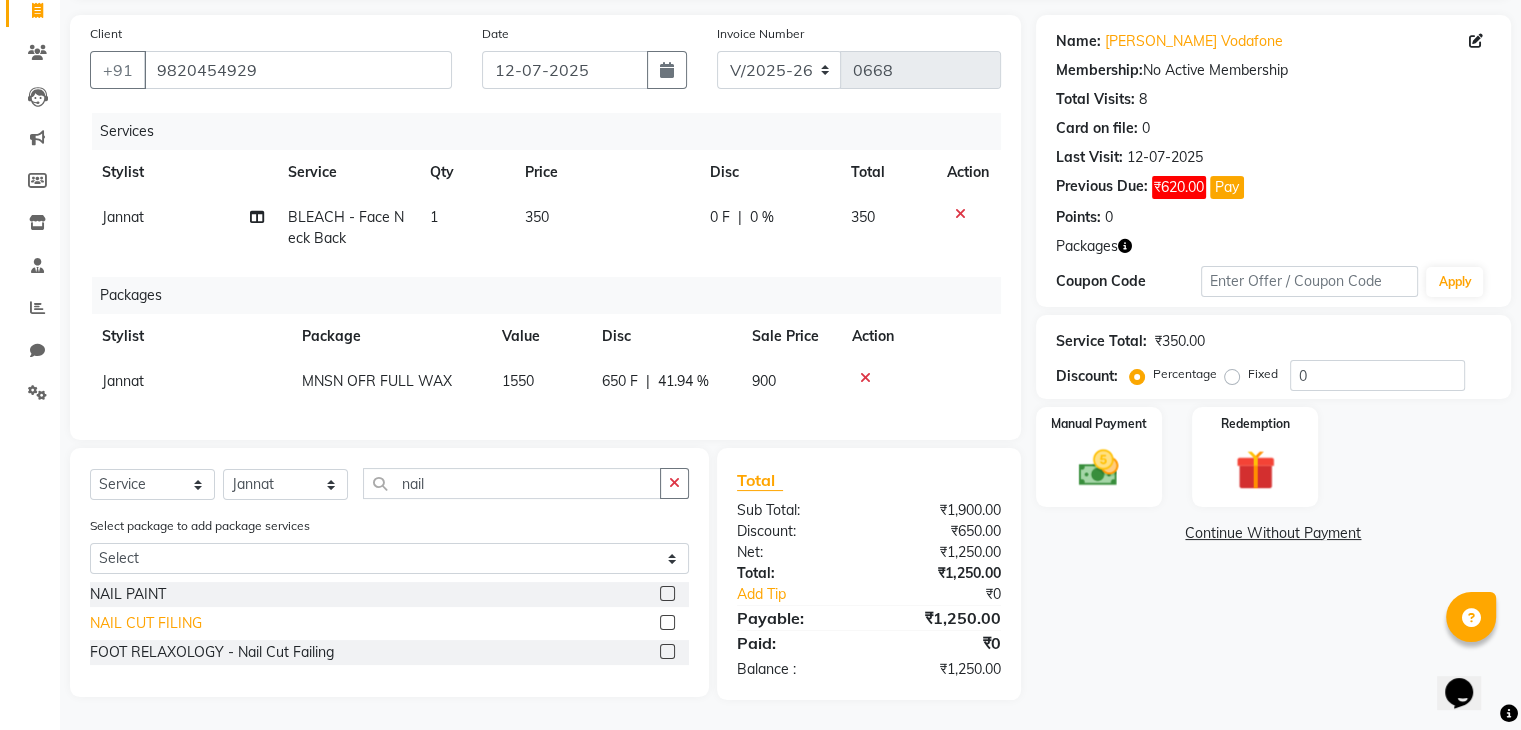 click on "NAIL CUT FILING" 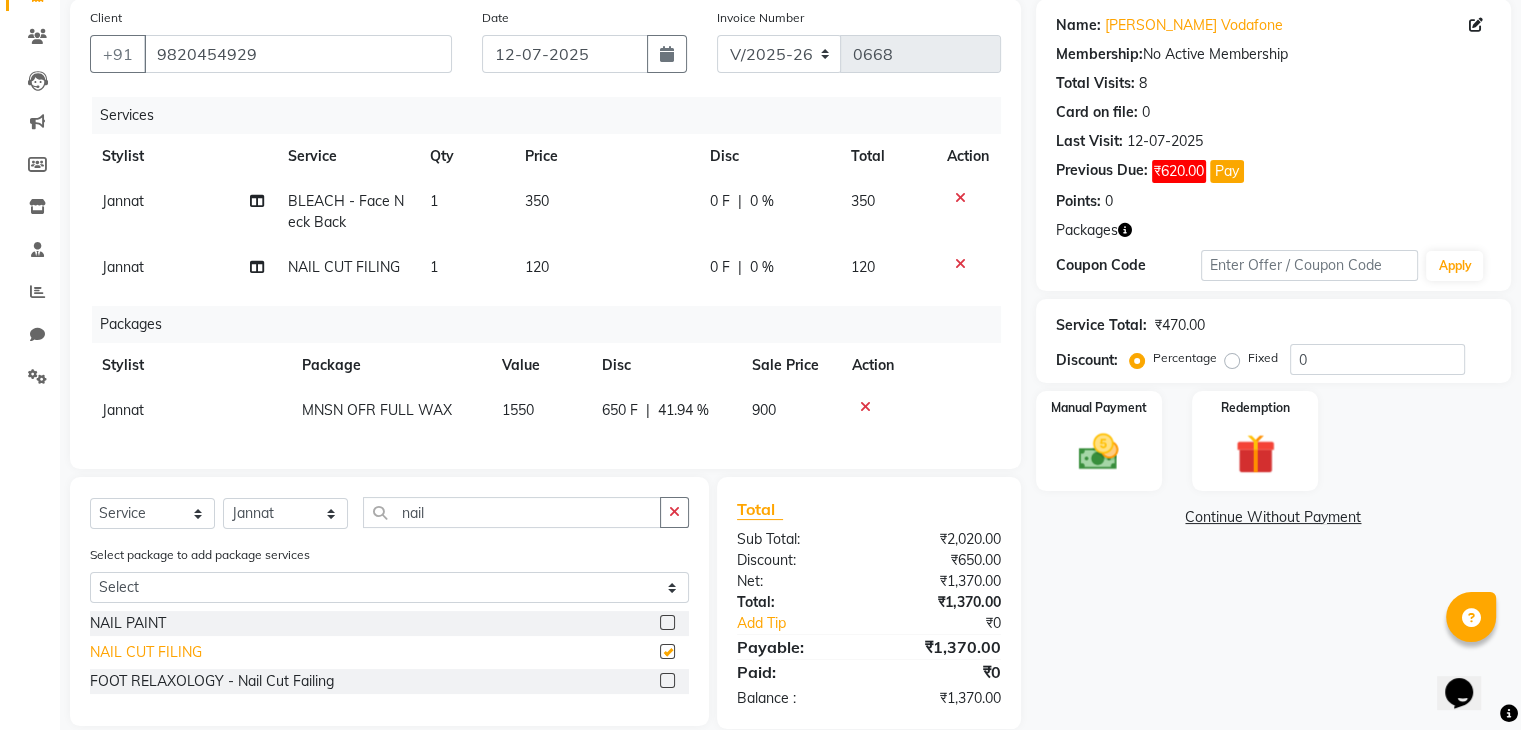 checkbox on "false" 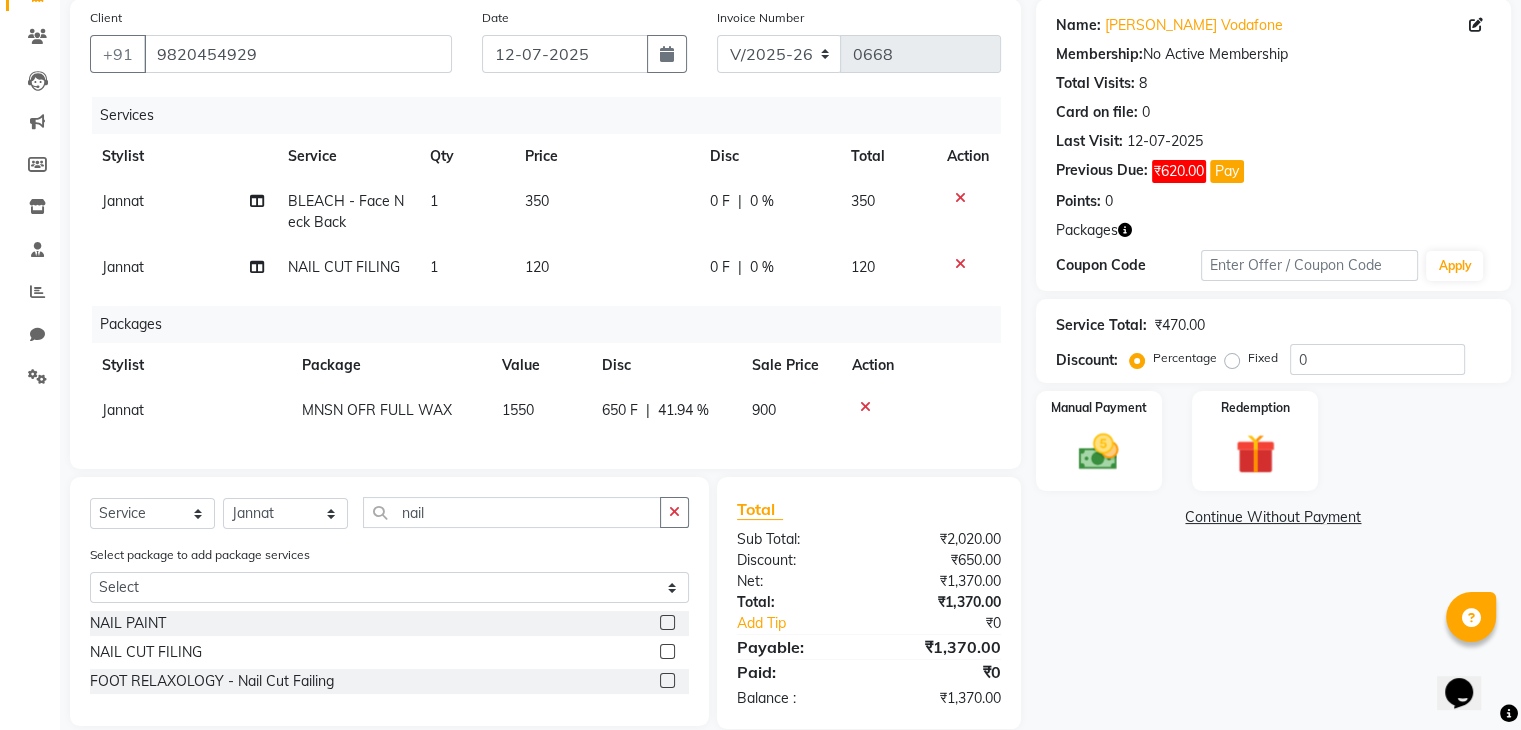 click 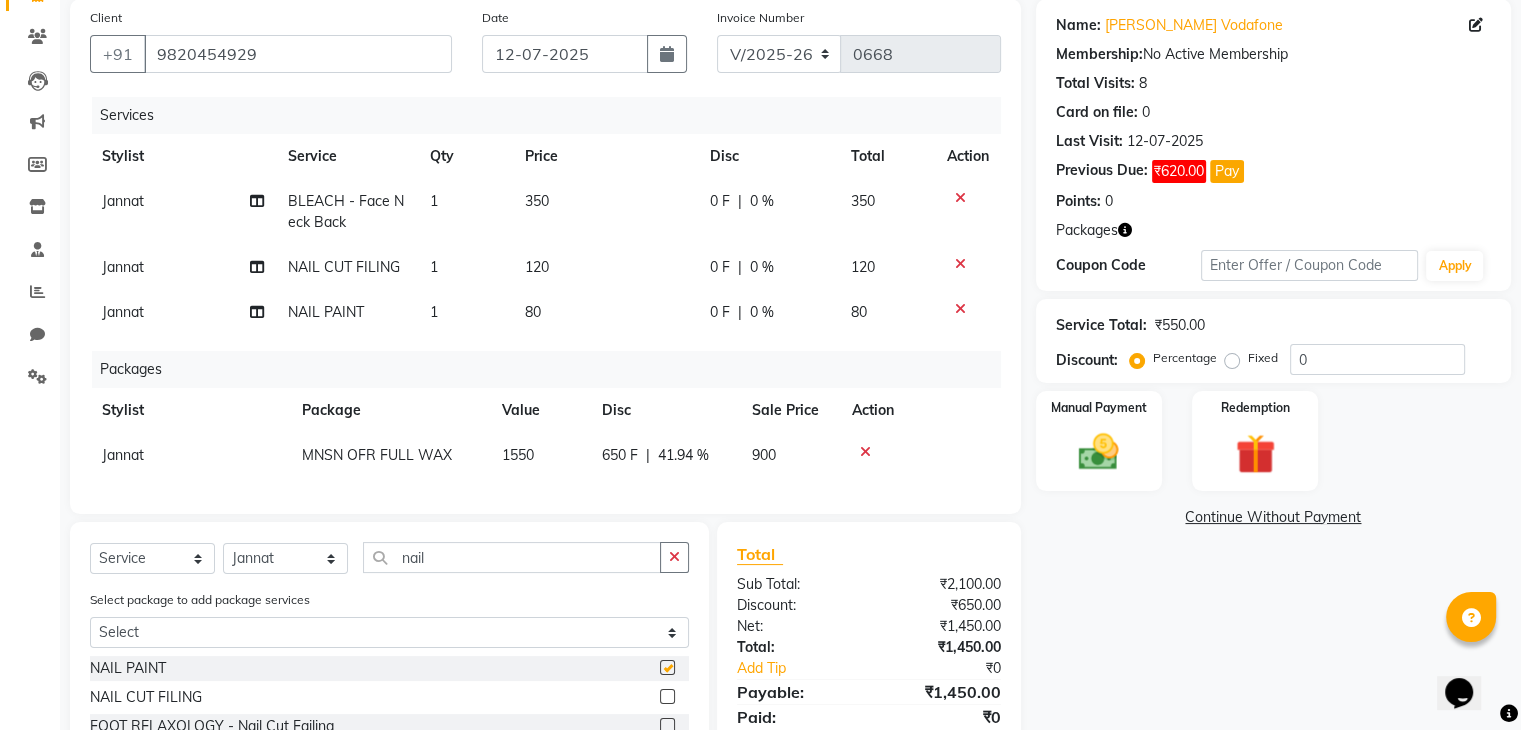 checkbox on "false" 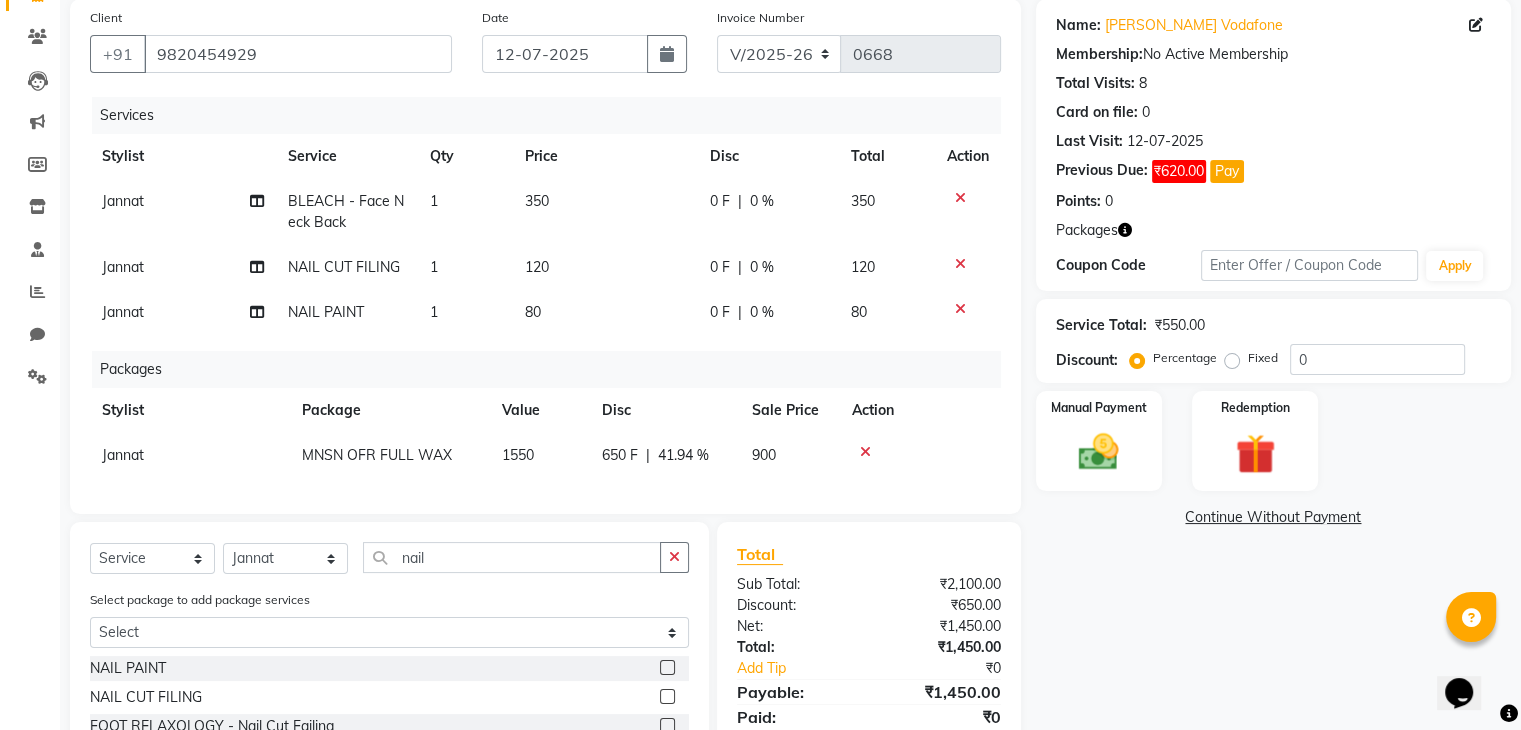 click on "Select  Service  Product  Membership  Package Voucher Prepaid Gift Card  Select Stylist Alok Aman  Jannat Saif SALON  Shabbir Sir Sneha Sushila Mam  Vishakha  nail Select package to add package services Select MNSN OFR FULL WAX  MNSNOFR FEMALE HAIR WASH  MNSNOFR FEMALE HAIR CUT   MNSNOFR MENS HAIR CUT  MNSNOFR MENS HAIR CUT  MNSNOFR MENS HAIR CUT  MNSNOFR FEMALE HAIR WASH  MNSNOFR FEMALE OIL MASSA MNSNOFR MALE OIL MASSAGE  MNSNOFR MENS HAIR CUT  MNSNOFR MALE BEARD/SHAVE  MNSNOFR FEMALE HAIR CUT   MNSNOFR FEMALE HAIR CUT   MNSNOFR FEMALE HAIR CUT   MNSNOFR MALE BEARD/SHAVE  MNSNOFR FEMALE HAIR CUT   NAIL PAINT   NAIL CUT FILING   FOOT RELAXOLOGY - Nail Cut Failing" 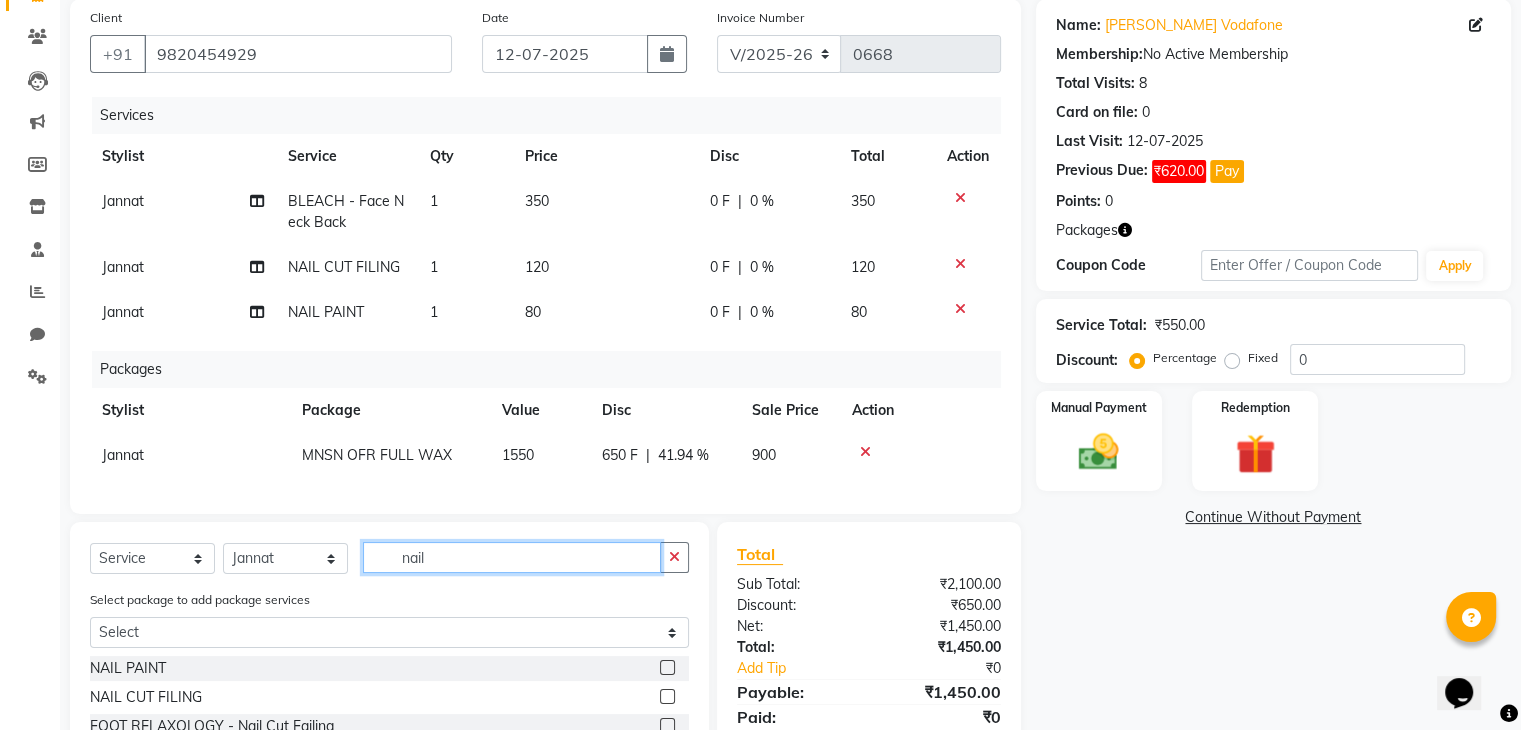 click on "nail" 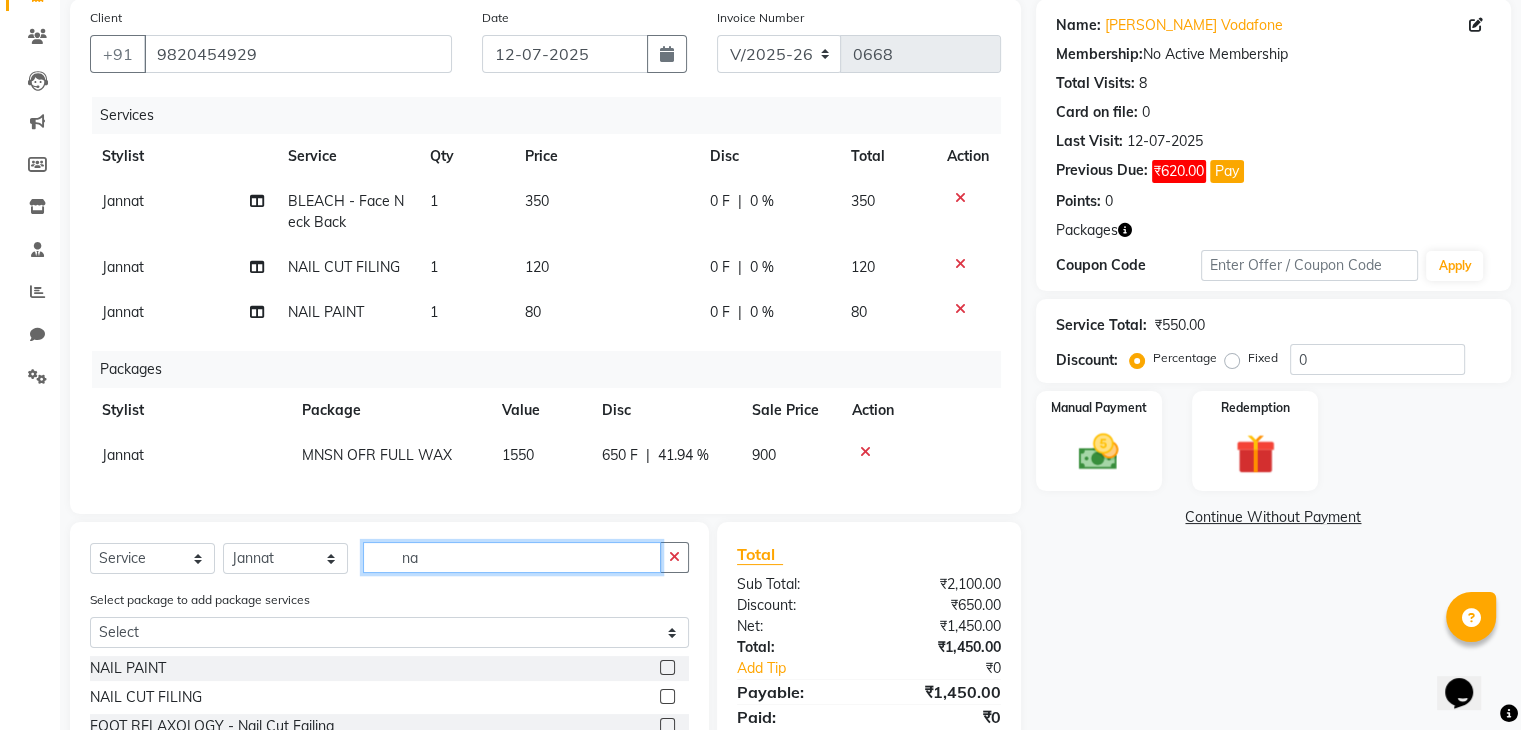 type on "n" 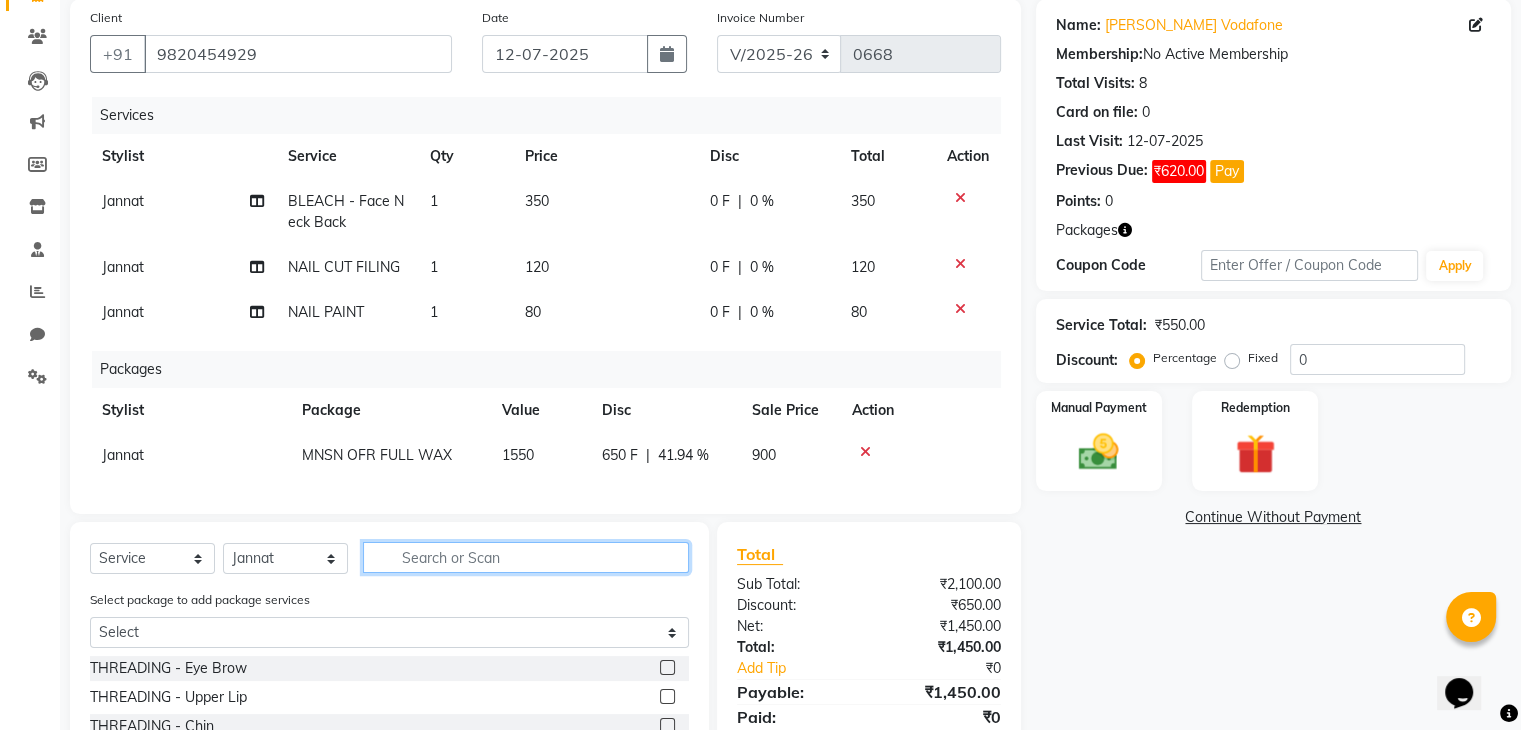 type 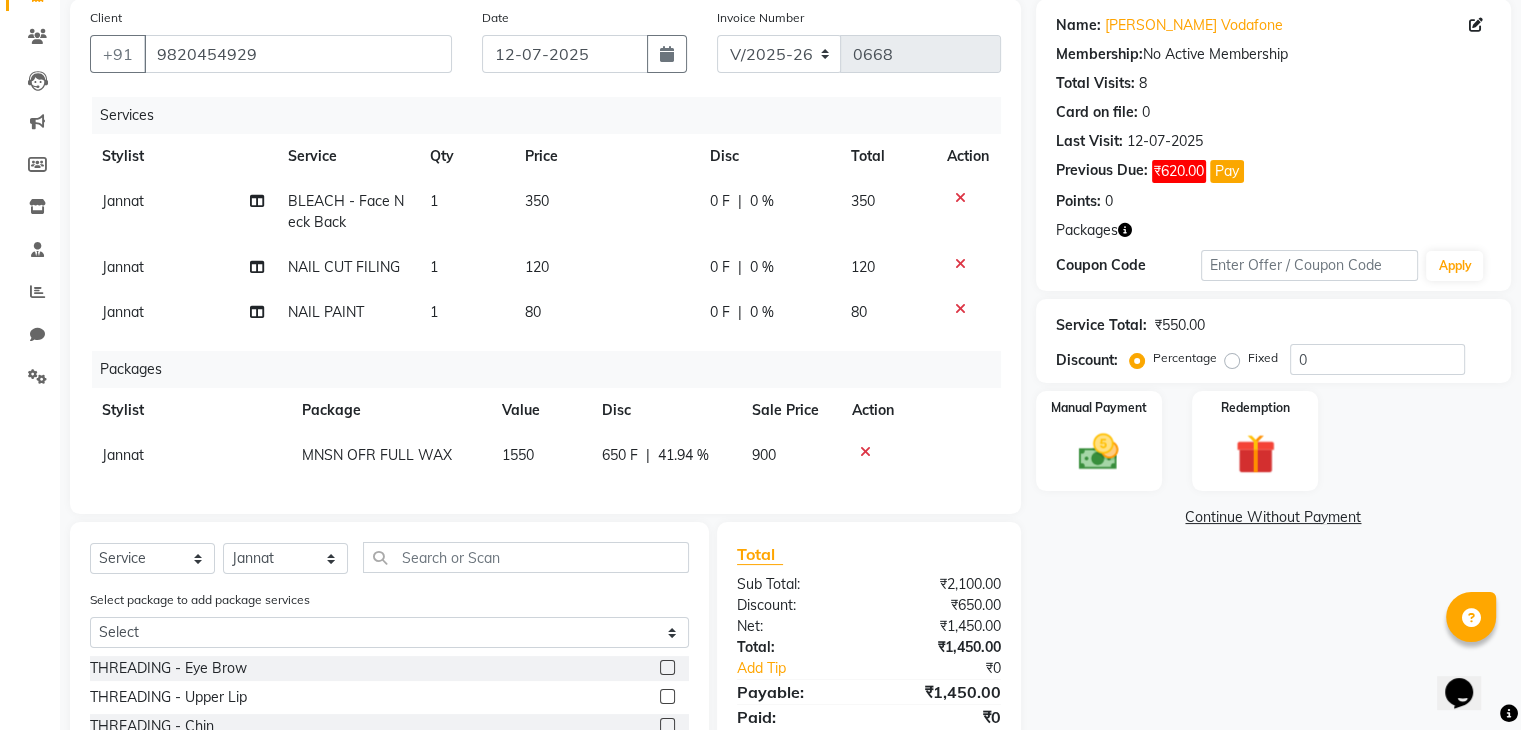 click 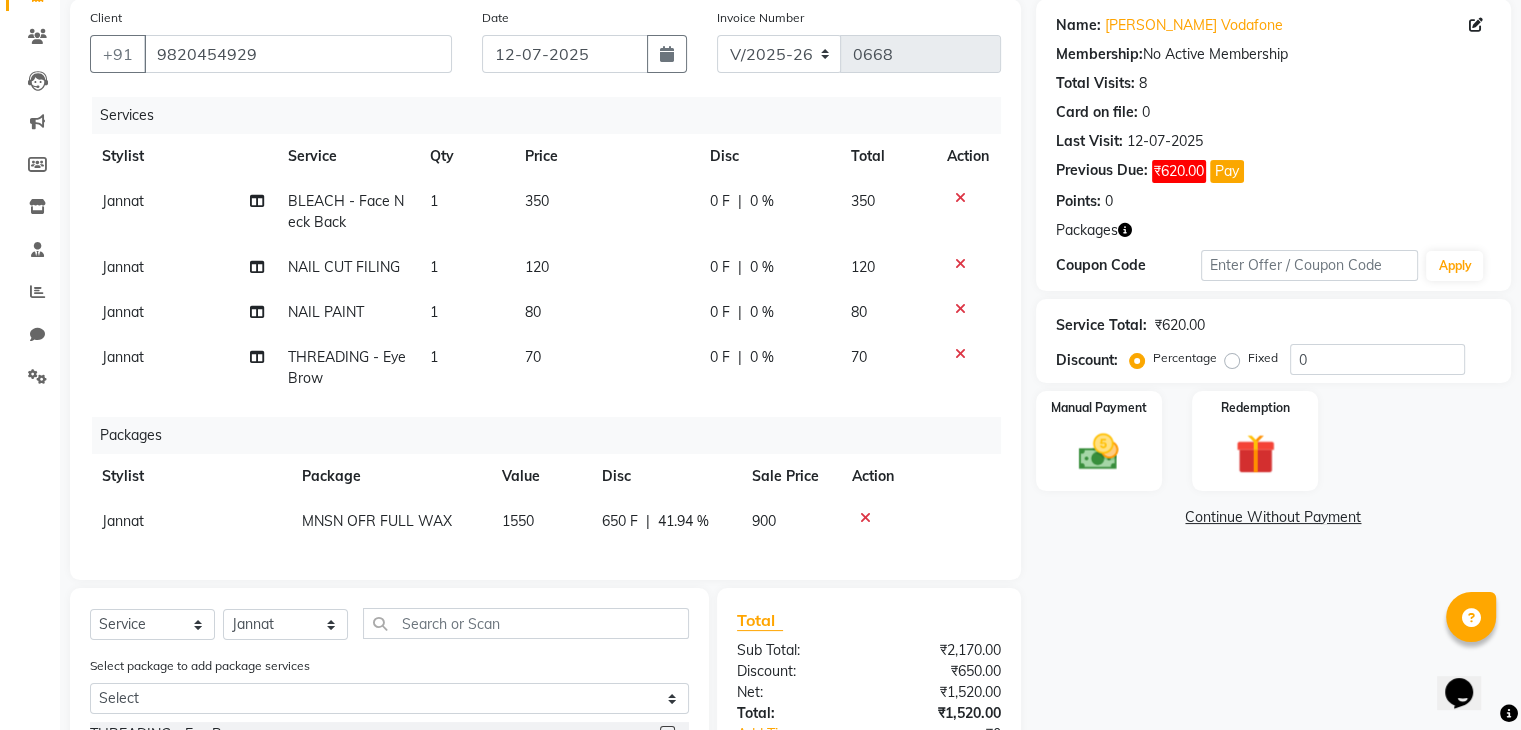 checkbox on "false" 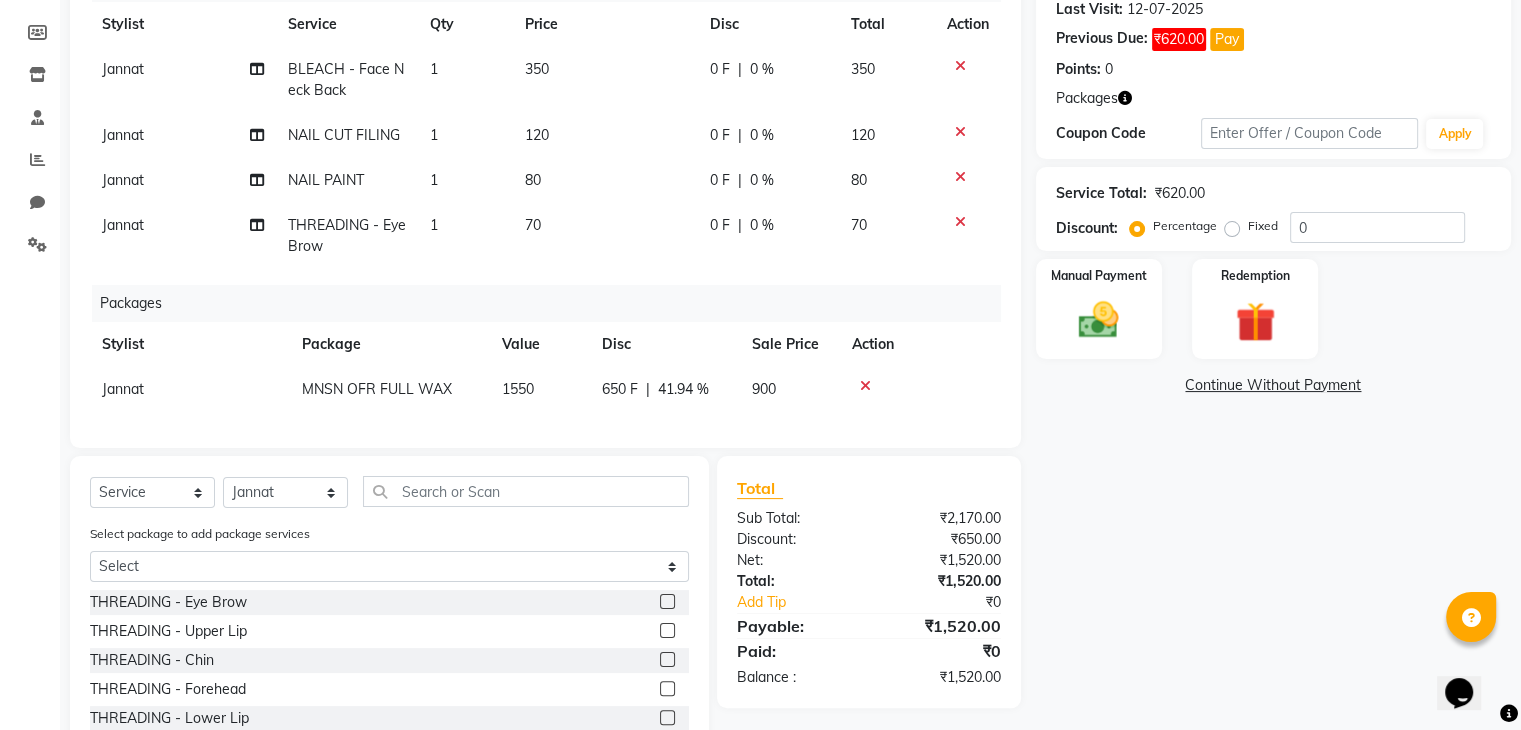 scroll, scrollTop: 284, scrollLeft: 0, axis: vertical 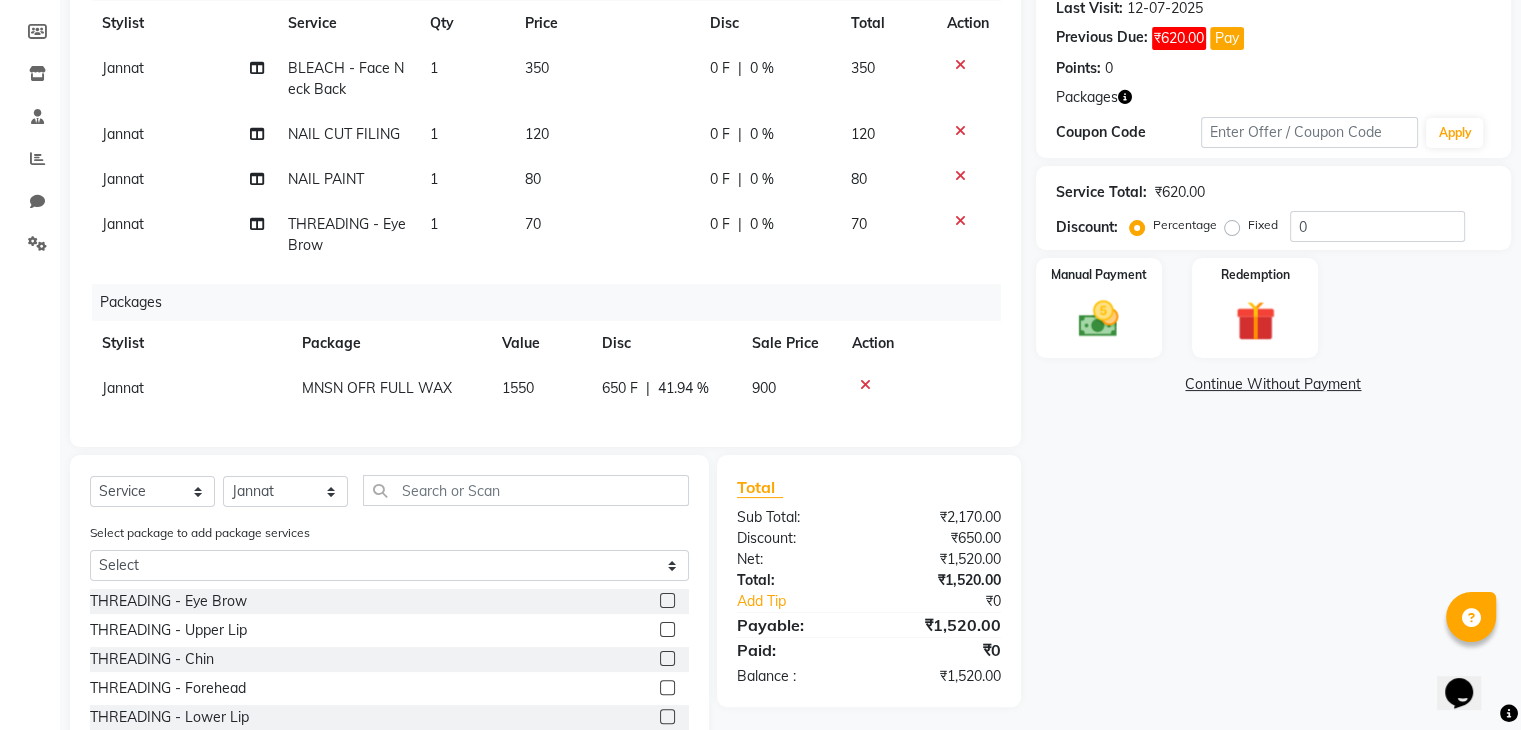 click 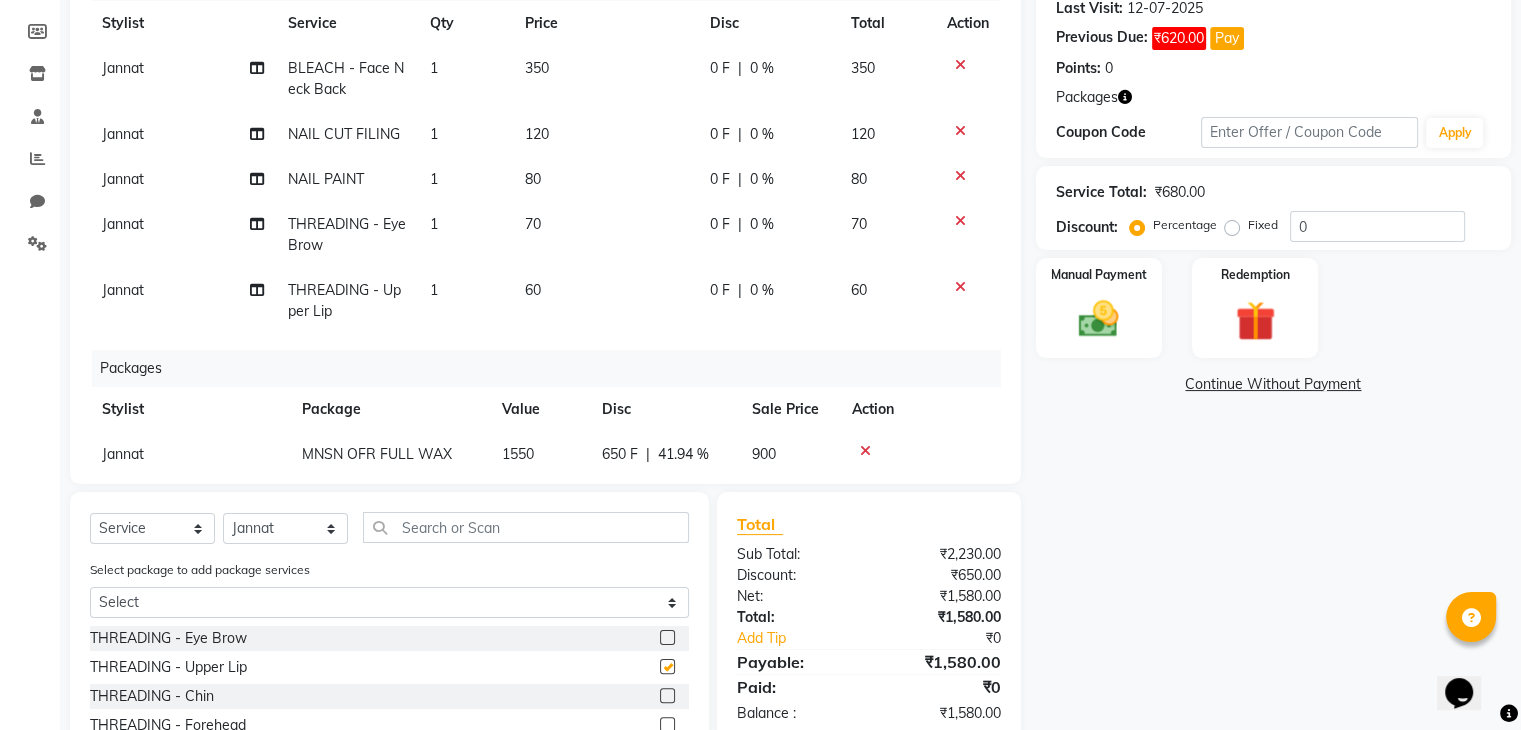 checkbox on "false" 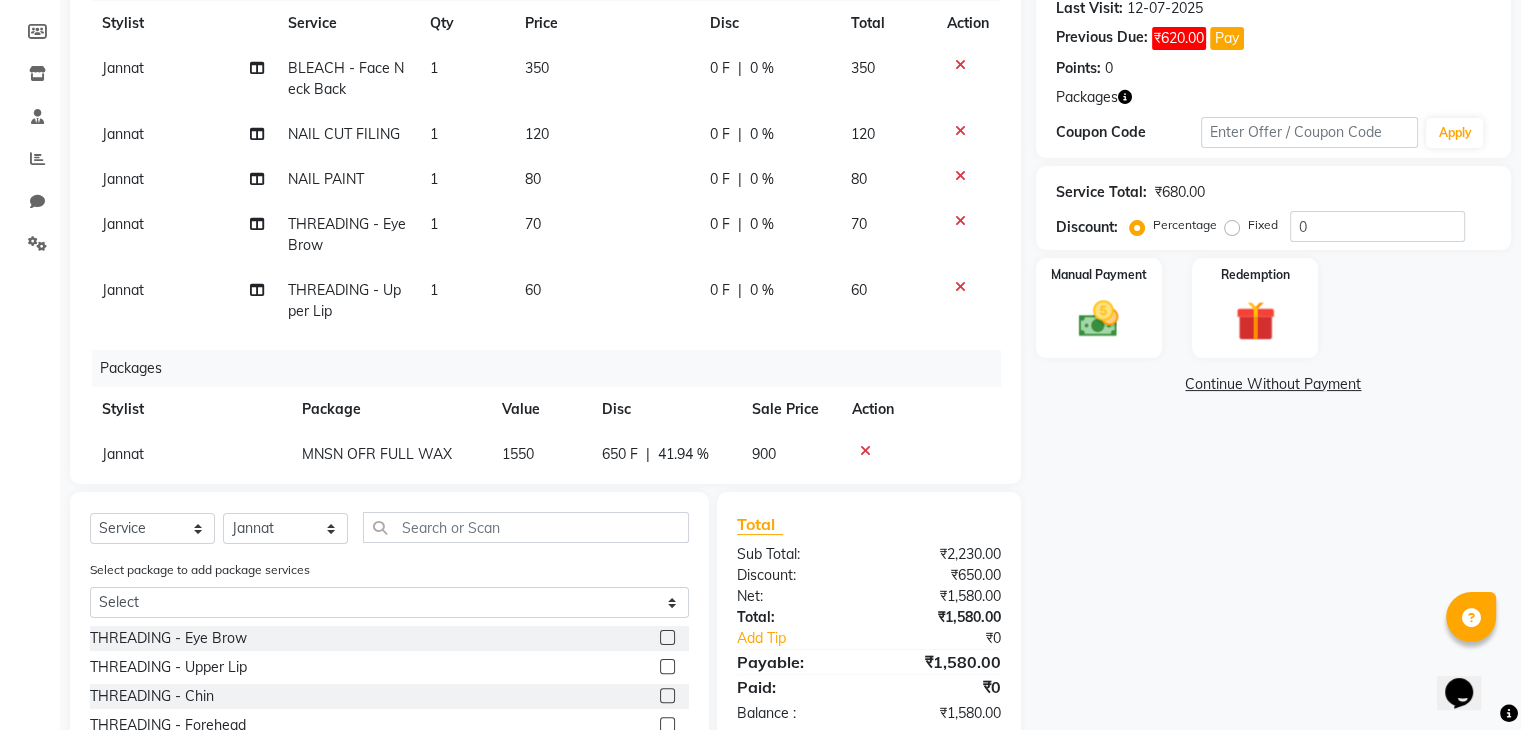 click 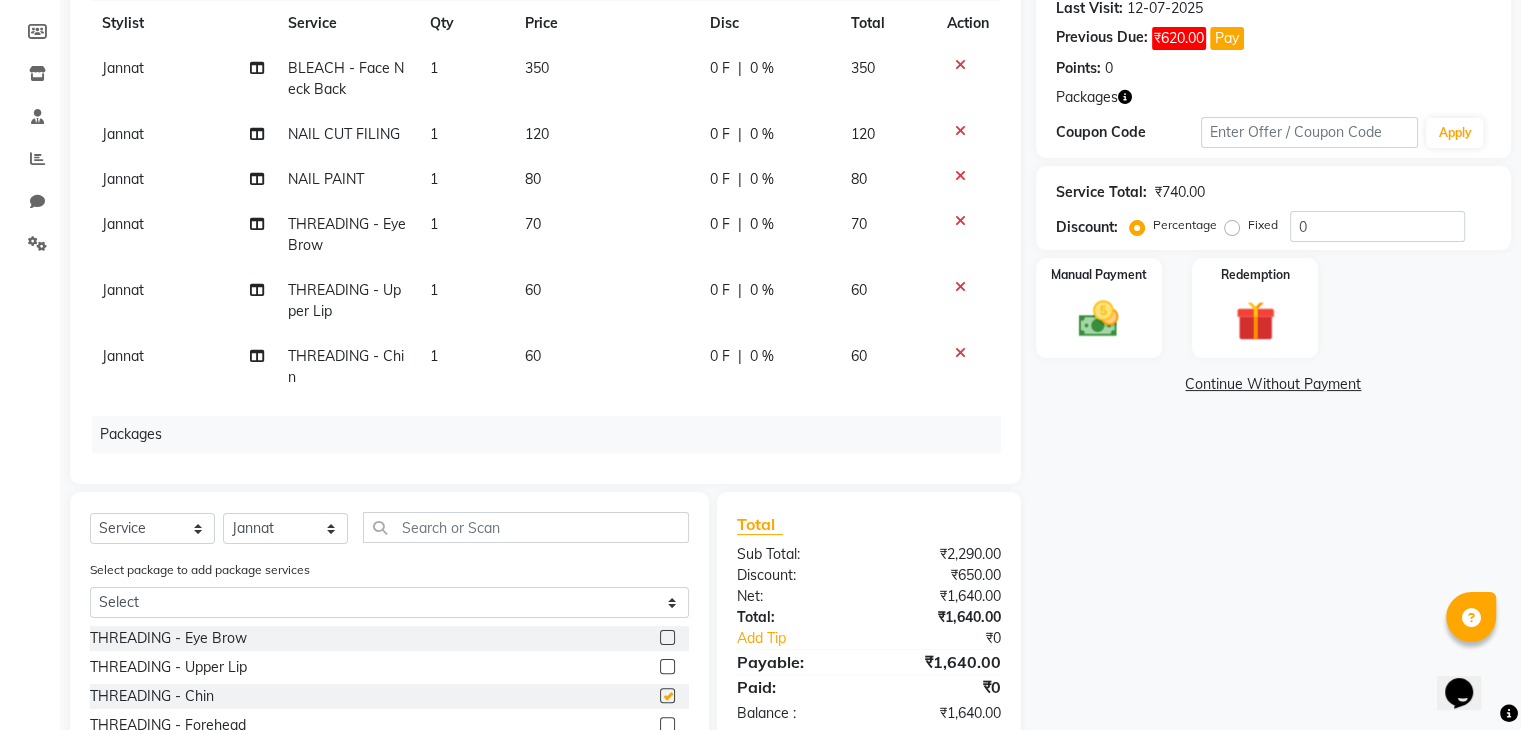 checkbox on "false" 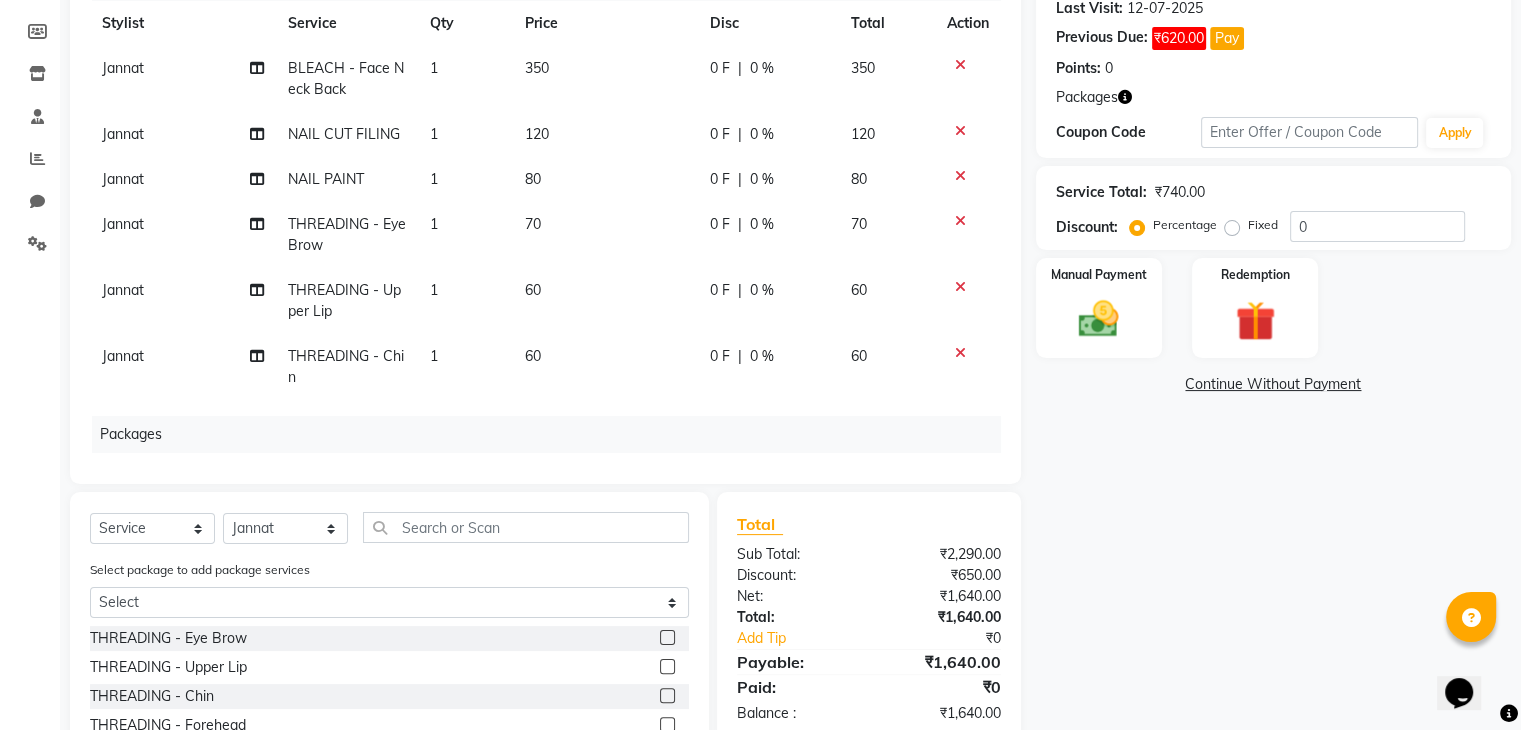 click on "60" 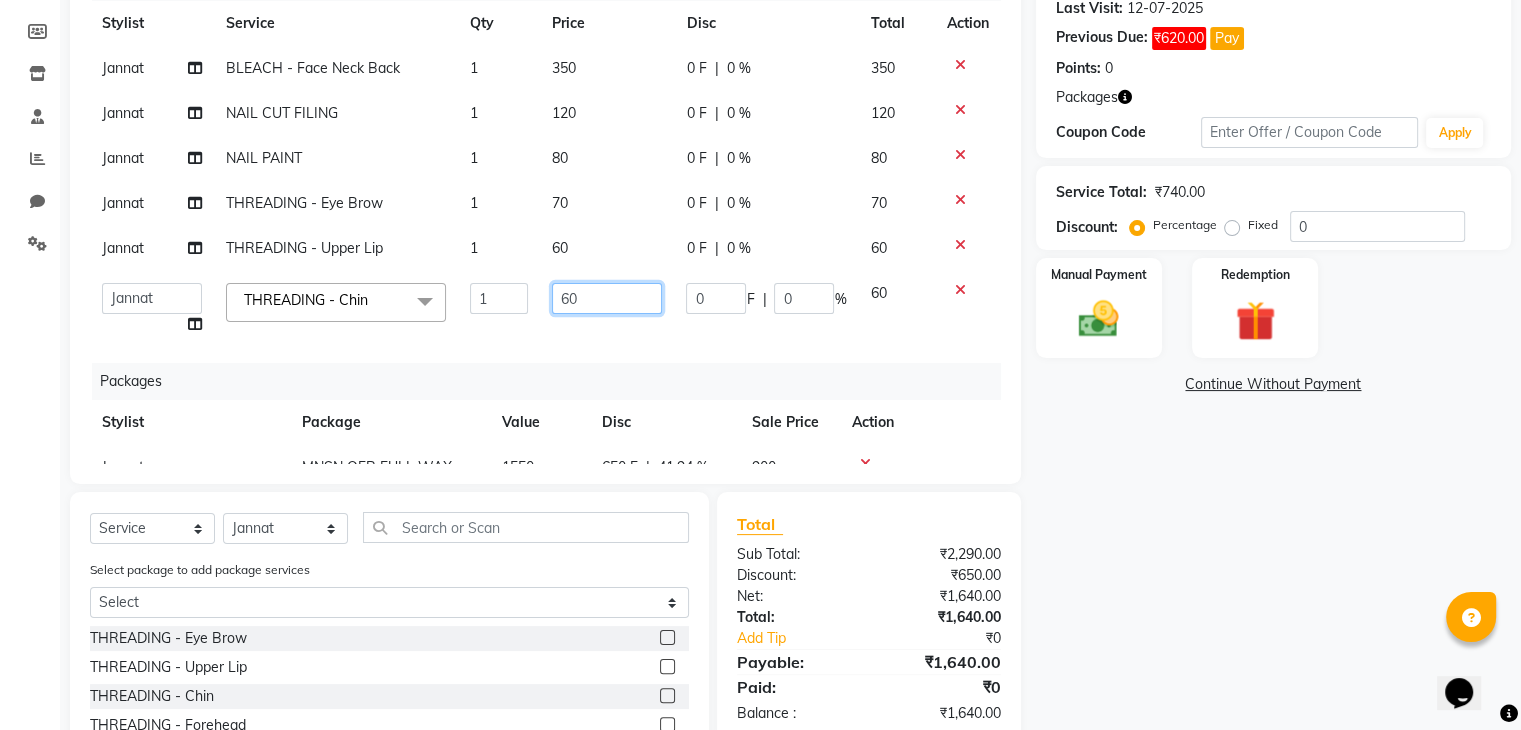 click on "60" 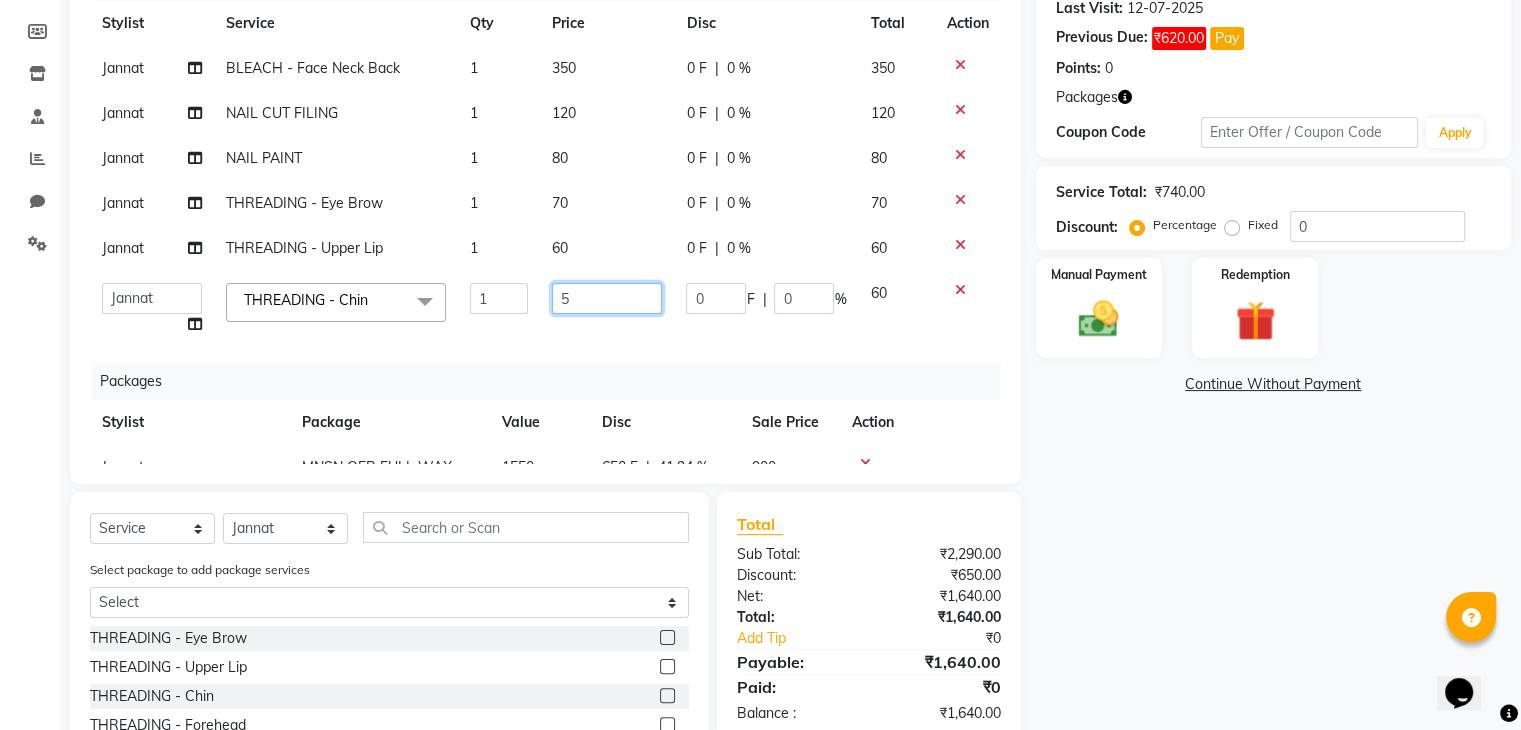 type on "50" 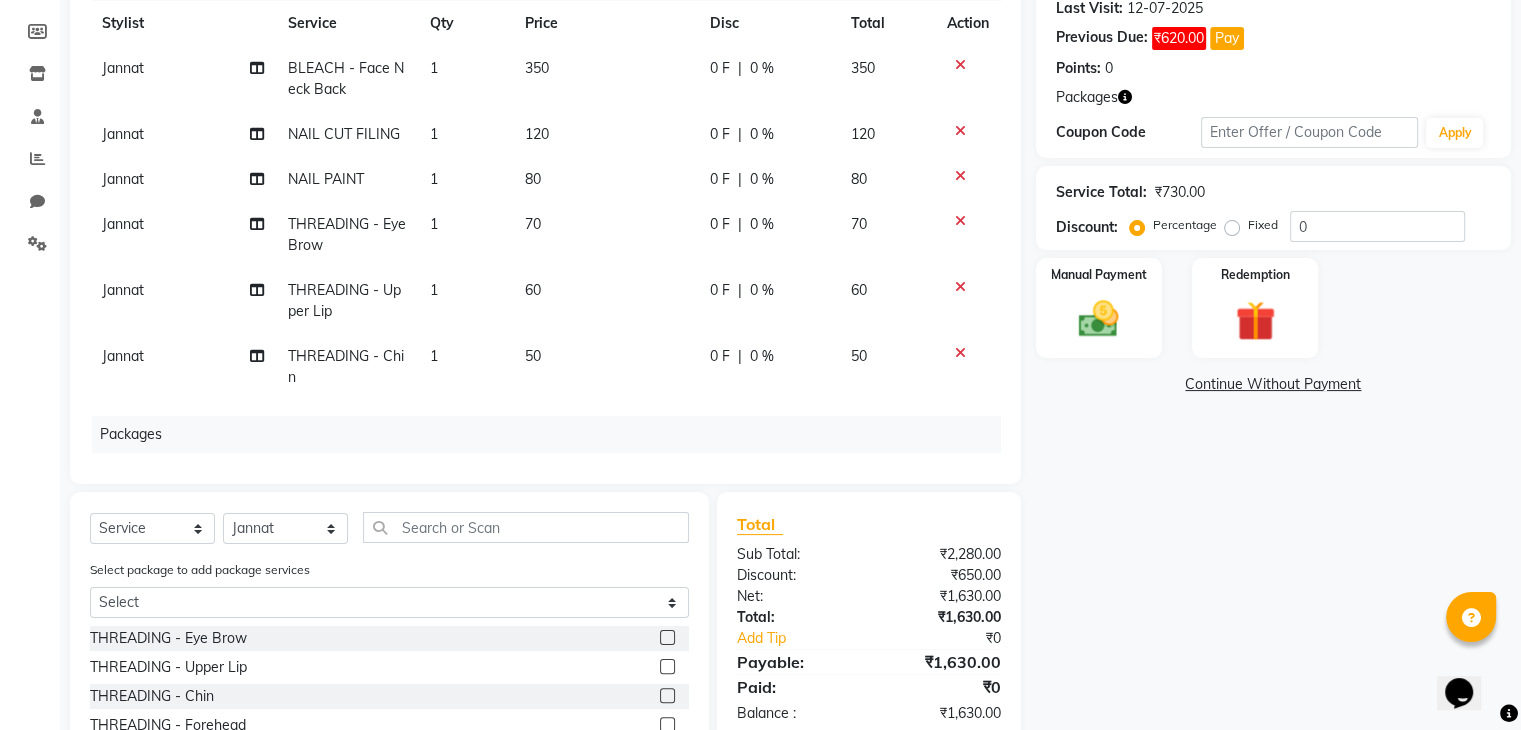 click on "Services Stylist Service Qty Price Disc Total Action Jannat BLEACH - Face Neck Back 1 350 0 F | 0 % 350 Jannat NAIL CUT FILING  1 120 0 F | 0 % 120 Jannat NAIL PAINT  1 80 0 F | 0 % 80 Jannat THREADING - Eye Brow 1 70 0 F | 0 % 70 Jannat THREADING - Upper Lip 1 60 0 F | 0 % 60 Jannat THREADING - Chin 1 50 0 F | 0 % 50 Packages Stylist Package Value Disc Sale Price Action Jannat MNSN OFR FULL WAX  1550 650 F | 41.94 % 900" 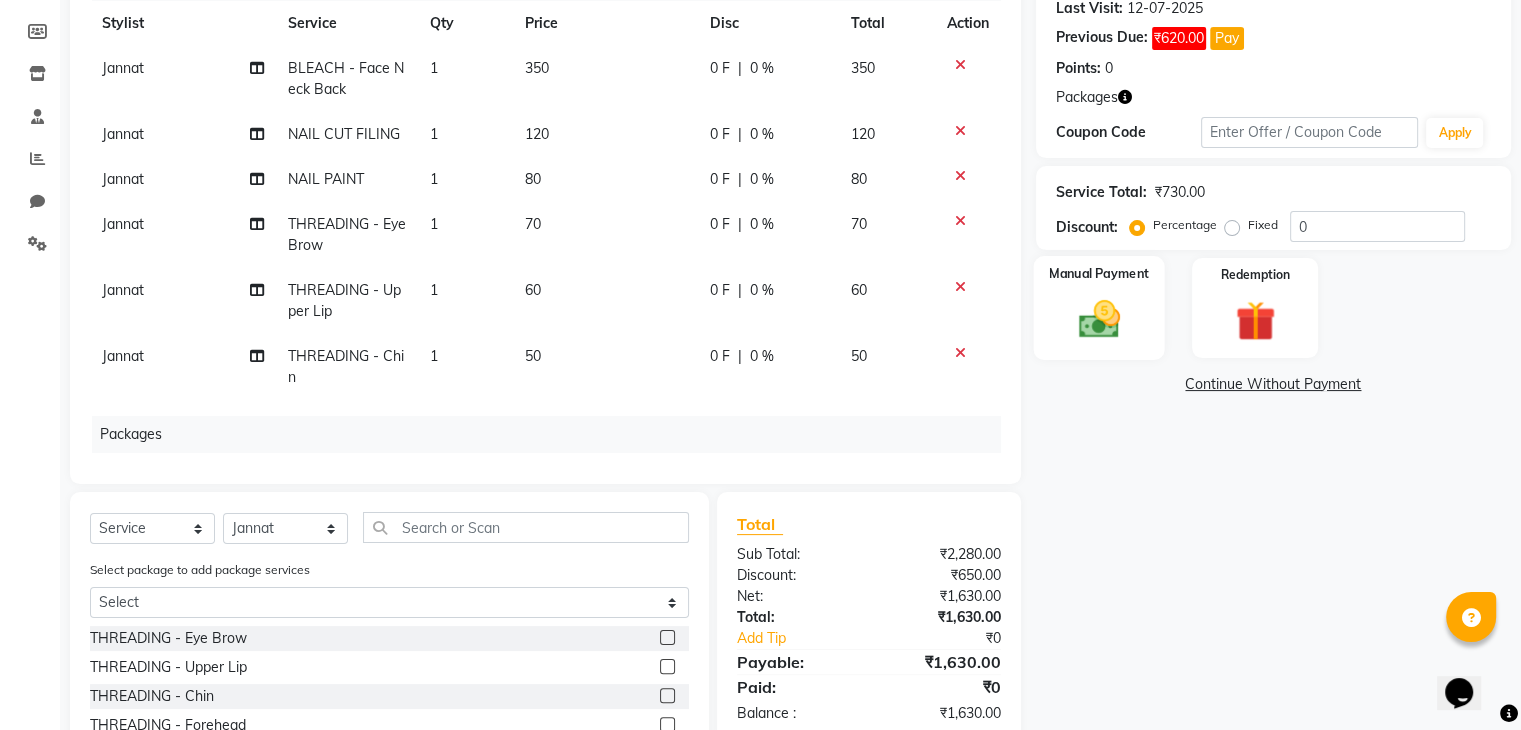 click 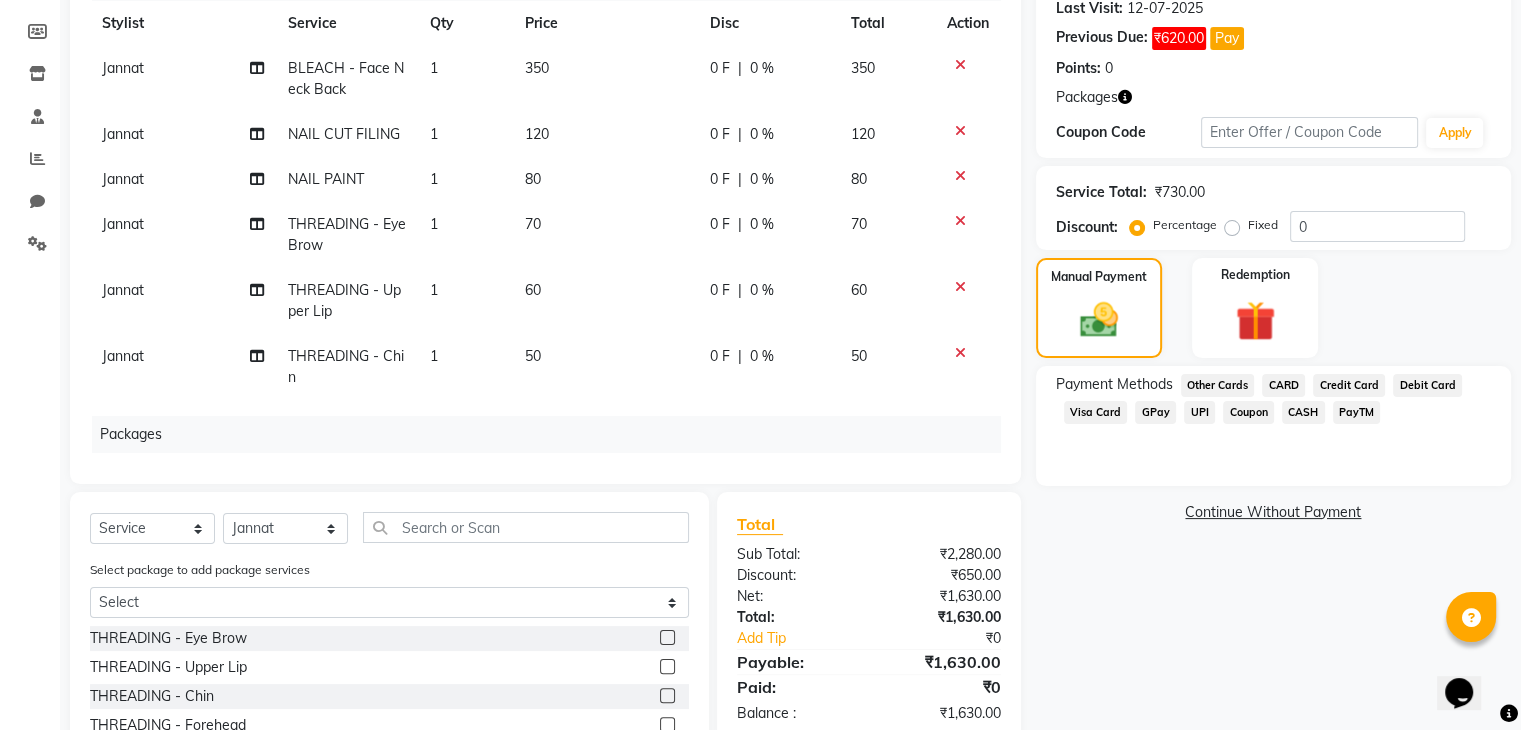 click on "GPay" 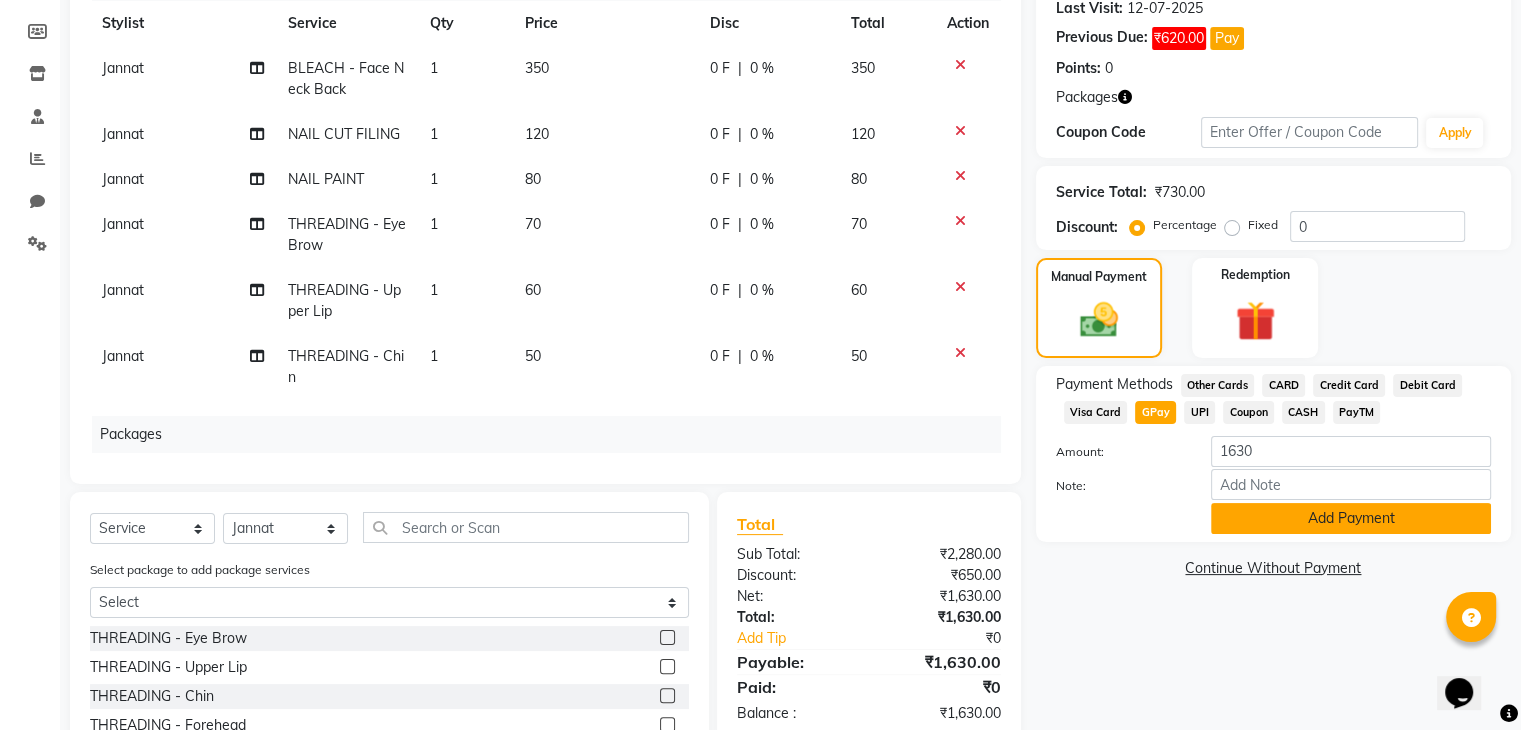 click on "Add Payment" 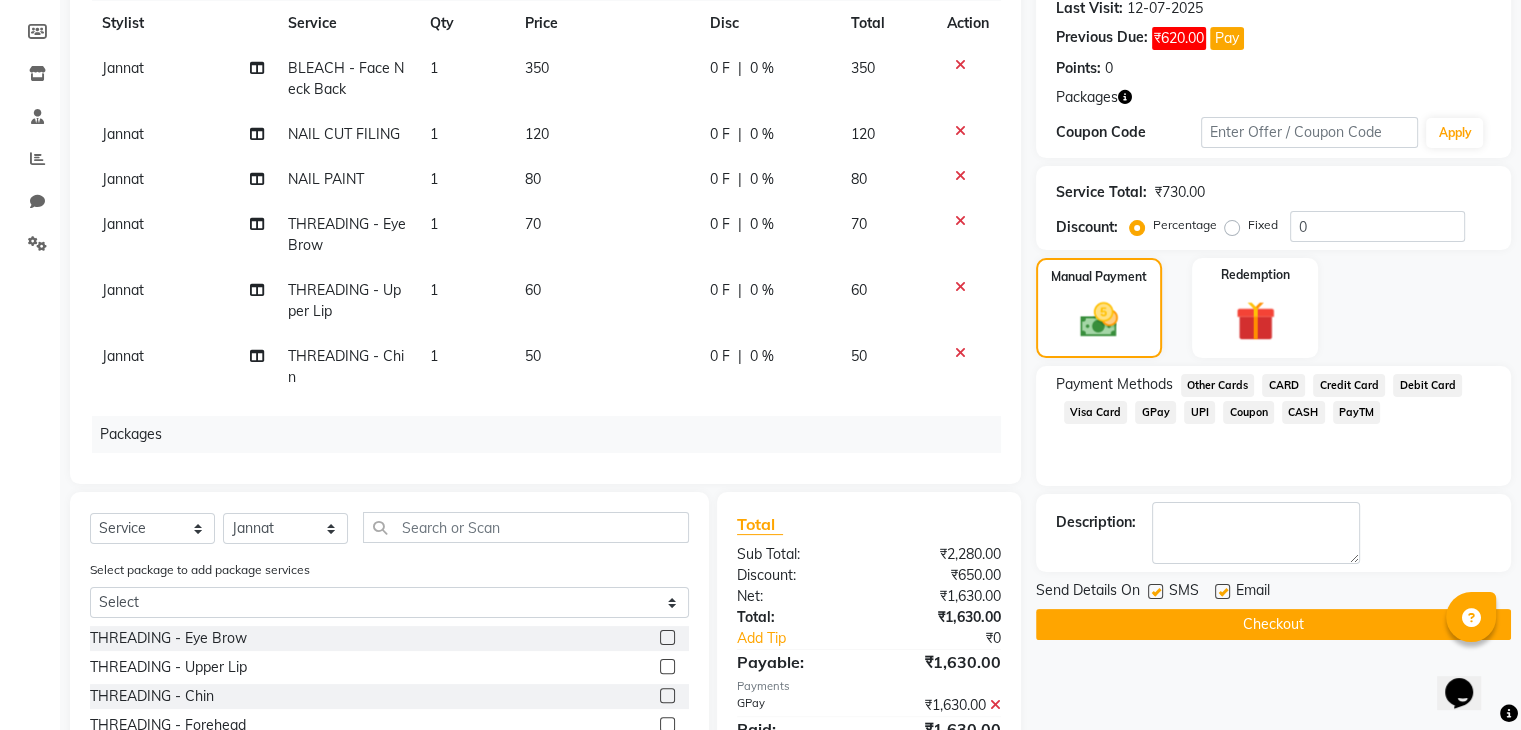 click on "Checkout" 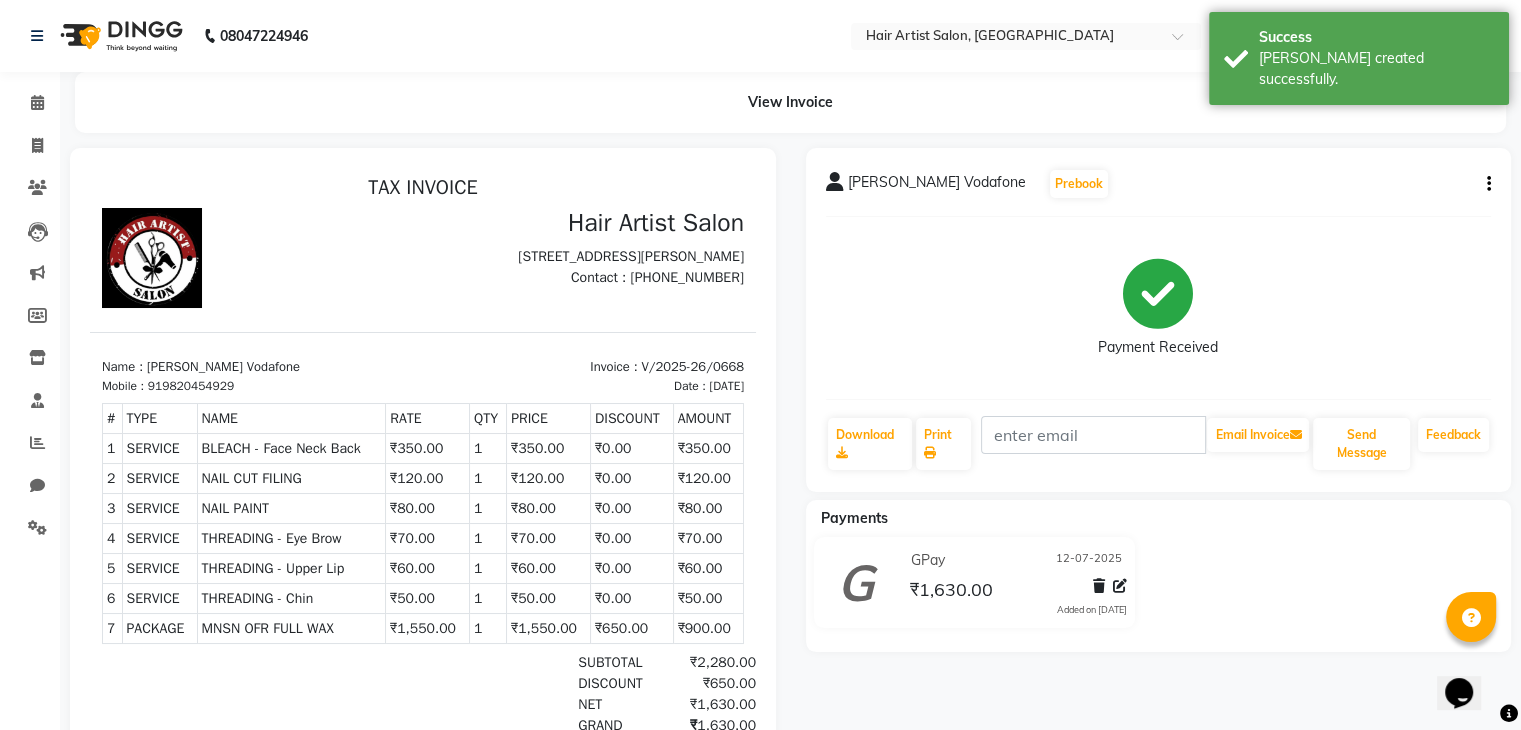 scroll, scrollTop: 0, scrollLeft: 0, axis: both 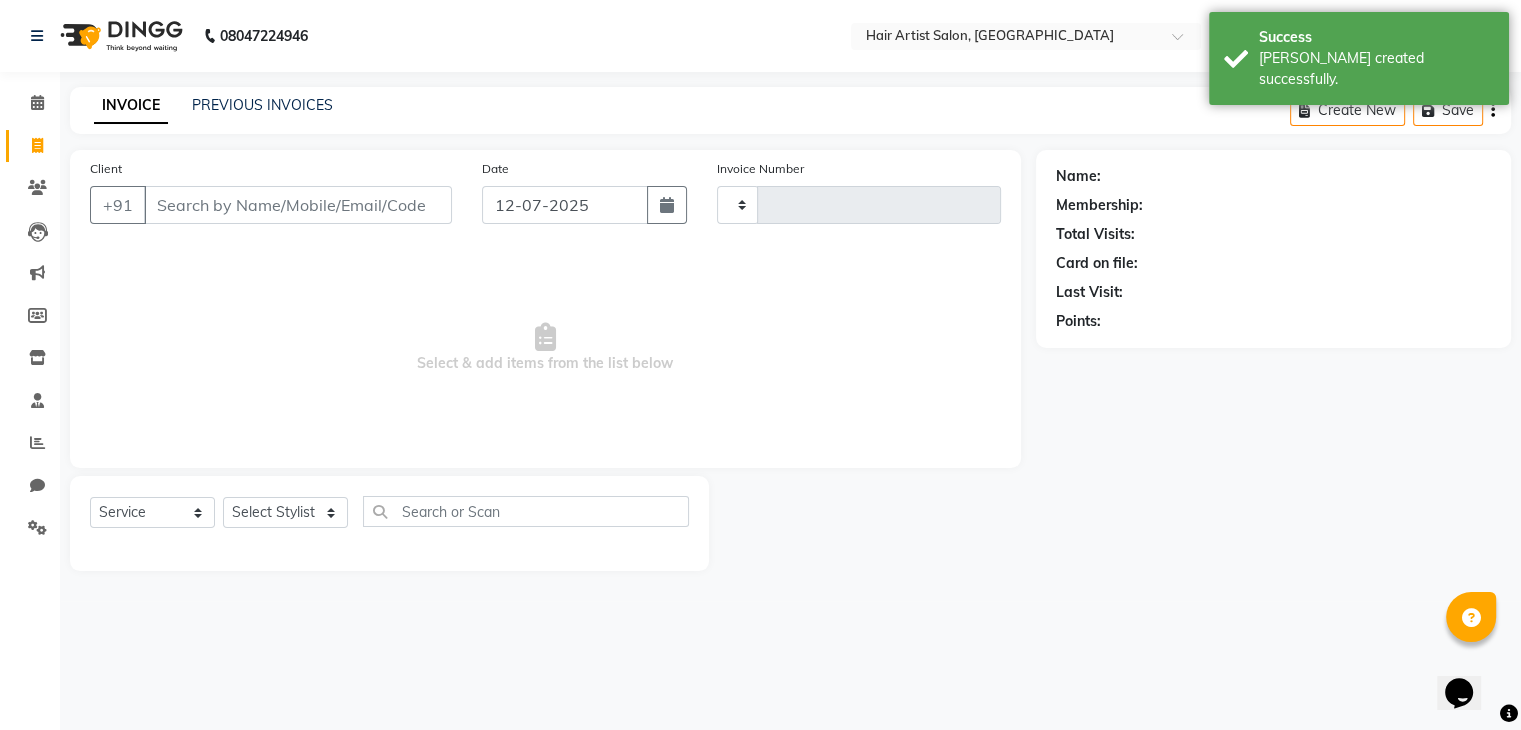 type on "0669" 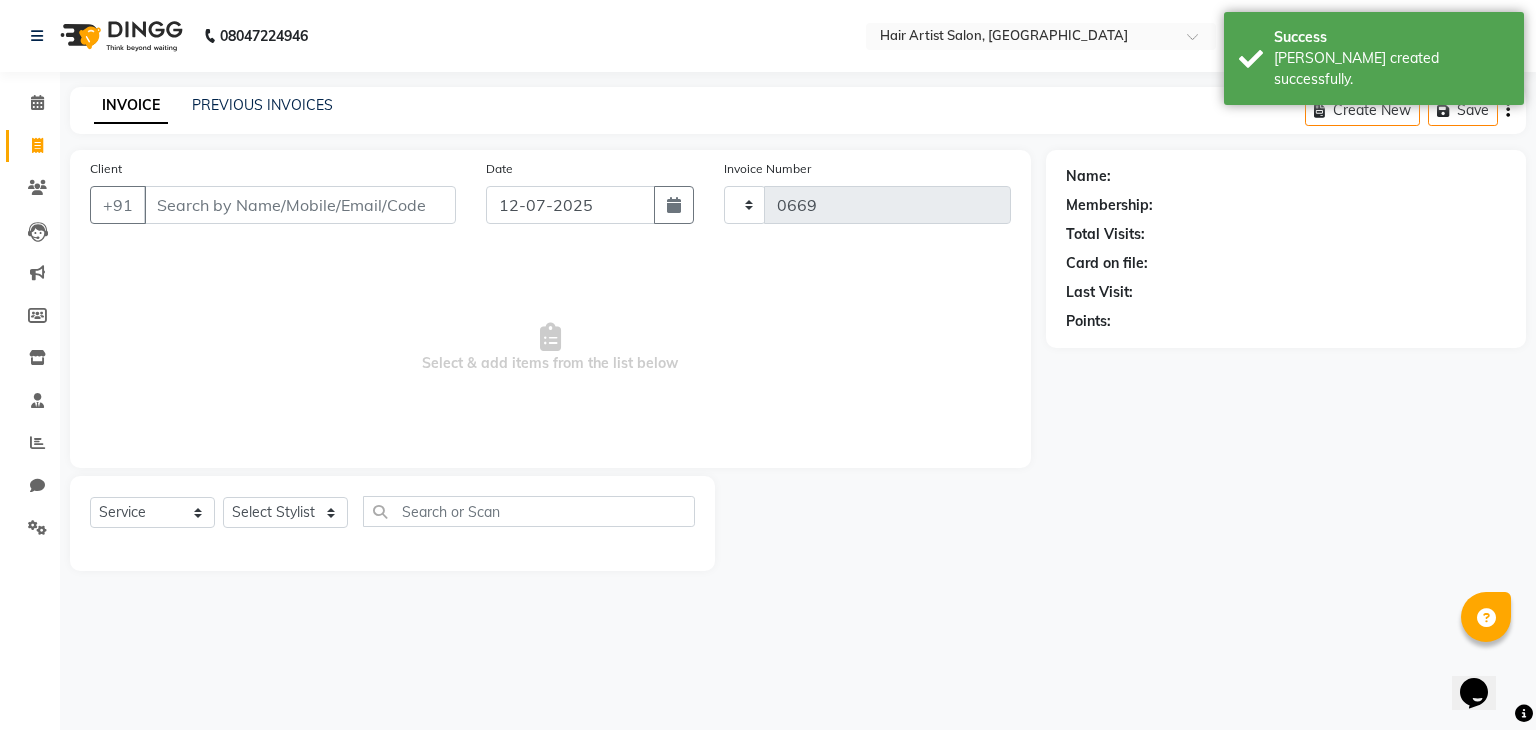 select on "7809" 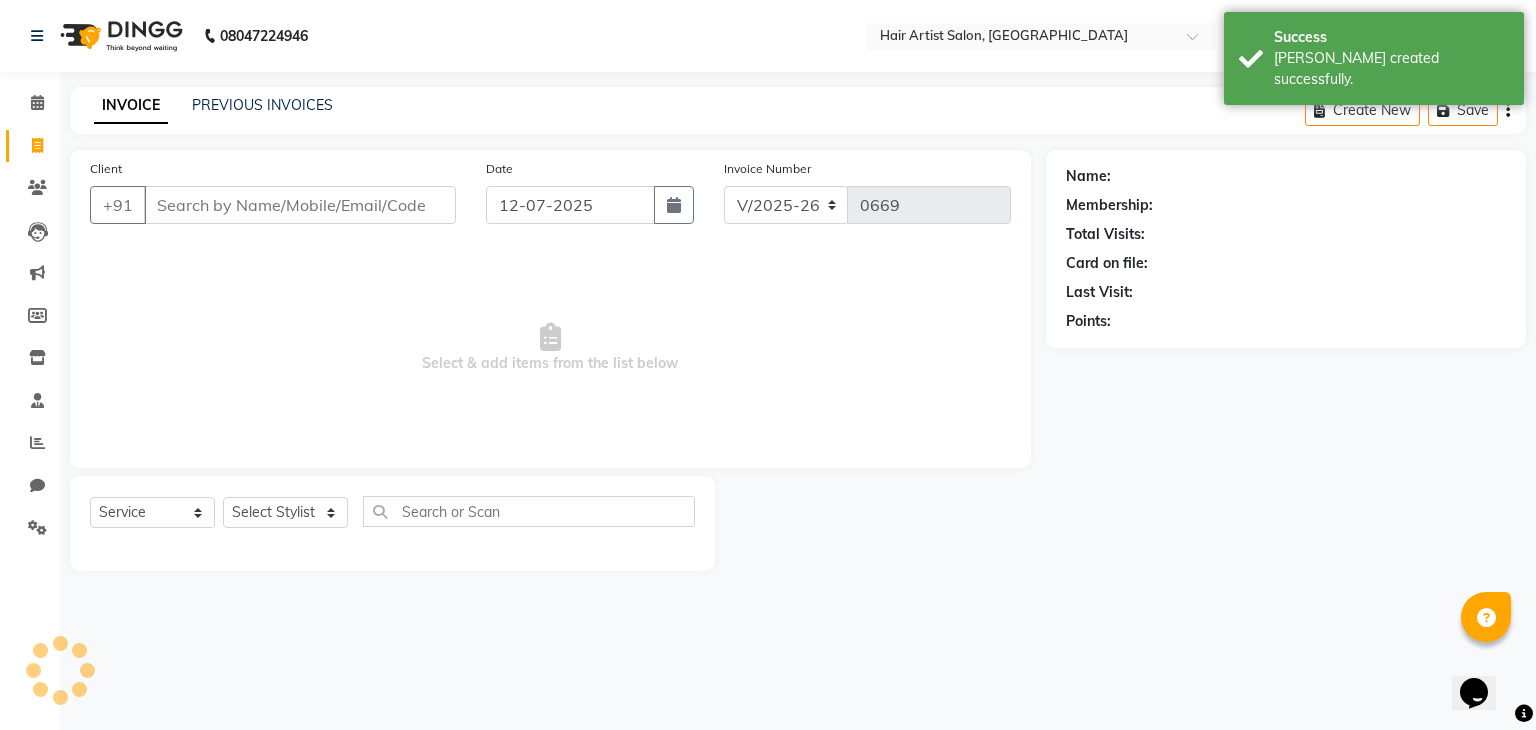 select on "package" 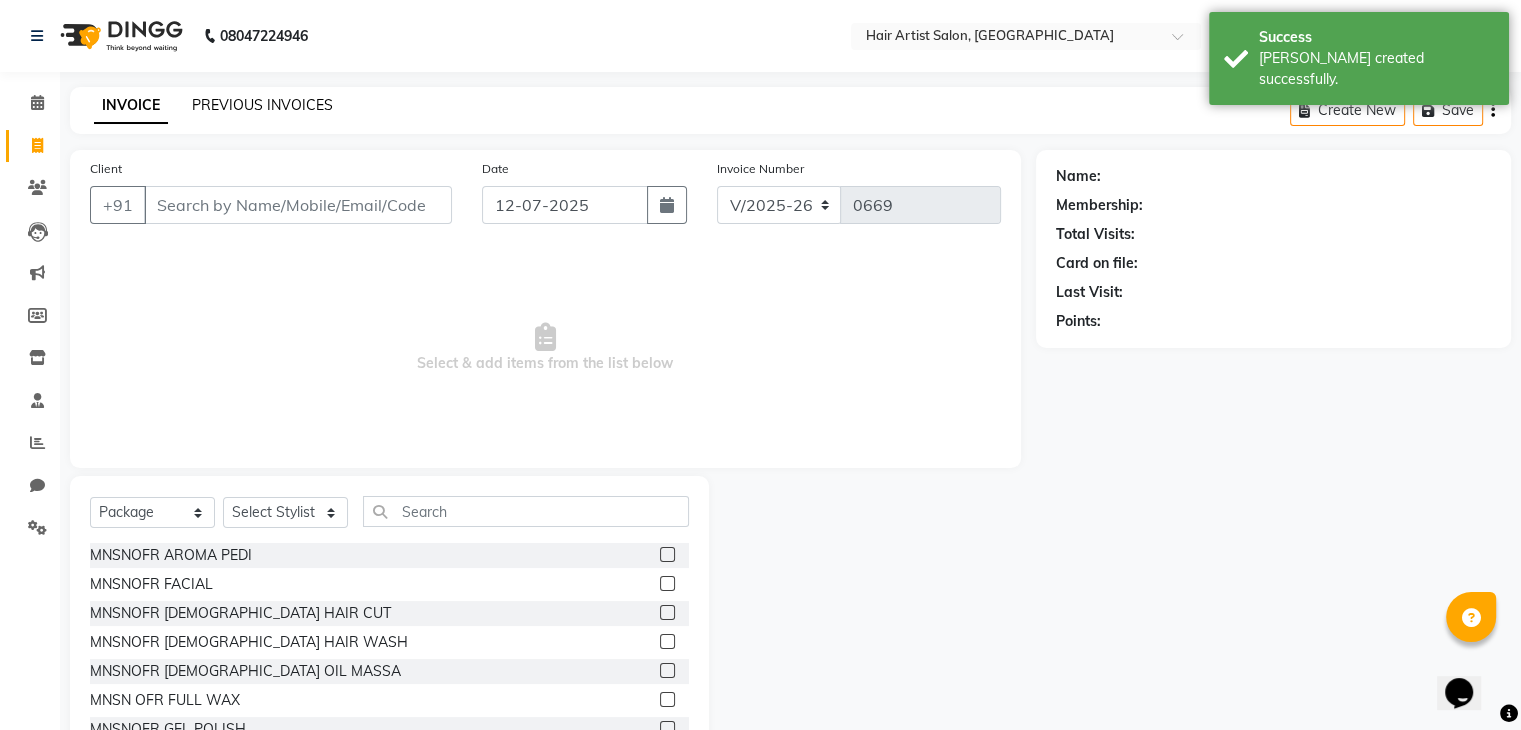 click on "PREVIOUS INVOICES" 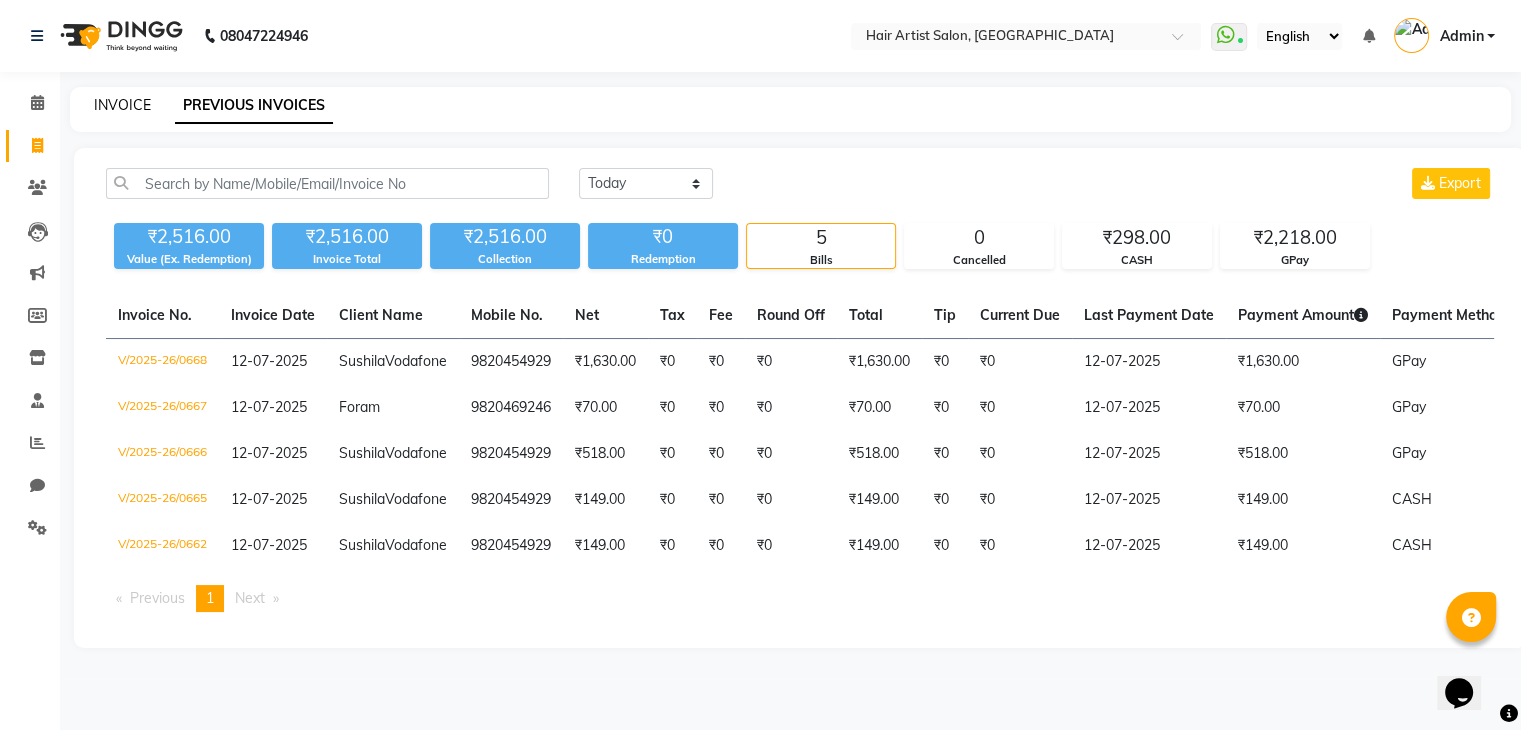 click on "INVOICE" 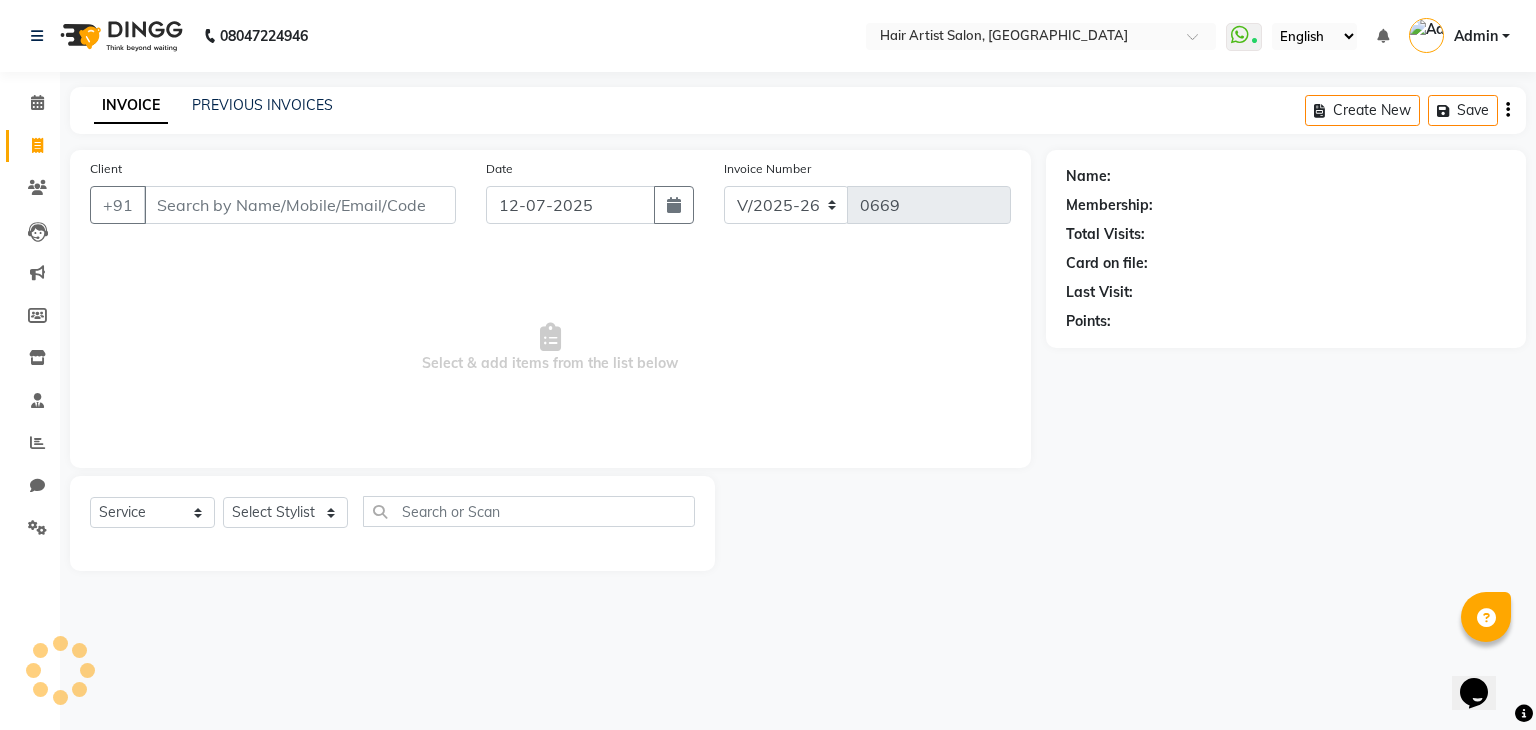 select on "package" 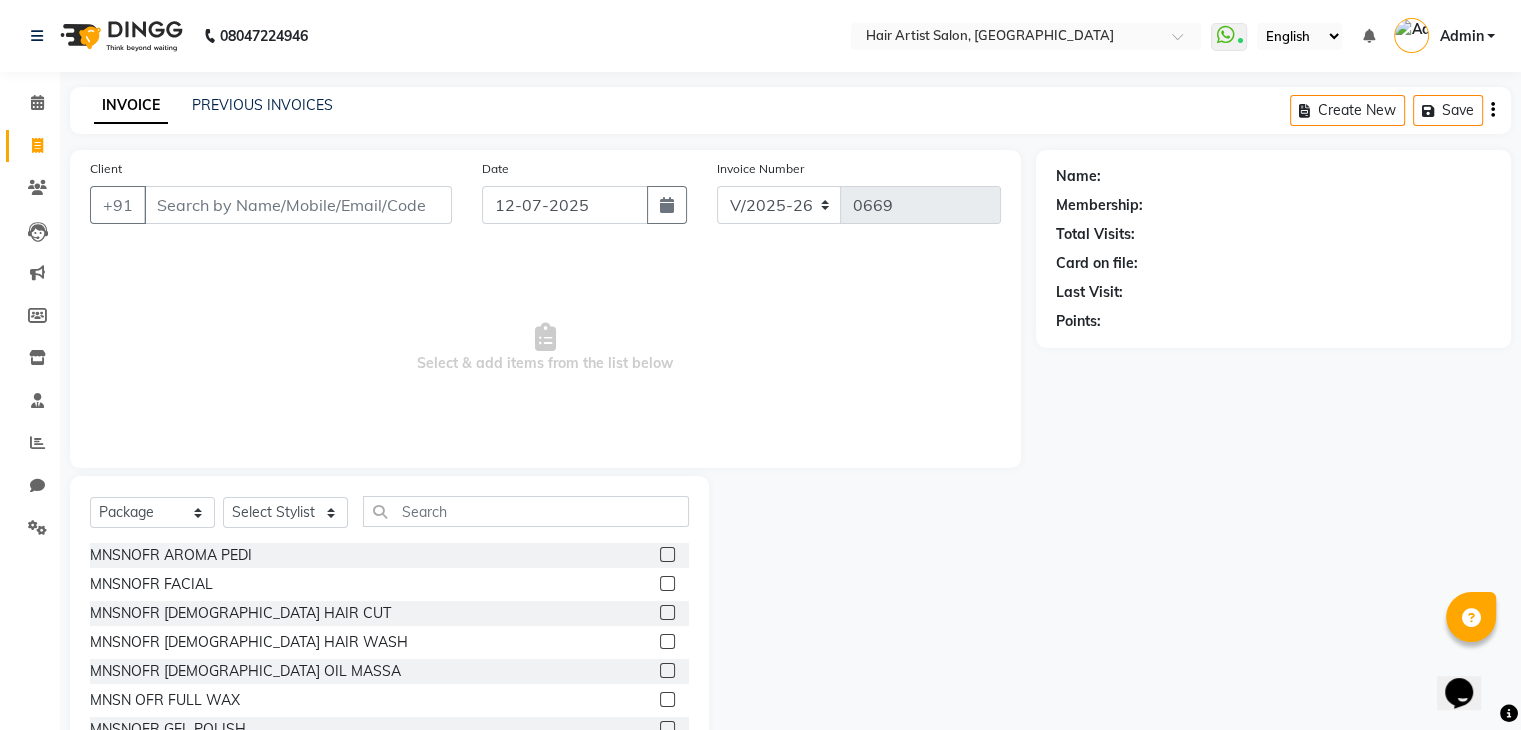 click on "Client" at bounding box center [298, 205] 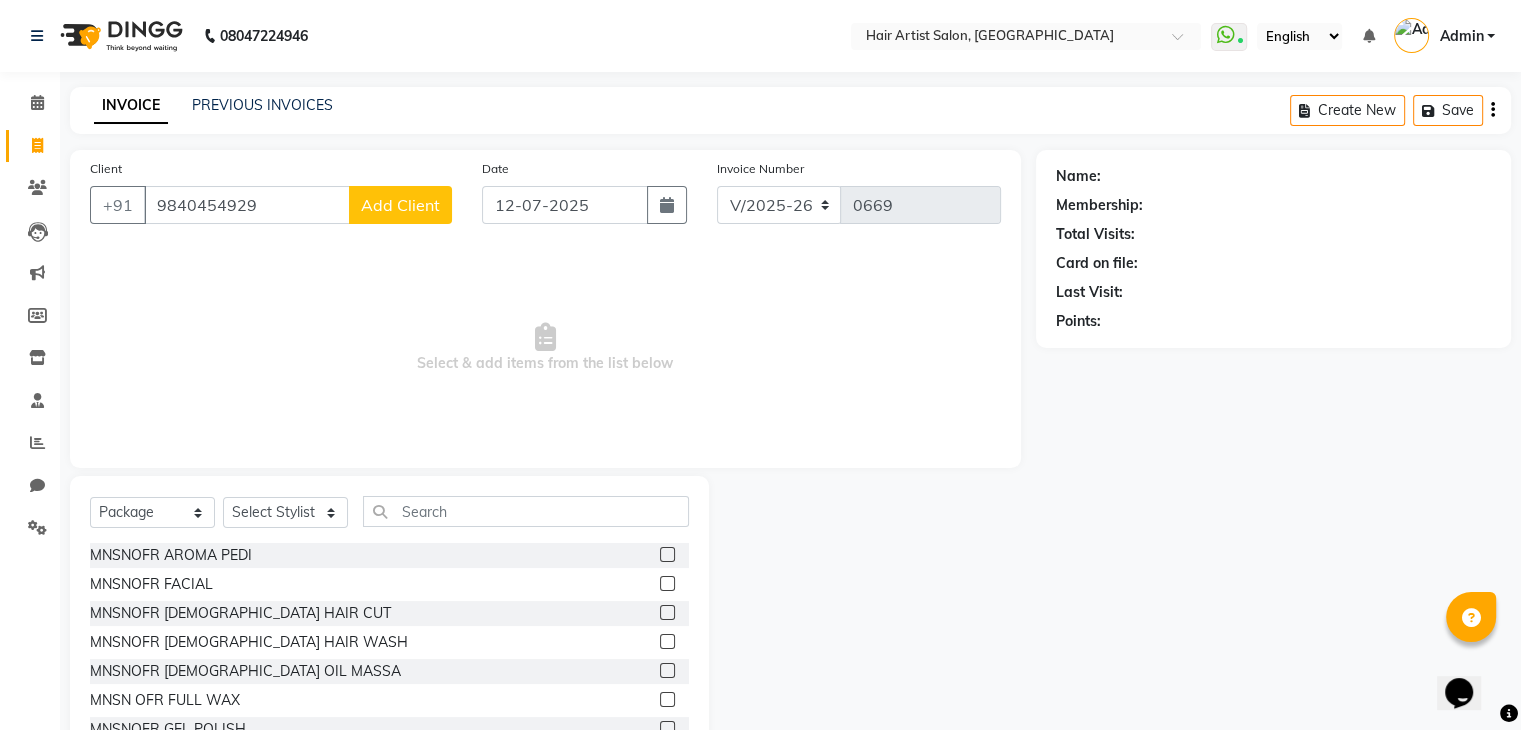 click on "9840454929" at bounding box center [247, 205] 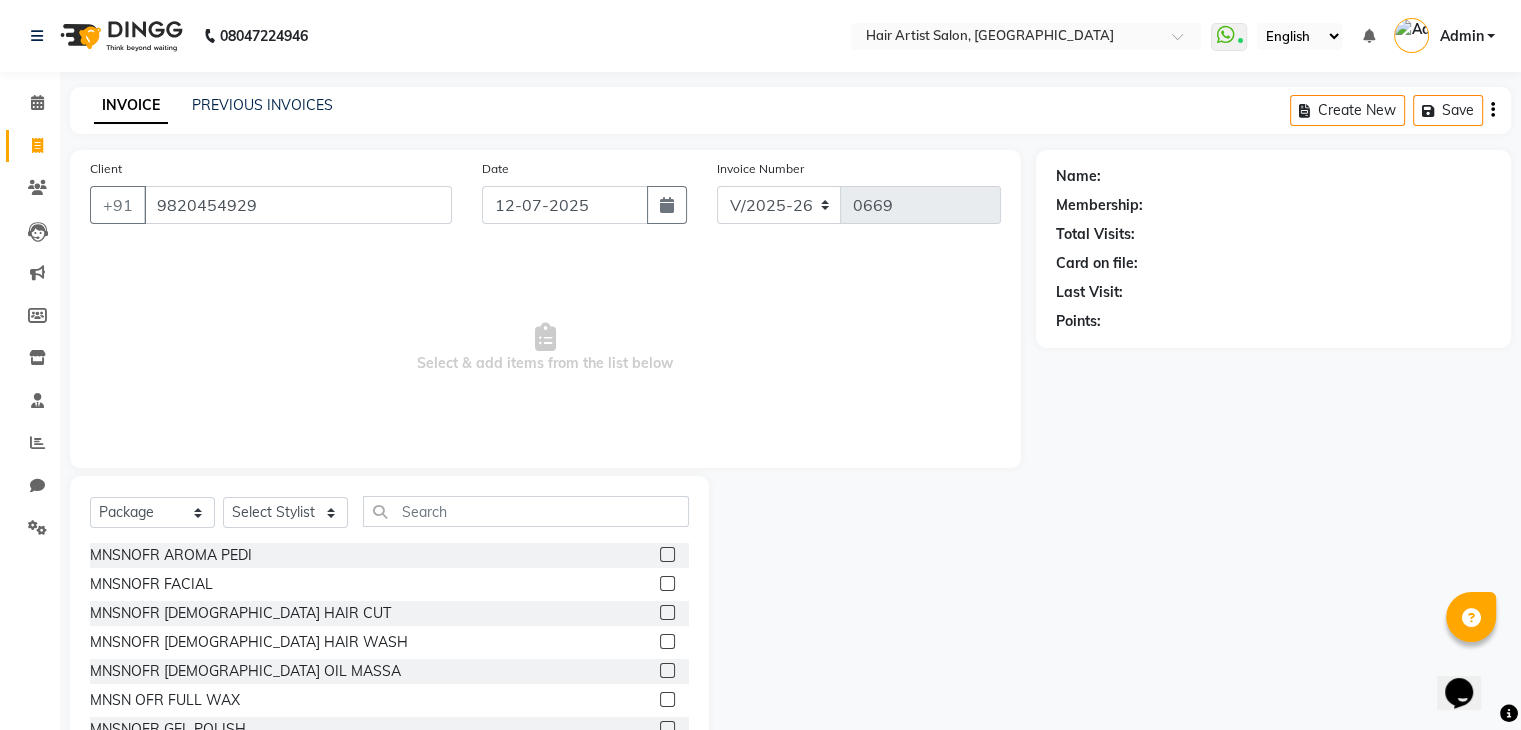 type on "9820454929" 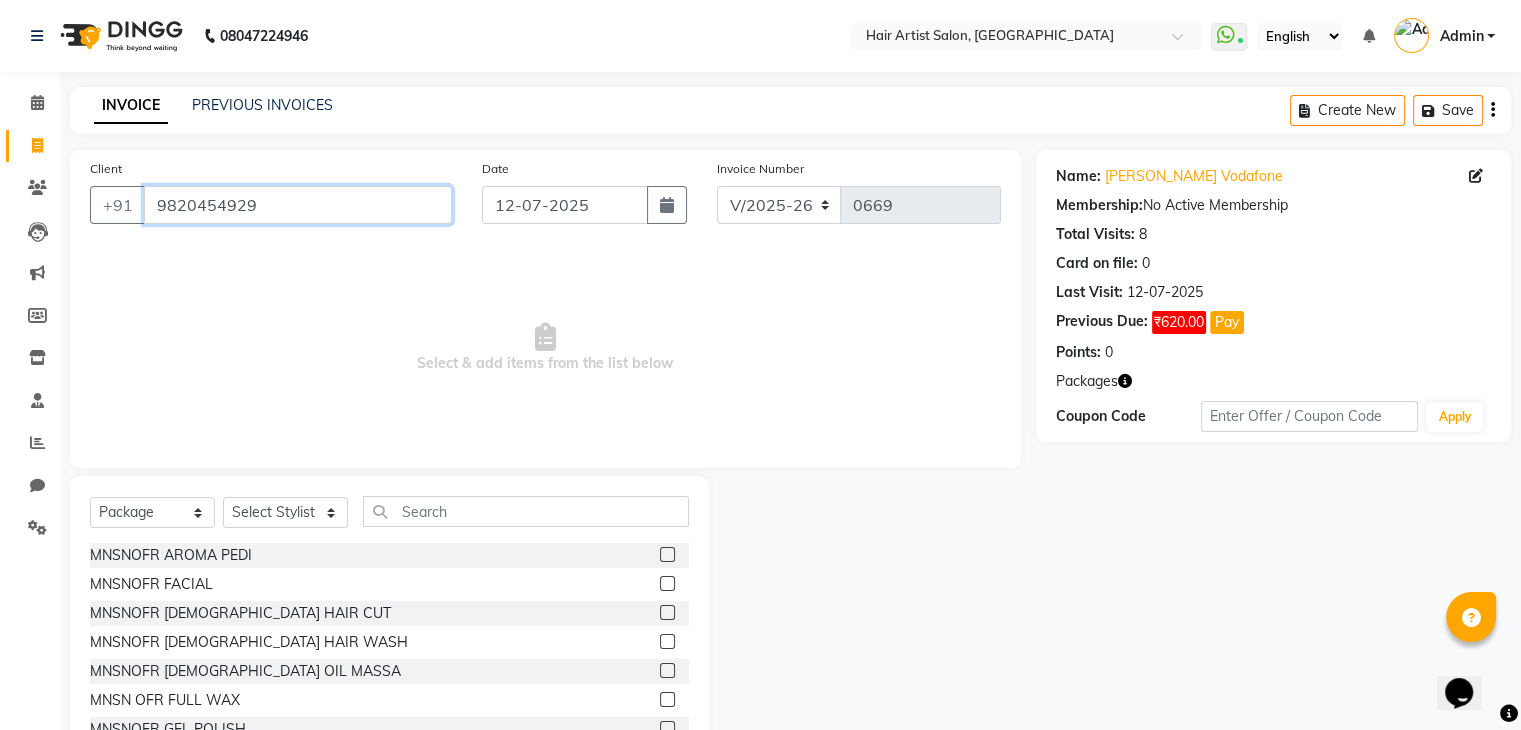 click on "9820454929" at bounding box center (298, 205) 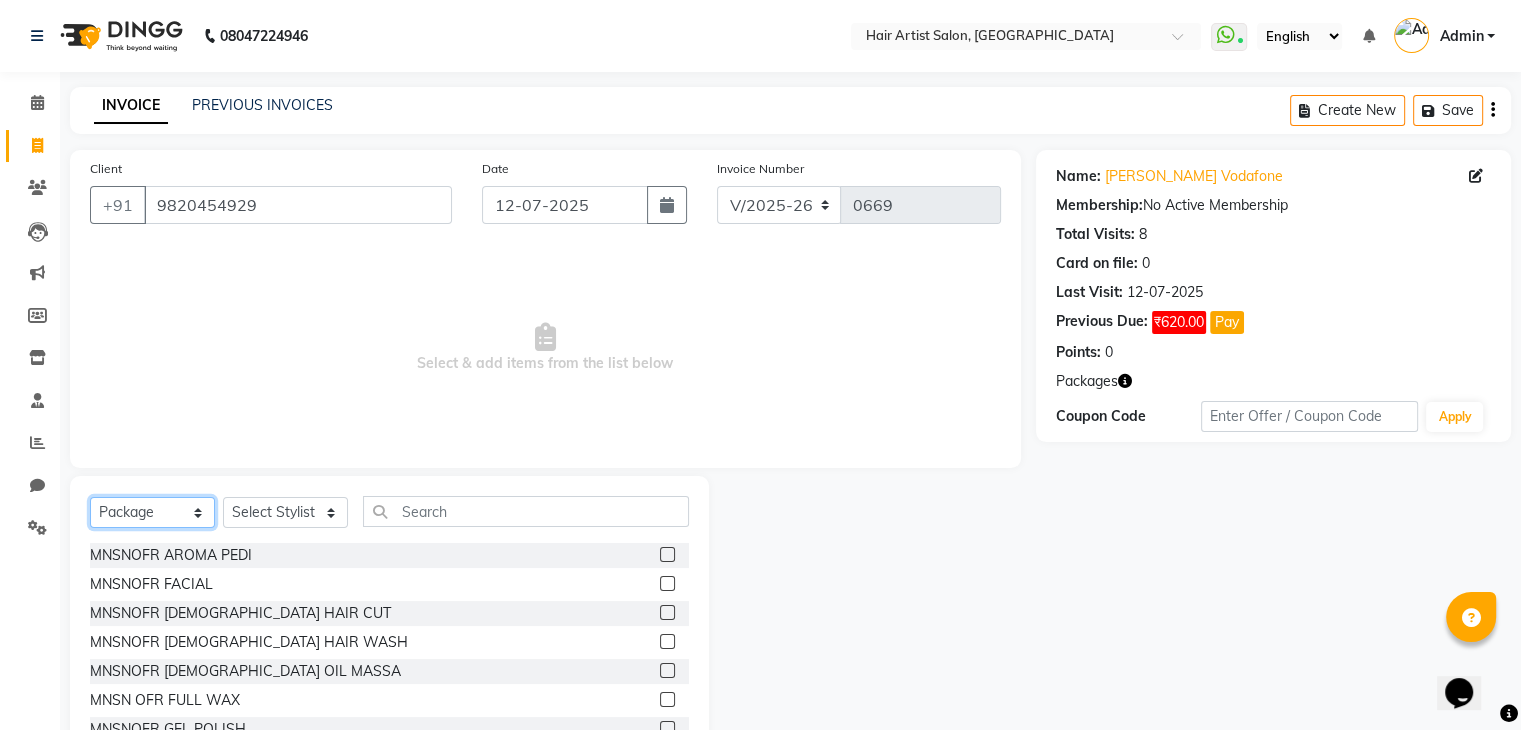 click on "Select  Service  Product  Membership  Package Voucher Prepaid Gift Card" 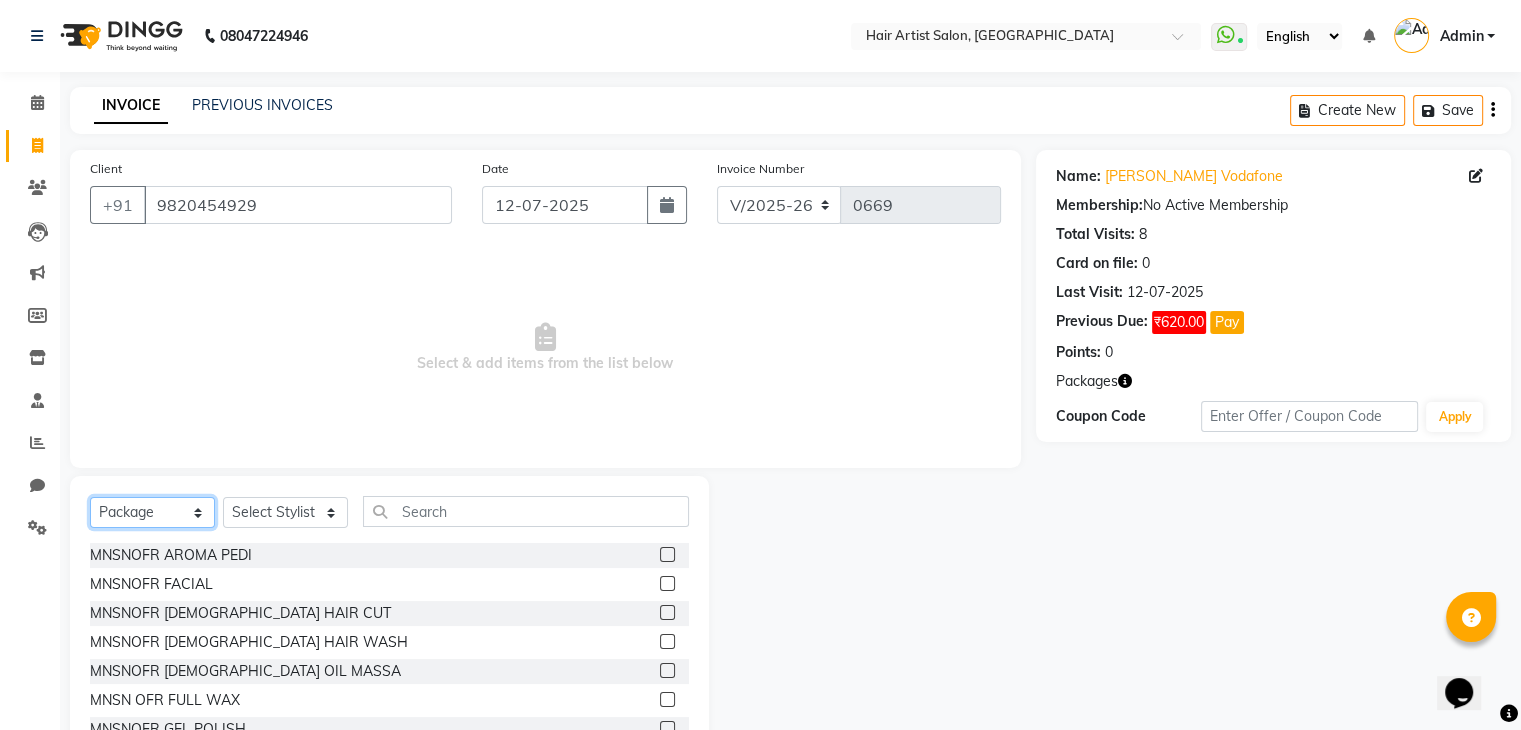 select on "service" 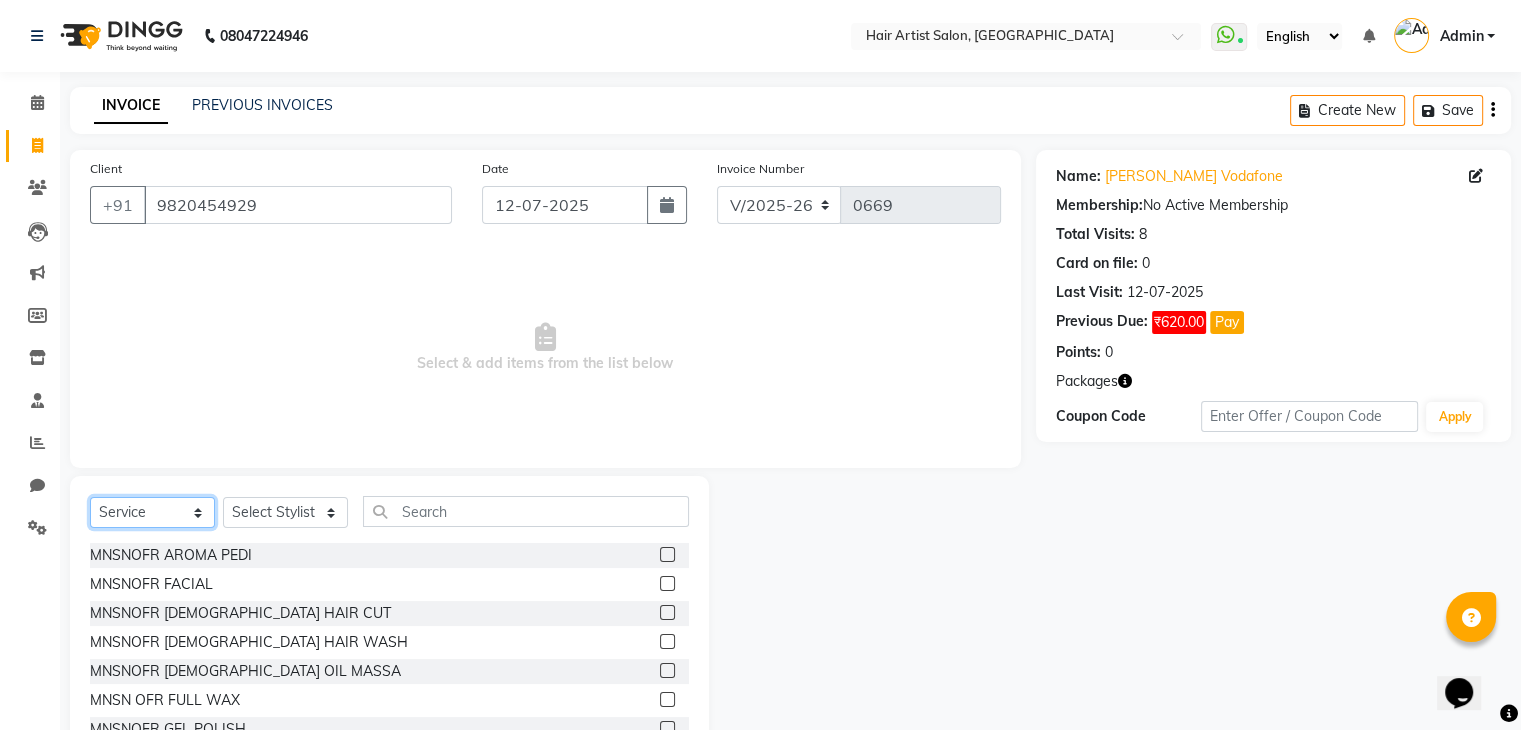 click on "Select  Service  Product  Membership  Package Voucher Prepaid Gift Card" 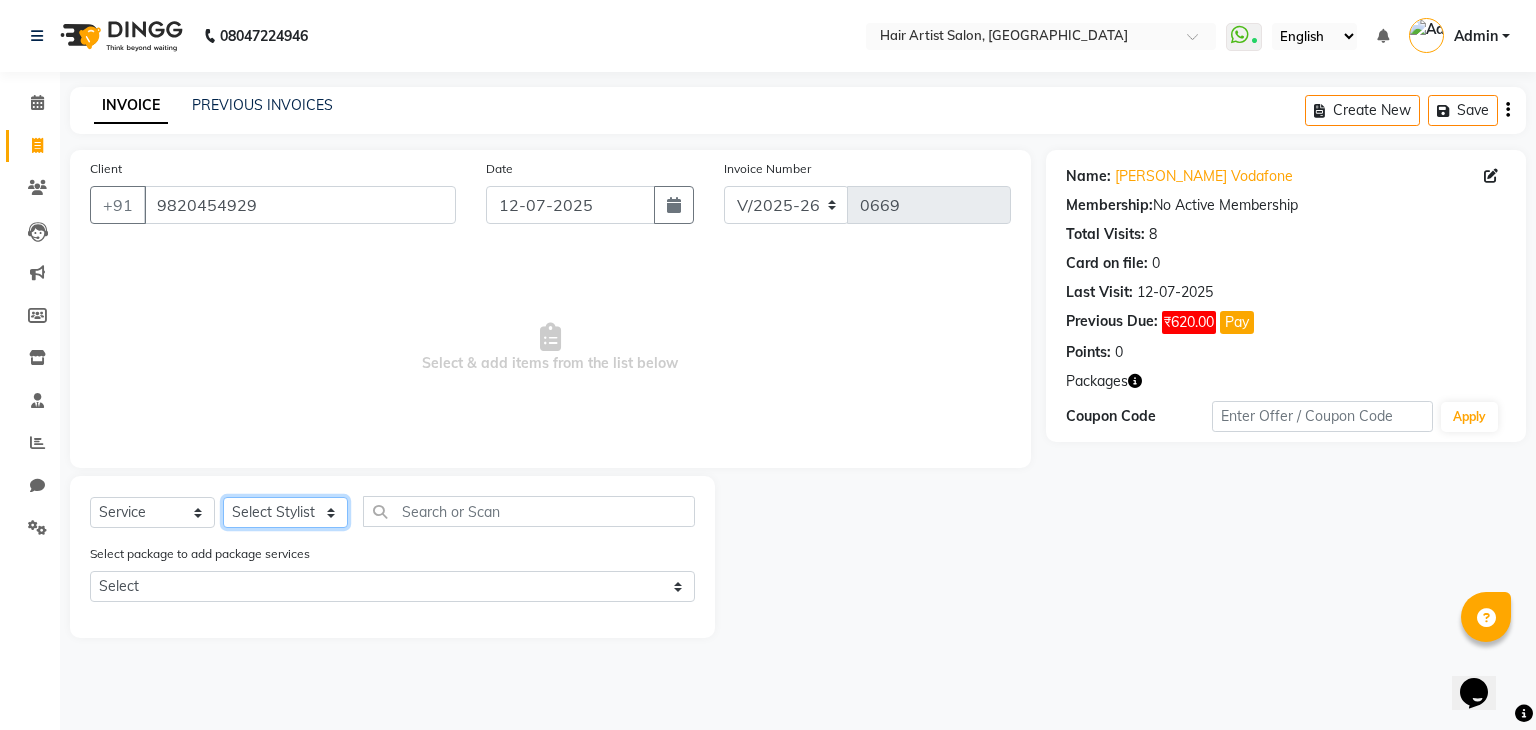 click on "Select Stylist [PERSON_NAME]  Jannat Saif SALON  [PERSON_NAME] [PERSON_NAME] Mam  [PERSON_NAME]" 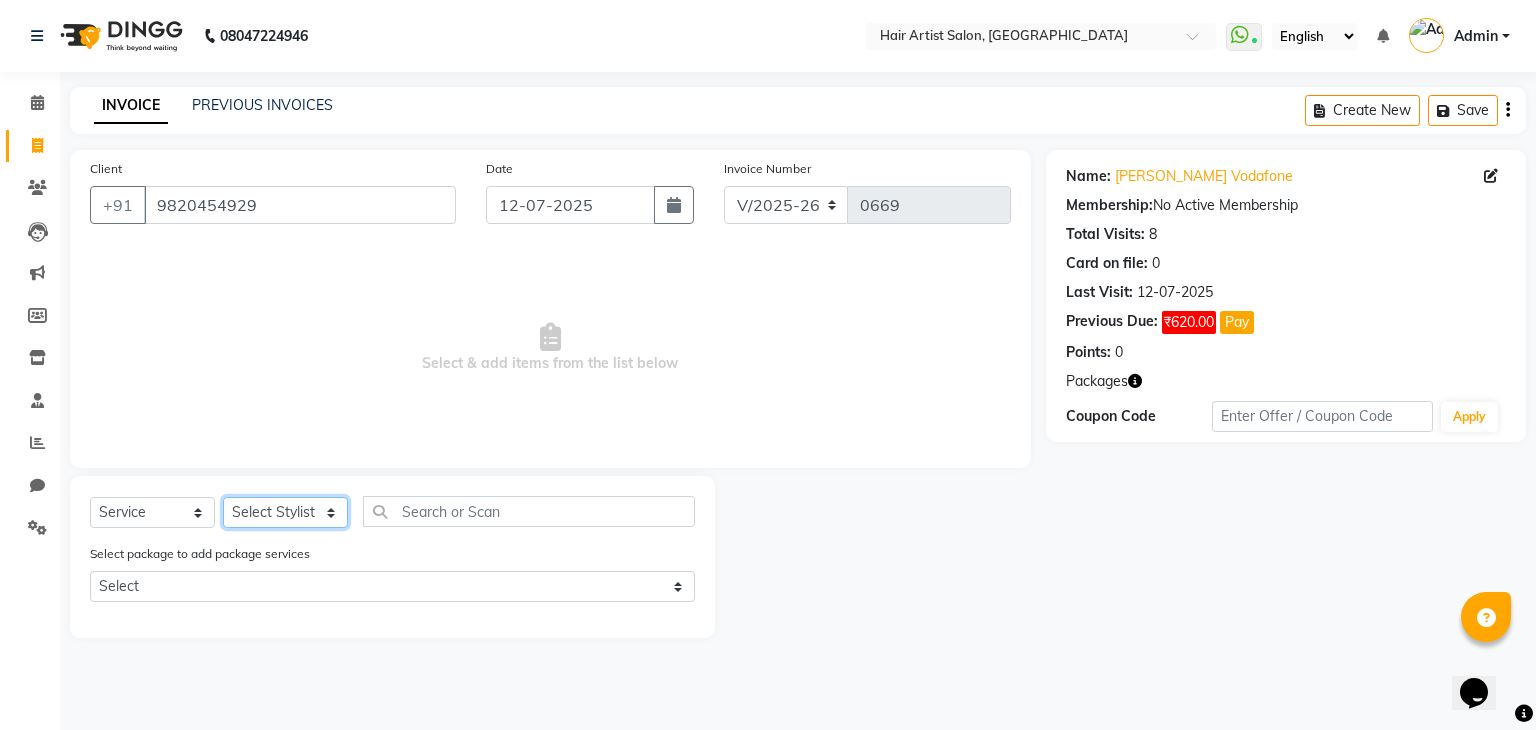 select on "69566" 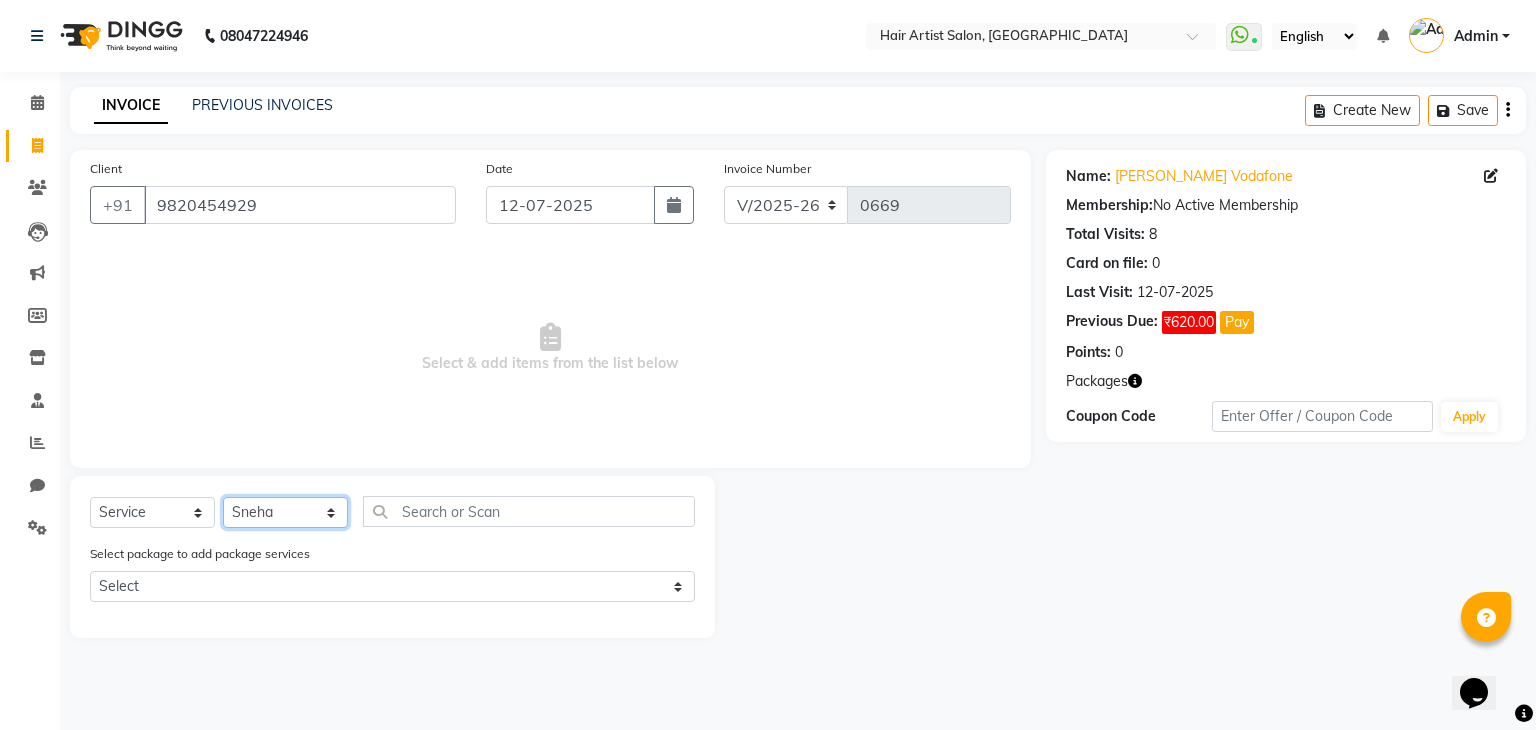 click on "Select Stylist [PERSON_NAME]  Jannat Saif SALON  [PERSON_NAME] [PERSON_NAME] Mam  [PERSON_NAME]" 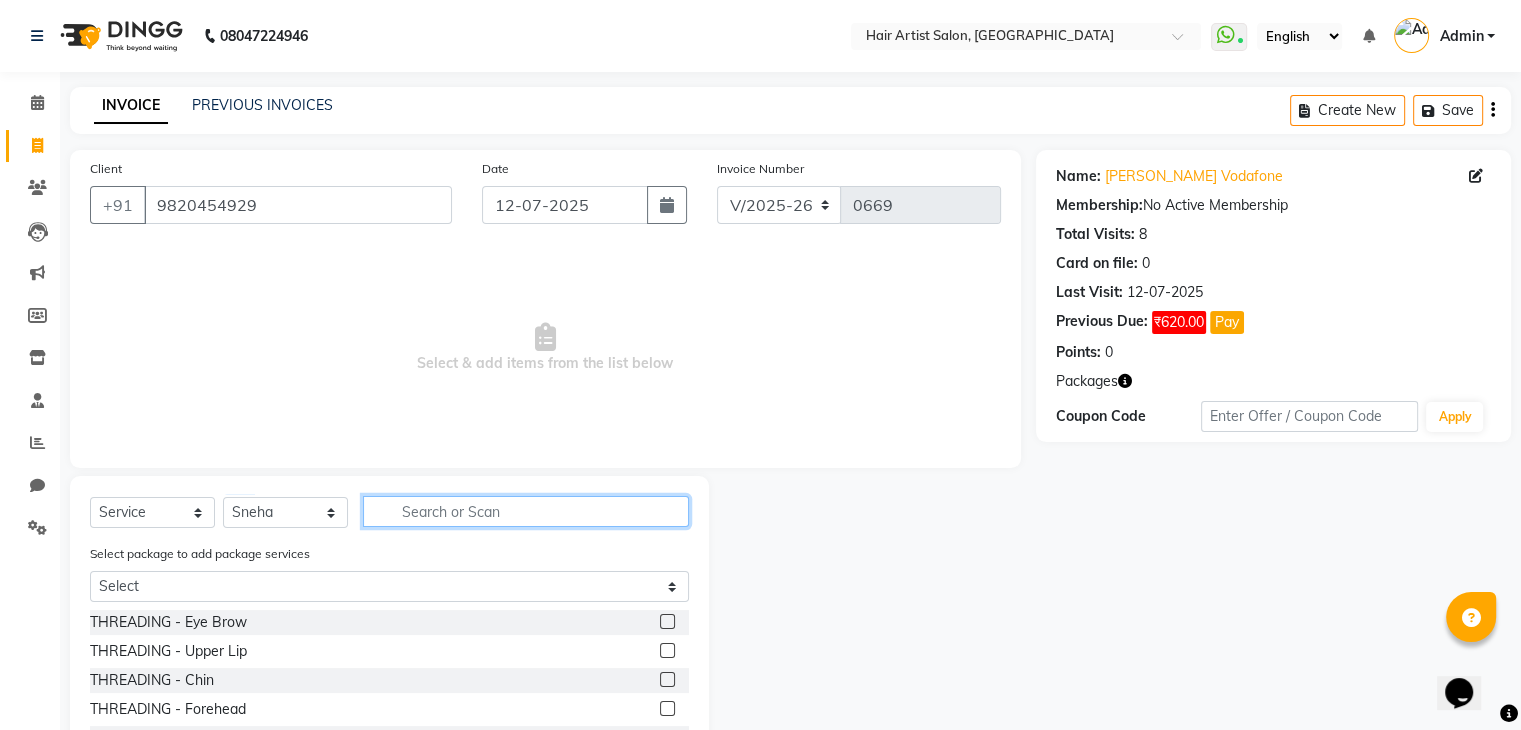 click 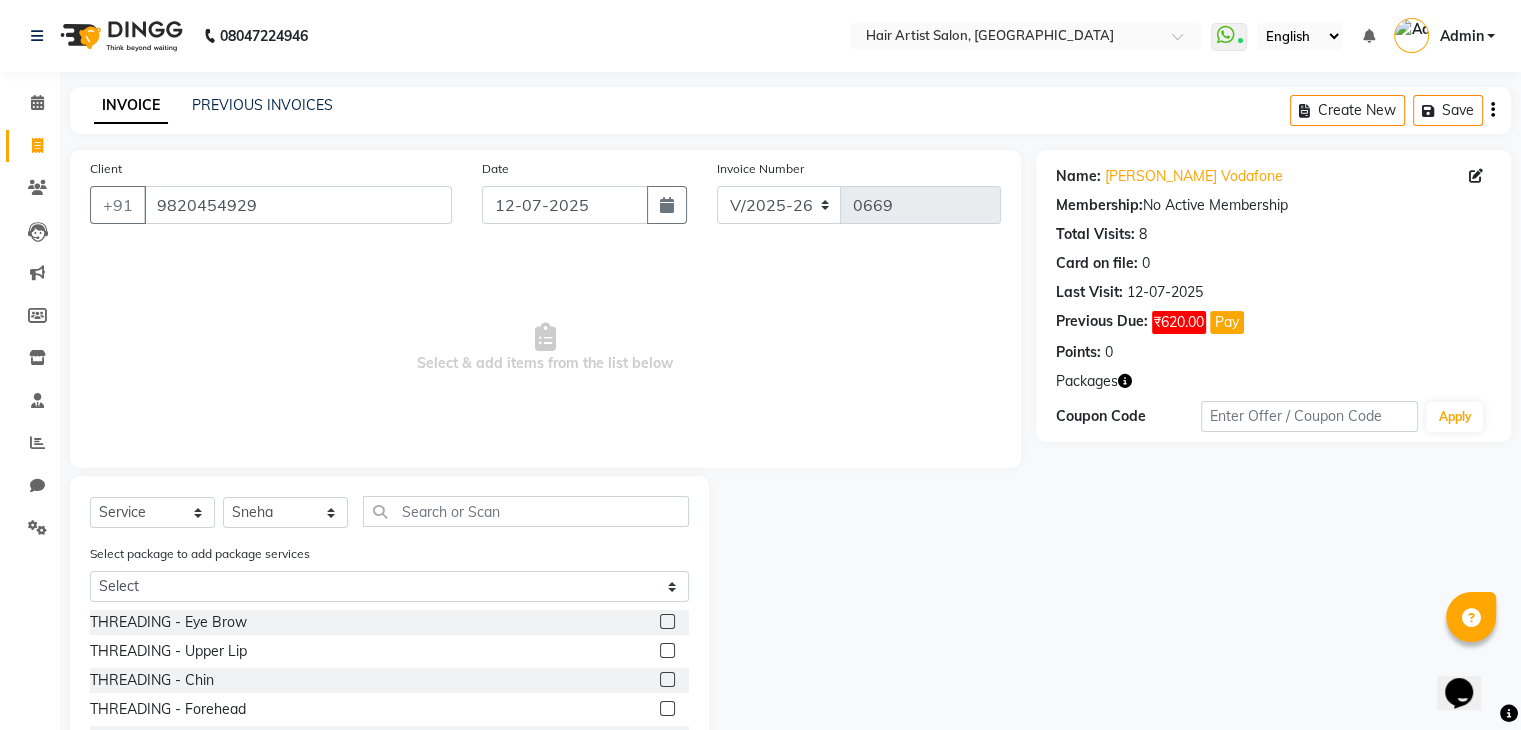 click on "THREADING - Eye Brow" 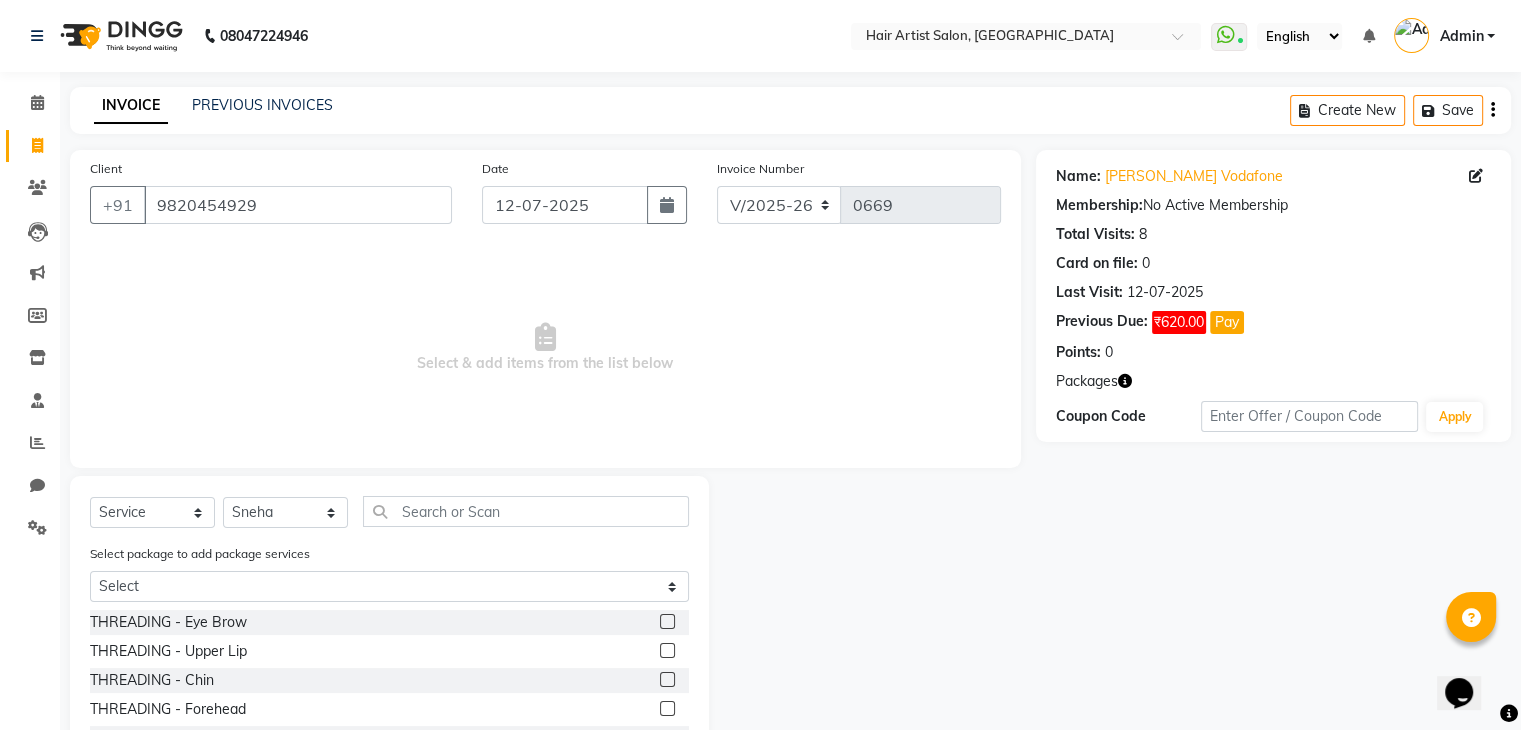 click 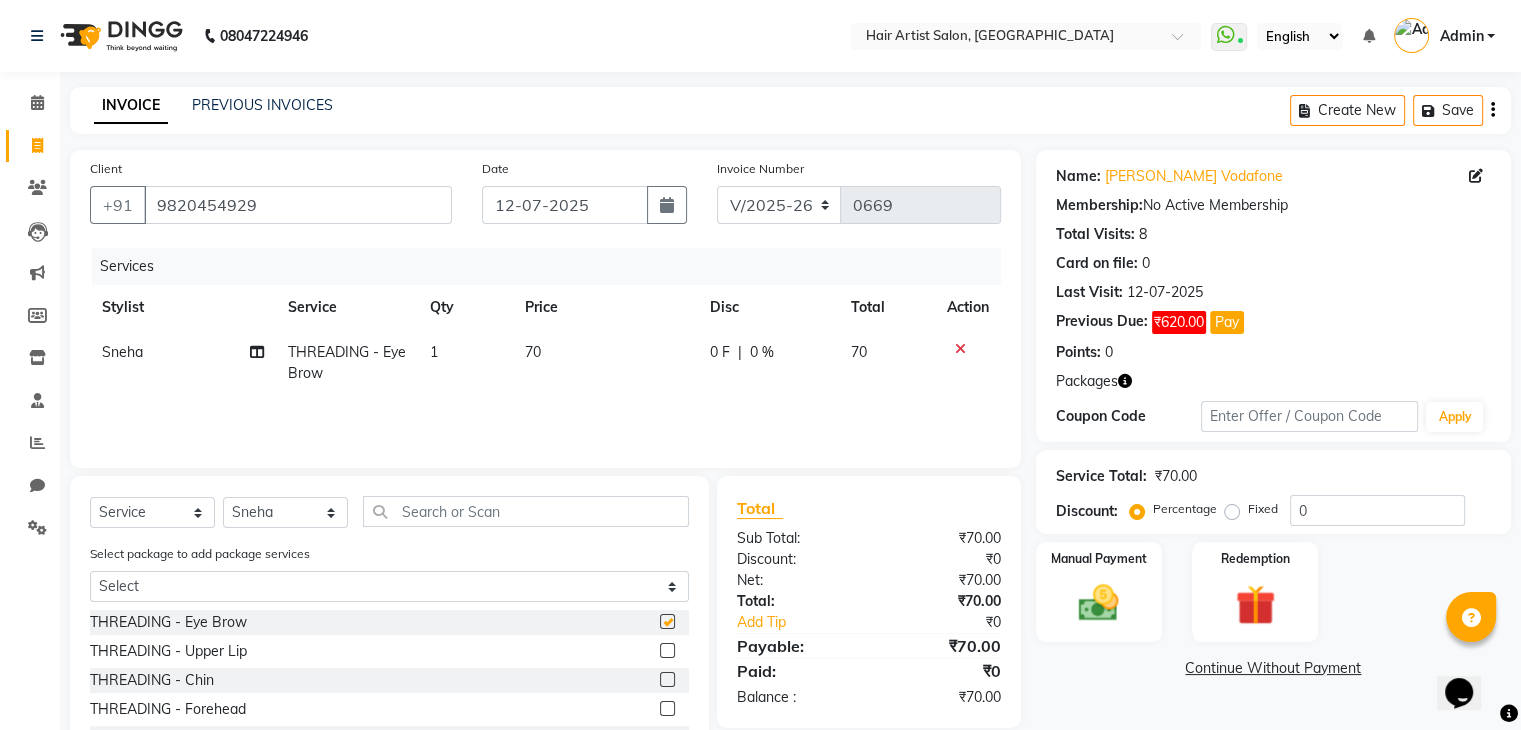 checkbox on "false" 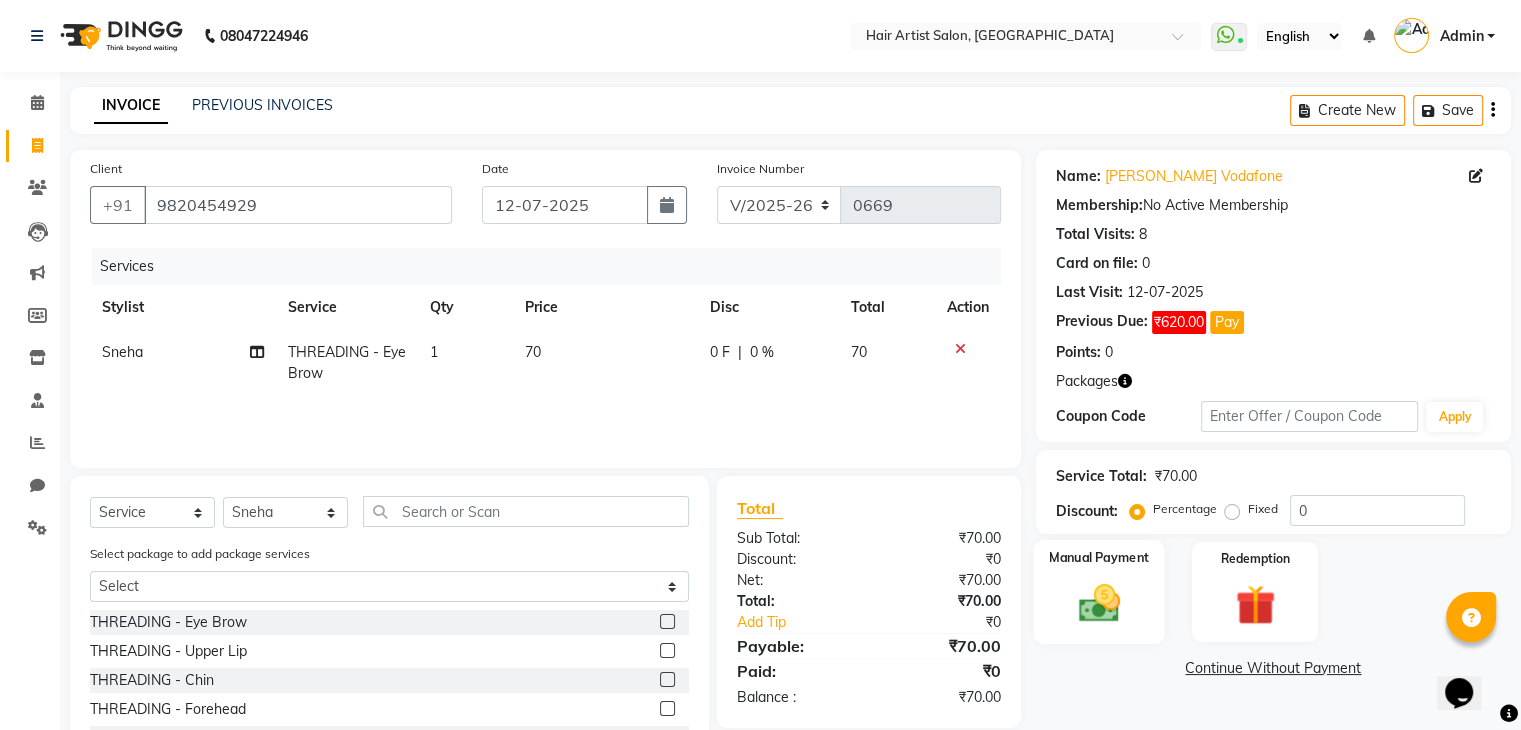 click 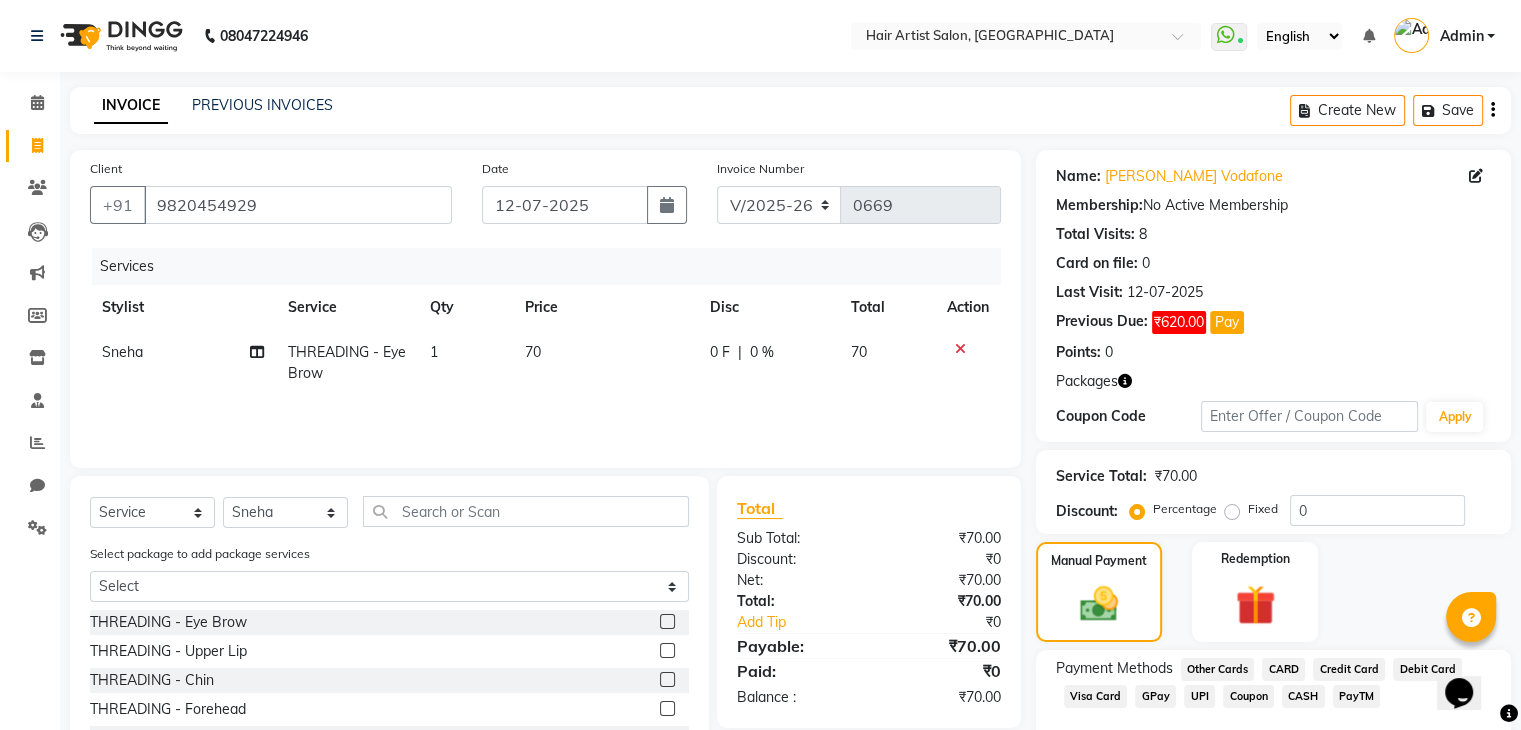 click on "GPay" 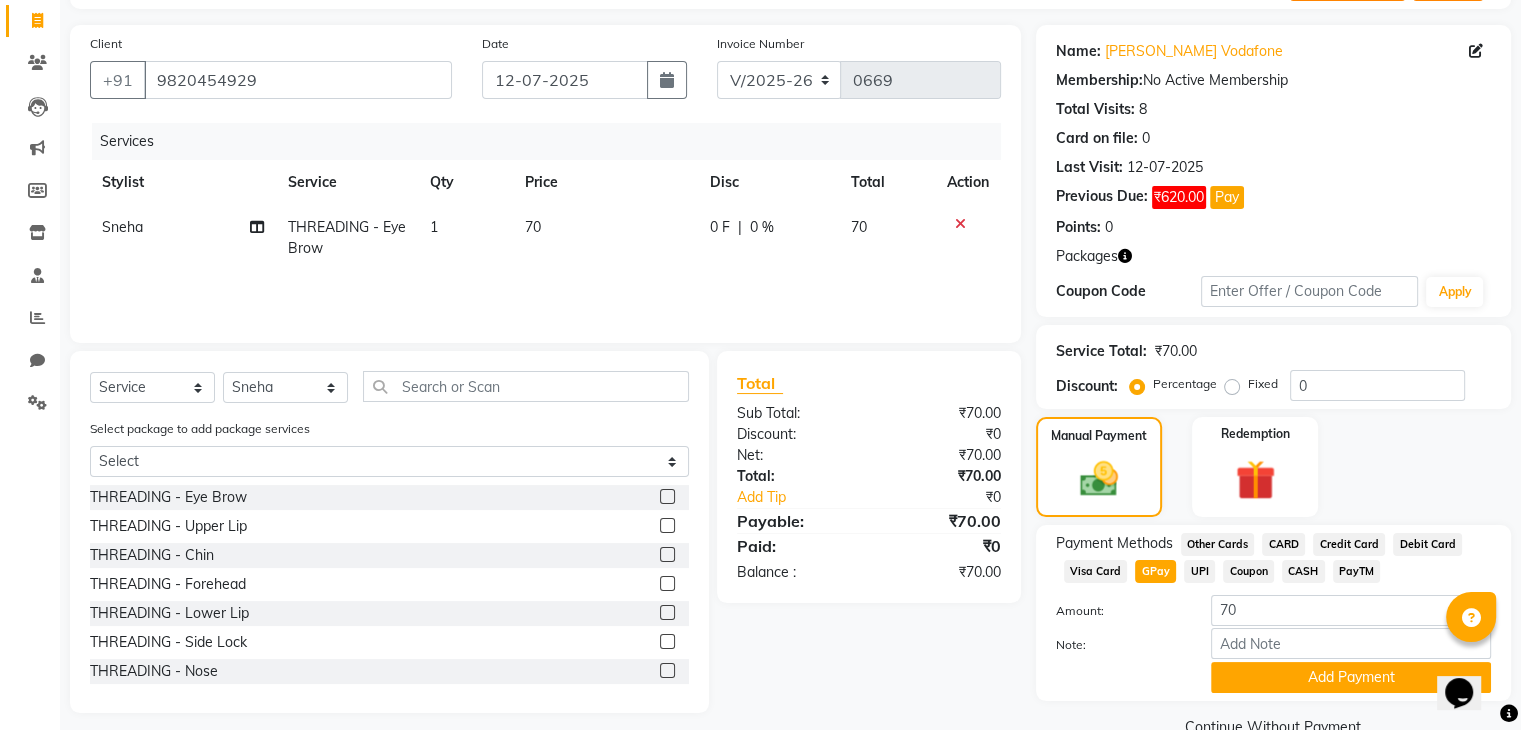scroll, scrollTop: 169, scrollLeft: 0, axis: vertical 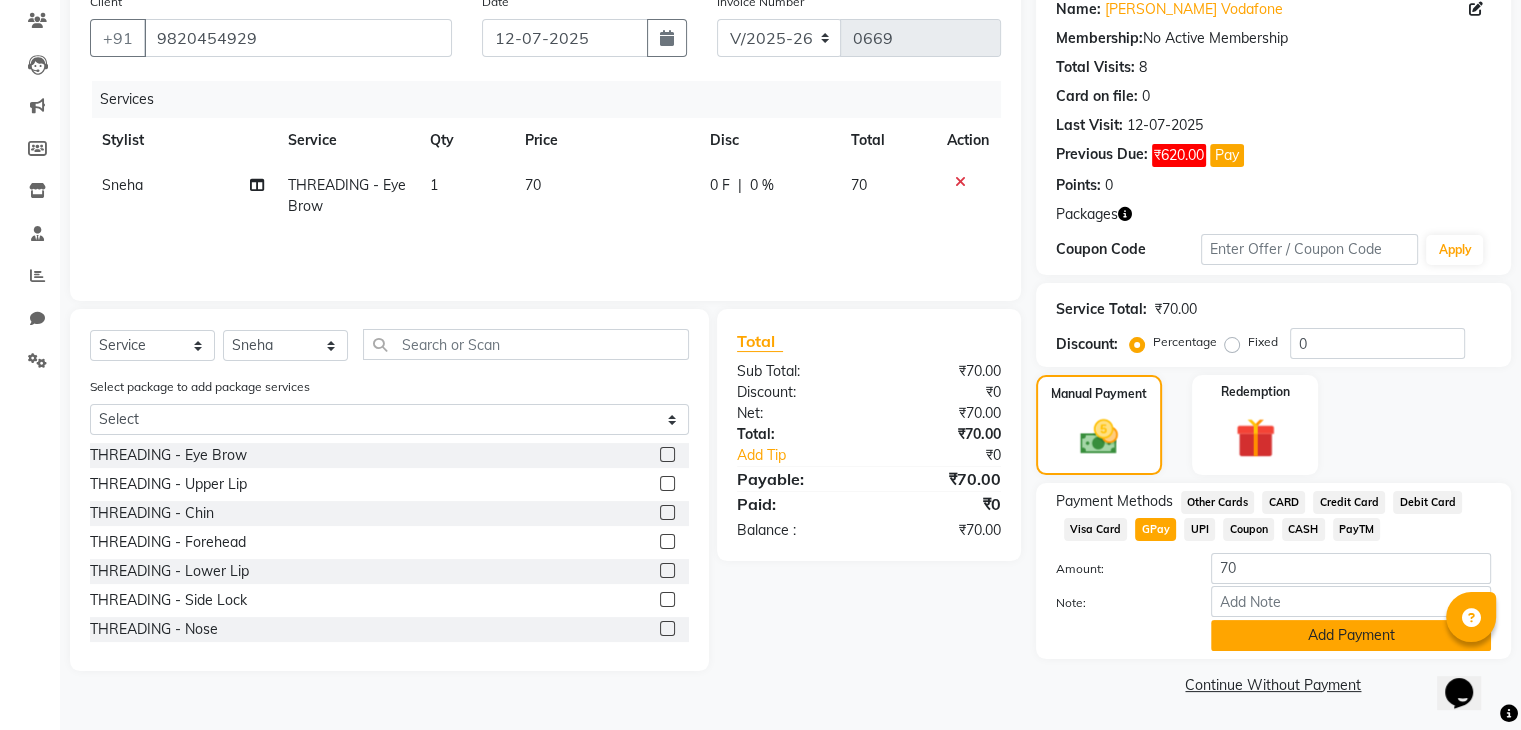 click on "Add Payment" 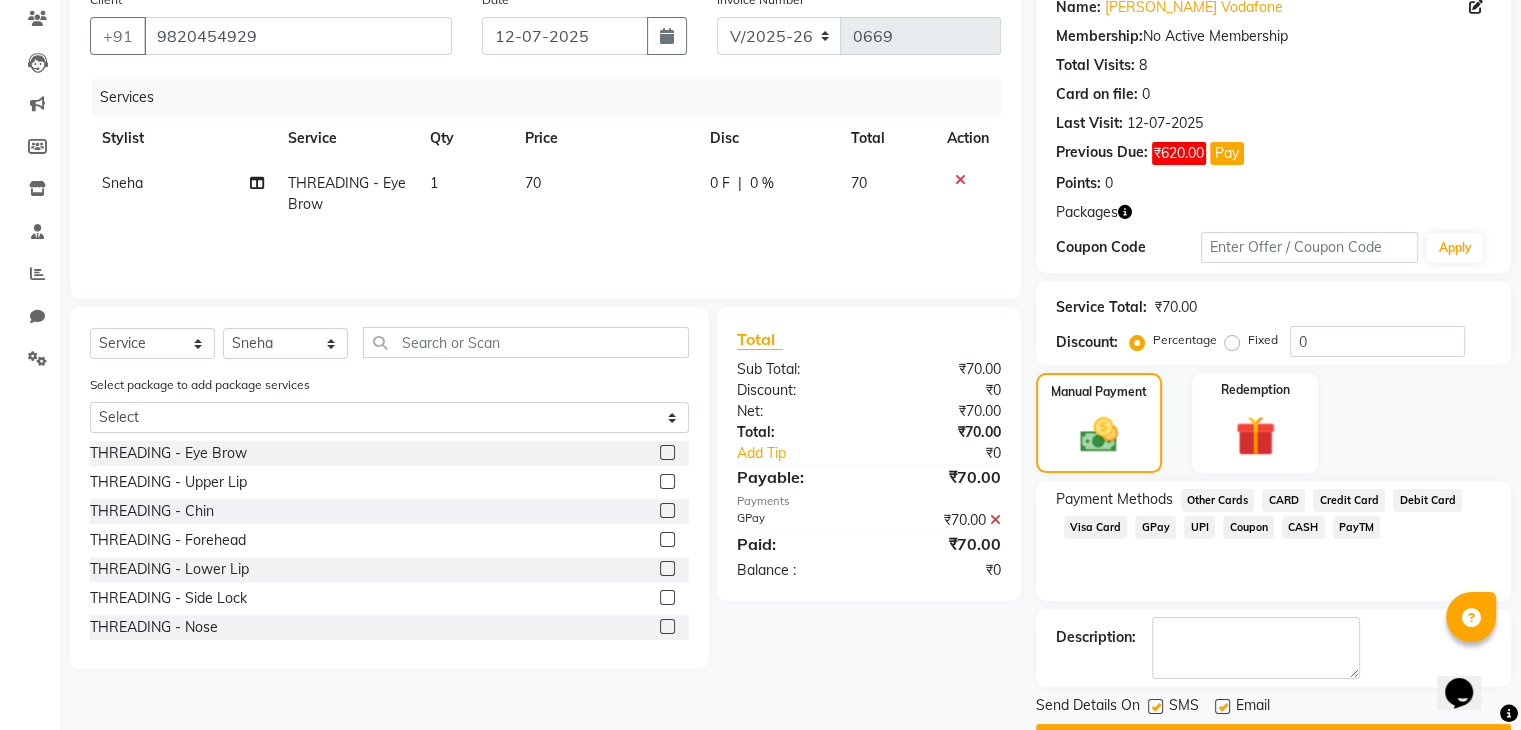 click on "Checkout" 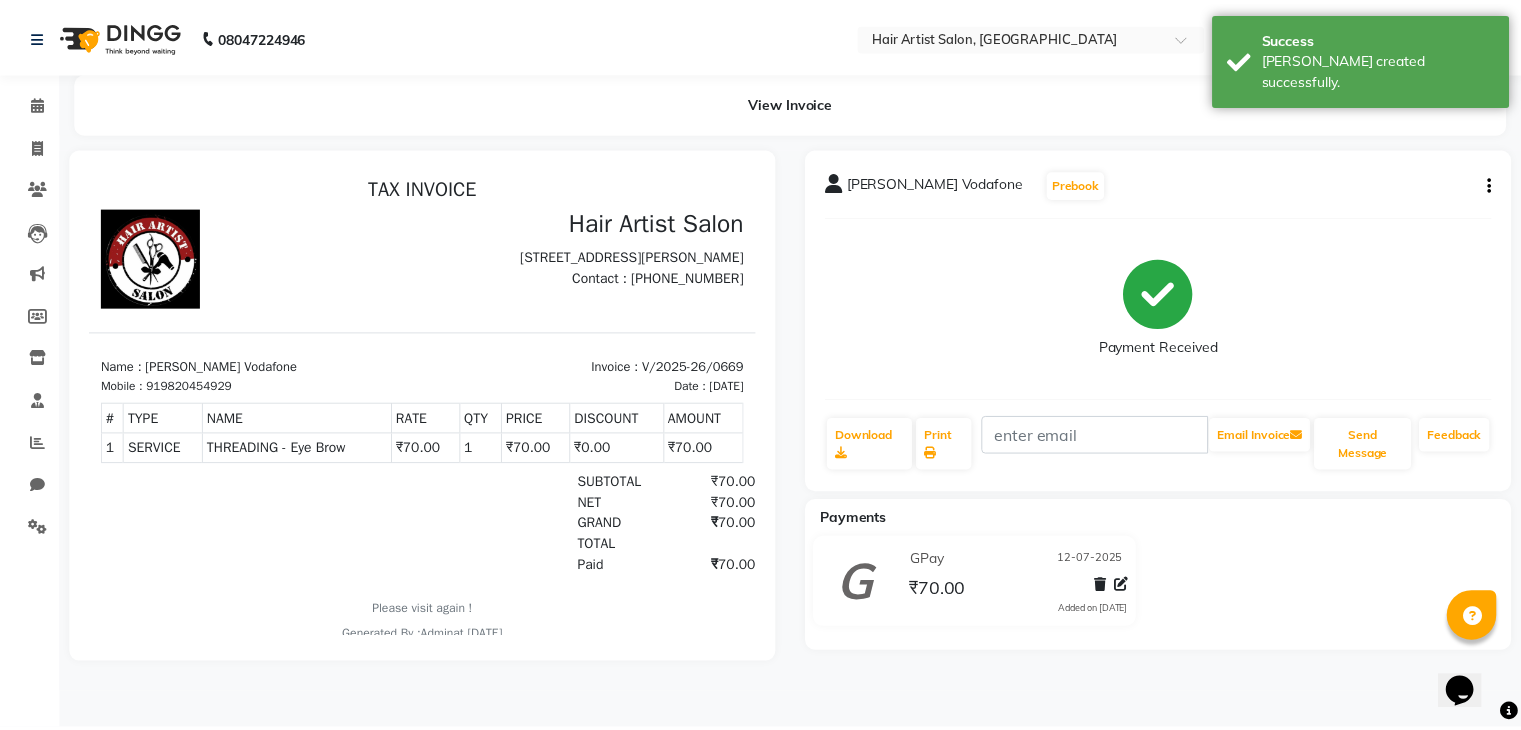 scroll, scrollTop: 0, scrollLeft: 0, axis: both 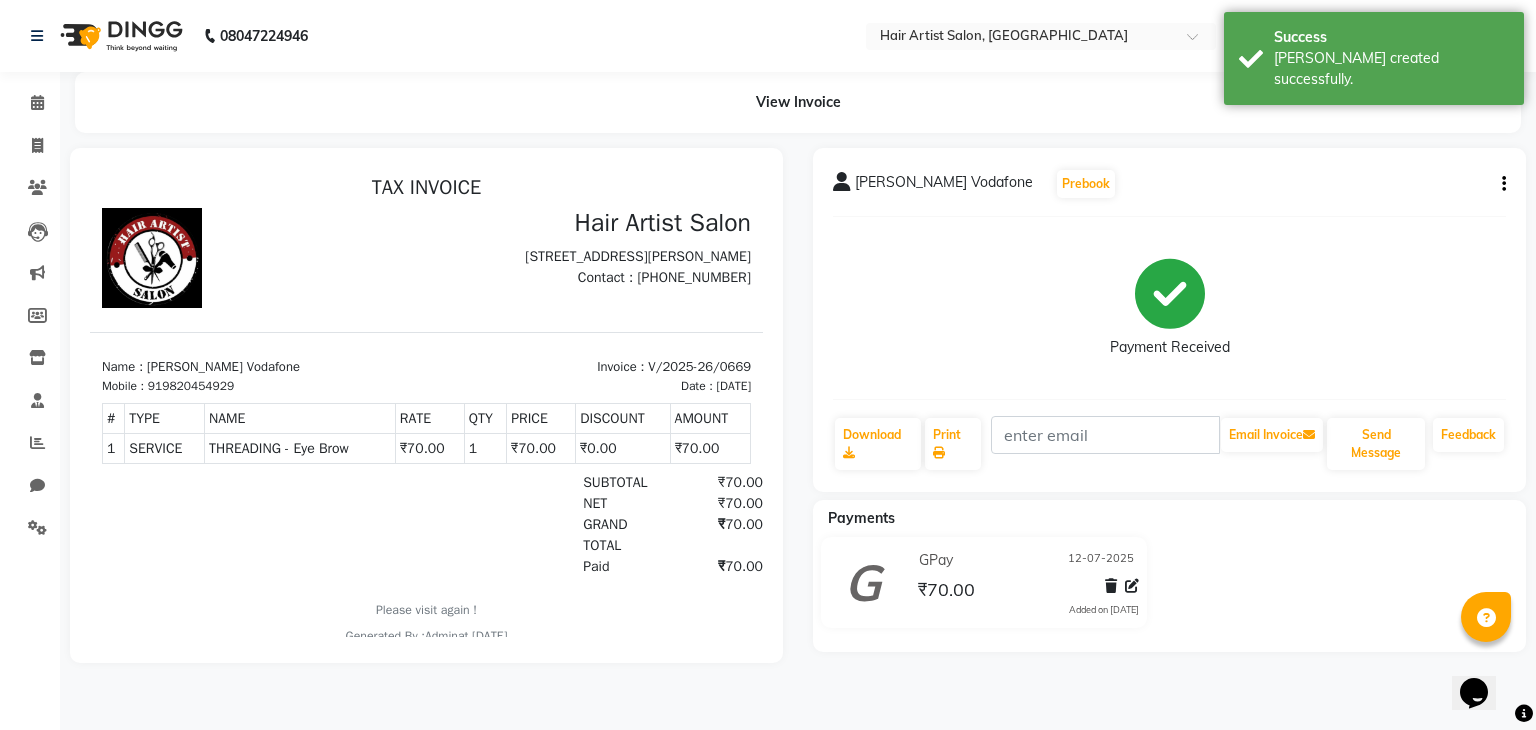 click on "Name  : Sushila Vodafone
Mobile :
919820454929
Invoice : V/2025-26/0669
Date  :
12/07/2025" at bounding box center [426, 363] 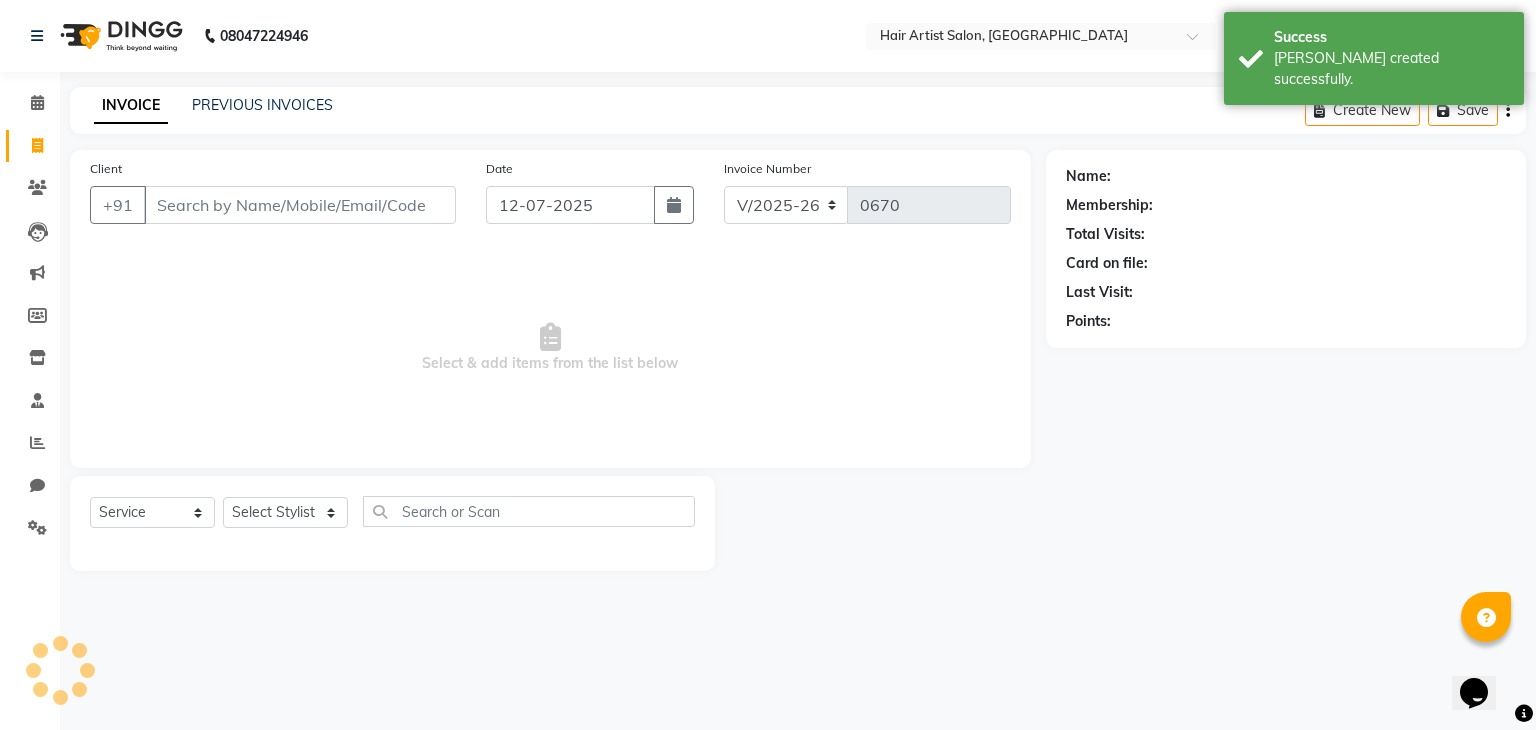 select on "package" 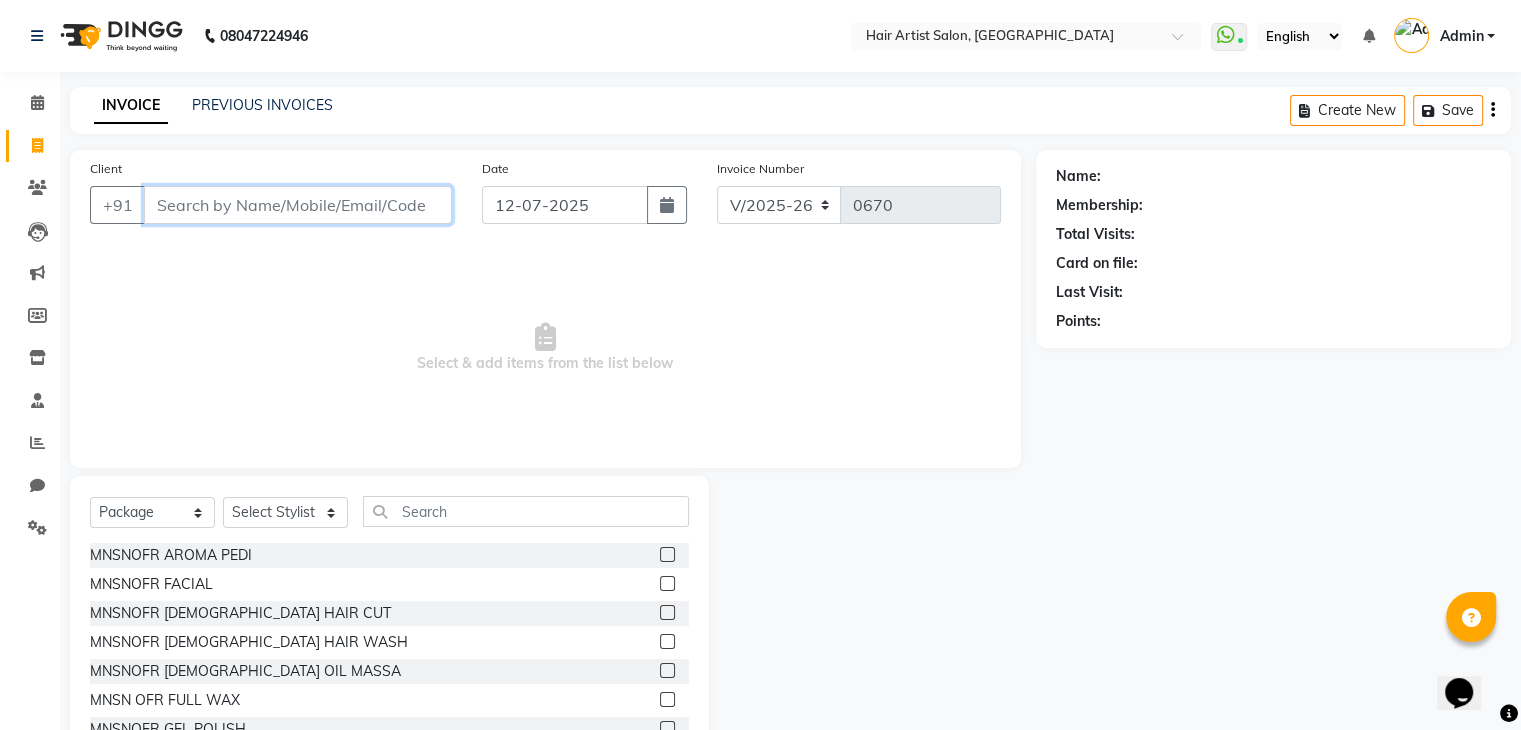 click on "Client" at bounding box center [298, 205] 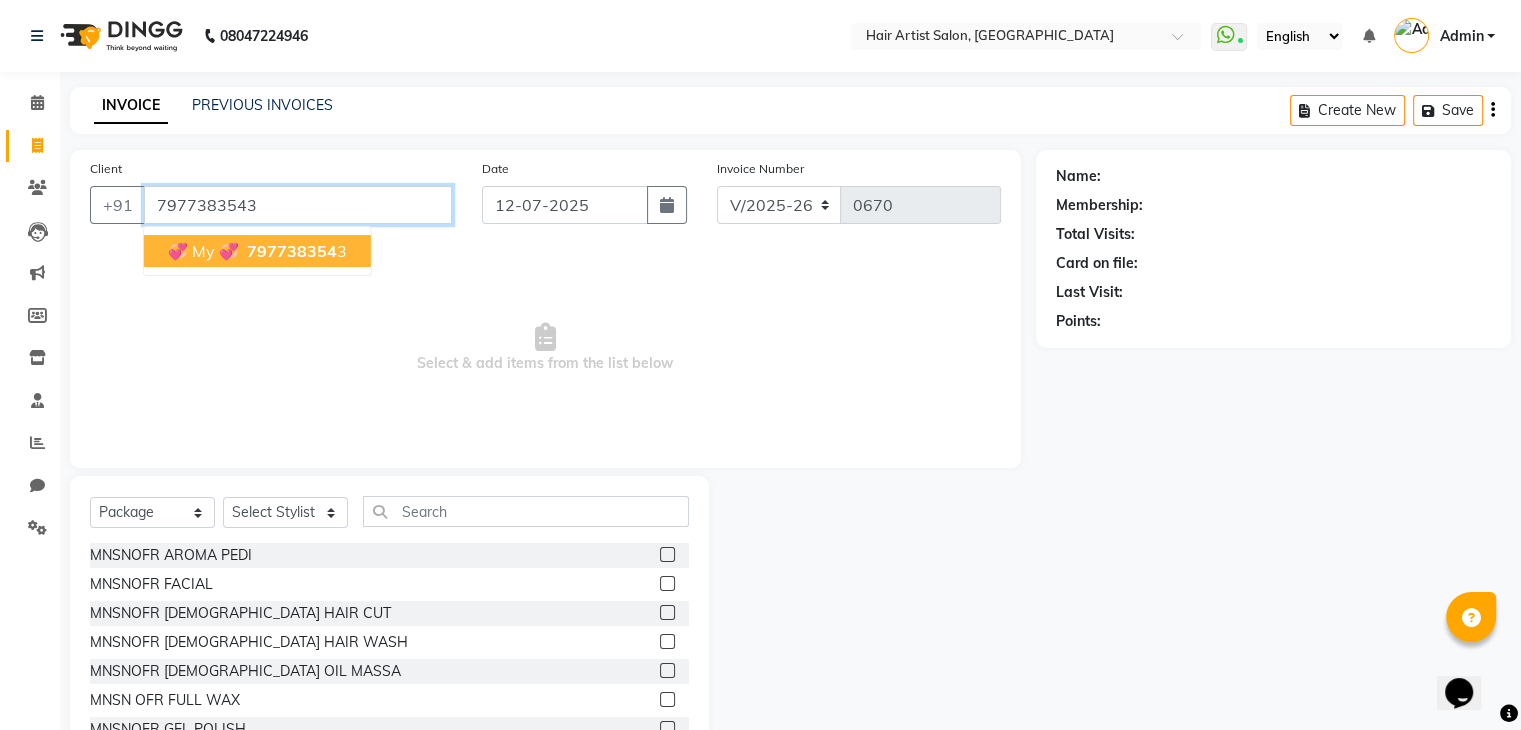 type on "7977383543" 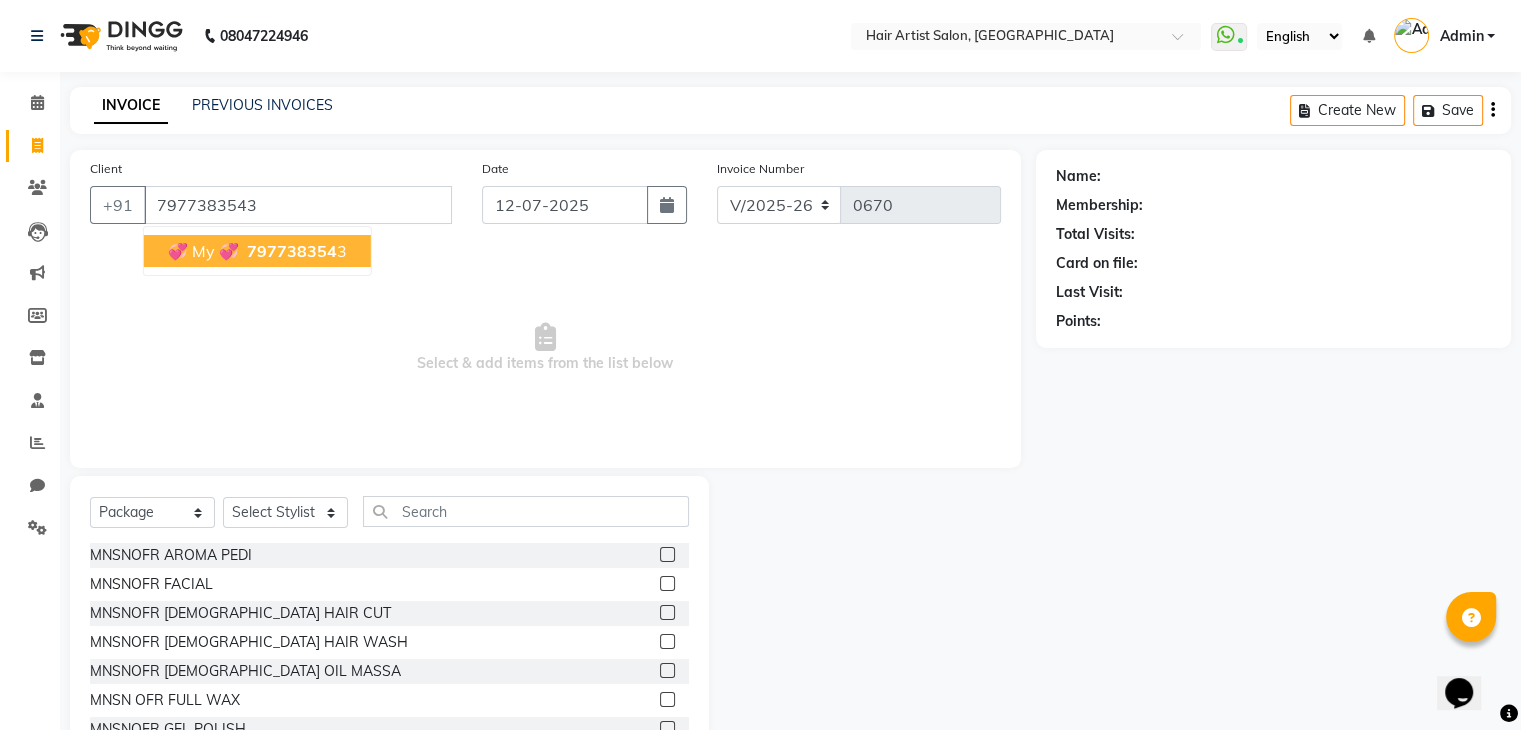 select on "1: Object" 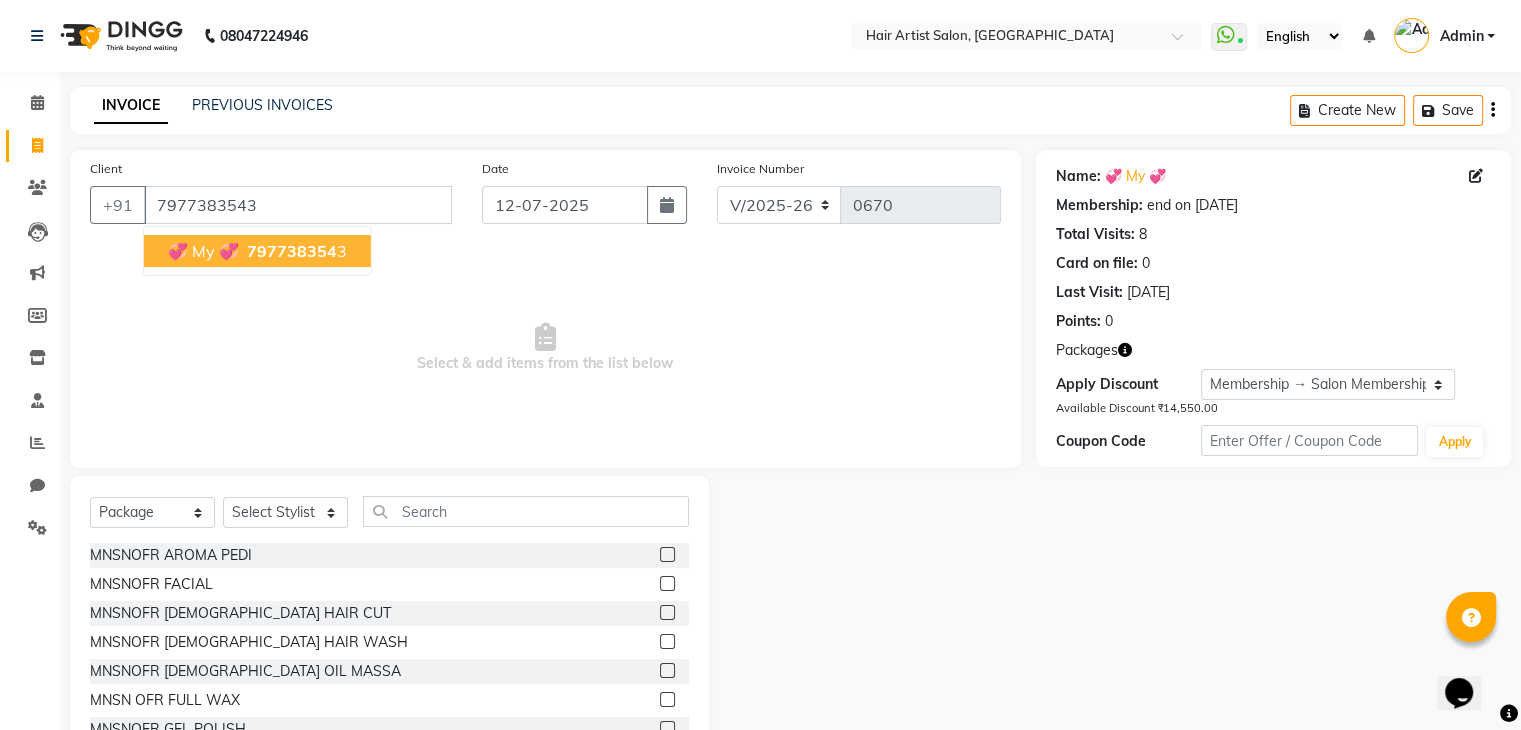 click on "797738354" at bounding box center (292, 251) 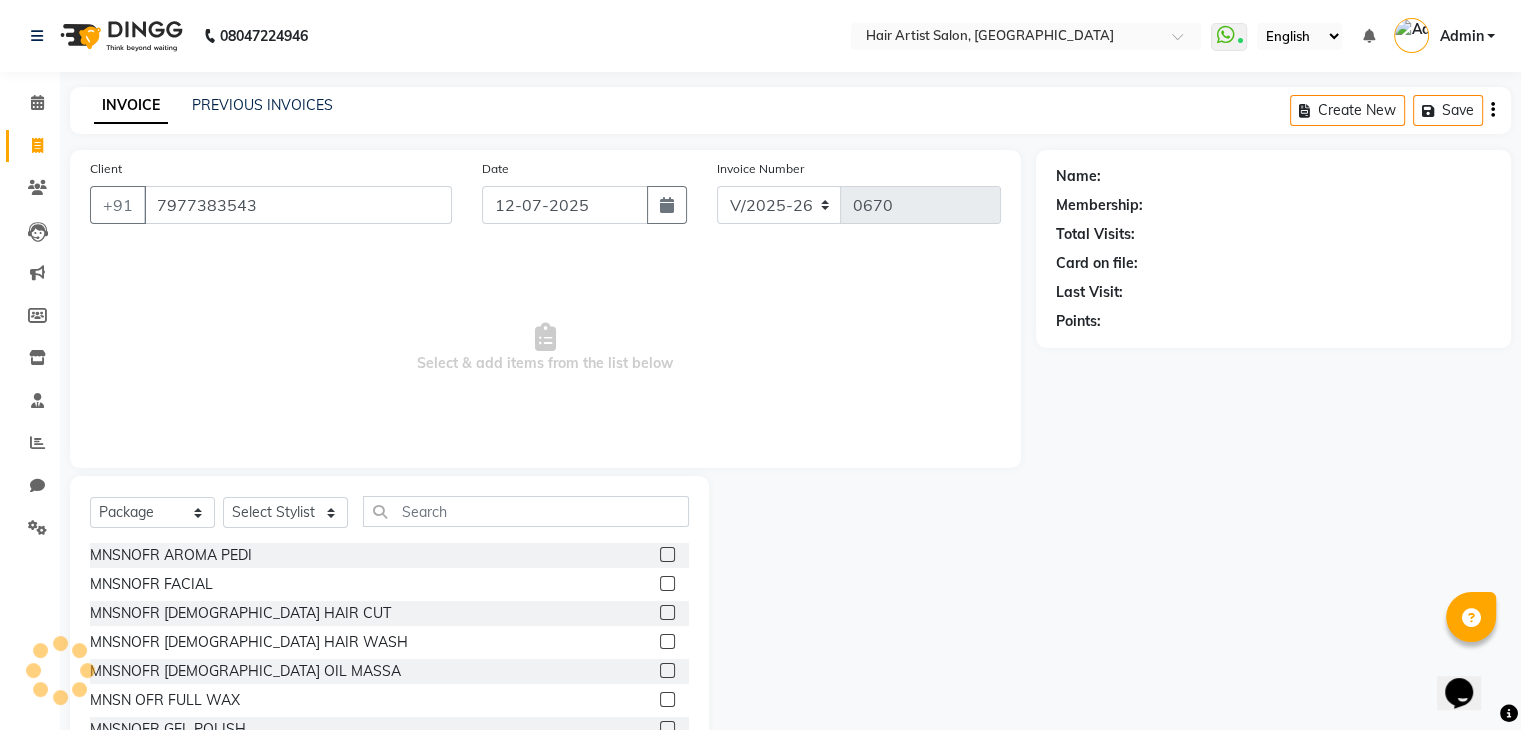 select on "1: Object" 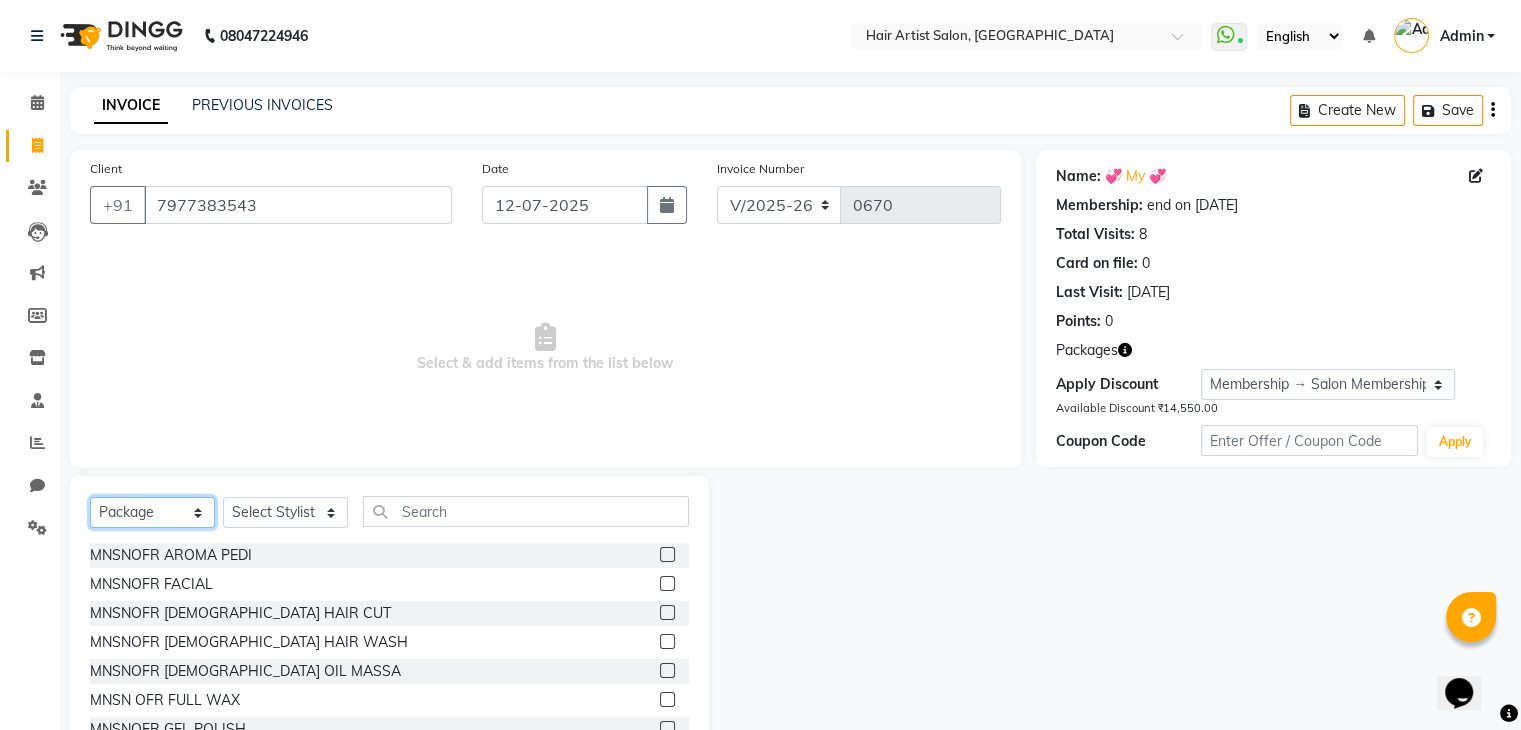 click on "Select  Service  Product  Membership  Package Voucher Prepaid Gift Card" 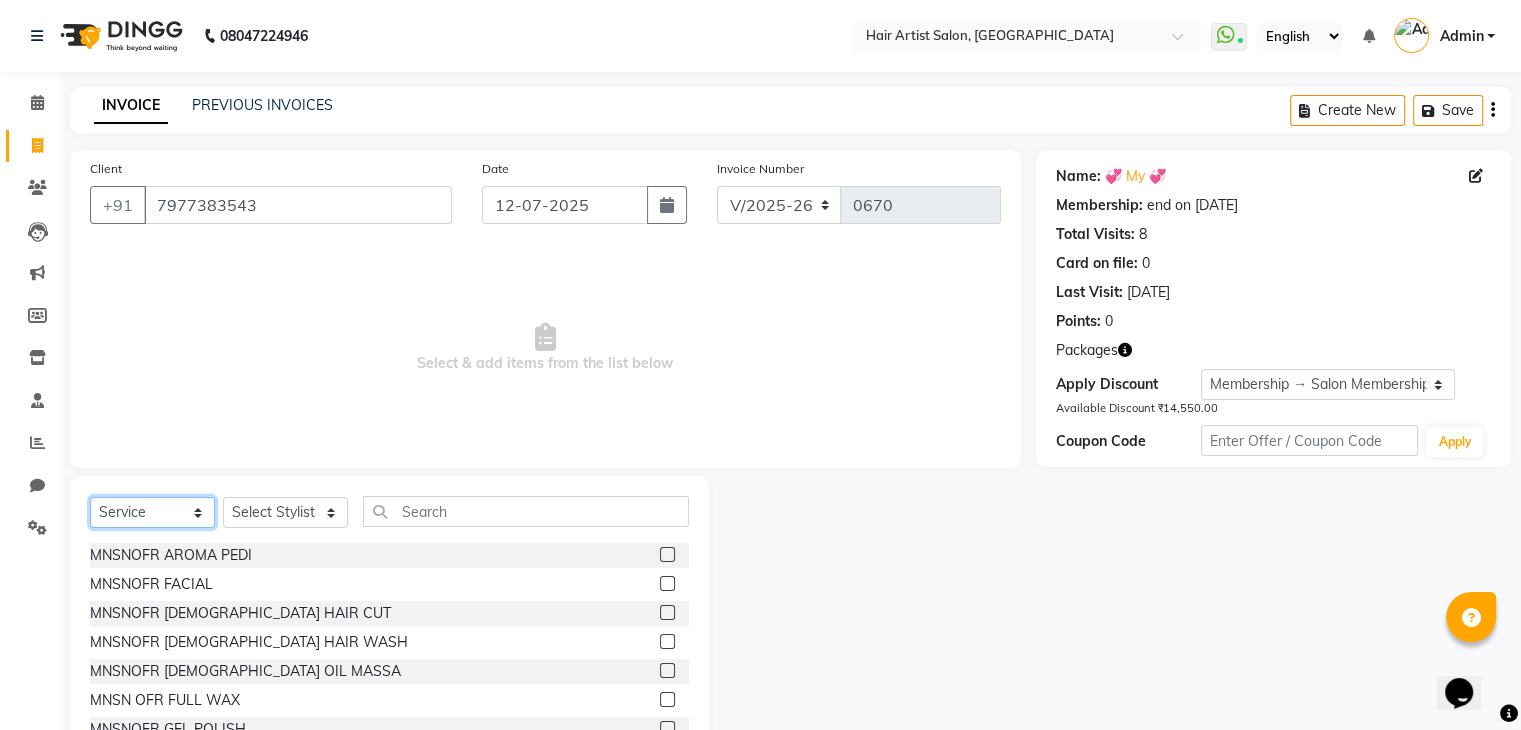 click on "Select  Service  Product  Membership  Package Voucher Prepaid Gift Card" 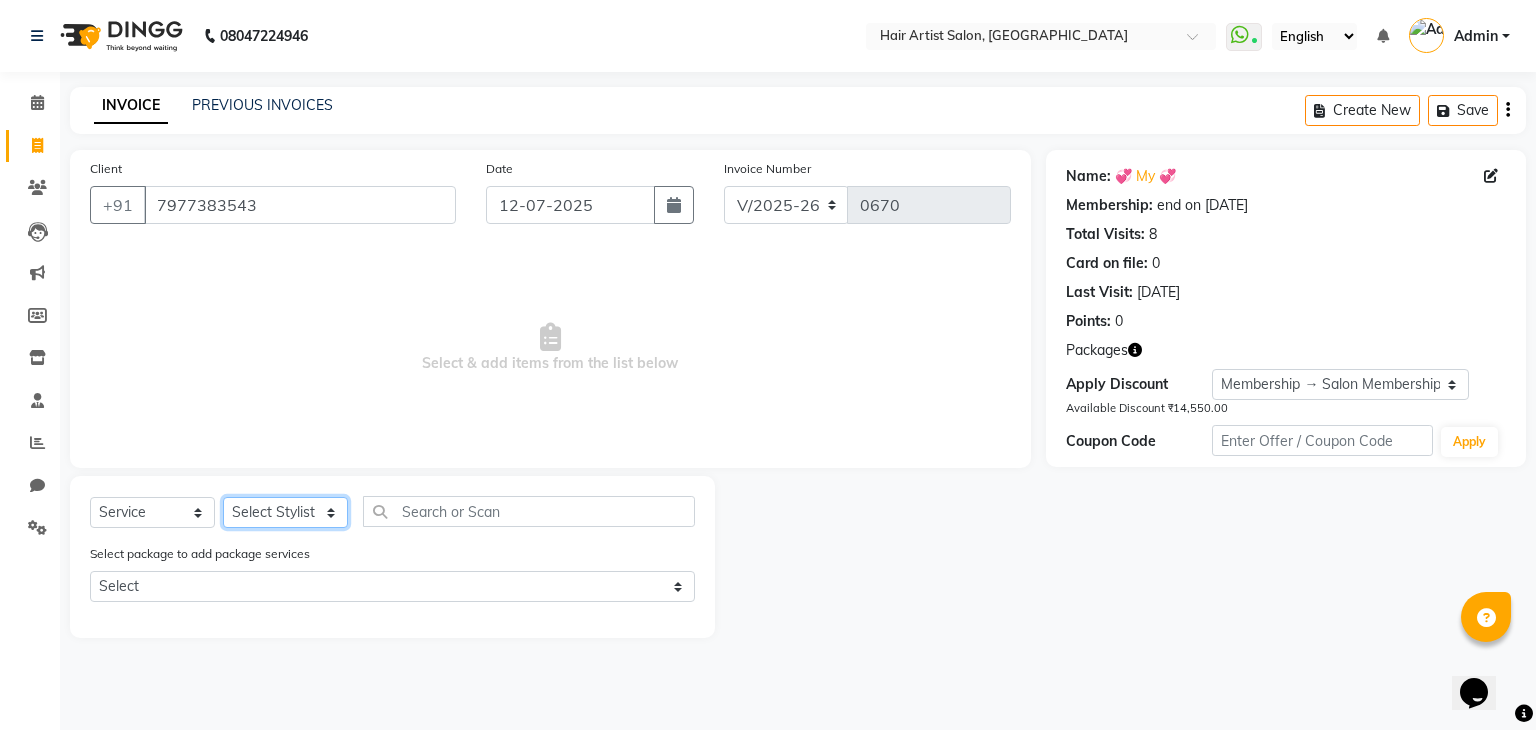 click on "Select Stylist [PERSON_NAME]  Jannat Saif SALON  [PERSON_NAME] [PERSON_NAME] Mam  [PERSON_NAME]" 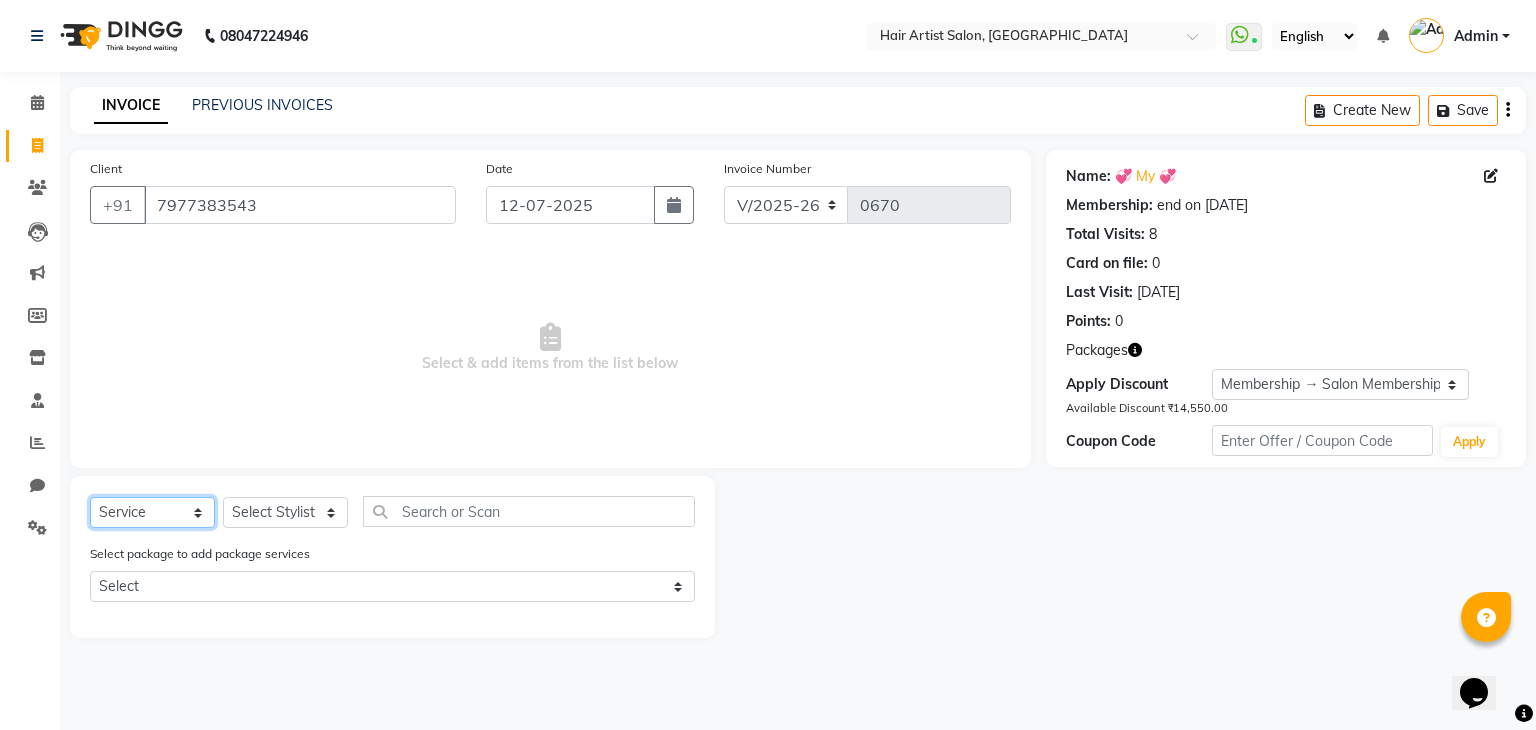 click on "Select  Service  Product  Membership  Package Voucher Prepaid Gift Card" 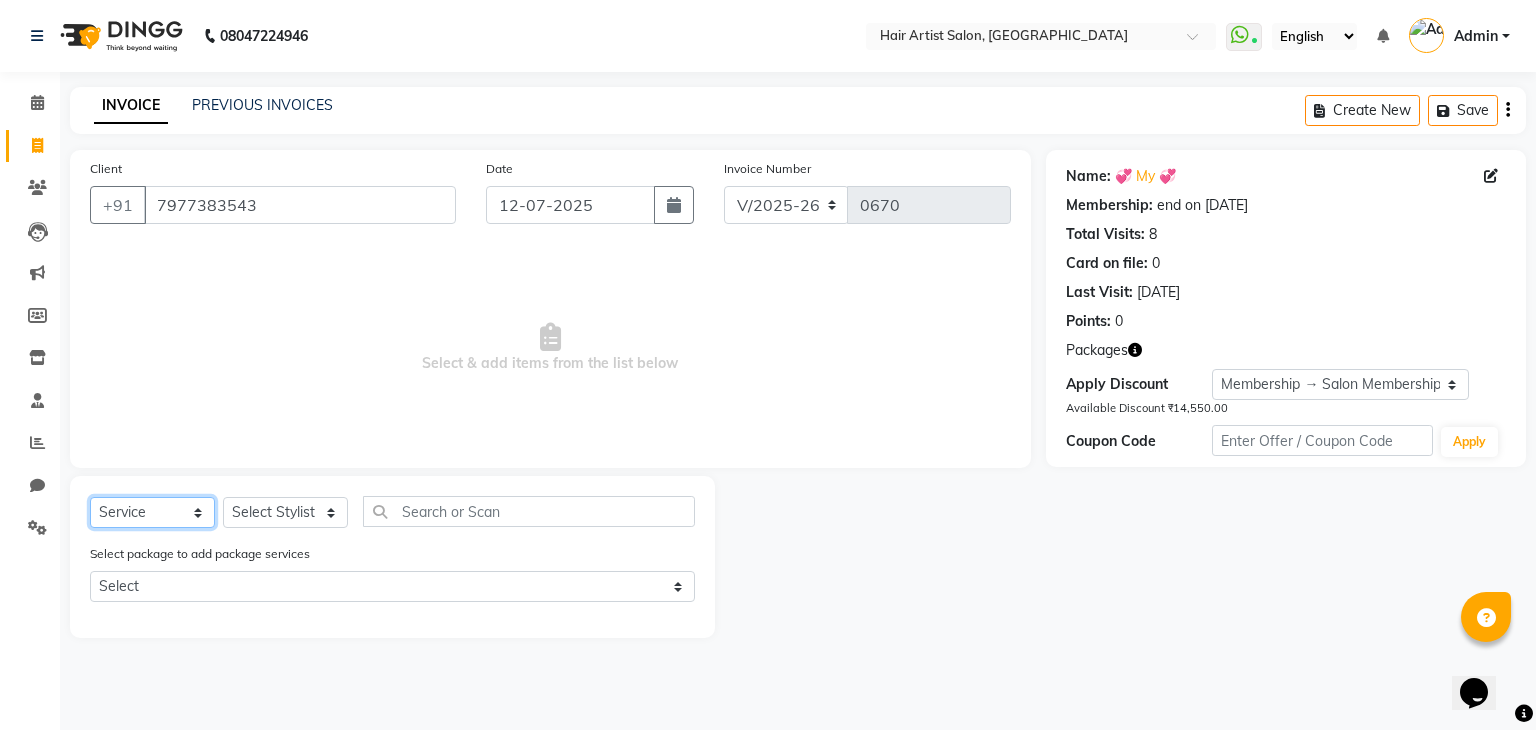 select on "package" 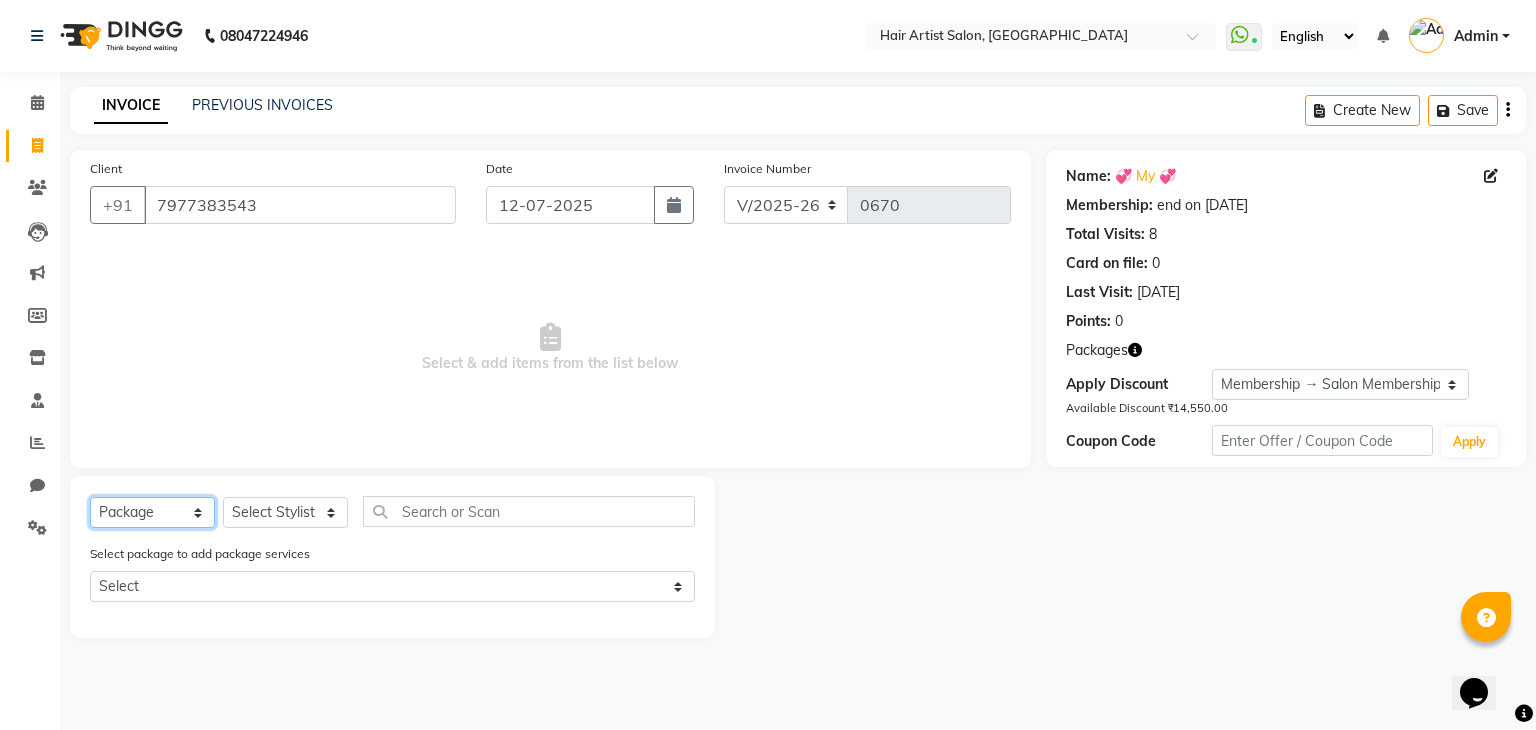 click on "Select  Service  Product  Membership  Package Voucher Prepaid Gift Card" 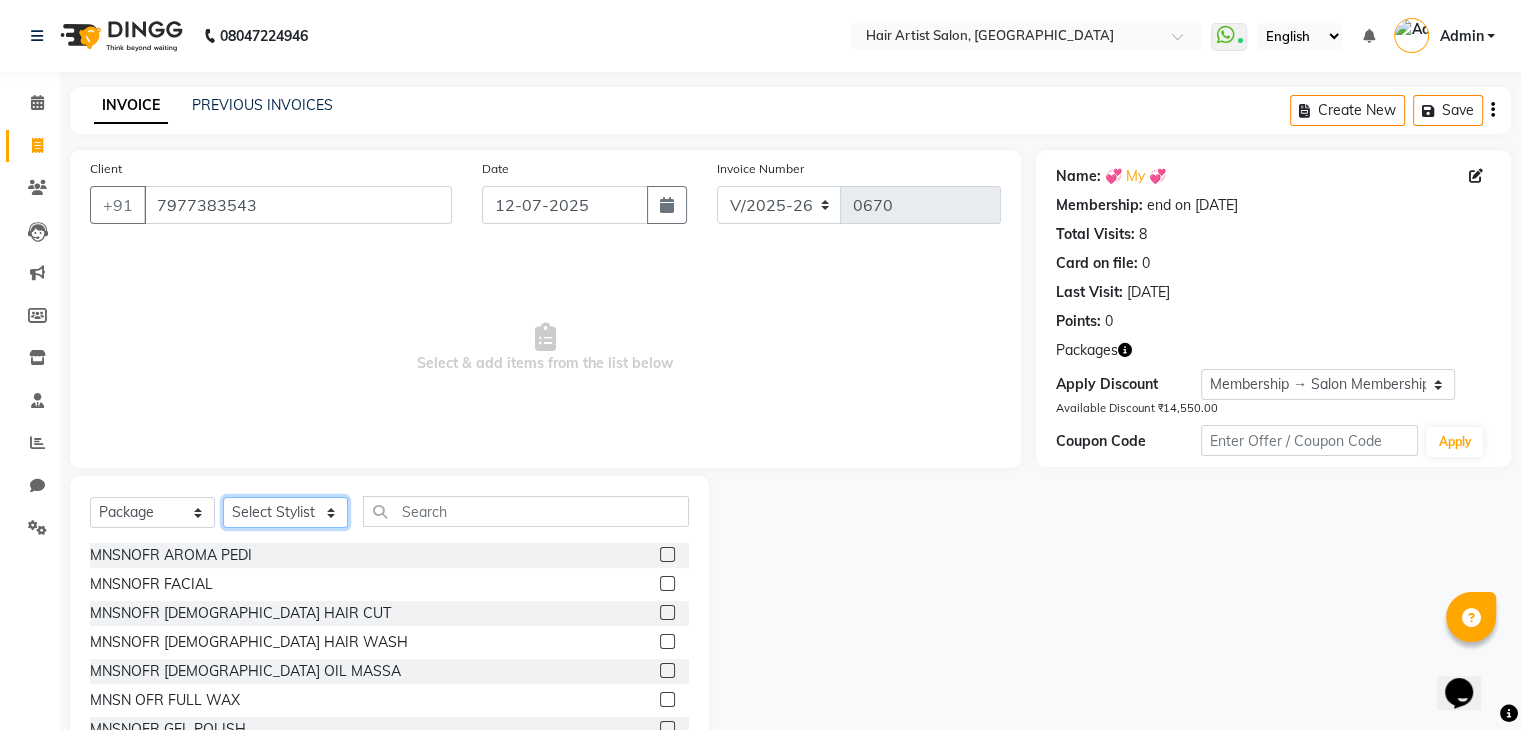 click on "Select Stylist [PERSON_NAME]  Jannat Saif SALON  [PERSON_NAME] [PERSON_NAME] Mam  [PERSON_NAME]" 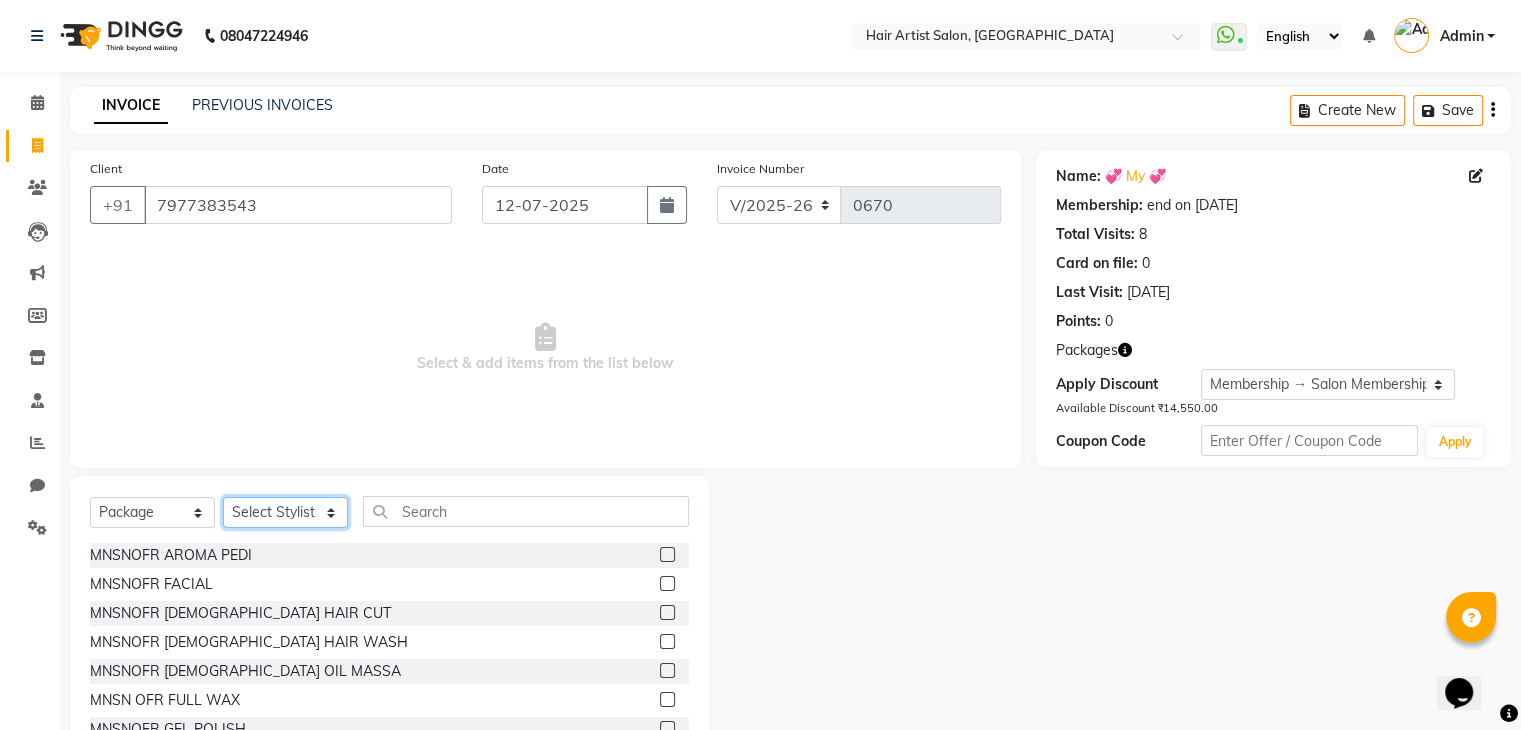 select on "69567" 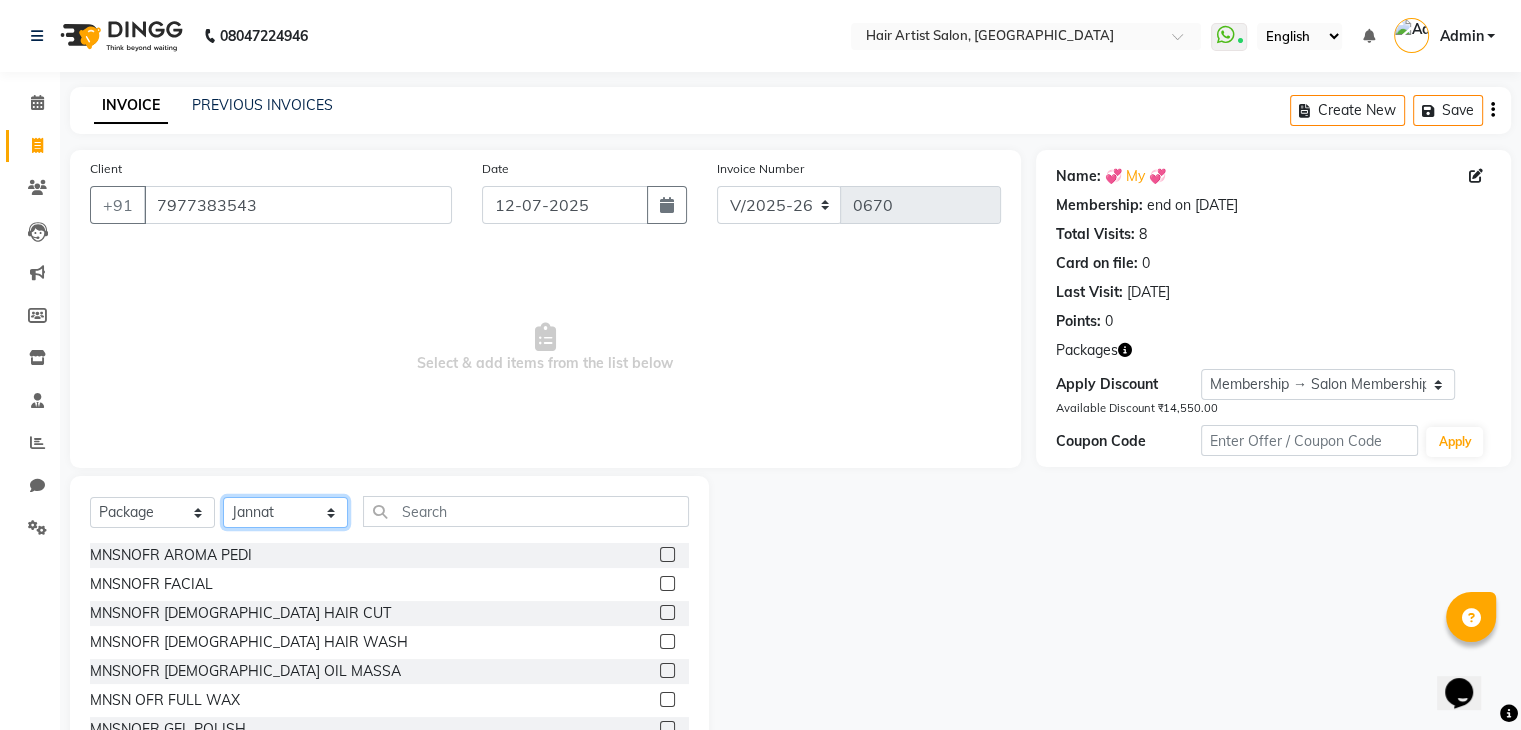 click on "Select Stylist [PERSON_NAME]  Jannat Saif SALON  [PERSON_NAME] [PERSON_NAME] Mam  [PERSON_NAME]" 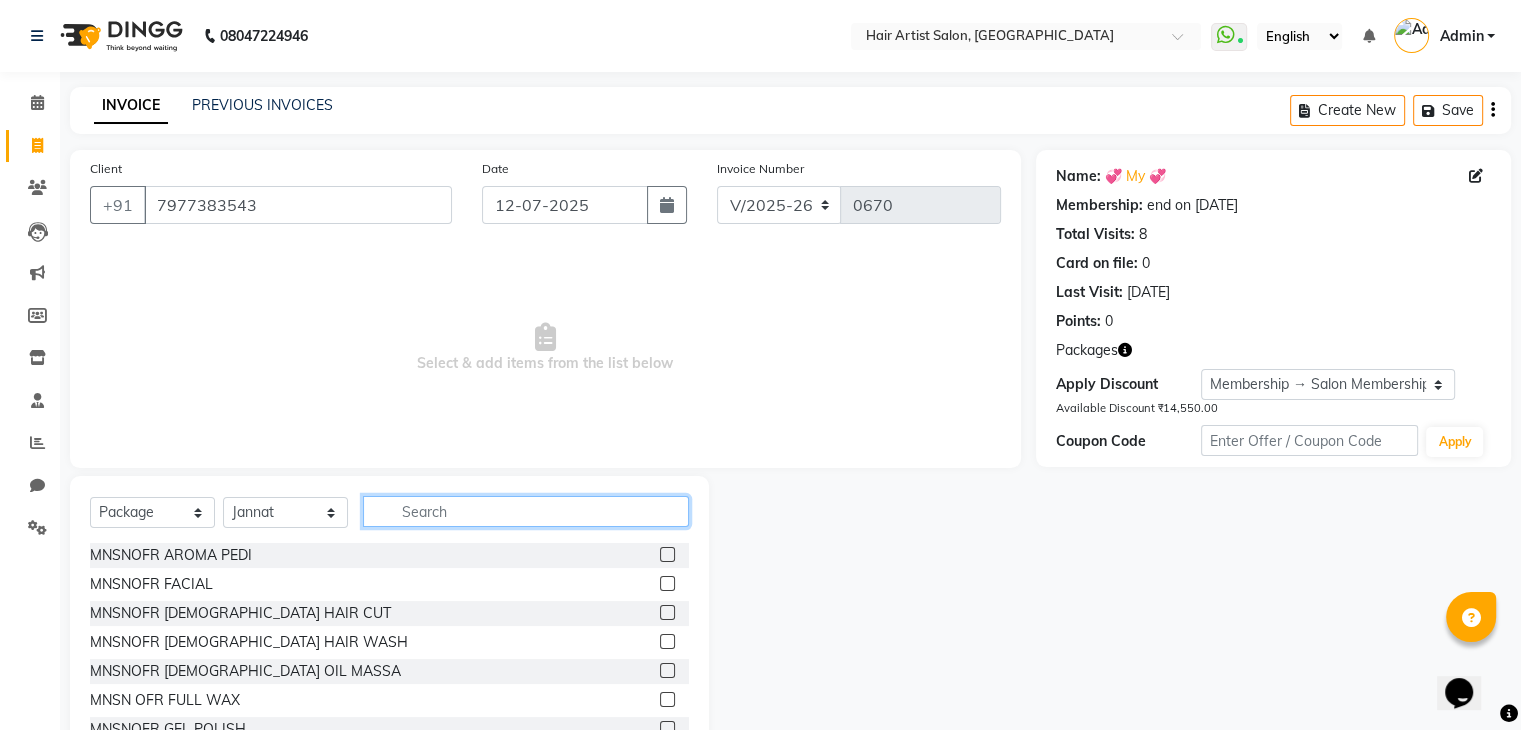 click 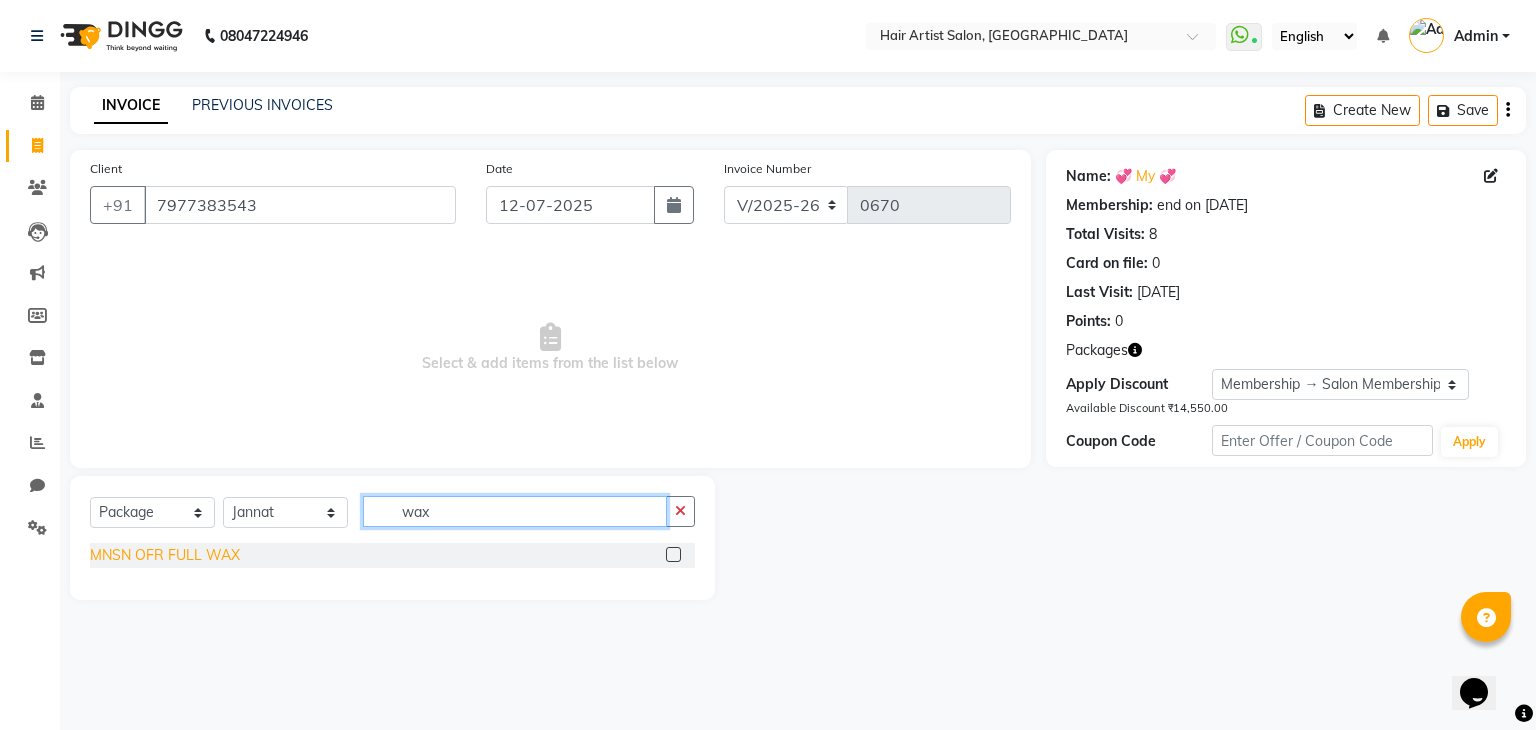 type on "wax" 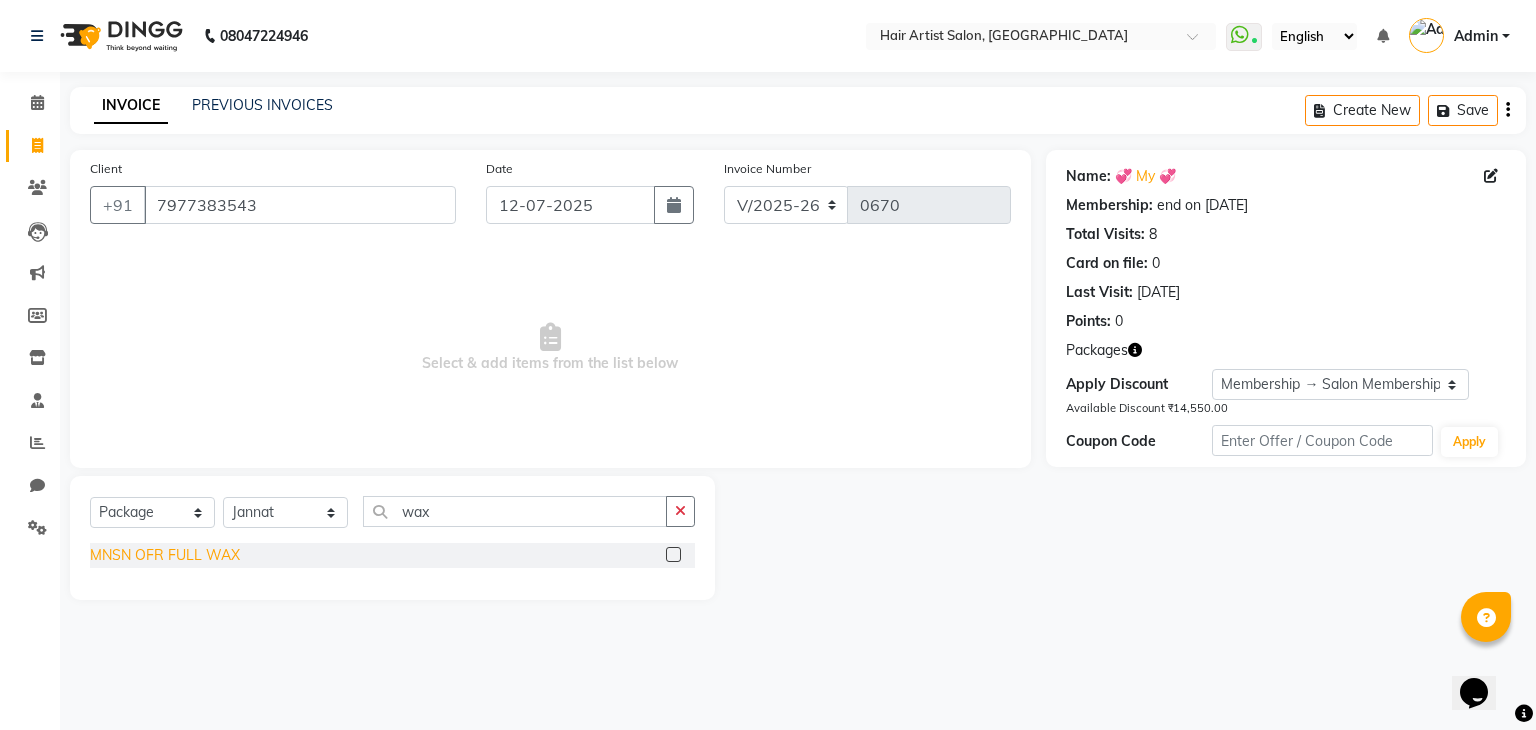 click on "MNSN OFR FULL WAX" 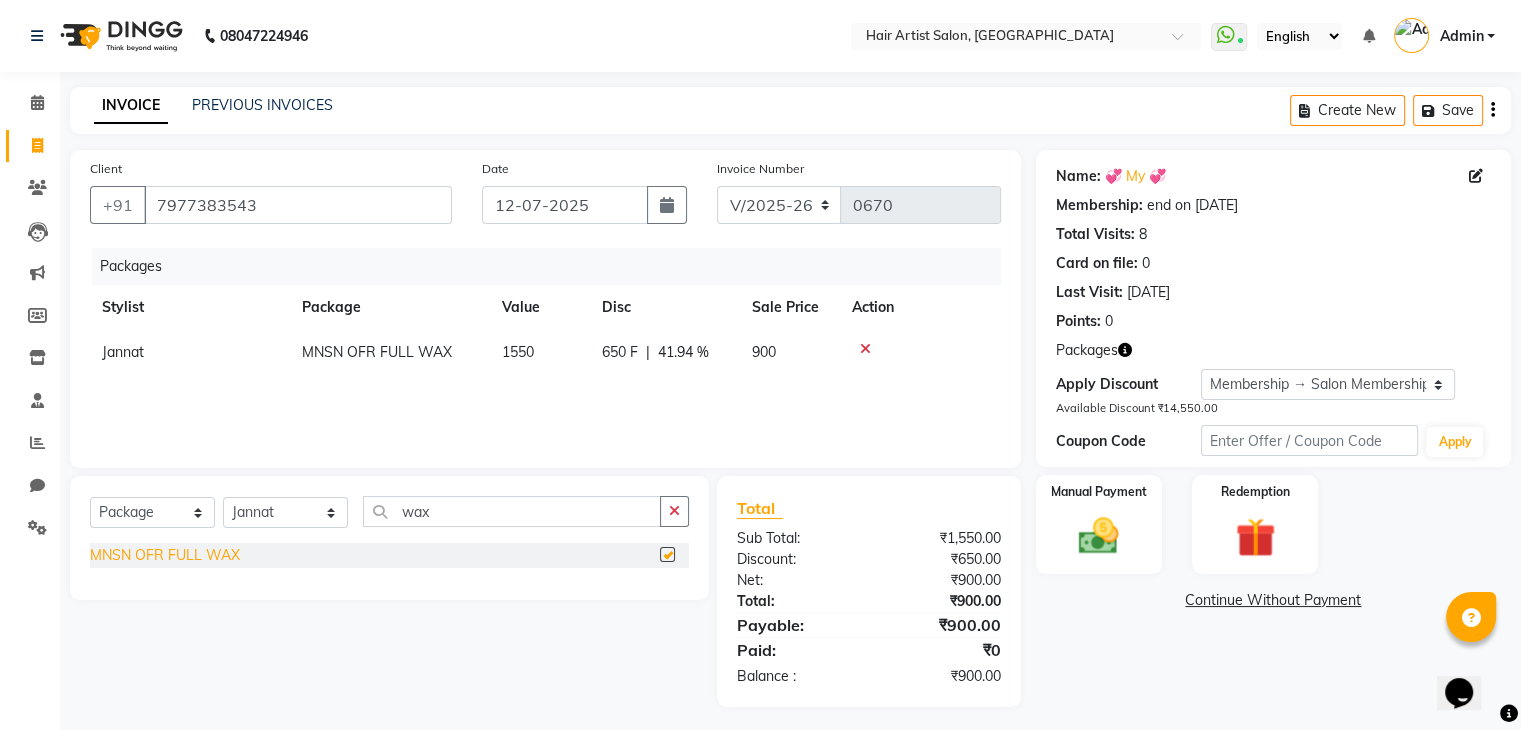 checkbox on "false" 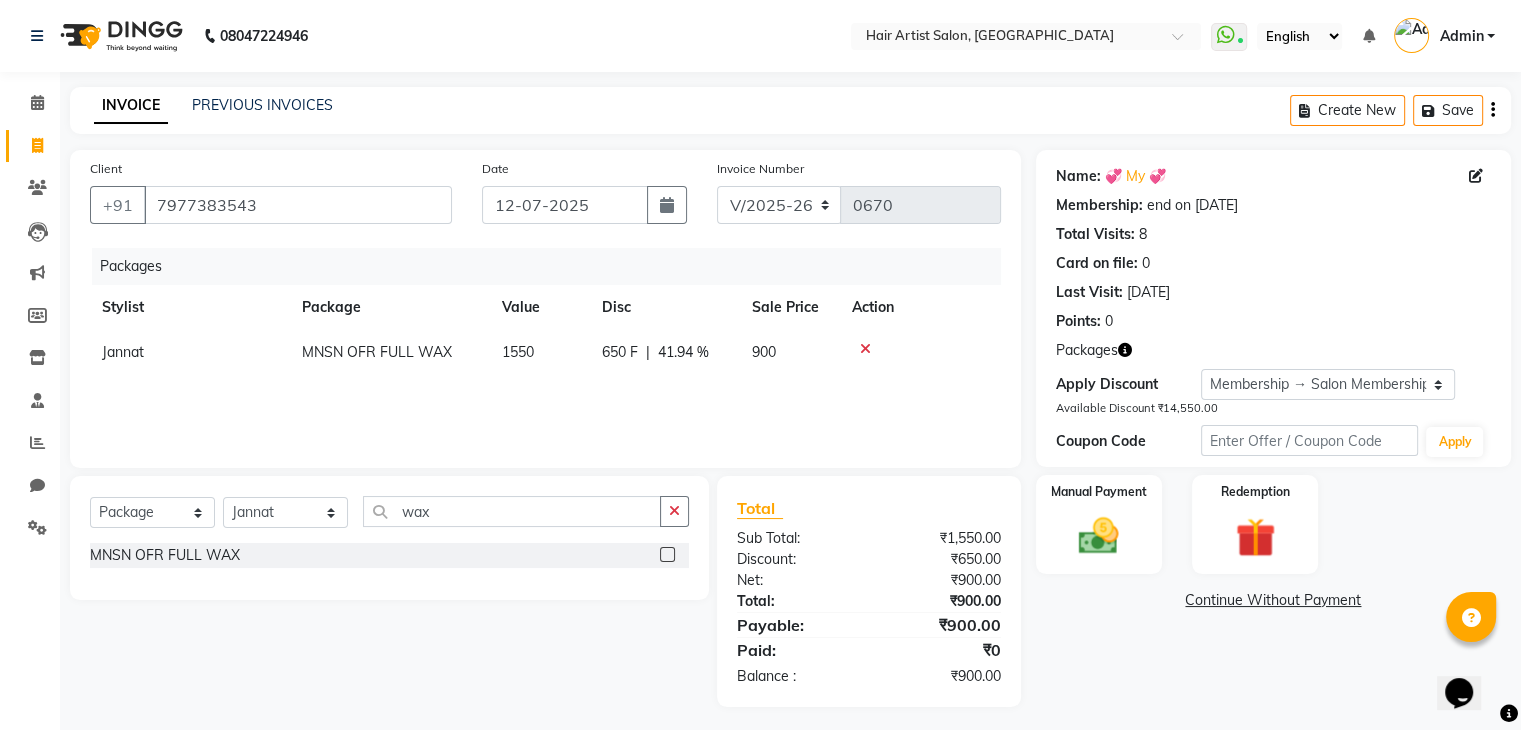 click on "1550" 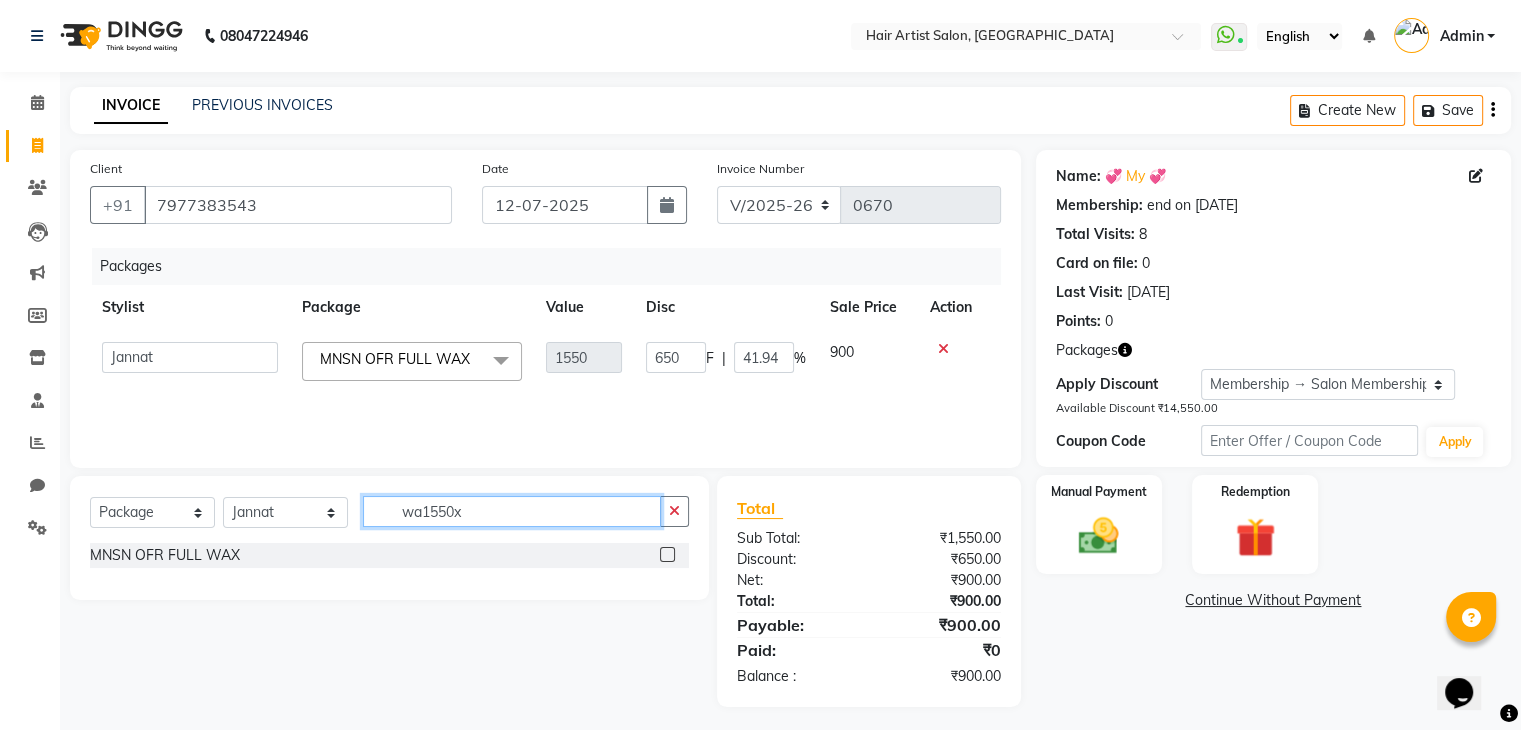 click on "wa1550x" 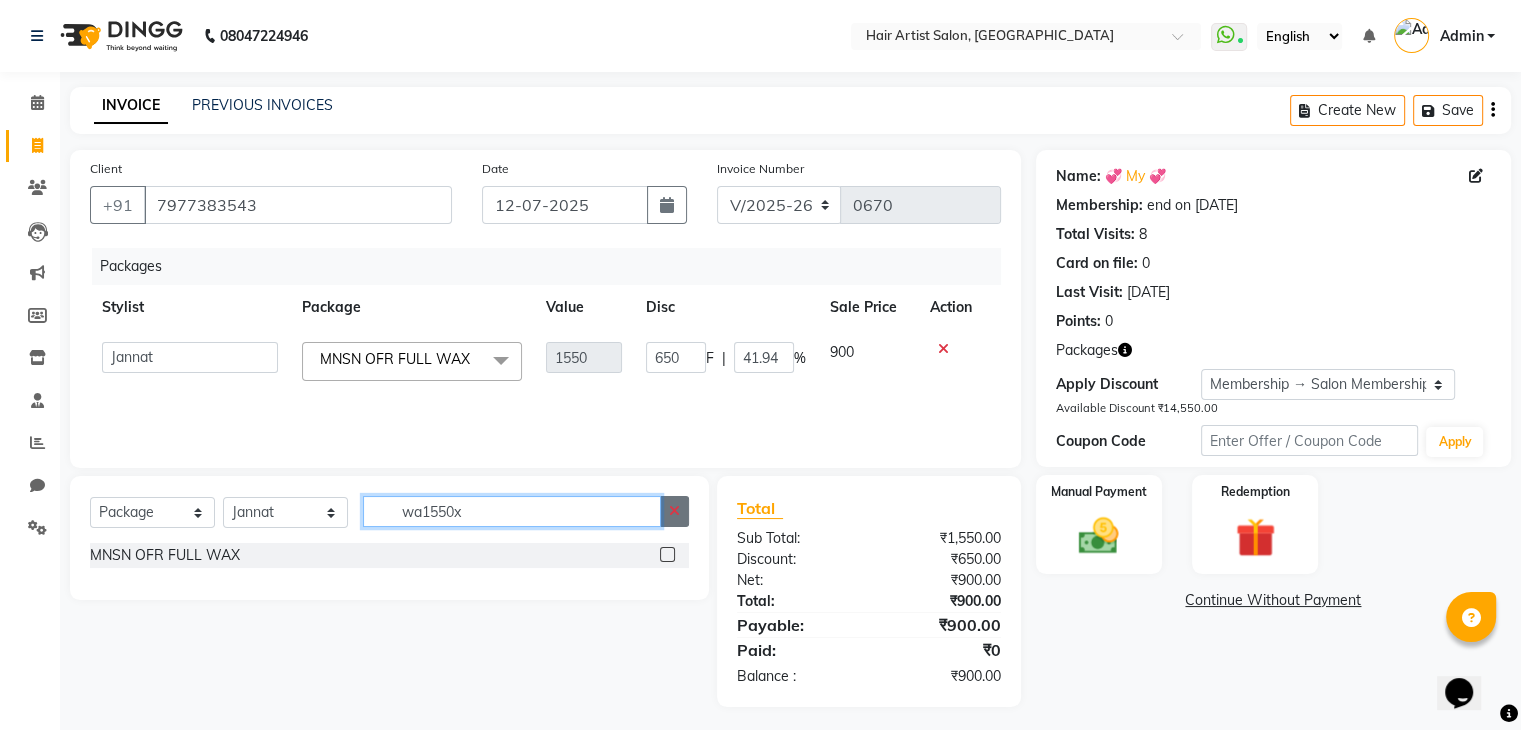 type on "wa1550x" 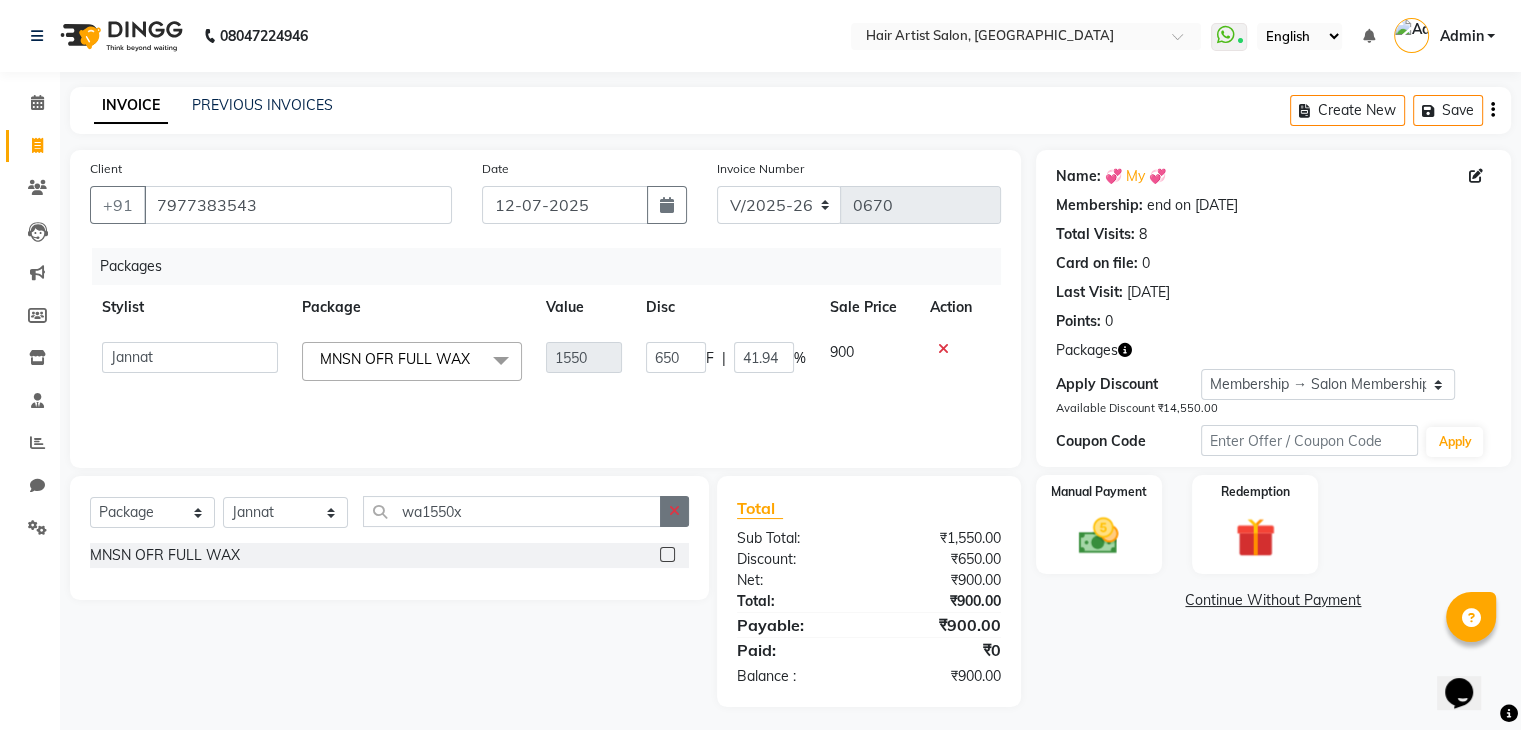 click 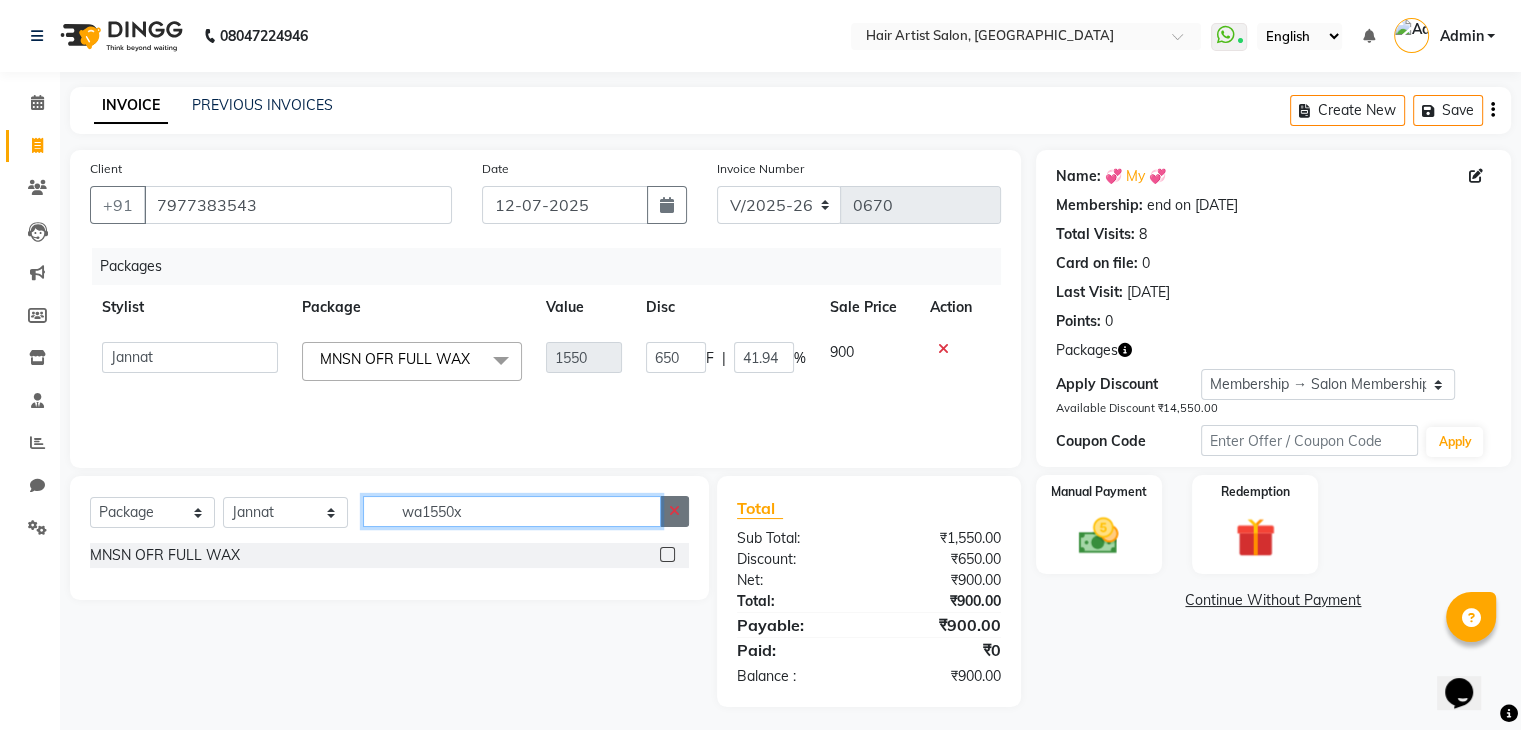 type 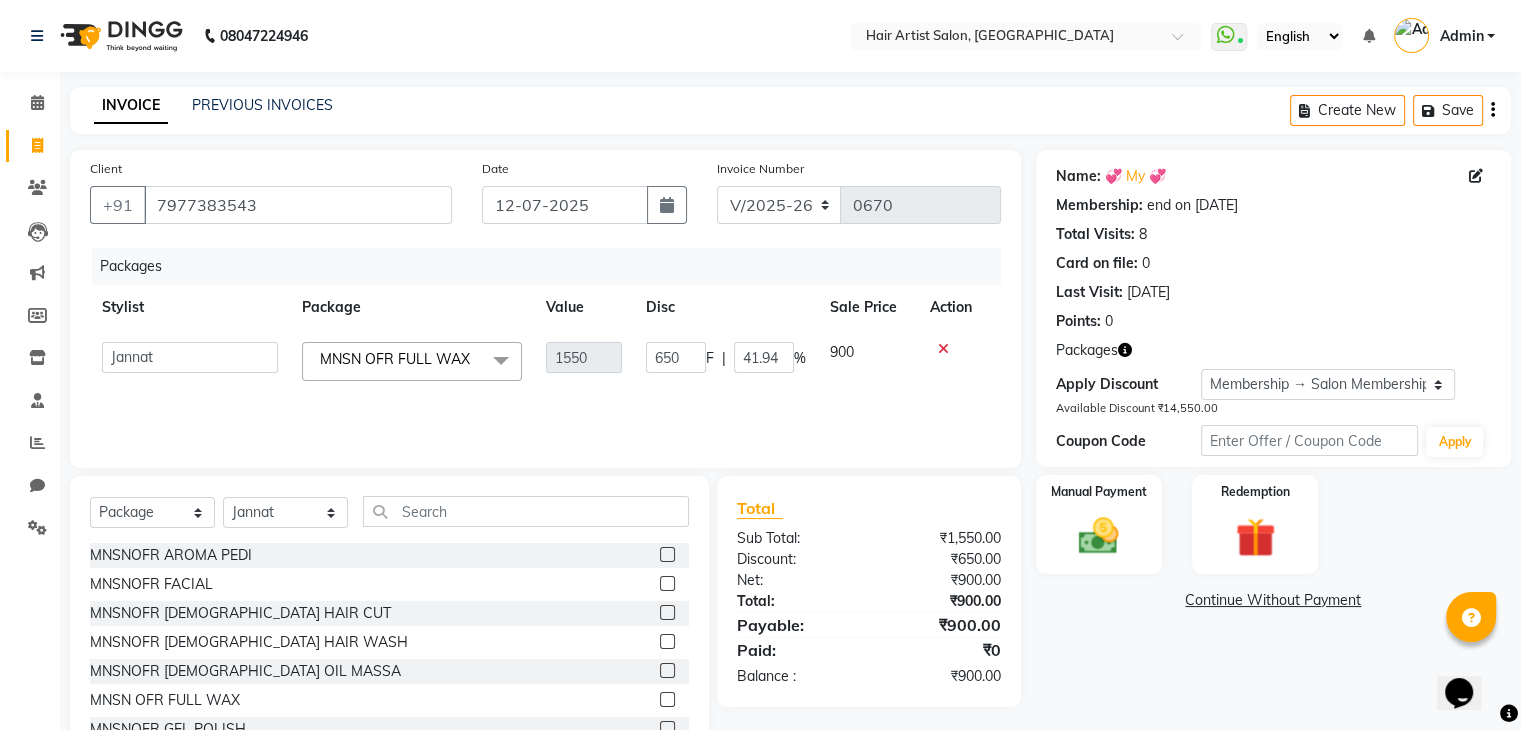click 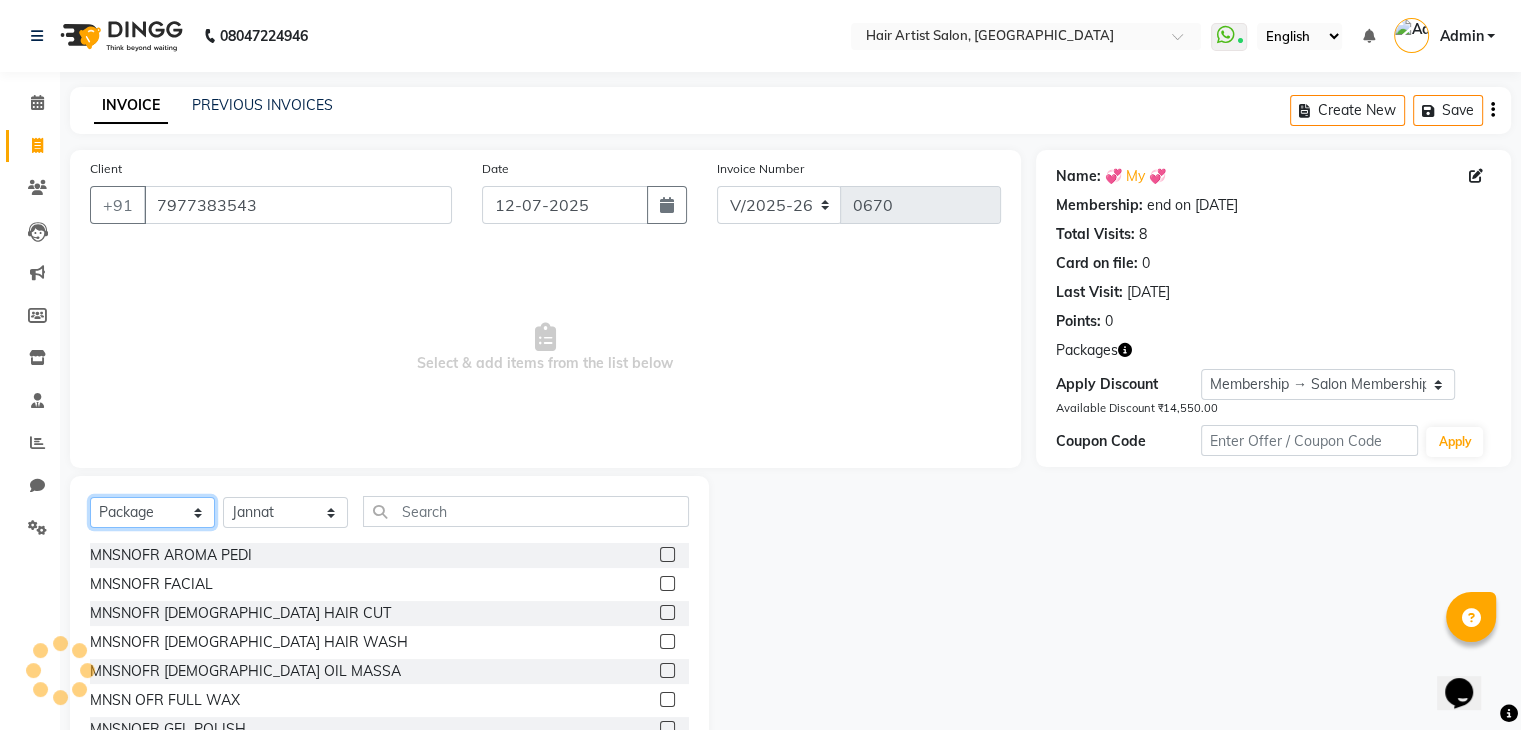 click on "Select  Service  Product  Membership  Package Voucher Prepaid Gift Card" 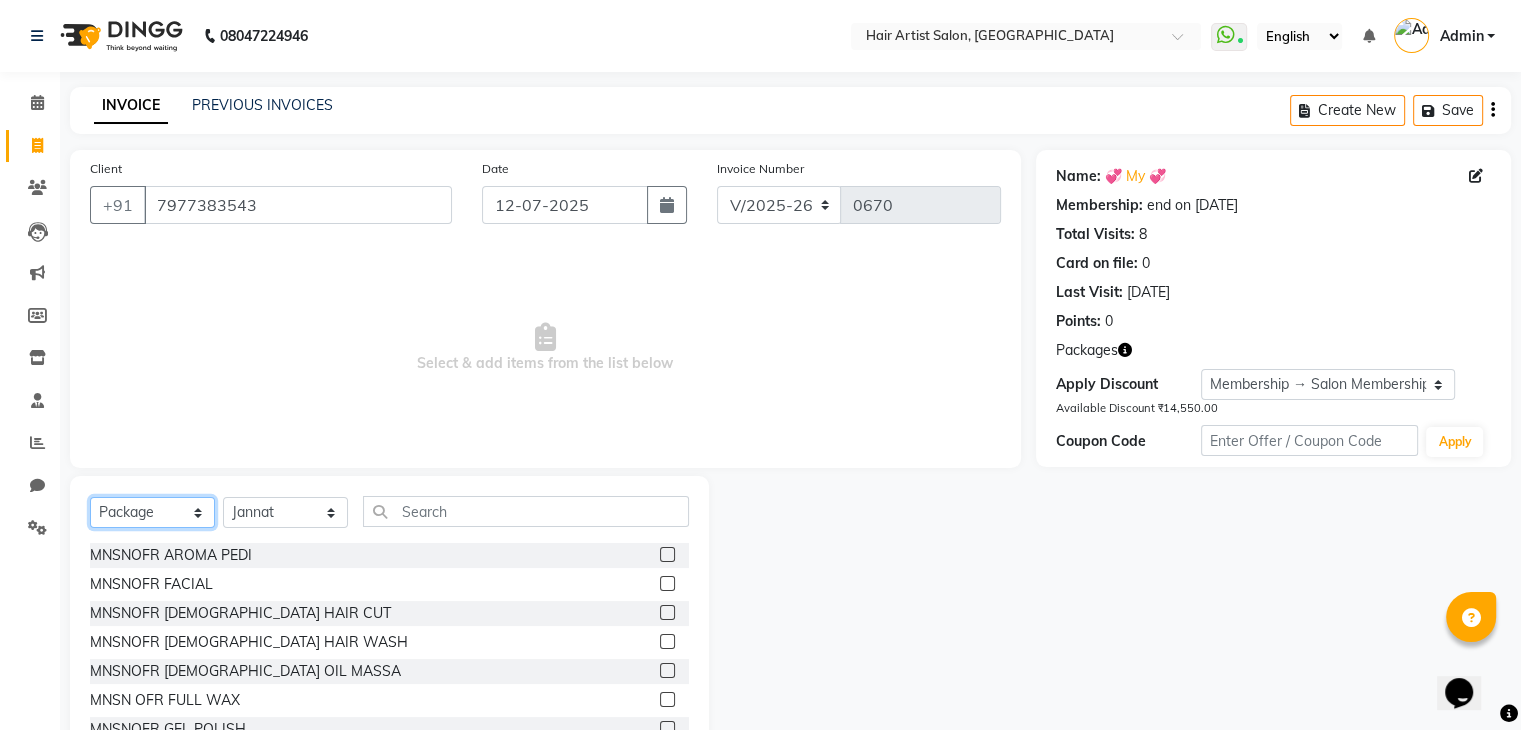 select on "service" 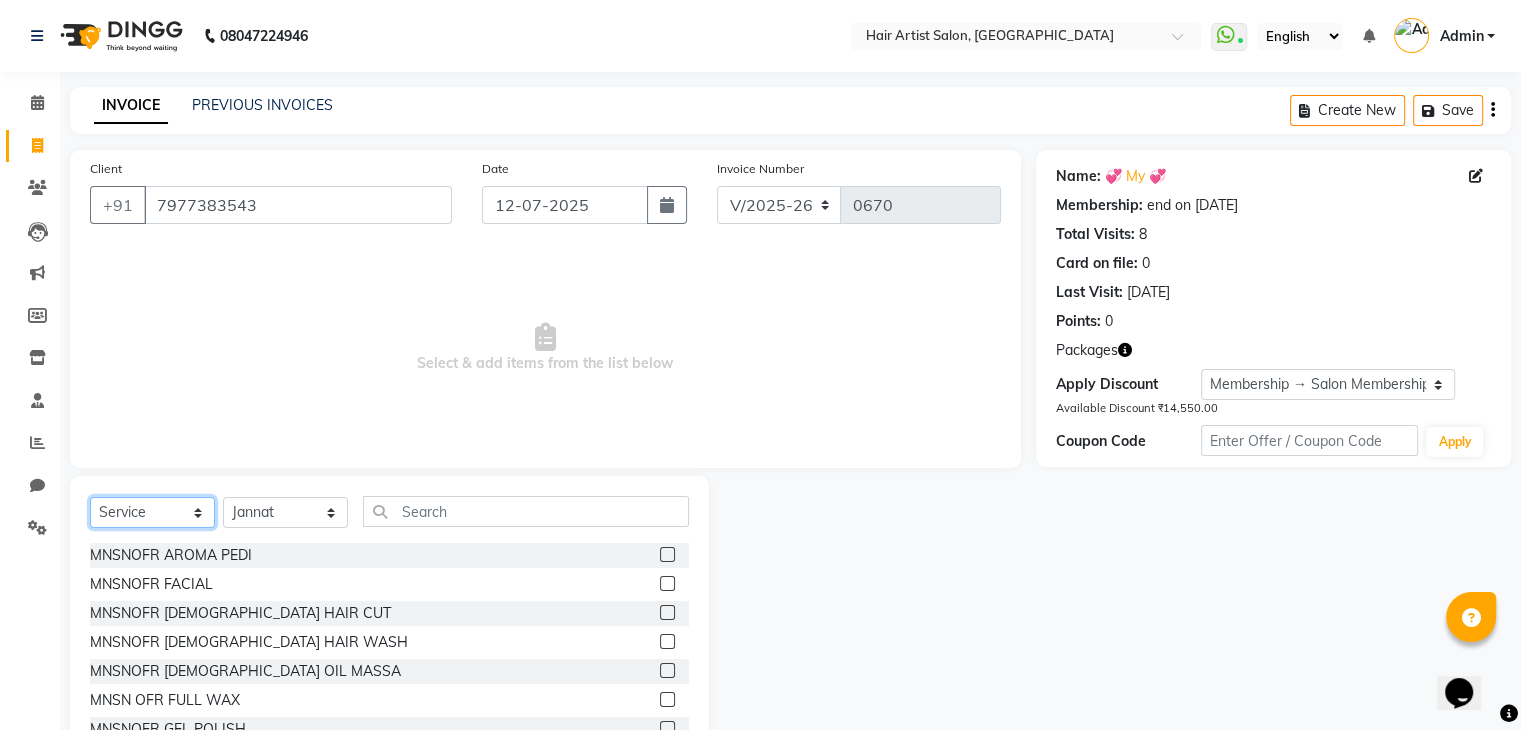 click on "Select  Service  Product  Membership  Package Voucher Prepaid Gift Card" 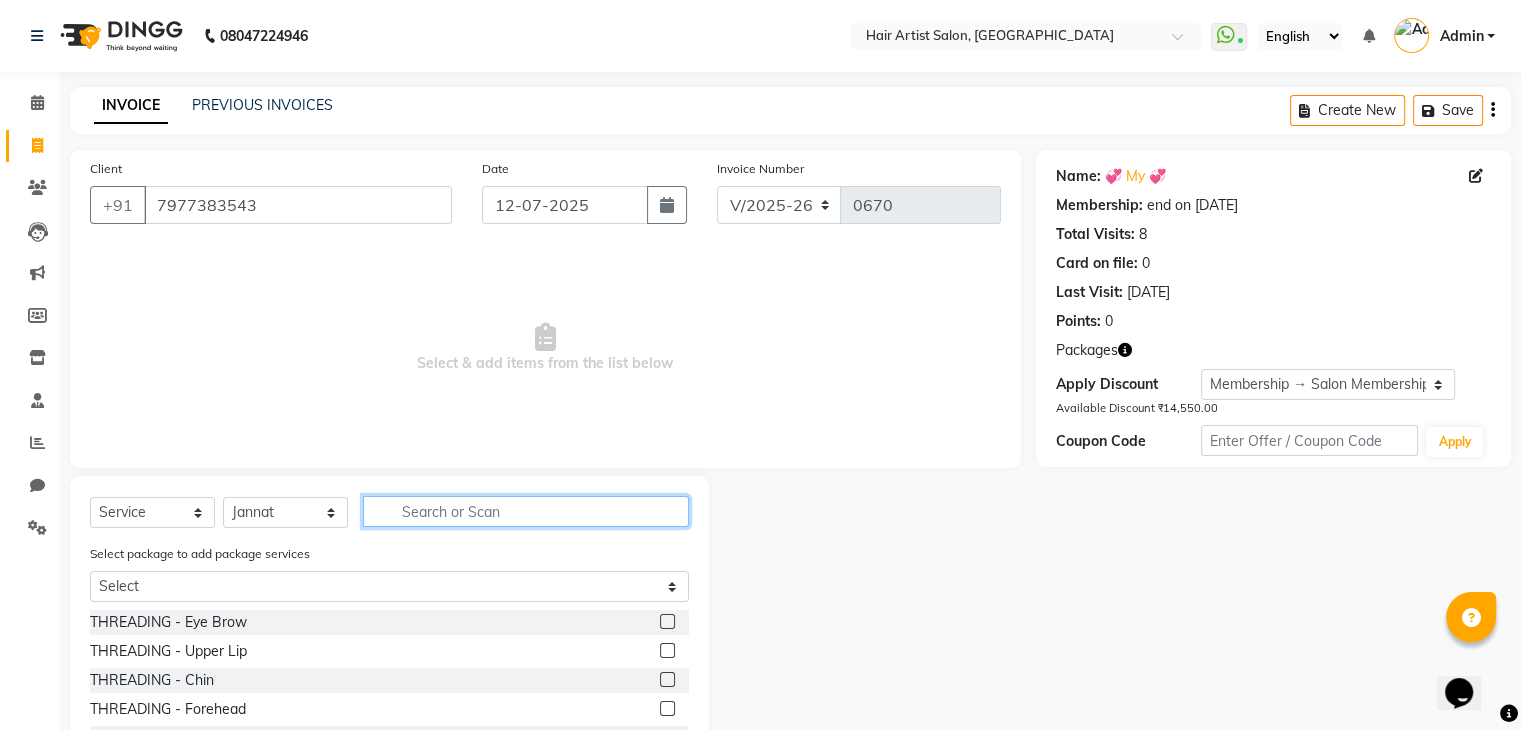 click 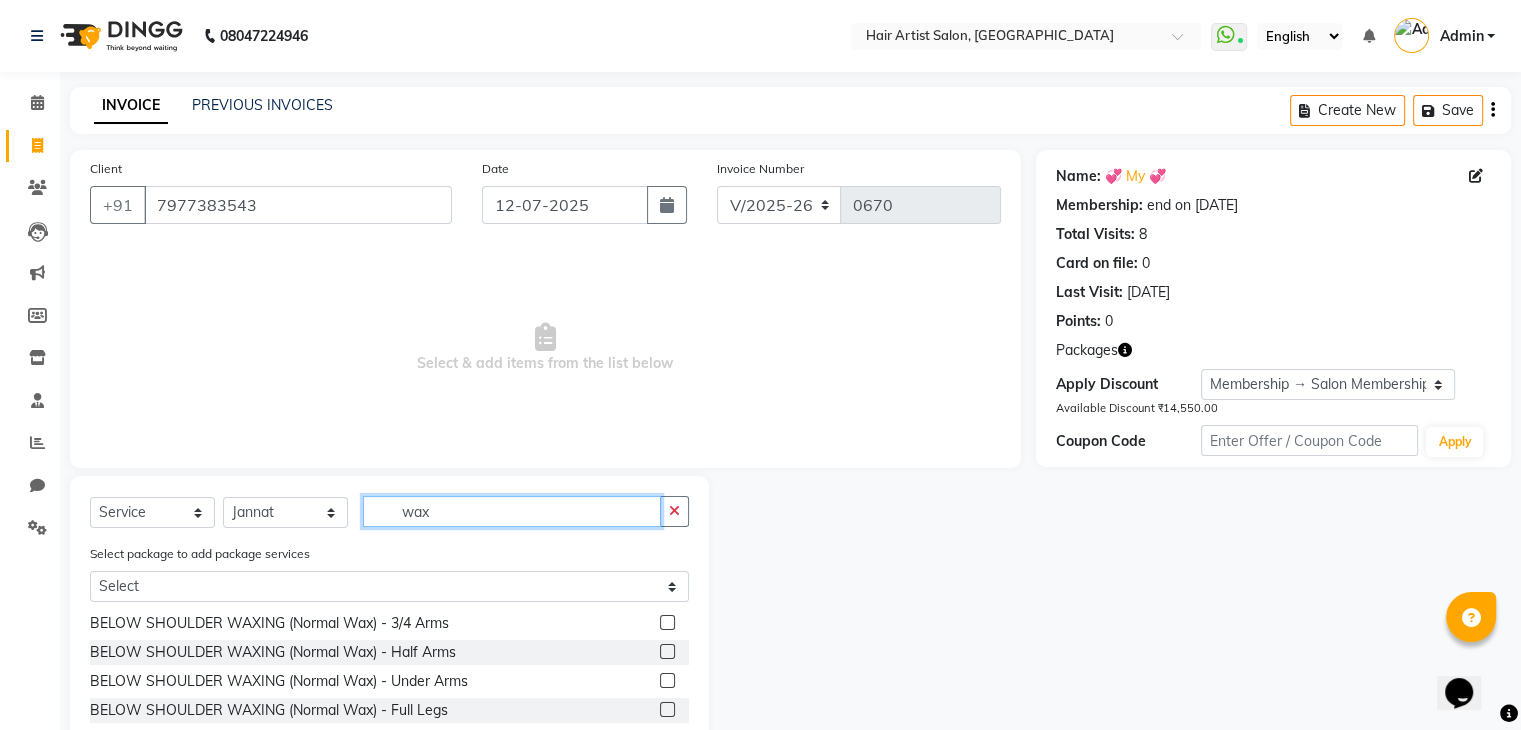 scroll, scrollTop: 324, scrollLeft: 0, axis: vertical 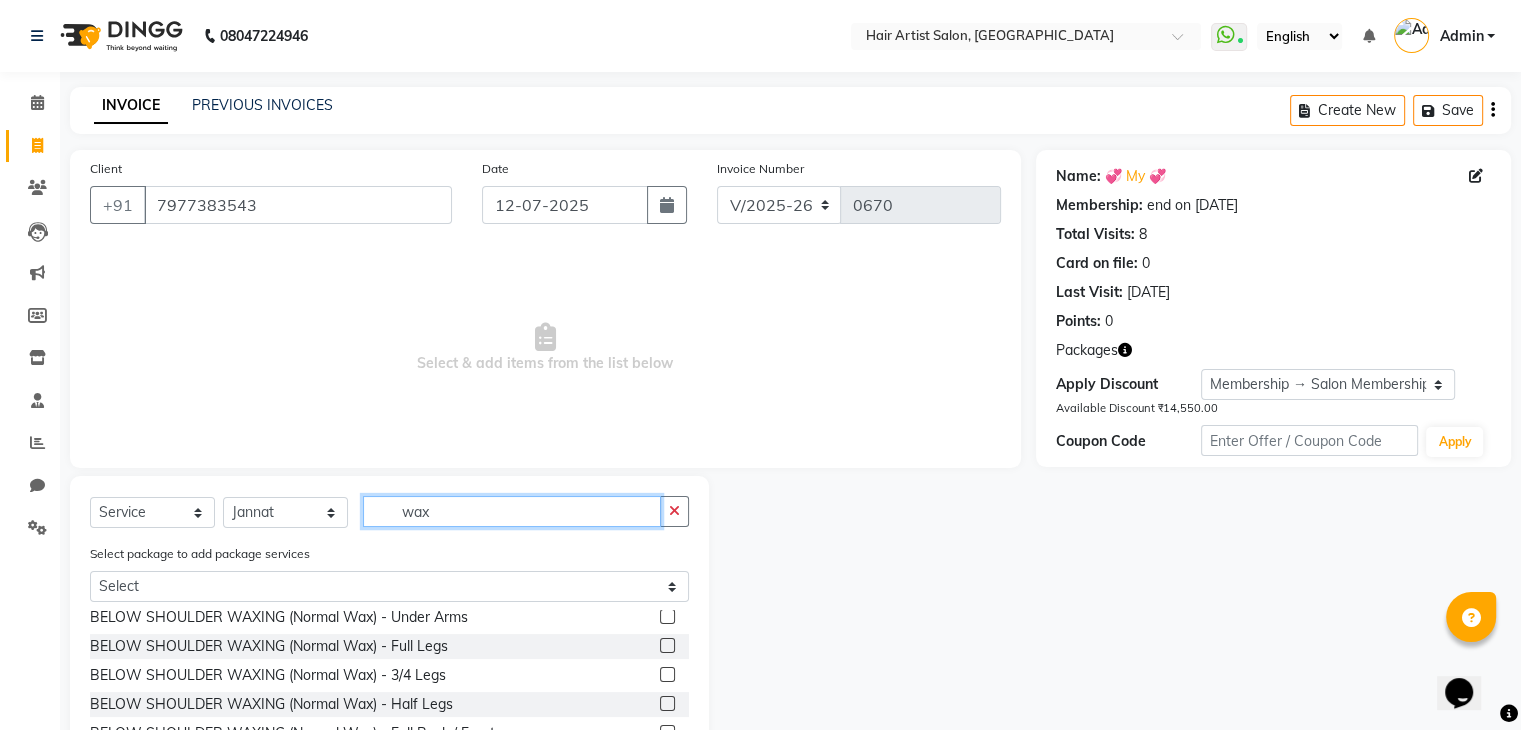 type on "wax" 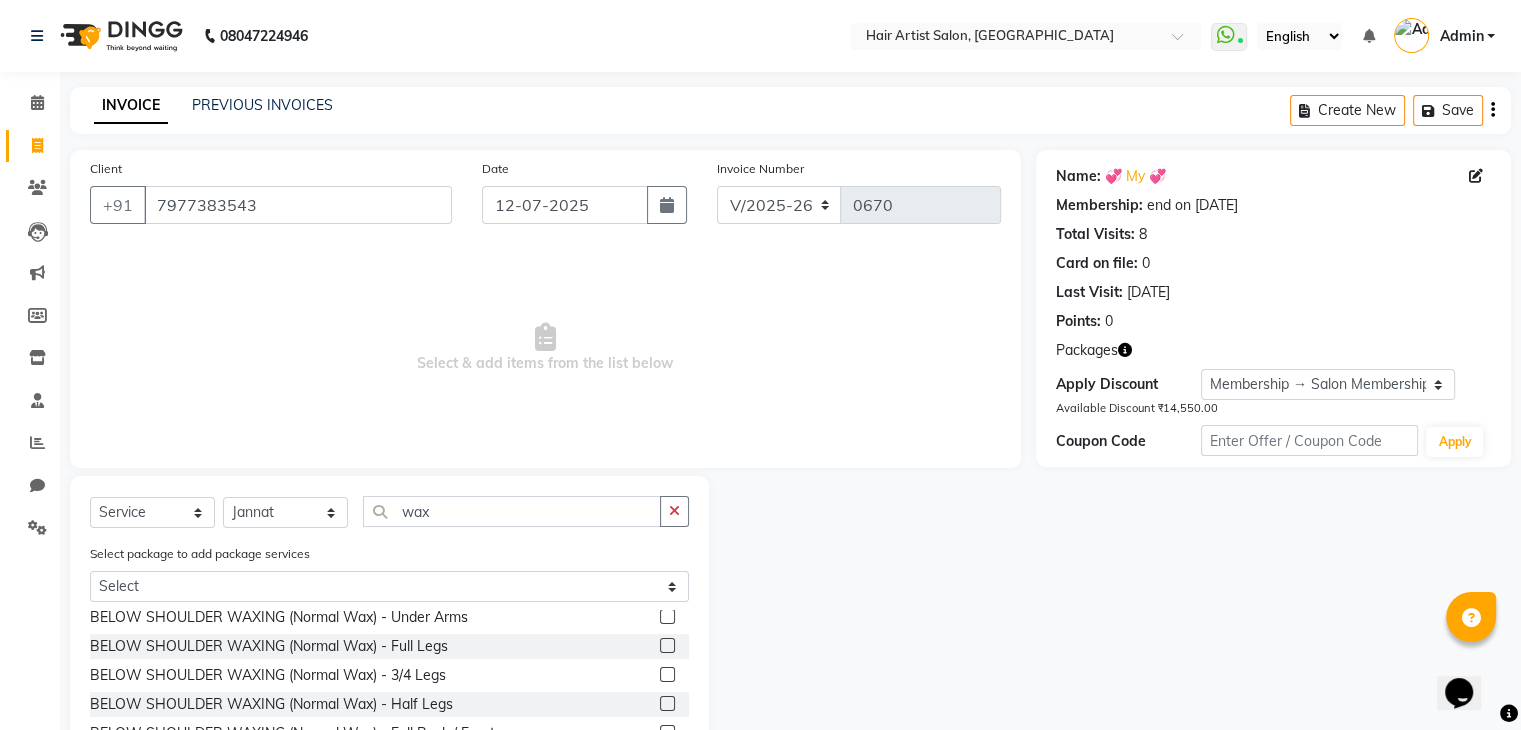 click on "BELOW SHOULDER WAXING (Normal Wax) - Full Legs" 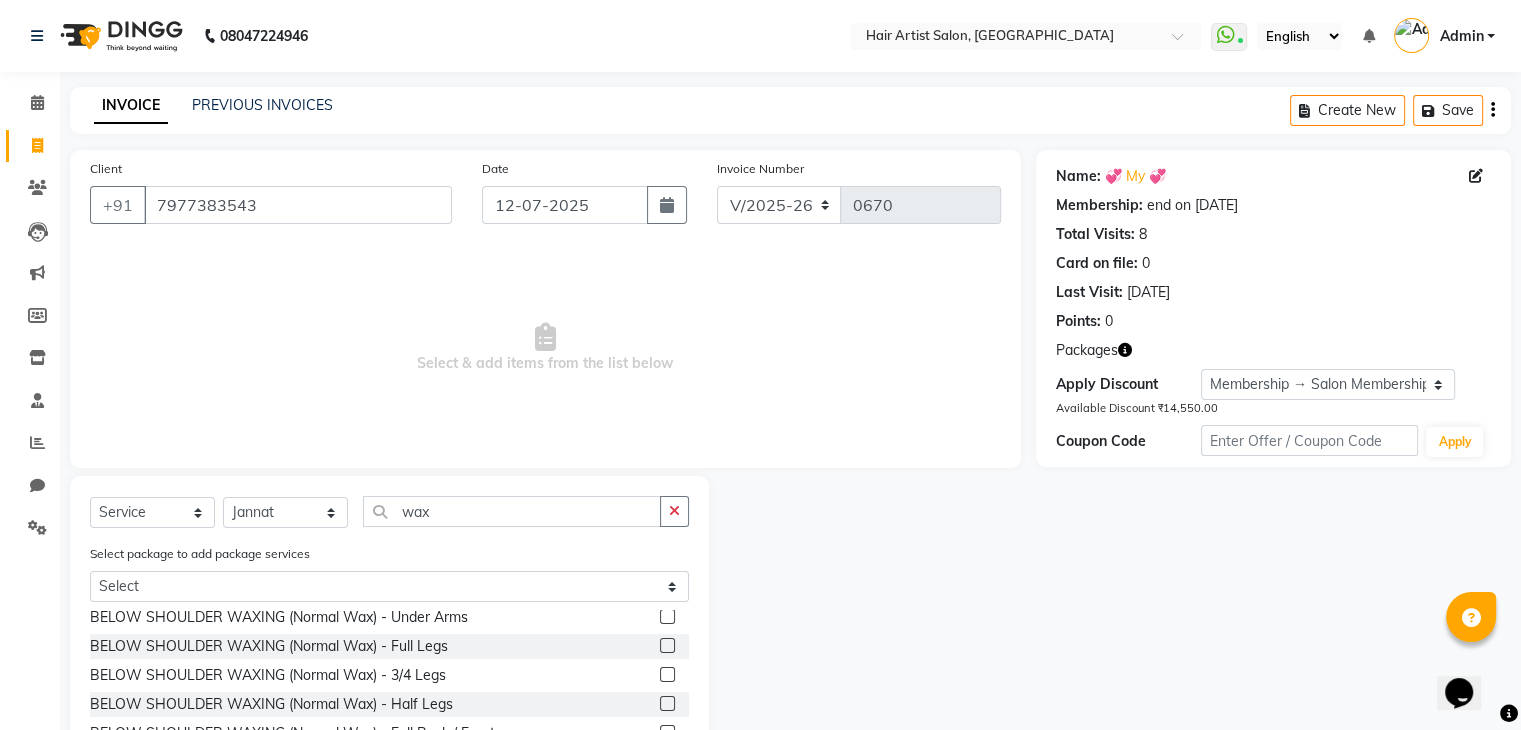 click on "BELOW SHOULDER WAXING (Normal Wax) - Full Legs" 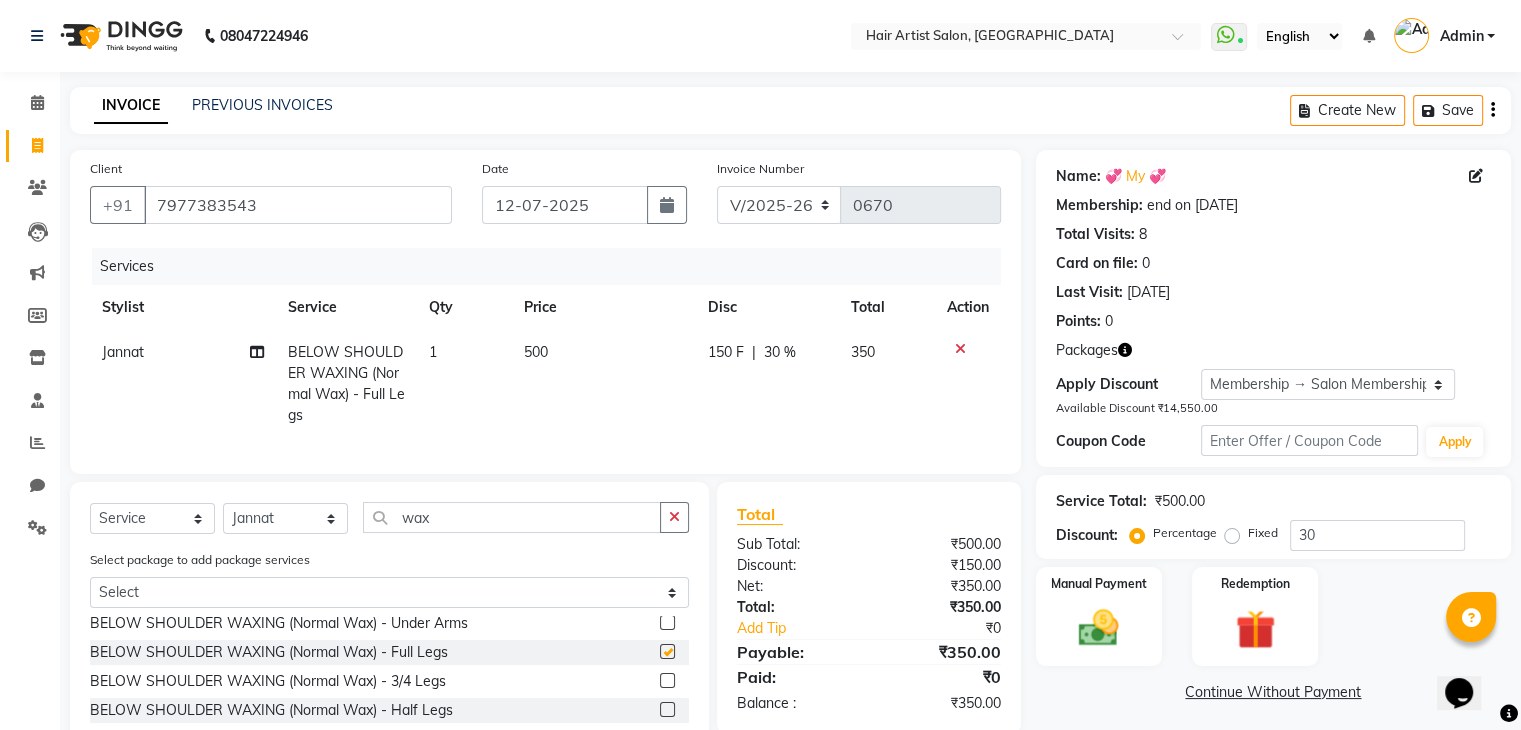 checkbox on "false" 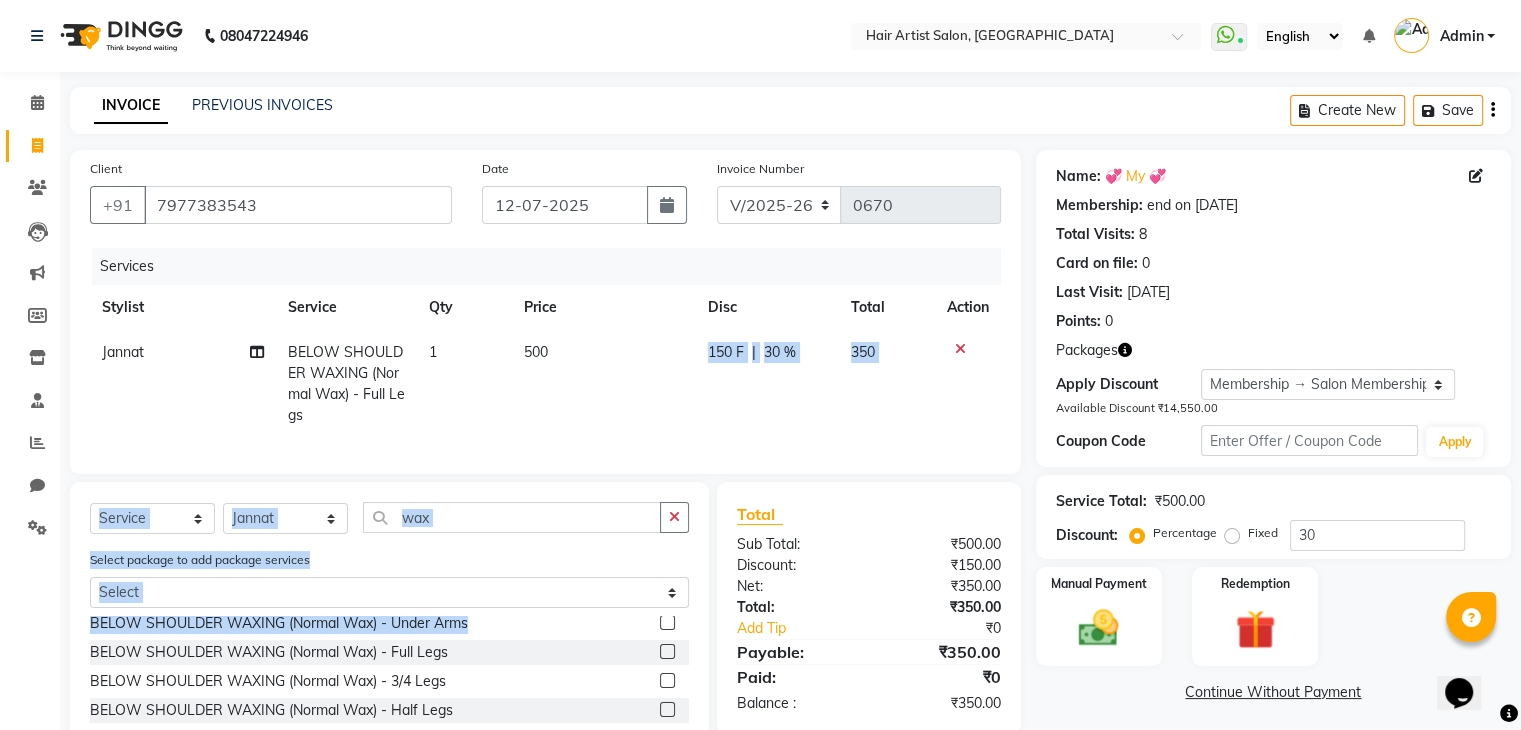 drag, startPoint x: 650, startPoint y: 646, endPoint x: 545, endPoint y: 351, distance: 313.12936 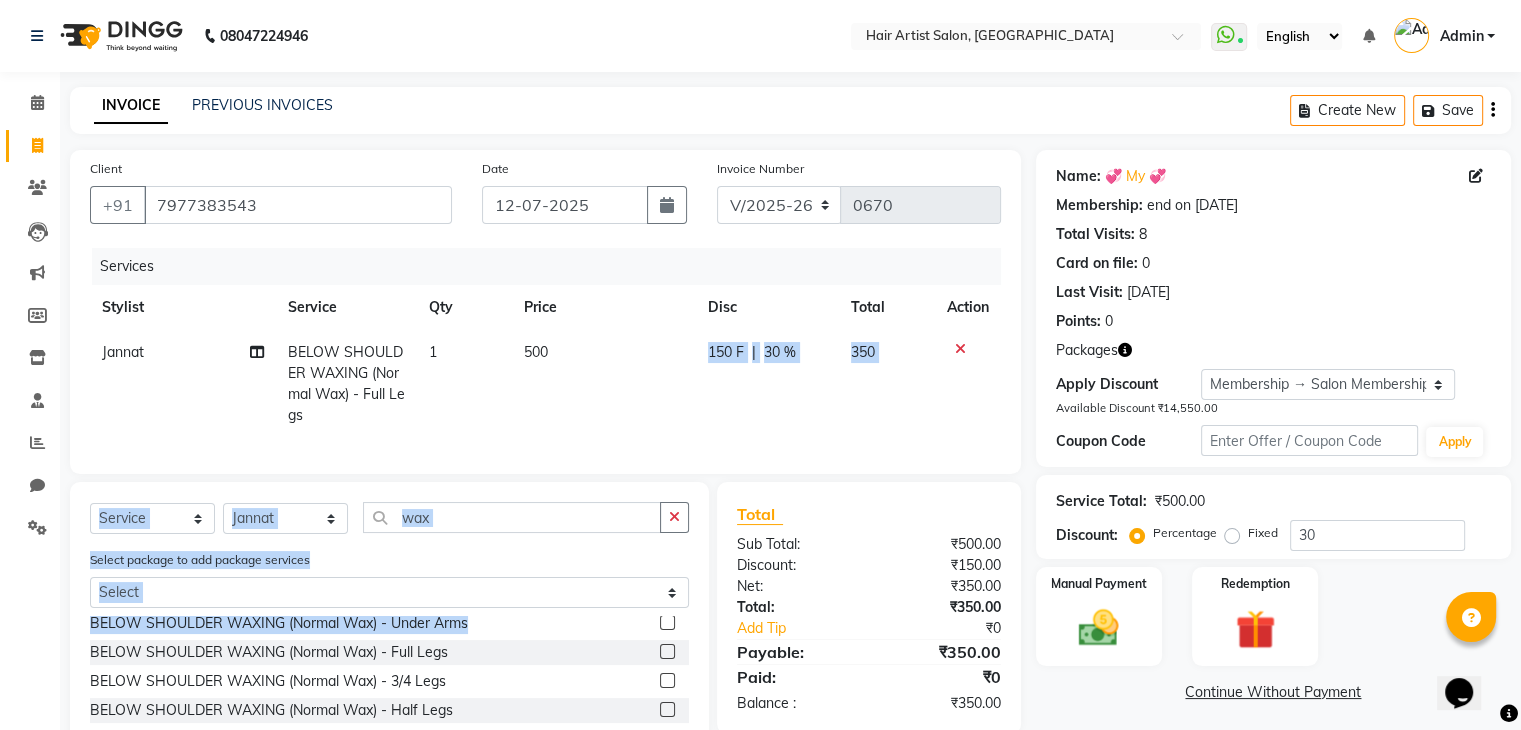 click on "Client +91 7977383543 Date 12-07-2025 Invoice Number V/2025 V/2025-26 0670 Services Stylist Service Qty Price Disc Total Action Jannat BELOW SHOULDER WAXING (Normal Wax) - Full Legs 1 500 150 F | 30 % 350 Select  Service  Product  Membership  Package Voucher Prepaid Gift Card  Select Stylist Alok Aman  Jannat Saif SALON  Shabbir Sir Sneha Sushila Mam  Vishakha  wax Select package to add package services Select MNSN OFR FULL WAX  MNSNOFR MALE BEARD/SHAVE  MNSNOFR MENS HAIR CUT  MNSNOFR MENS HAIR CUT  MNSNOFR FEMALE HAIR CUT   MNSNOFR MENS HAIR CUT  MNSNOFR MENS HAIR CUT  NORMAL WAX FACE - Upper Lips  NORMAL WAX FACE - Lower Lips  NORMAL WAX FACE - Chin  NORMAL WAX FACE - Side Lock  NORMAL WAX FACE - Forehead  NORMAL WAX FACE - Nose  NORMAL WAX FACE - Neck Back  NORMAL WAX FACE - Face  BELOW SHOULDER WAXING (Normal Wax) - Full Arms  BELOW SHOULDER WAXING (Normal Wax) - 3/4 Arms  BELOW SHOULDER WAXING (Normal Wax) - Half Arms  BELOW SHOULDER WAXING (Normal Wax) - Under Arms  FLAVOURED WAXING - Upper Lips  Total" 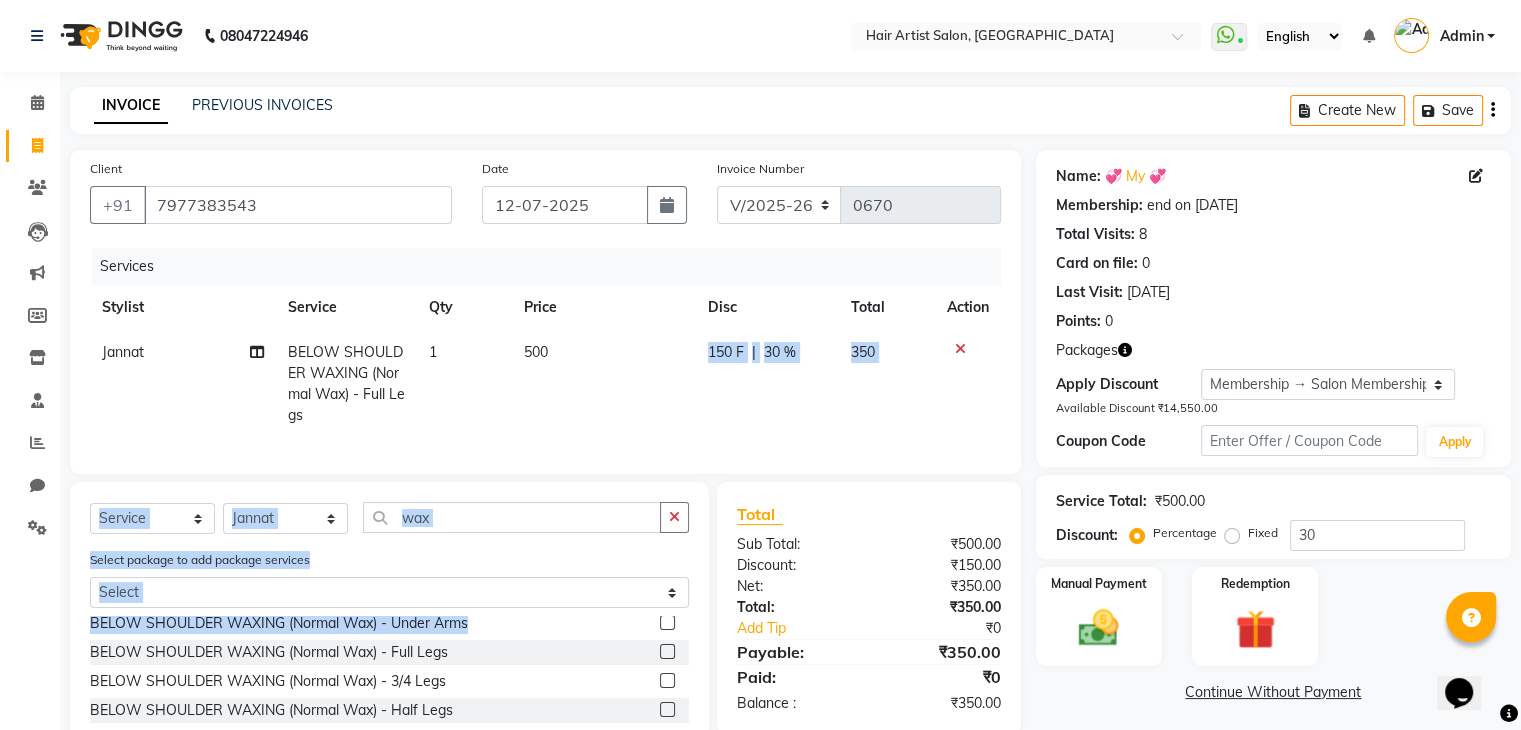 click on "500" 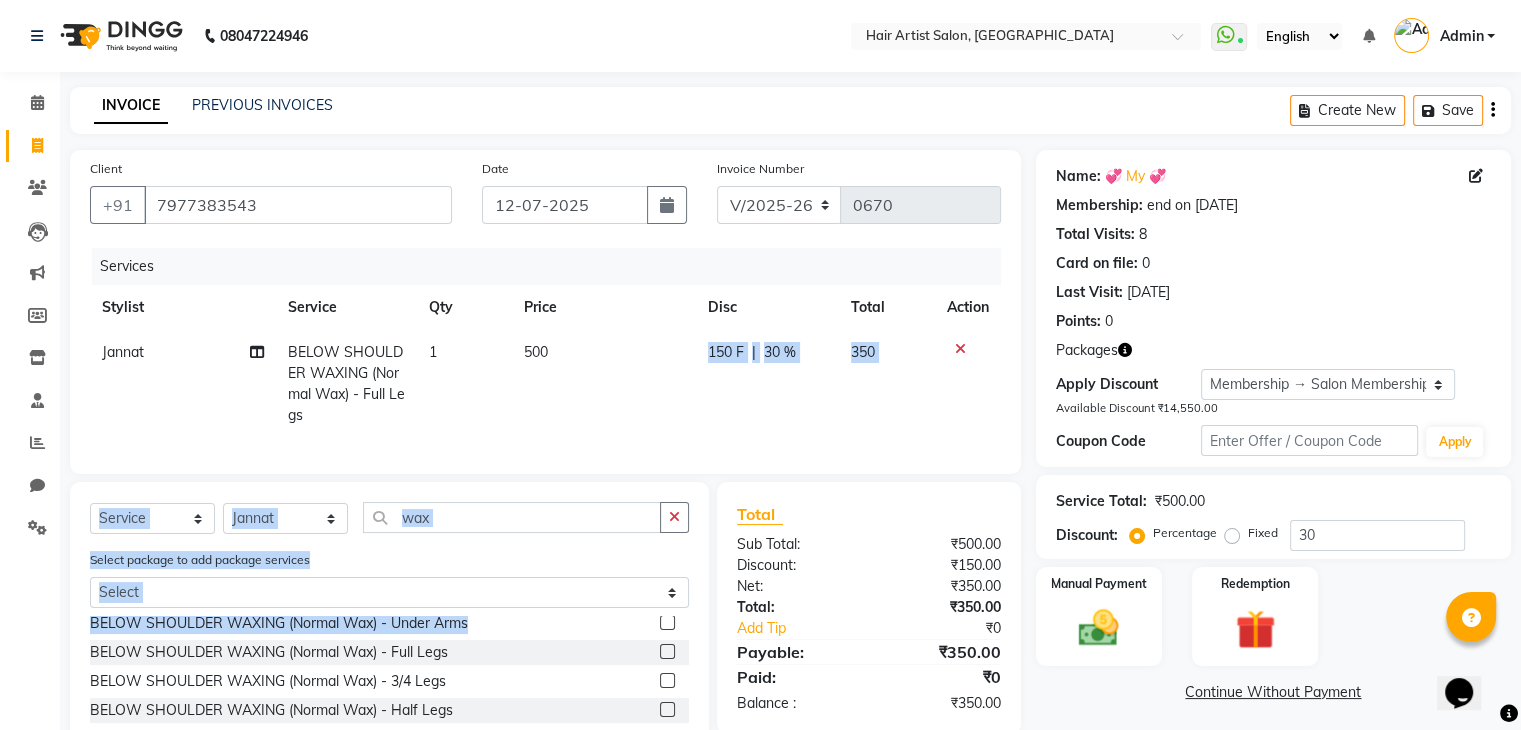 select on "69567" 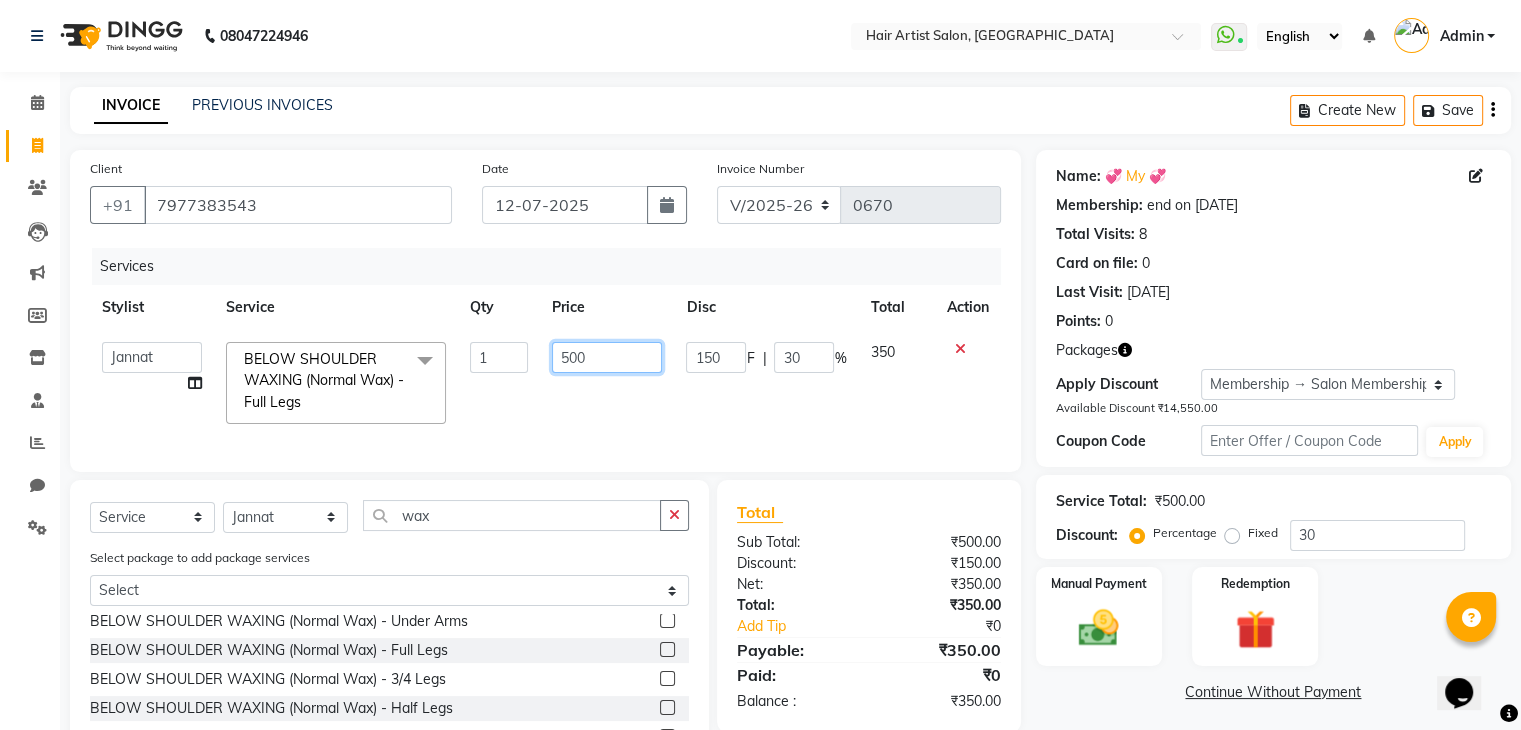 click on "500" 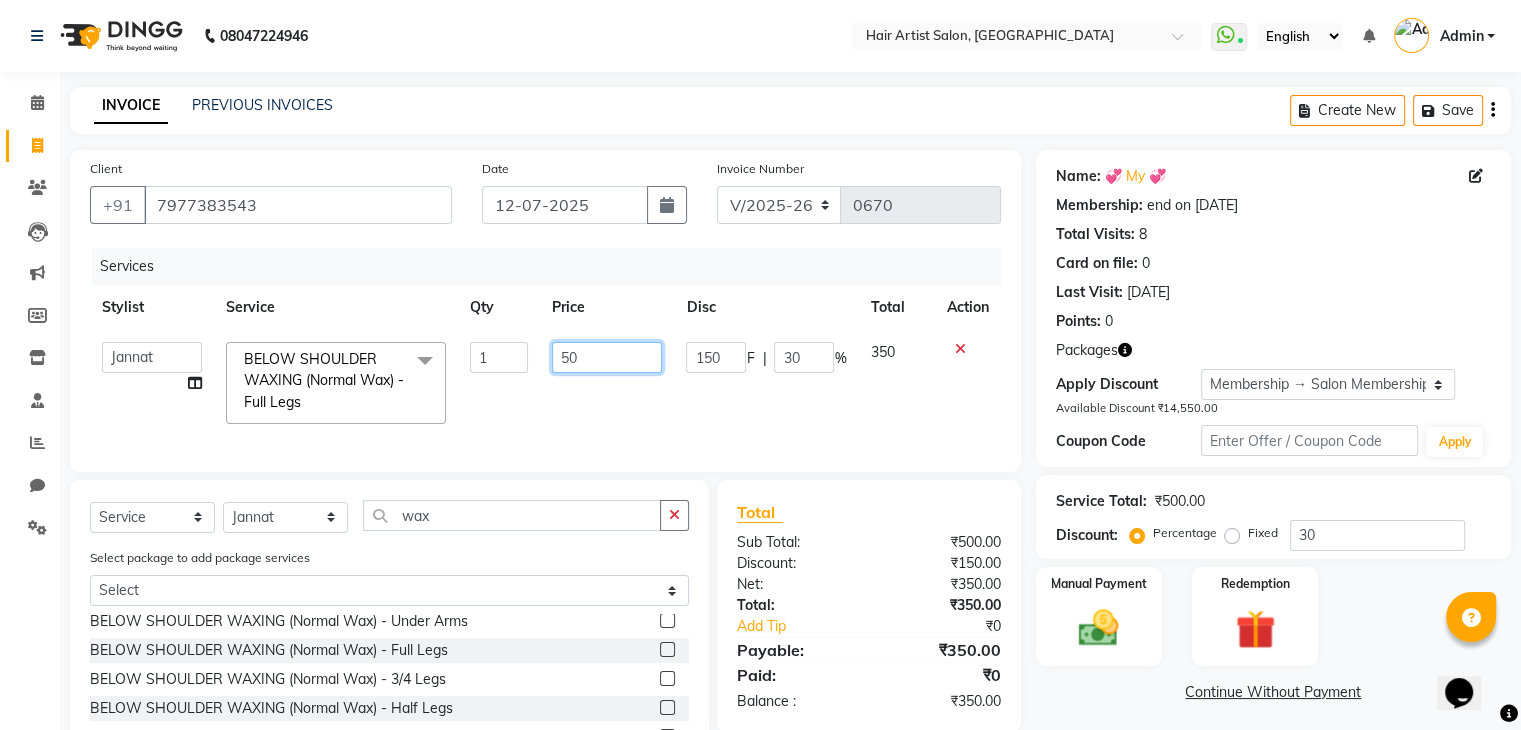 type on "5" 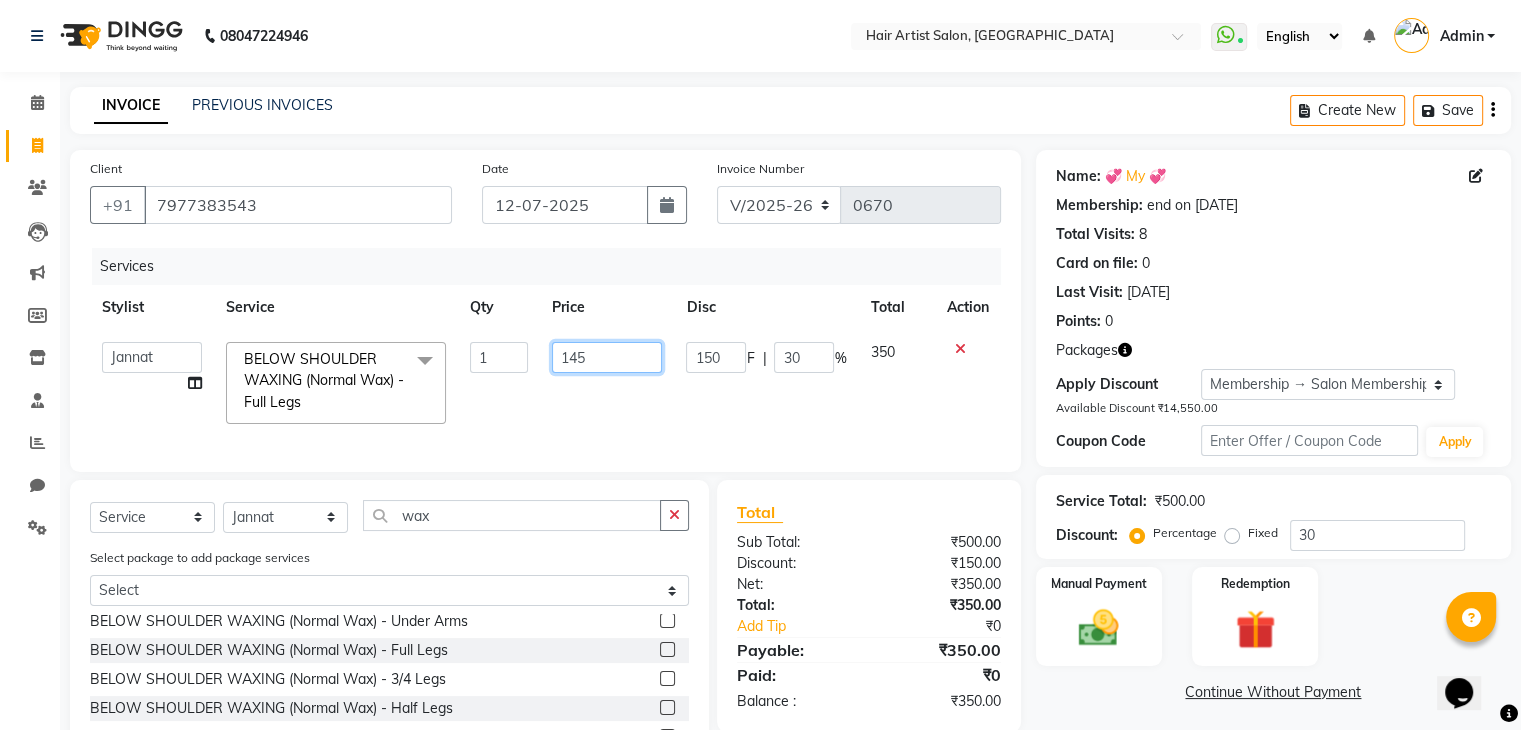 type on "1450" 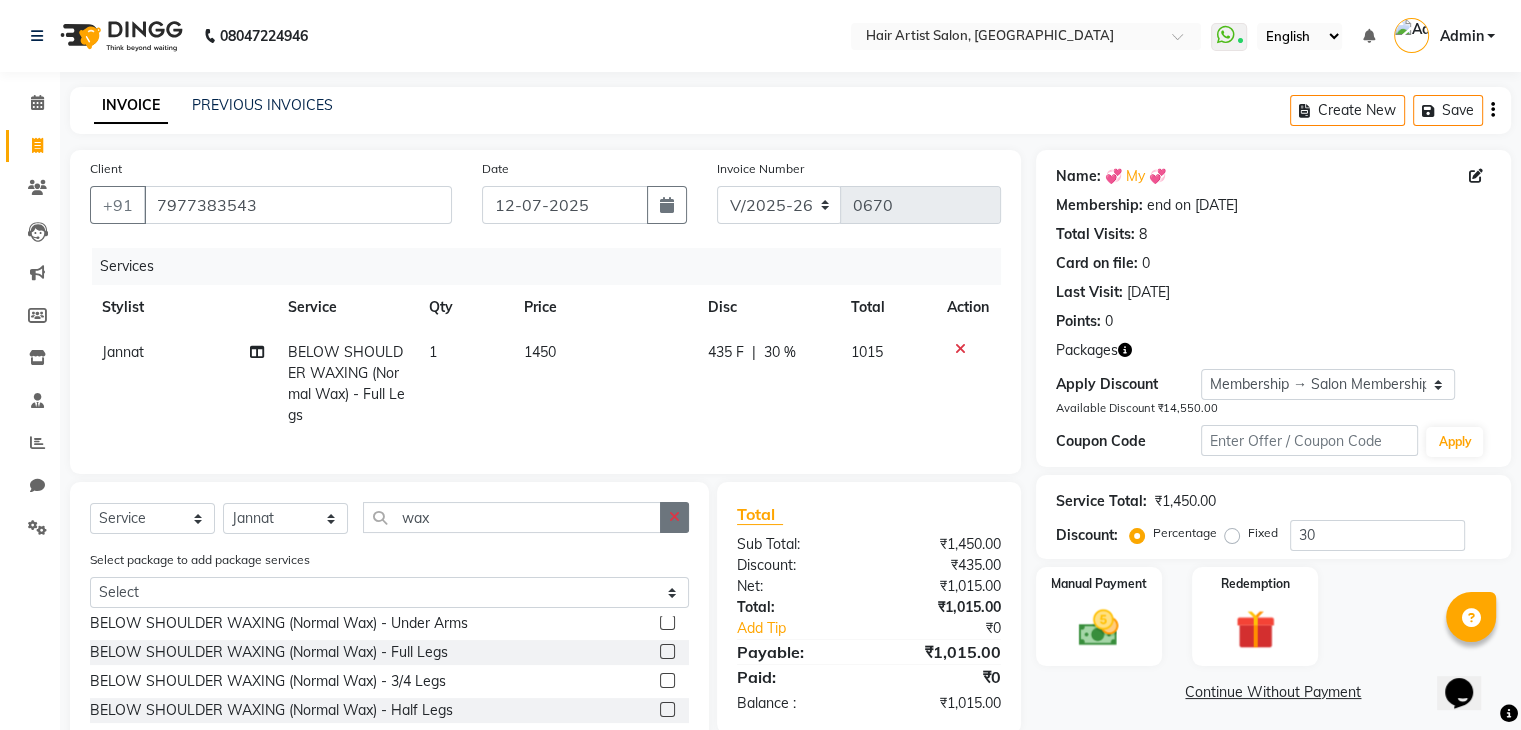 click 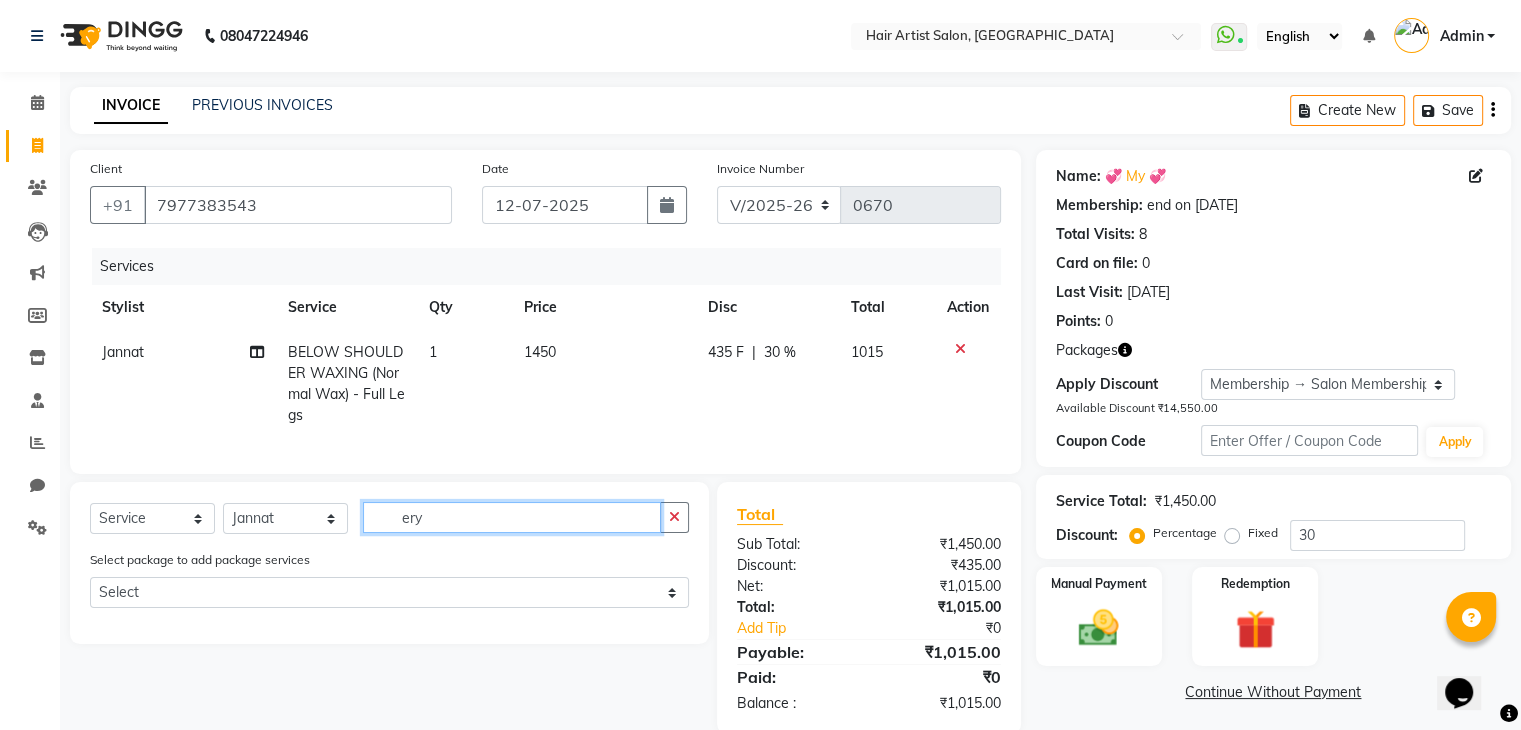 scroll, scrollTop: 0, scrollLeft: 0, axis: both 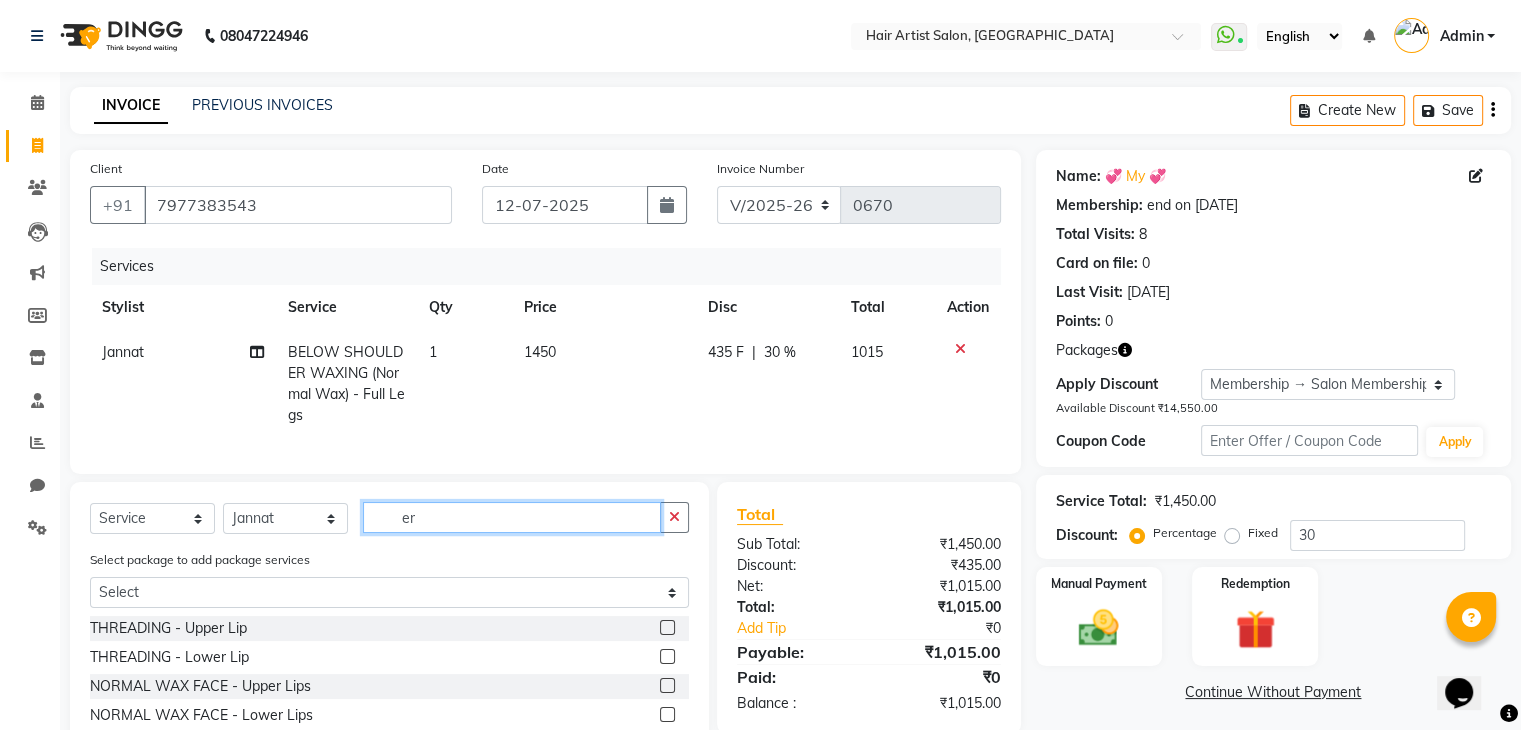 type on "e" 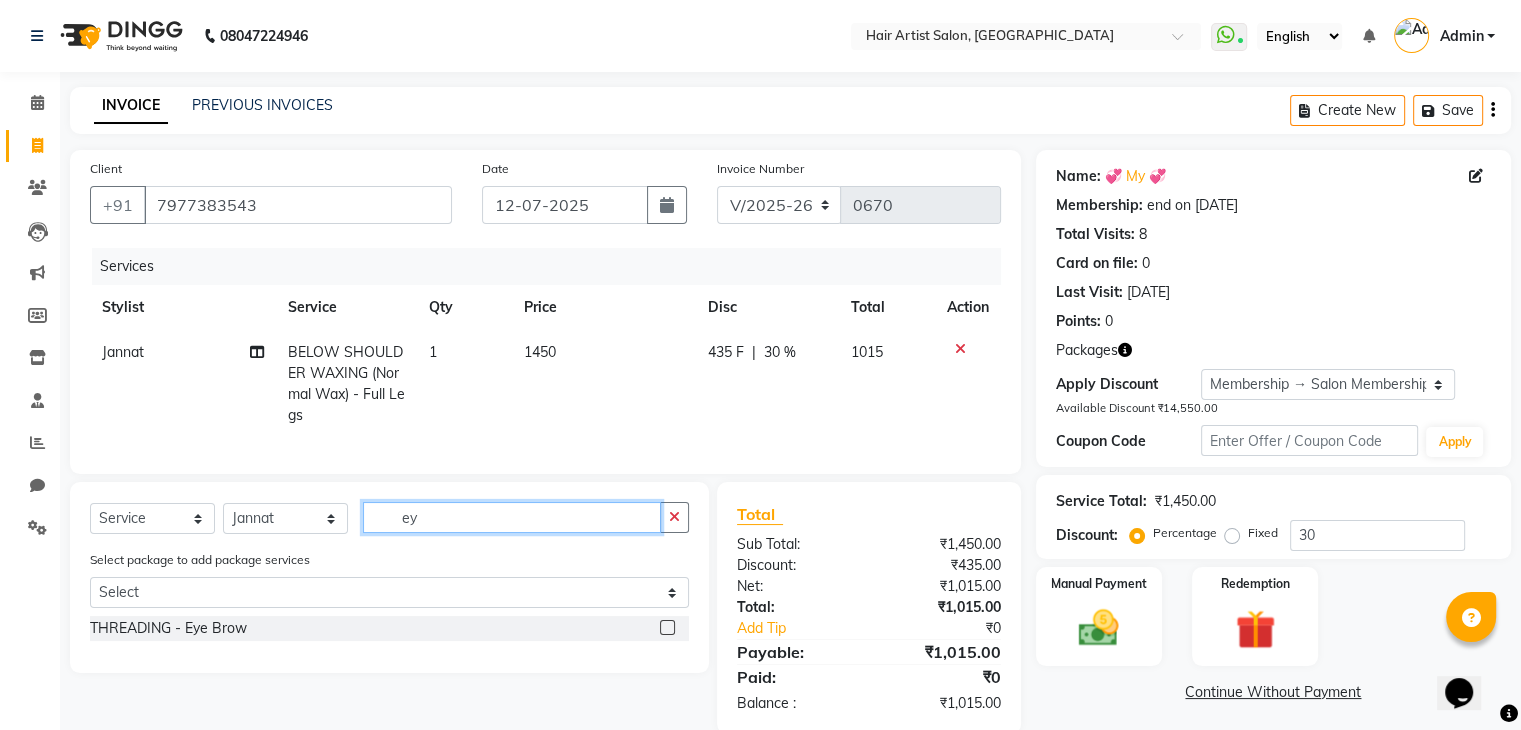 type on "ey" 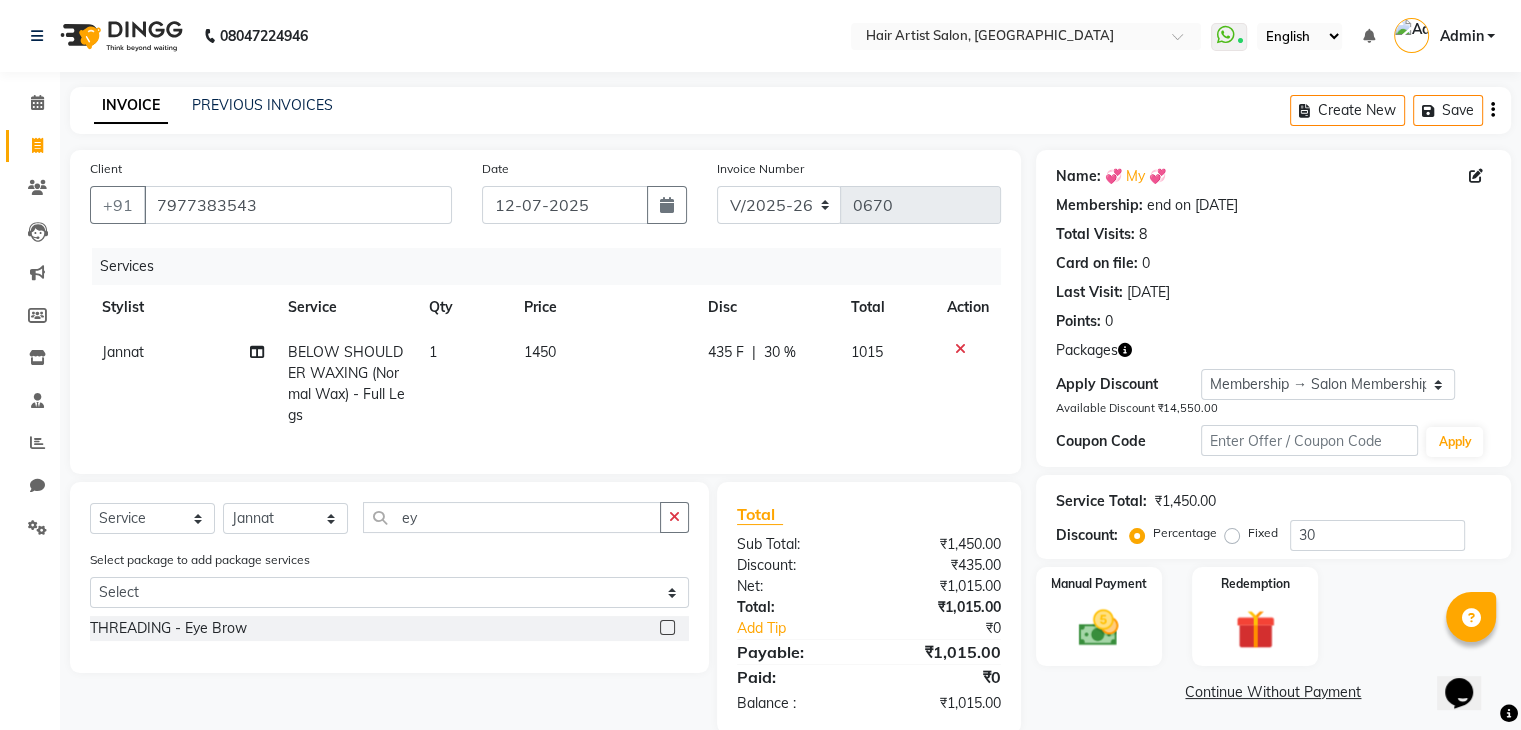 click 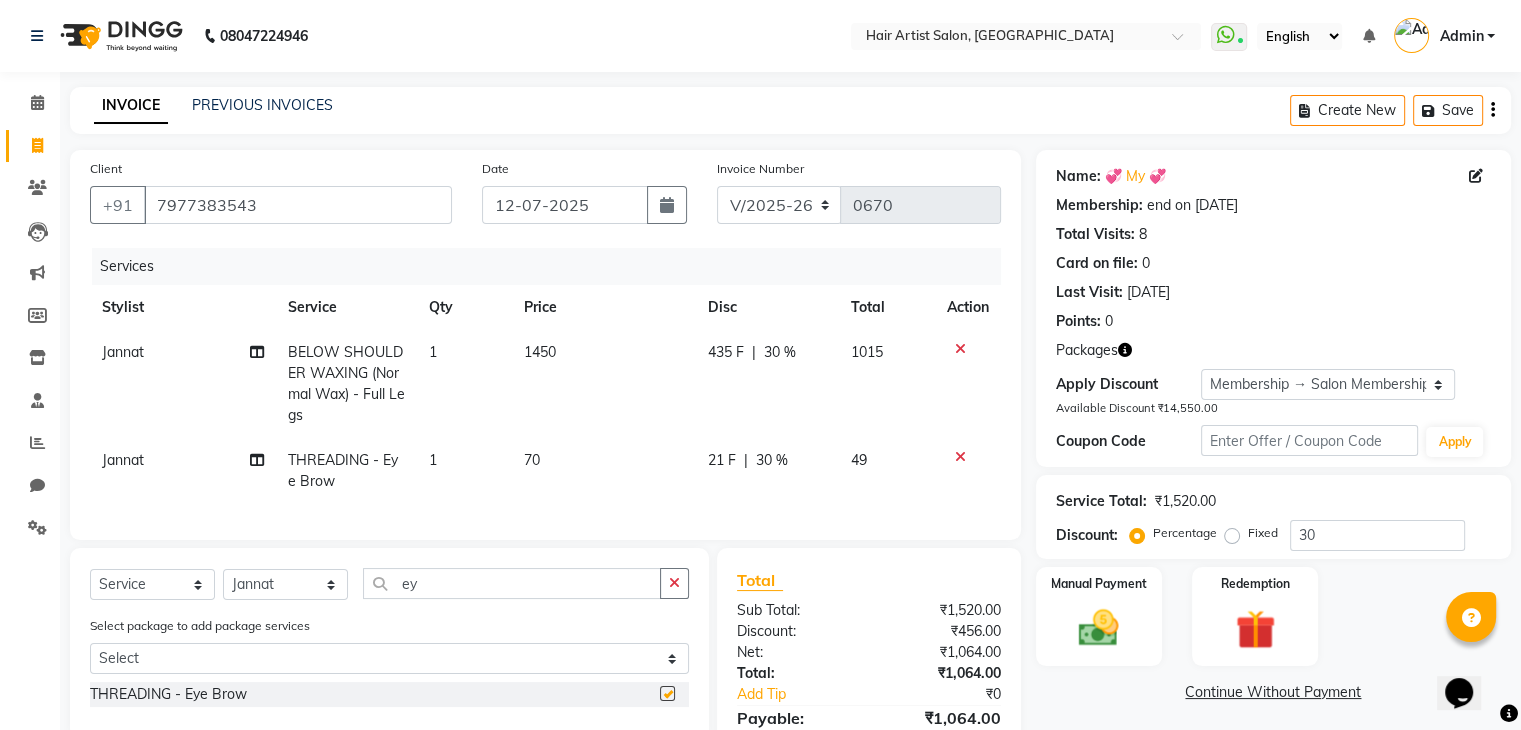 checkbox on "false" 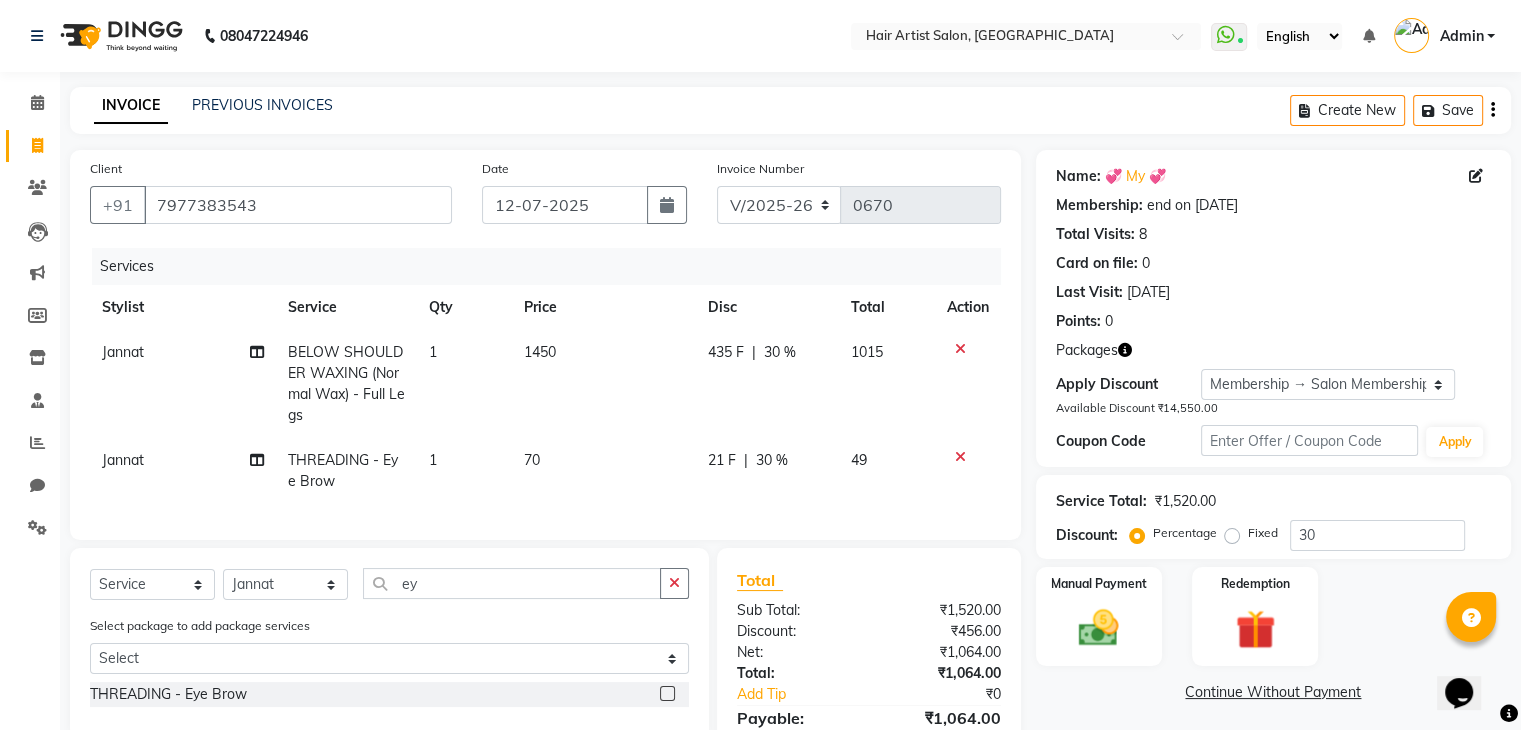 click on "Select package to add package services Select MNSN OFR FULL WAX  MNSNOFR MALE BEARD/SHAVE  MNSNOFR MENS HAIR CUT  MNSNOFR MENS HAIR CUT  MNSNOFR FEMALE HAIR CUT   MNSNOFR MENS HAIR CUT  MNSNOFR MENS HAIR CUT" 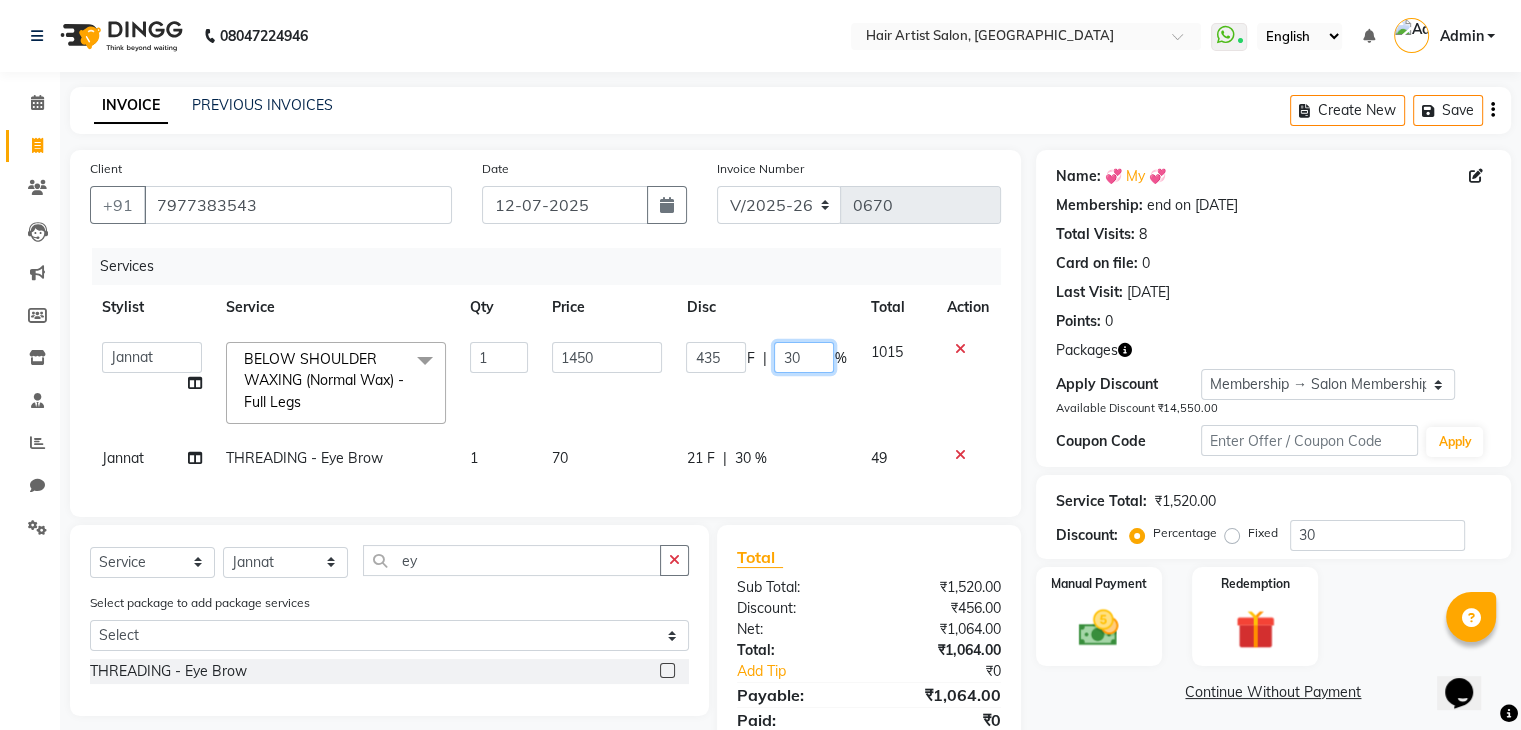 click on "30" 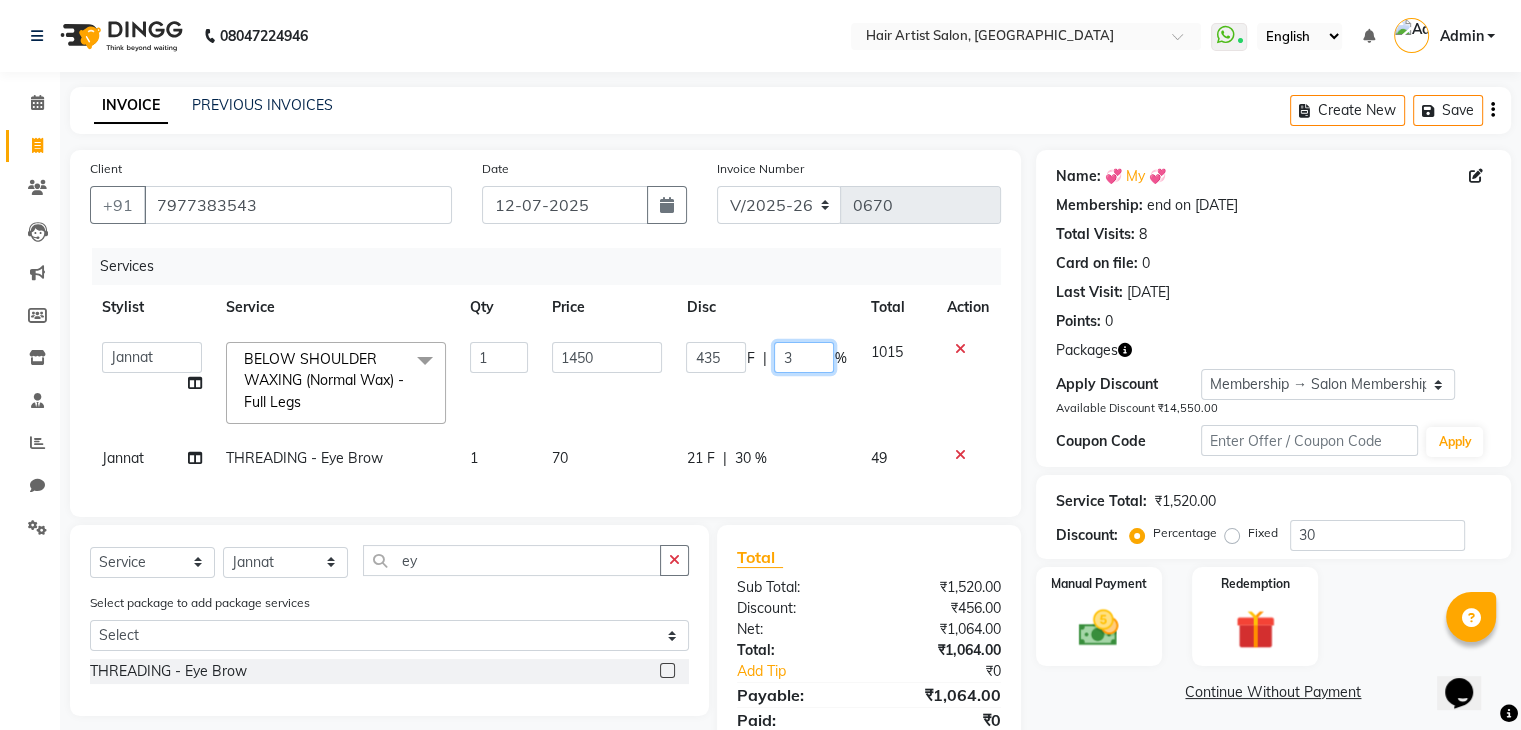 type 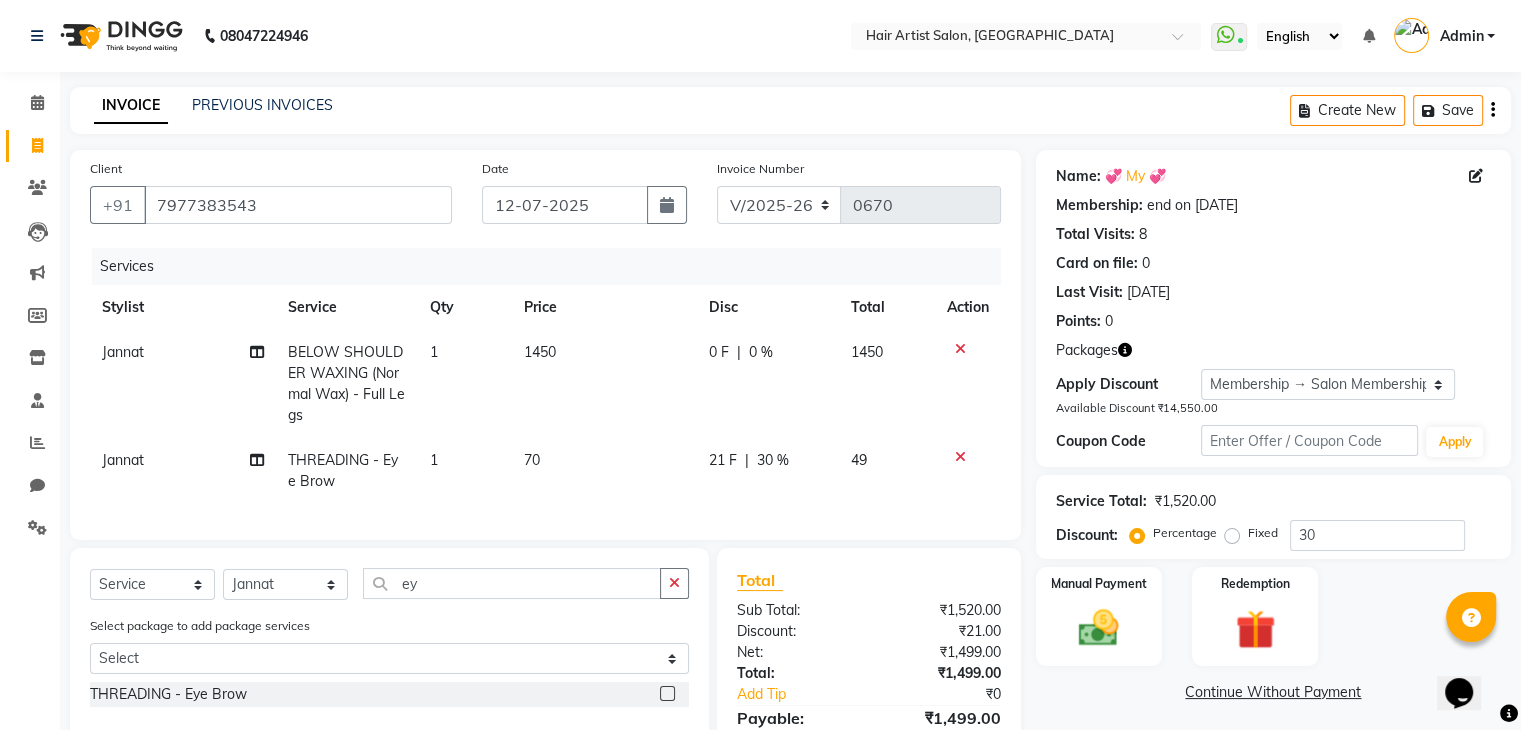 click on "49" 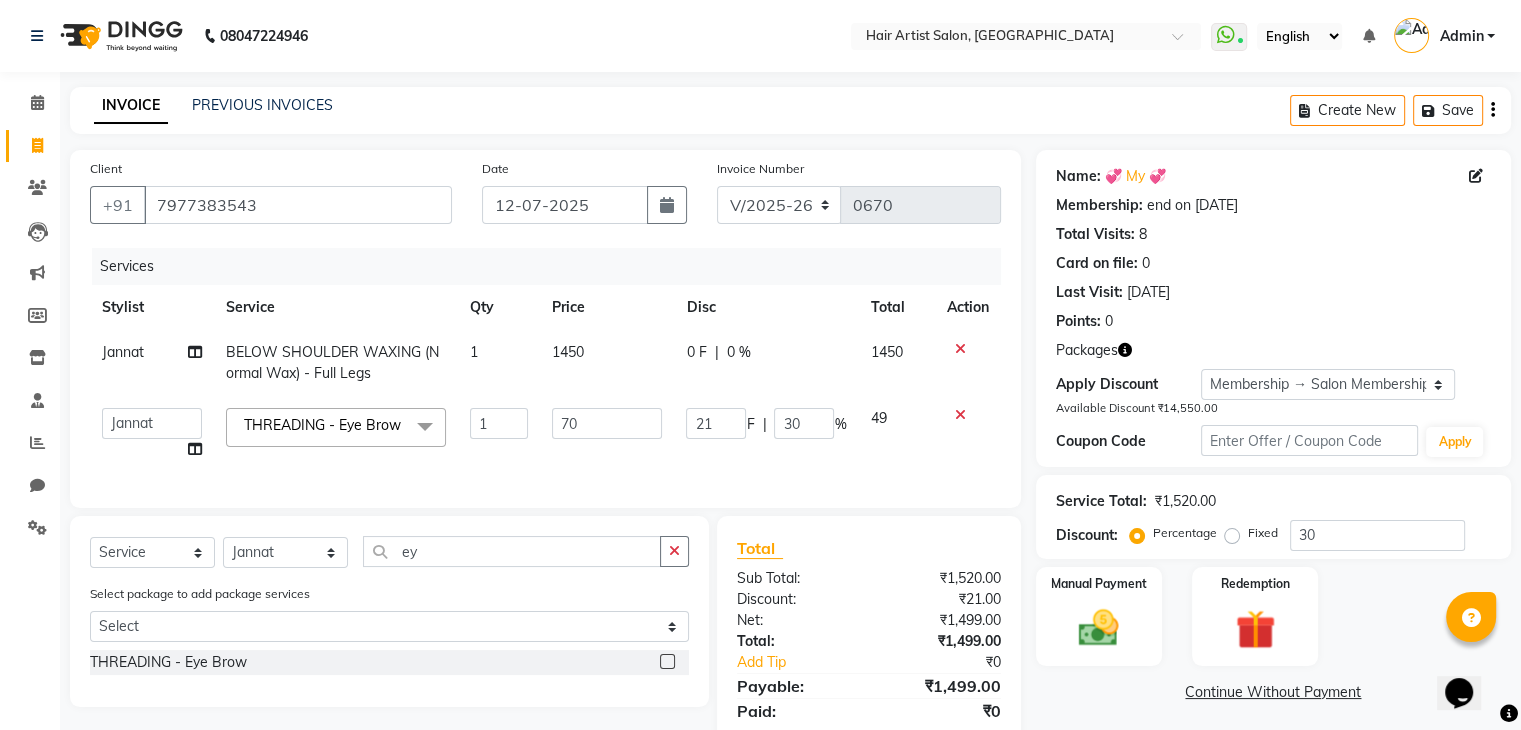 click on "49" 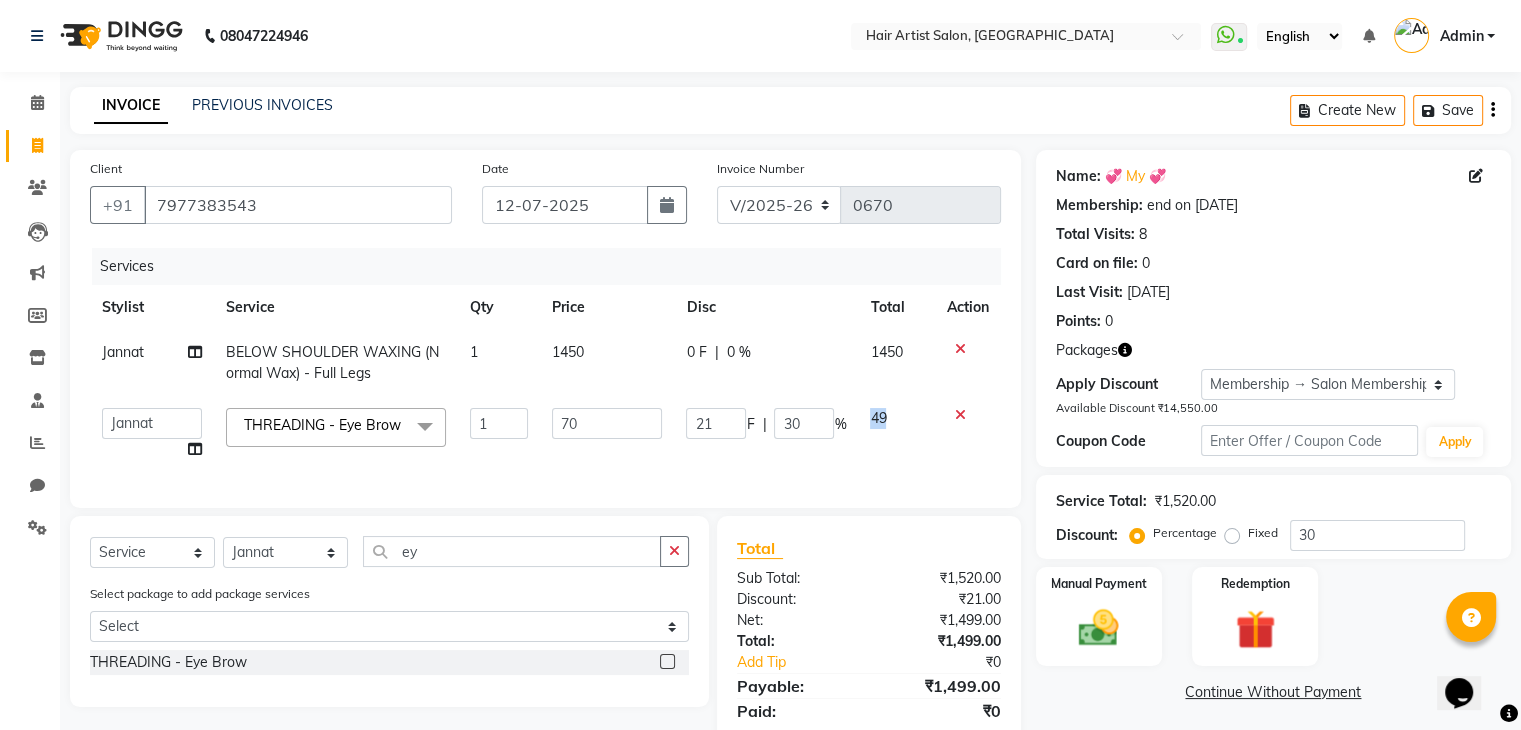 click on "49" 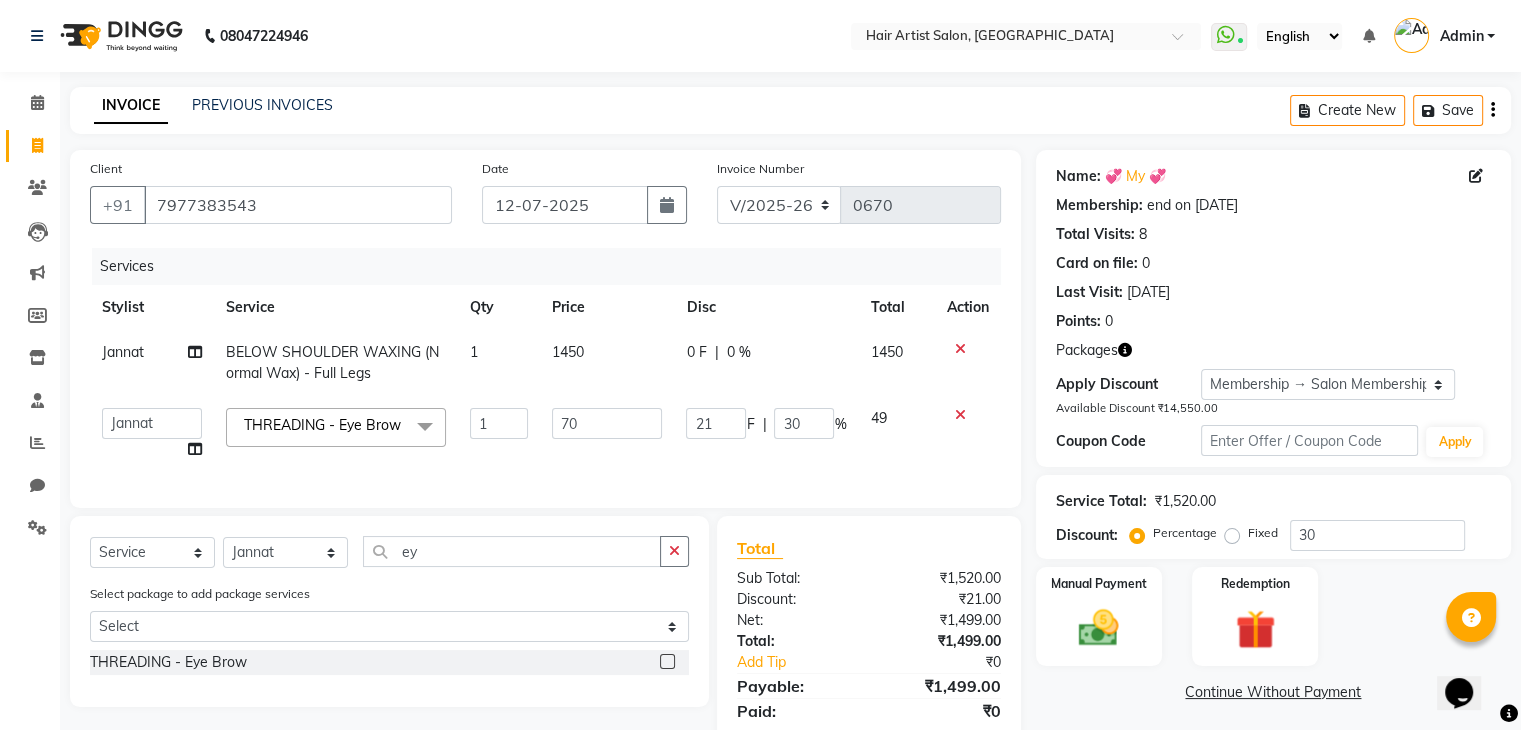 click on "49" 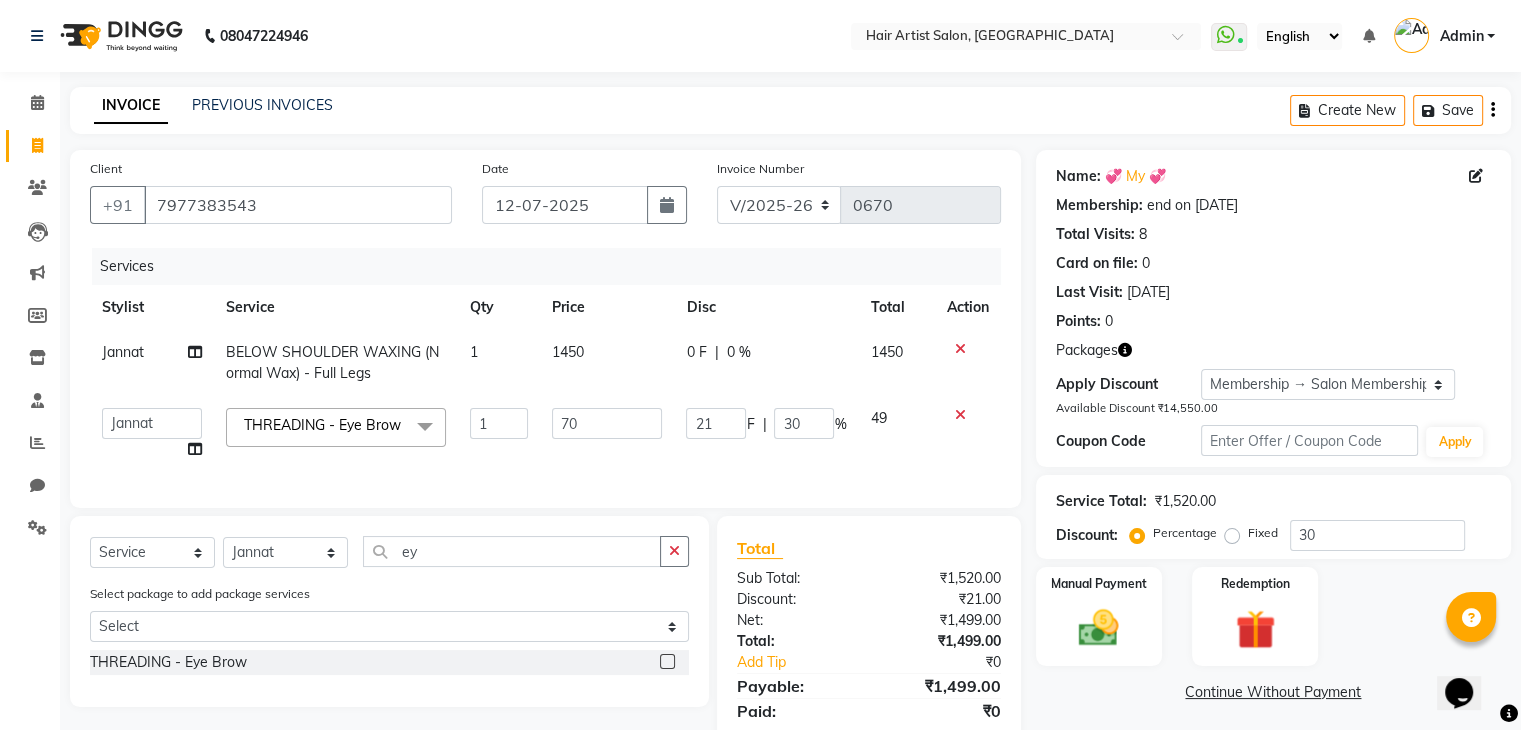 click on "49" 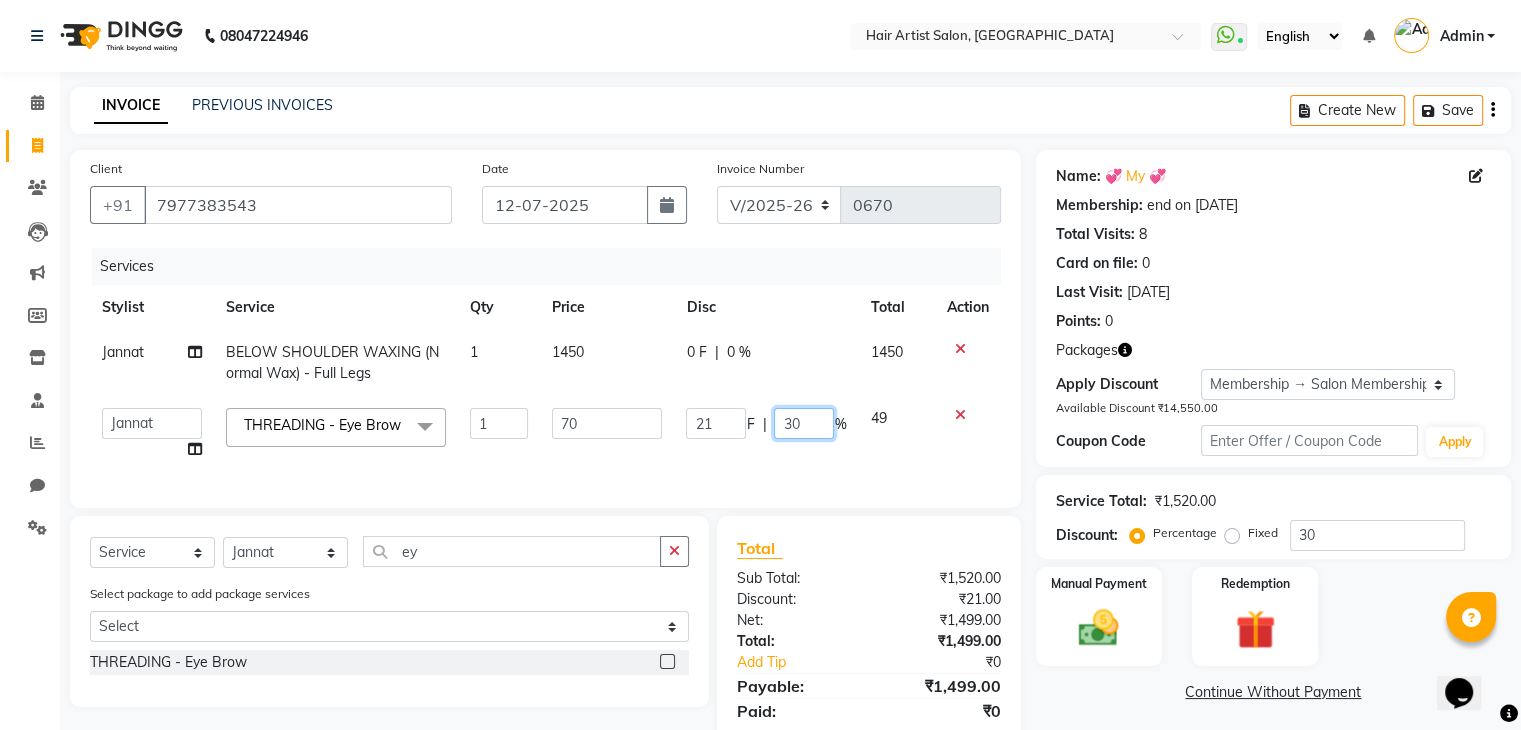 click on "30" 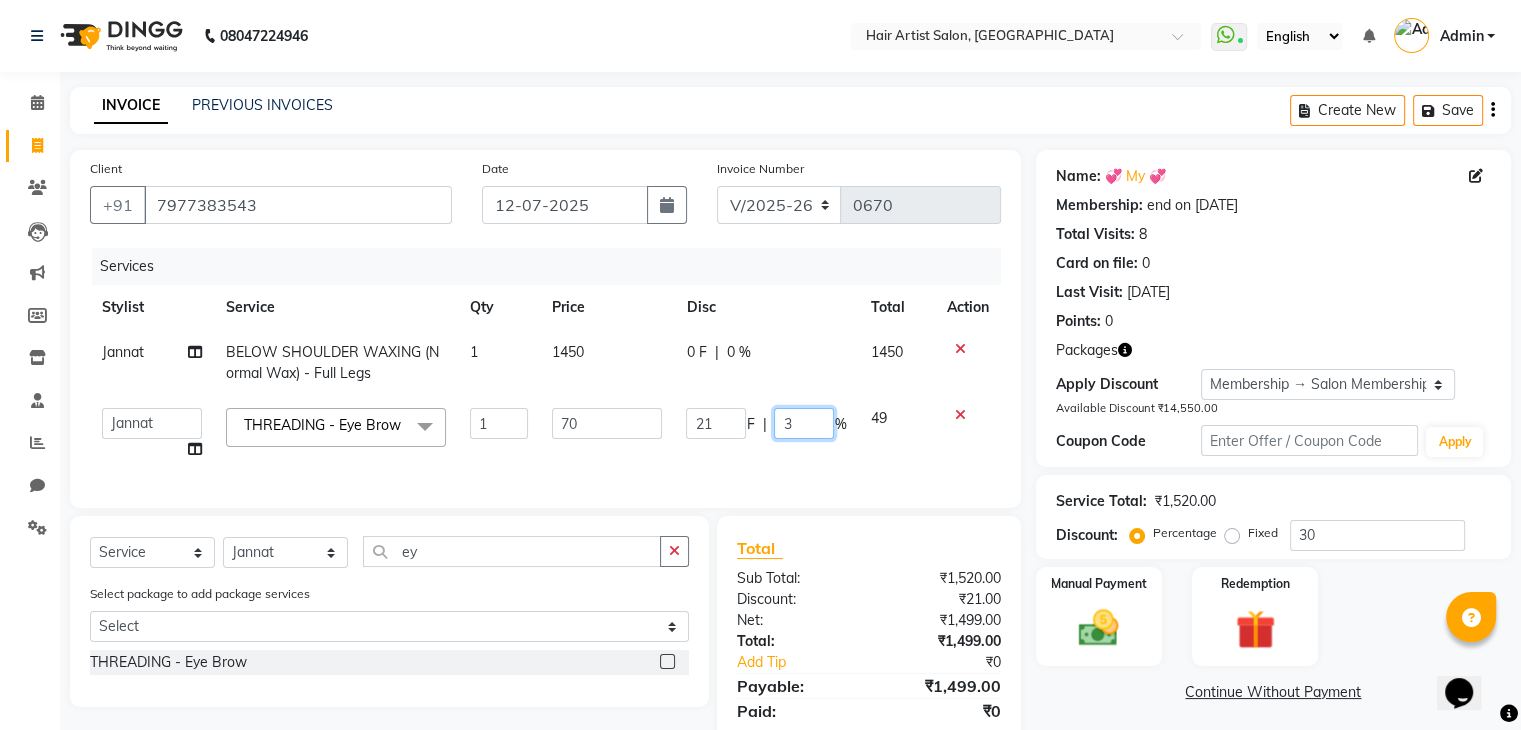 type 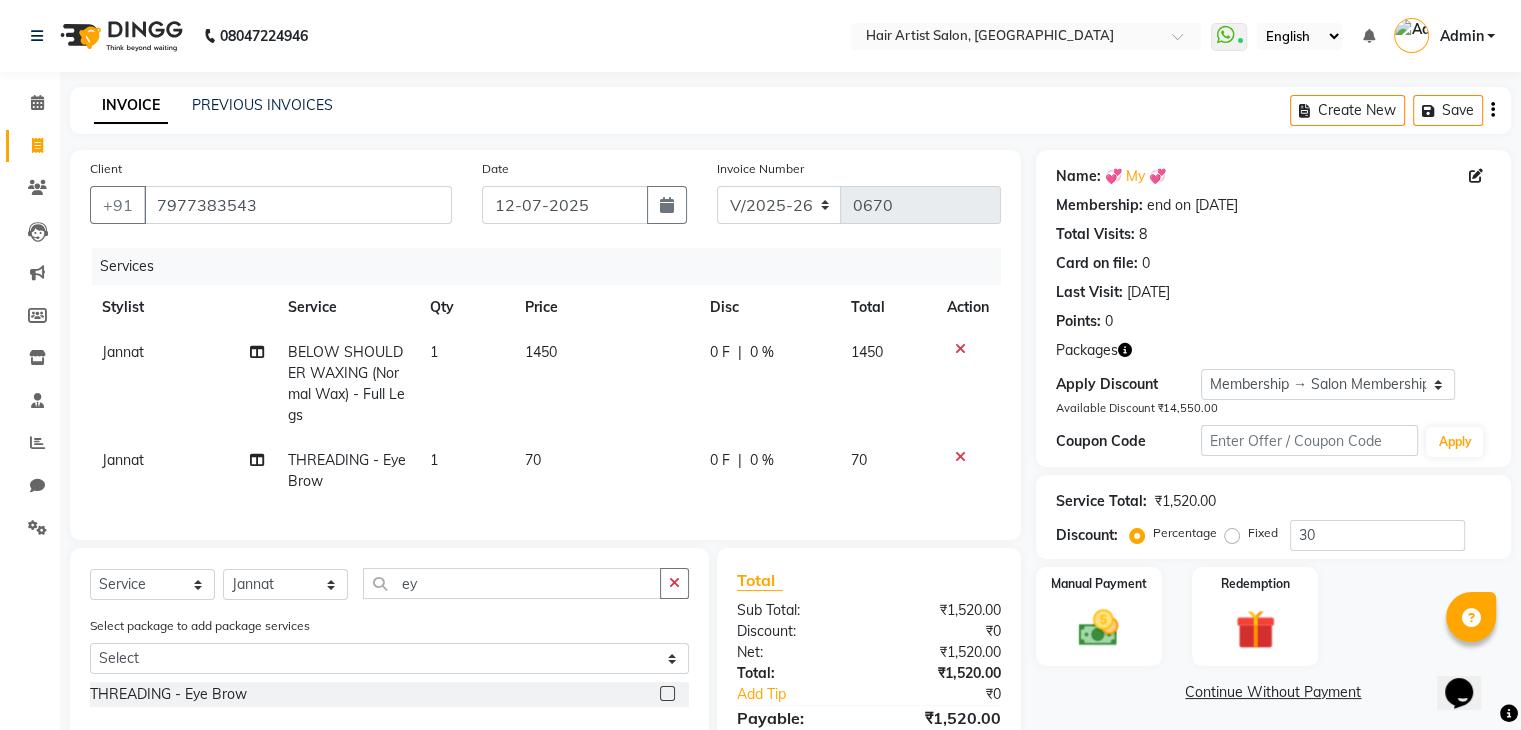 click on "0 F | 0 %" 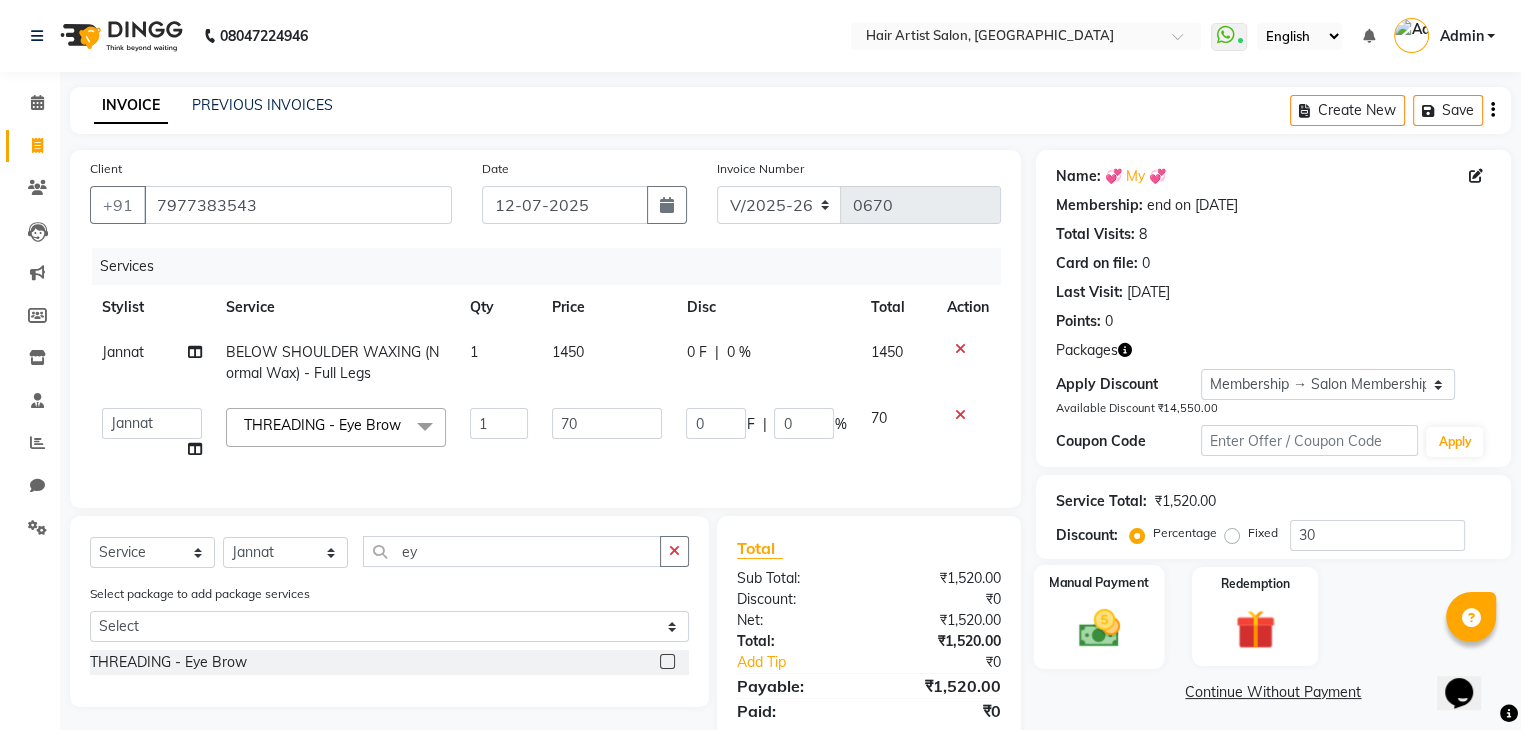 click 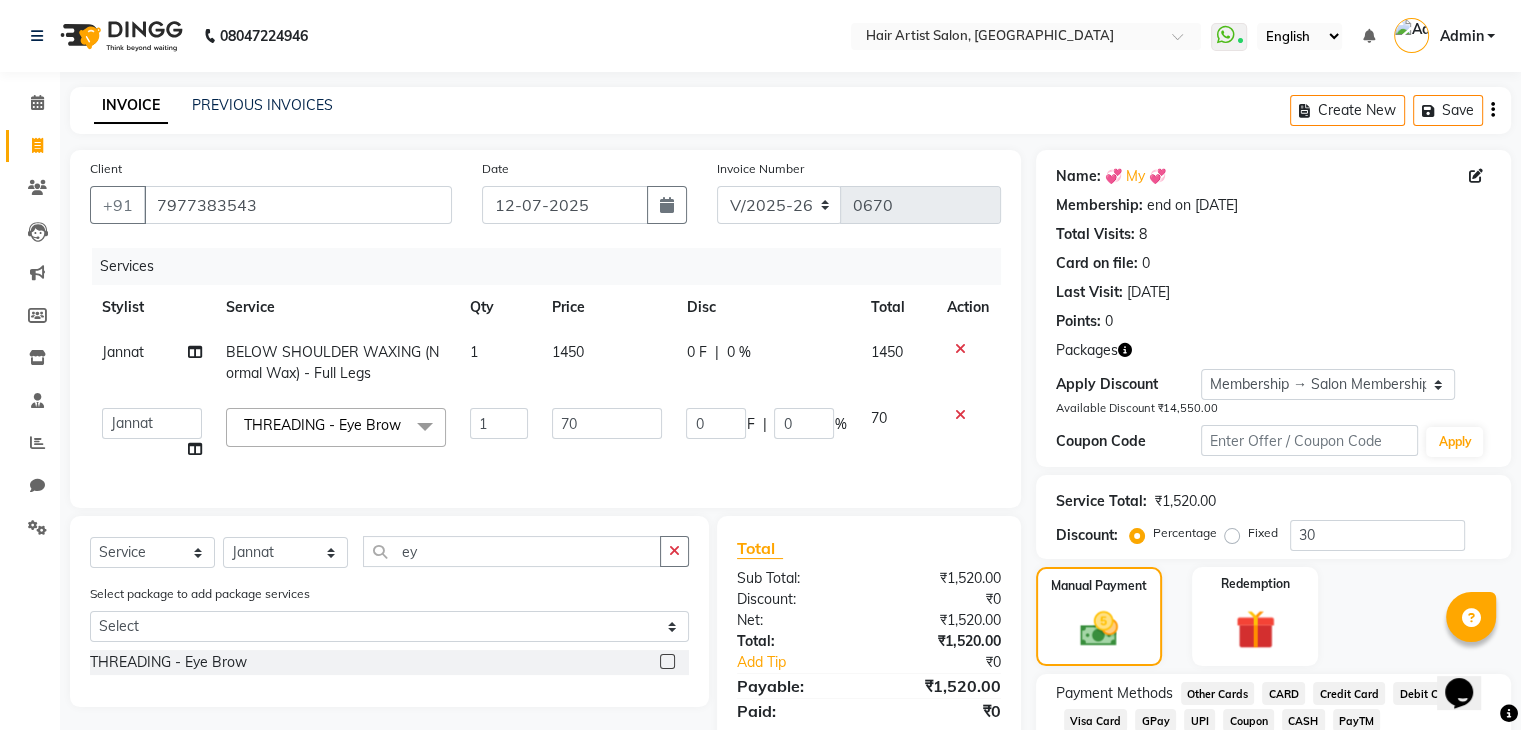click on "GPay" 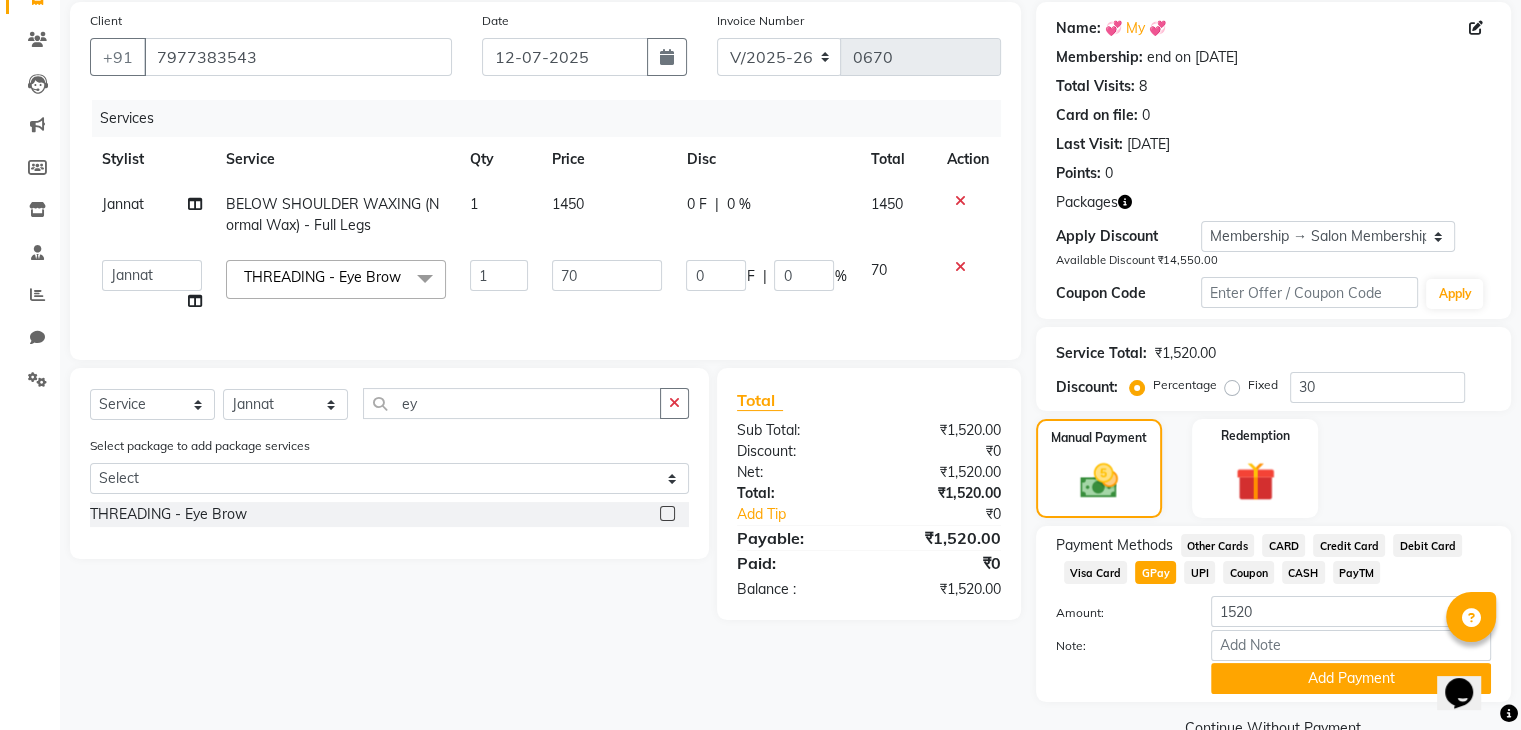 scroll, scrollTop: 160, scrollLeft: 0, axis: vertical 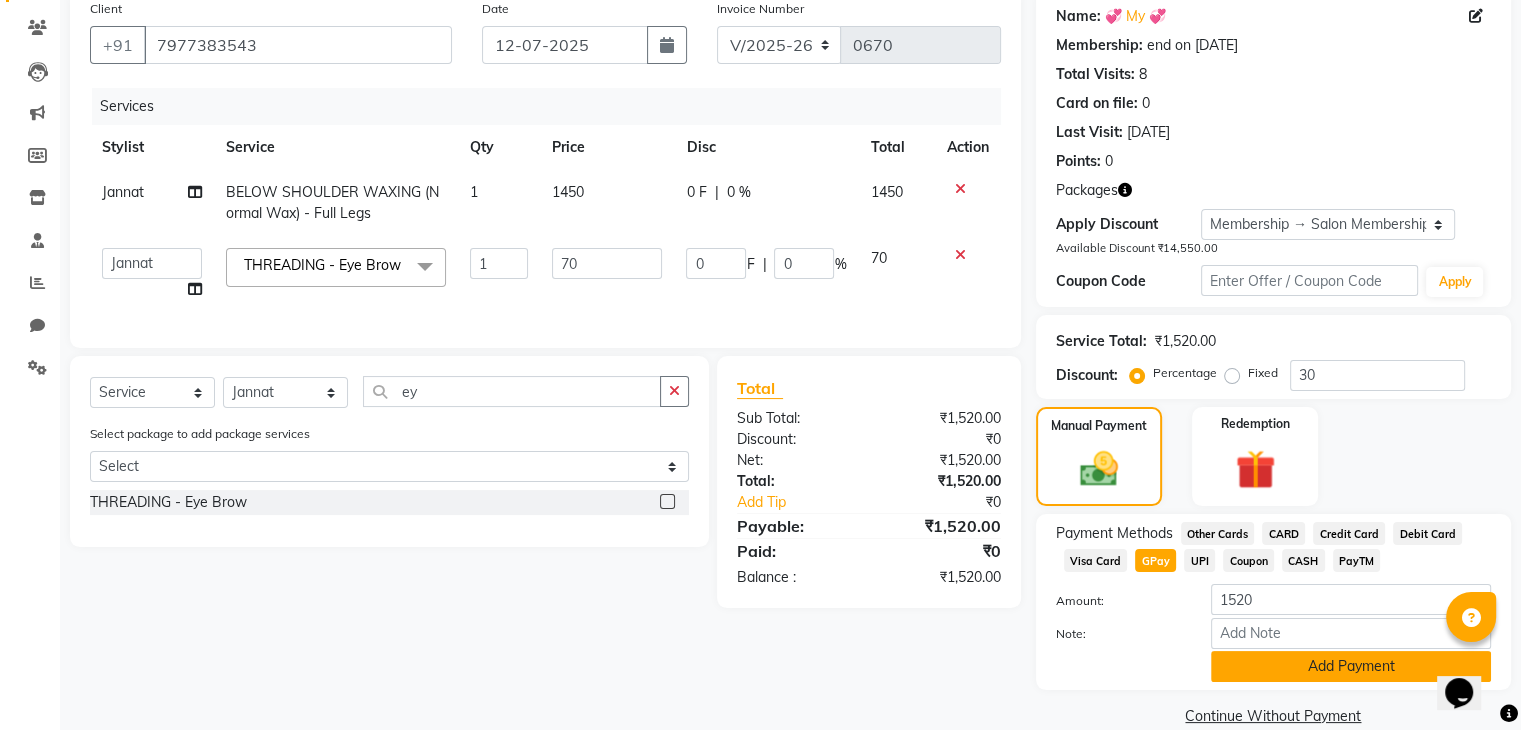 click on "Add Payment" 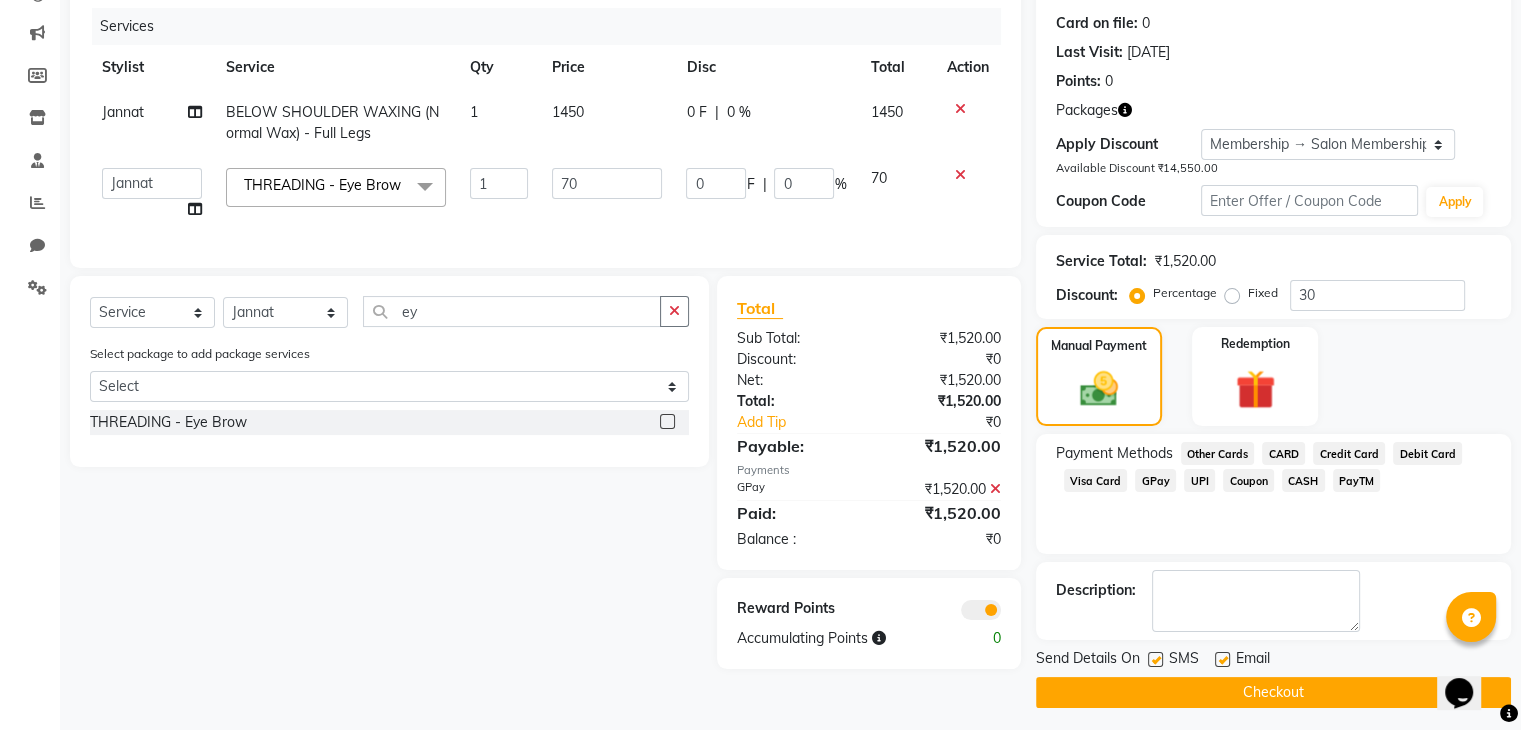 scroll, scrollTop: 248, scrollLeft: 0, axis: vertical 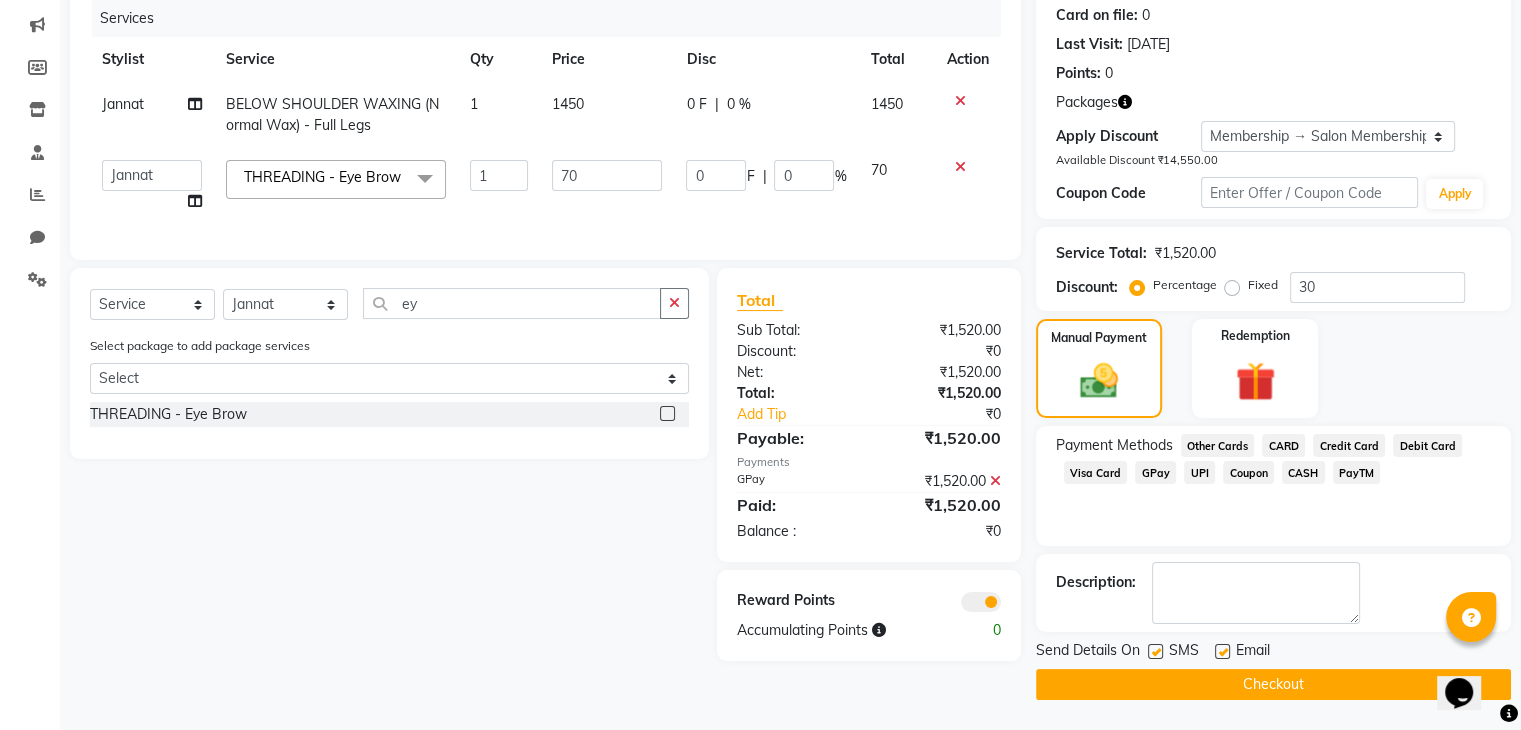 click on "Checkout" 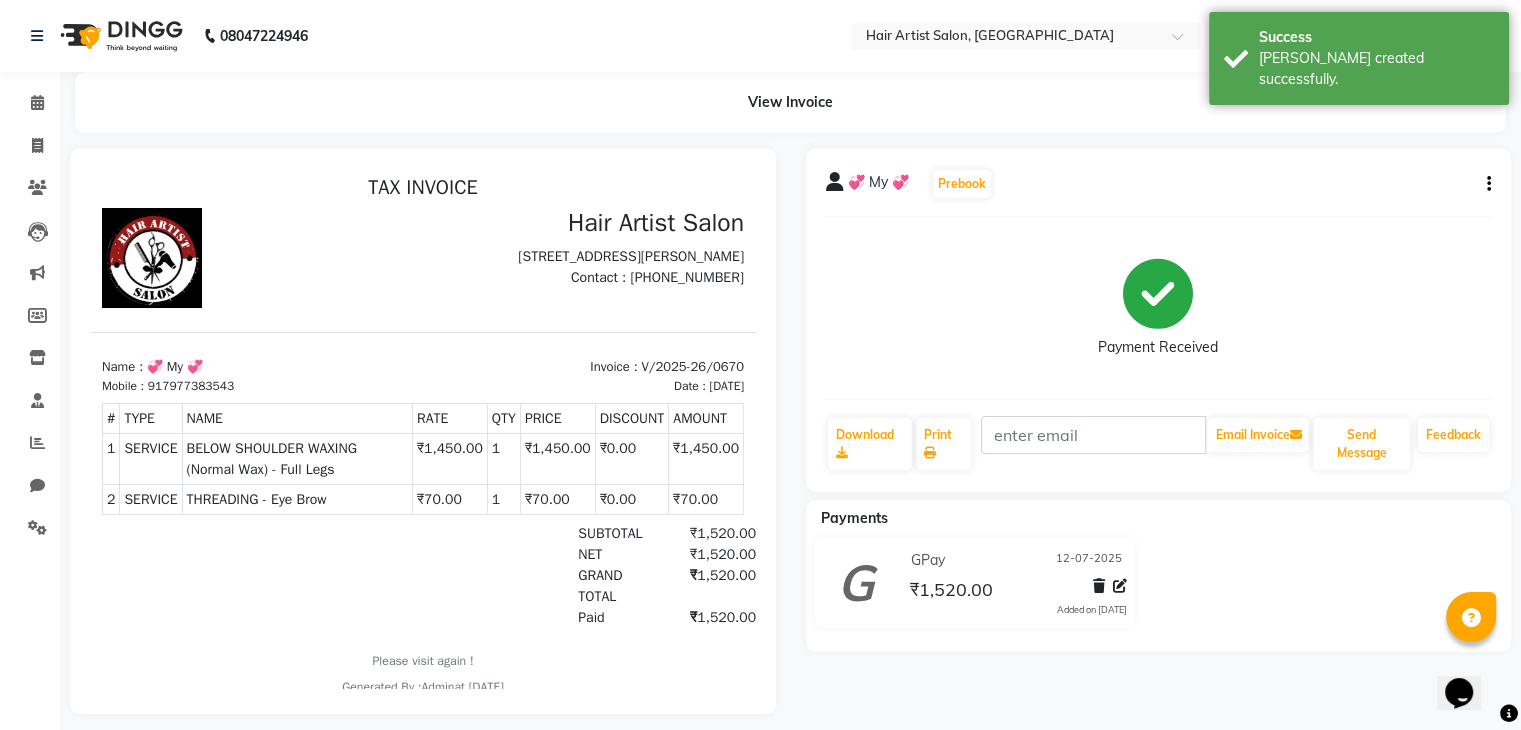 scroll, scrollTop: 0, scrollLeft: 0, axis: both 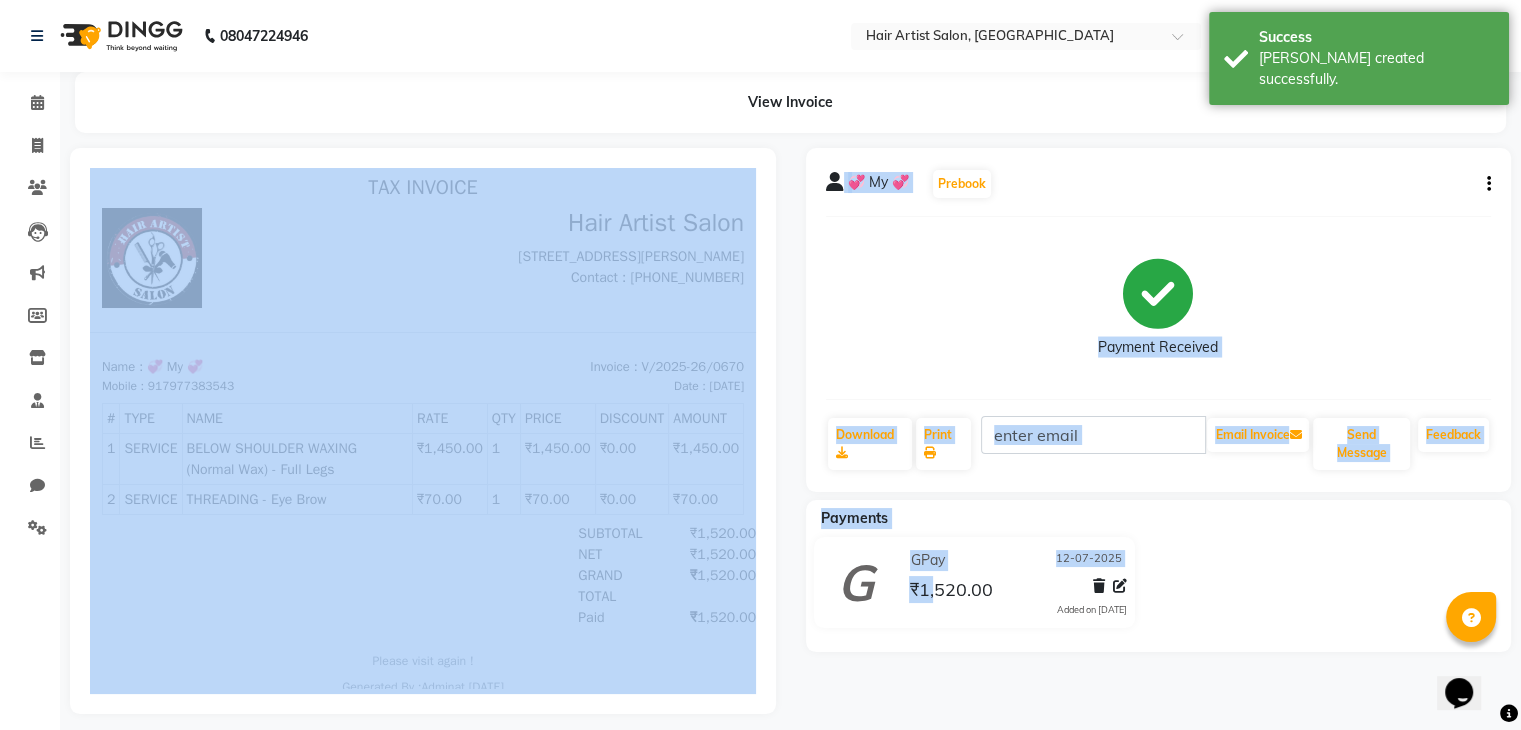 drag, startPoint x: 1030, startPoint y: 809, endPoint x: 174, endPoint y: 413, distance: 943.16064 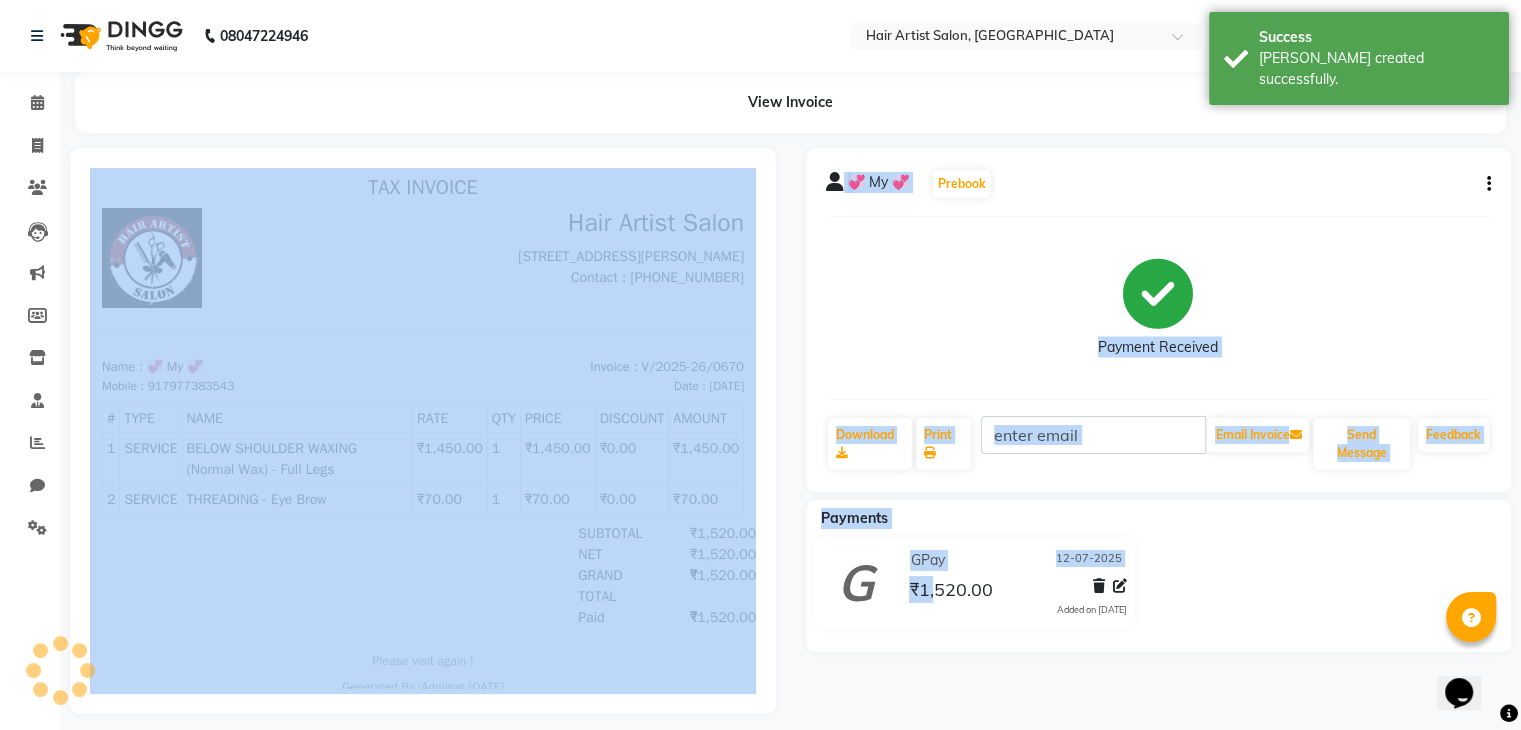 click on "Payment Received" 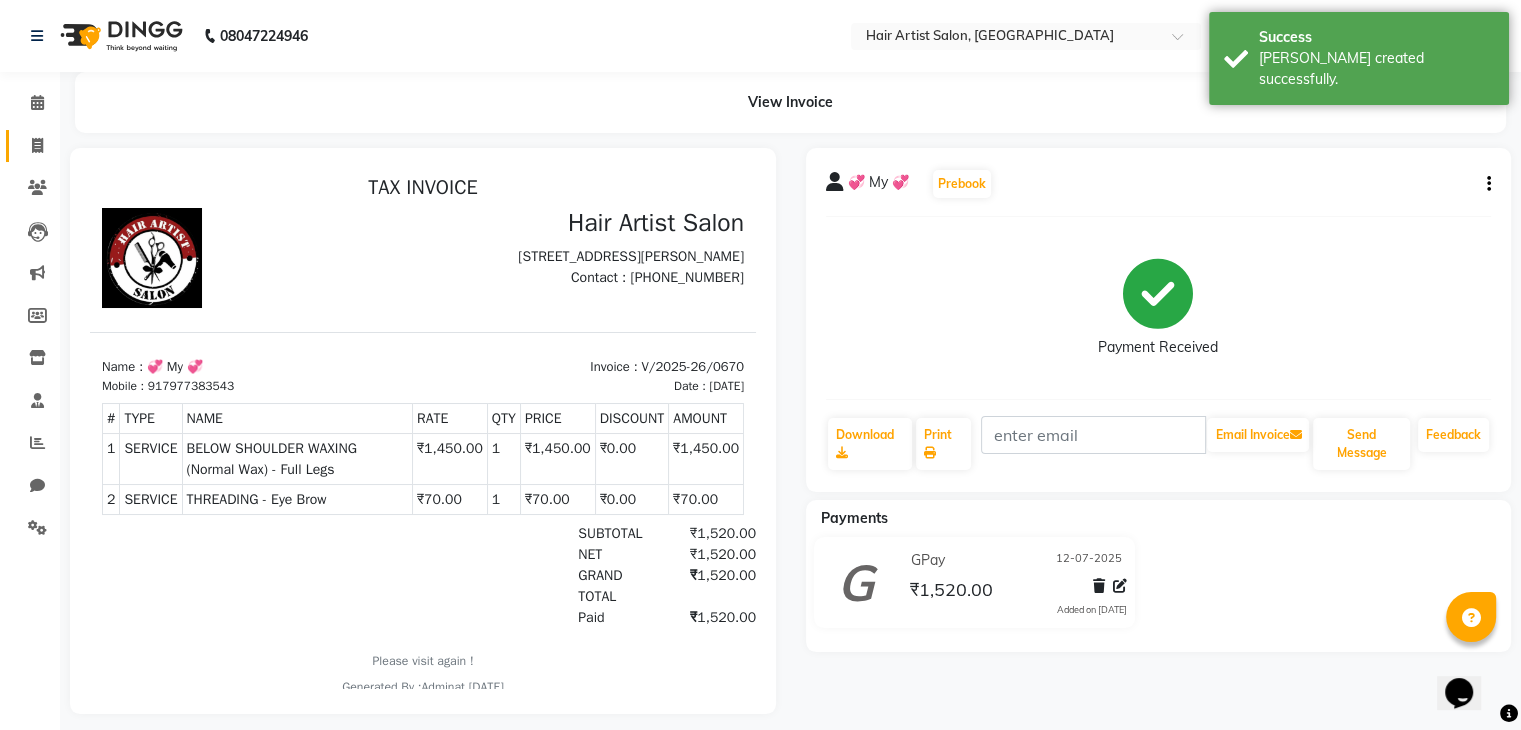 click on "Invoice" 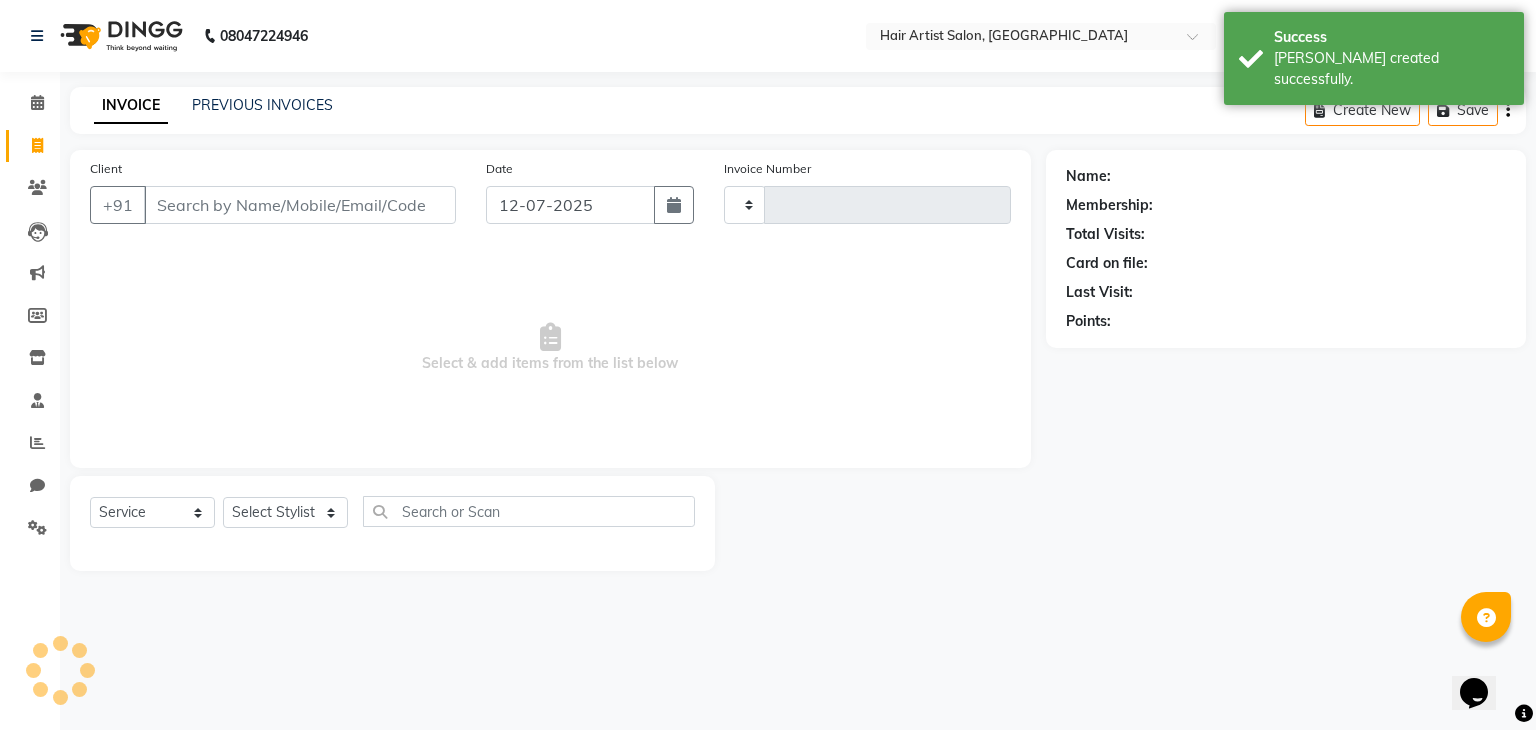 type on "0671" 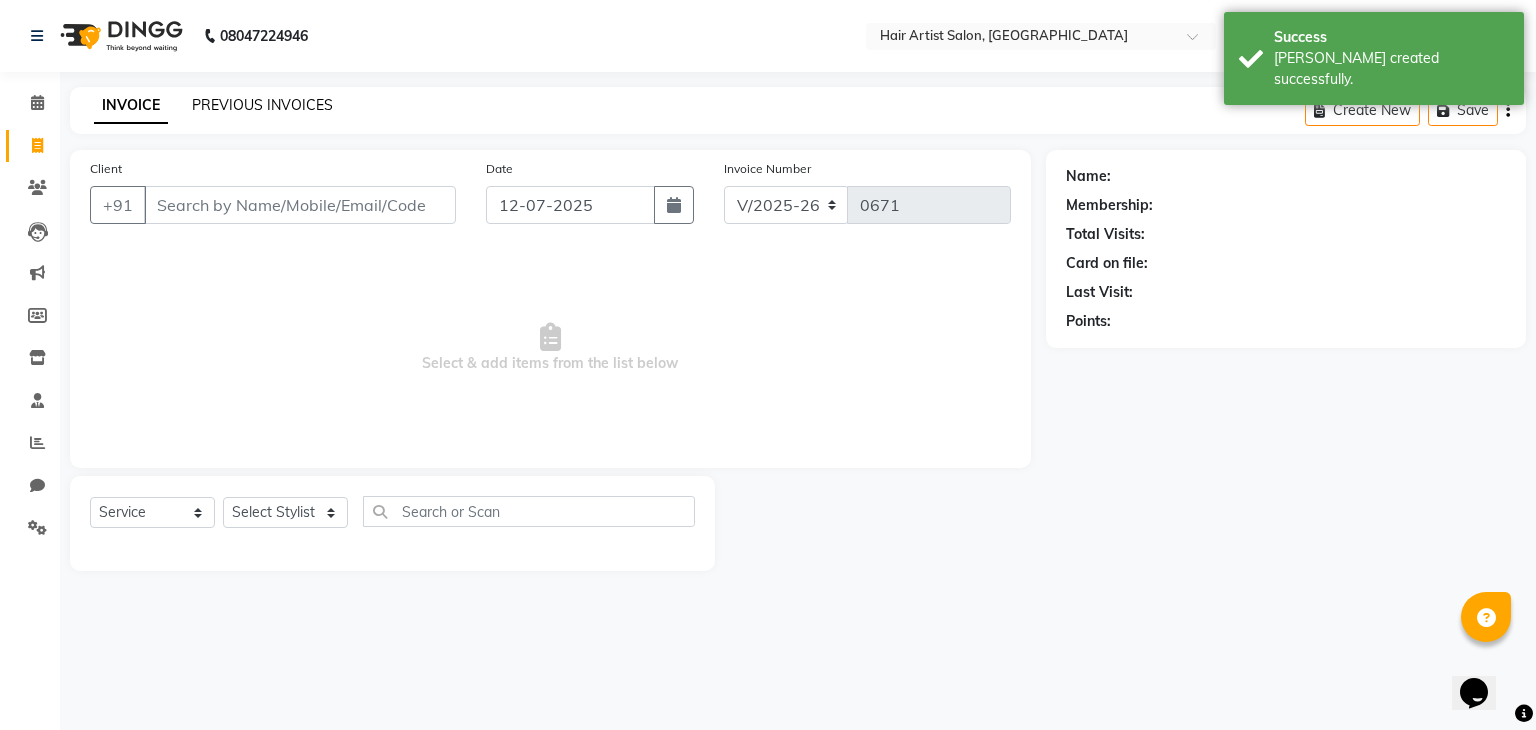 select on "package" 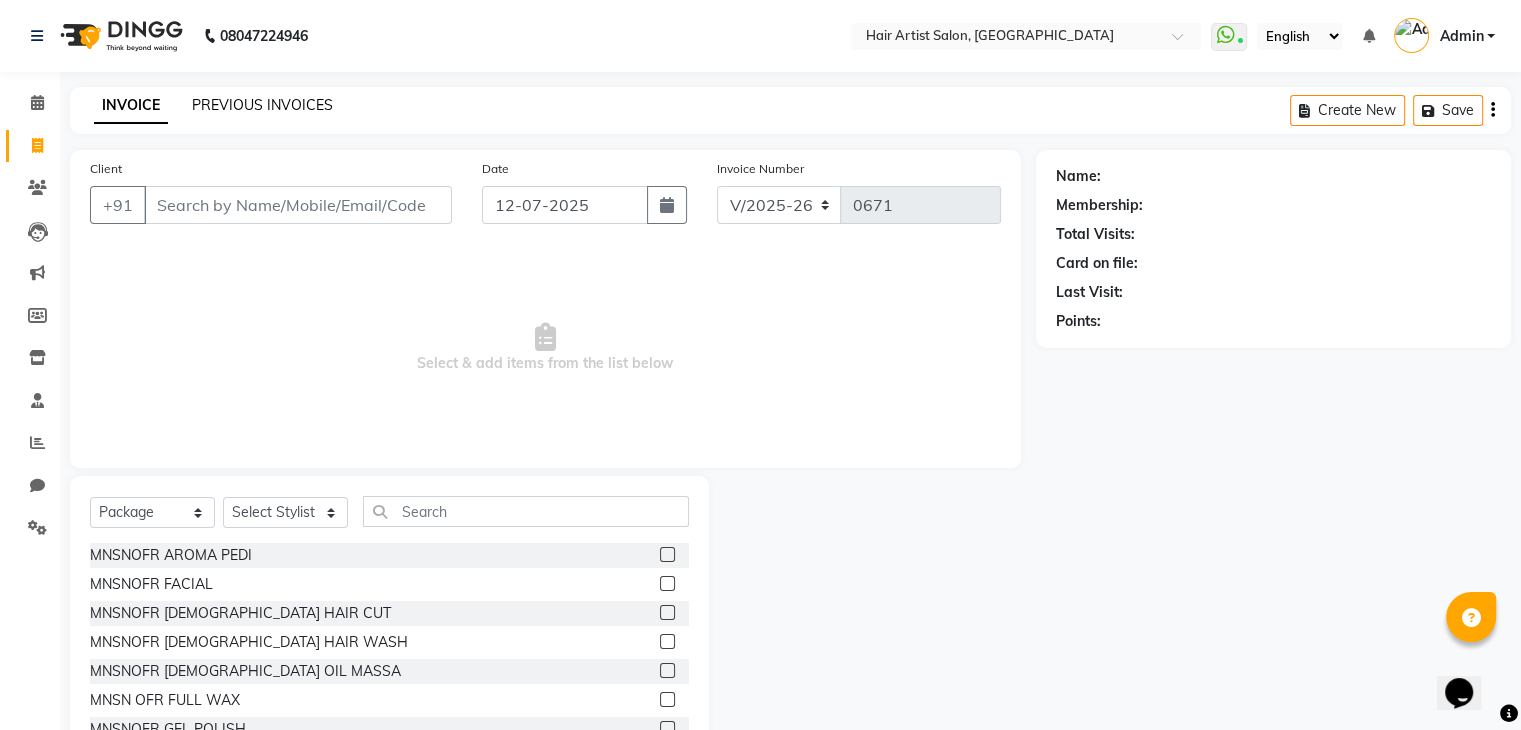 click on "PREVIOUS INVOICES" 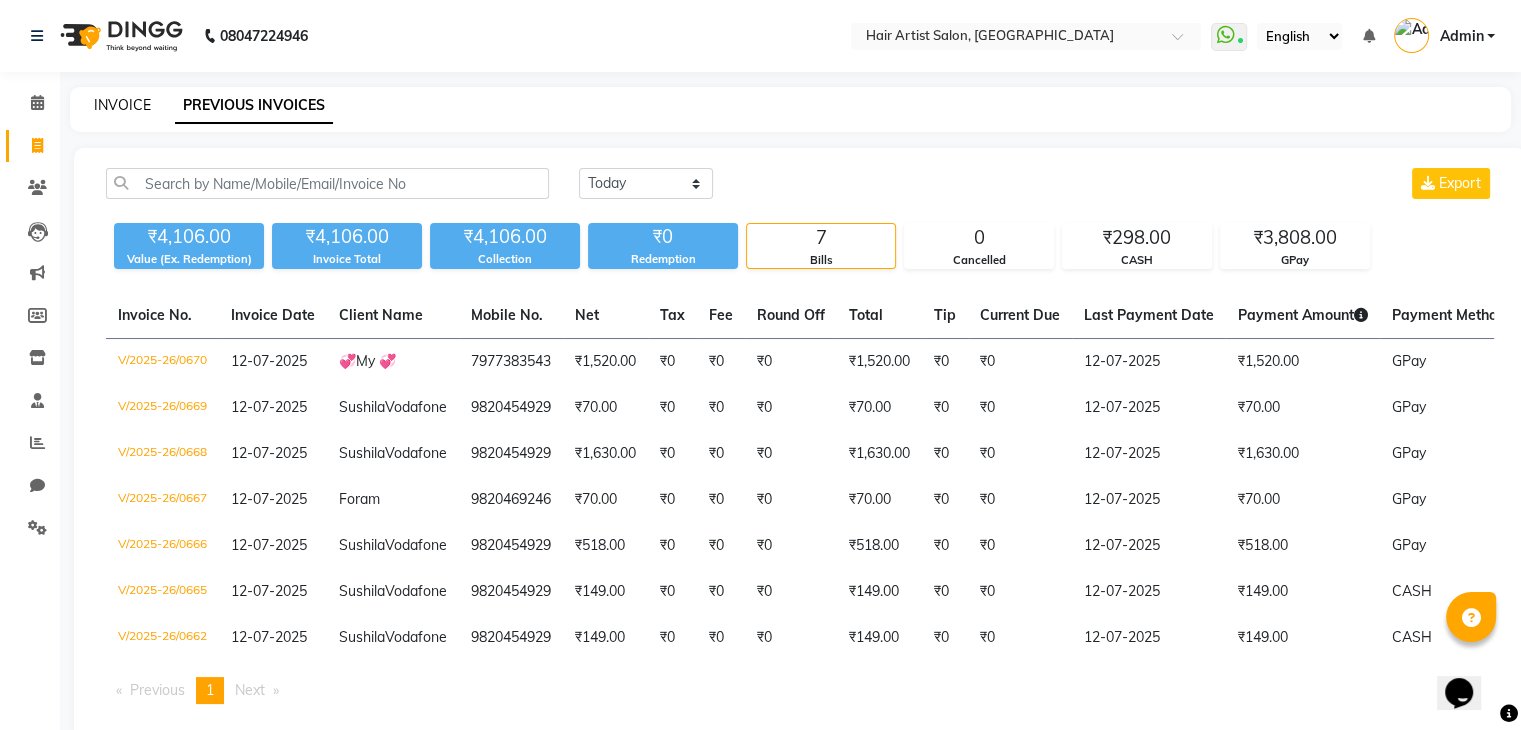 click on "INVOICE" 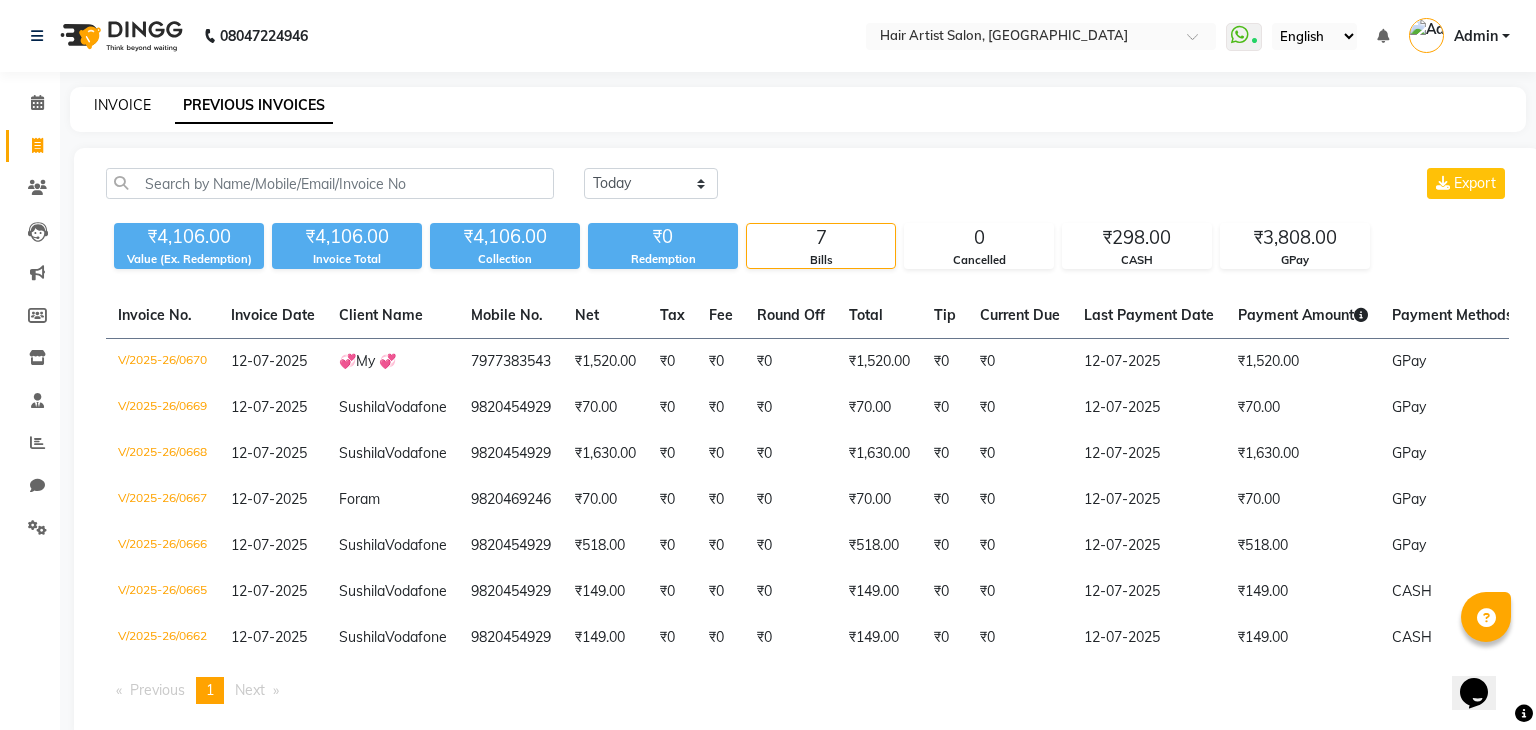 select on "7809" 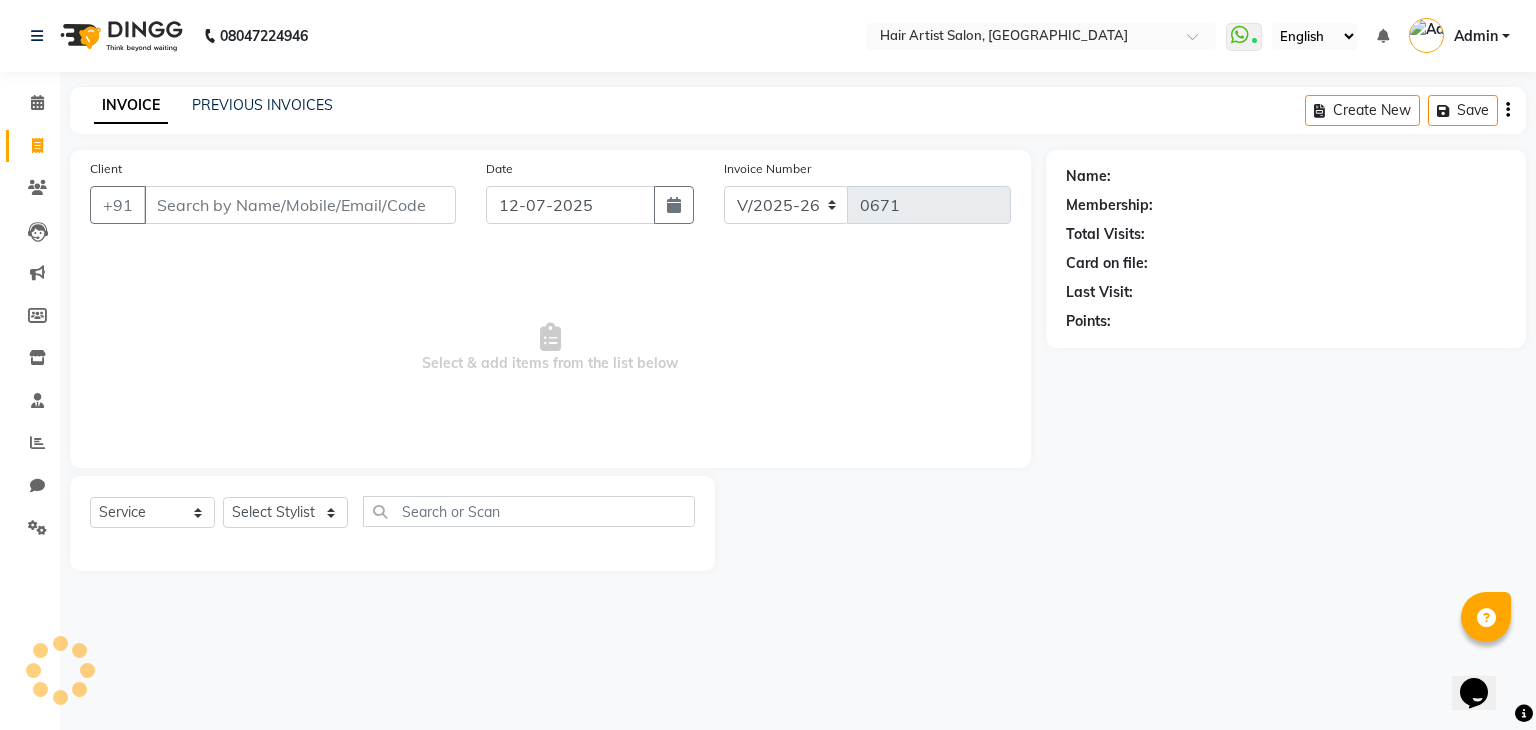 select on "package" 